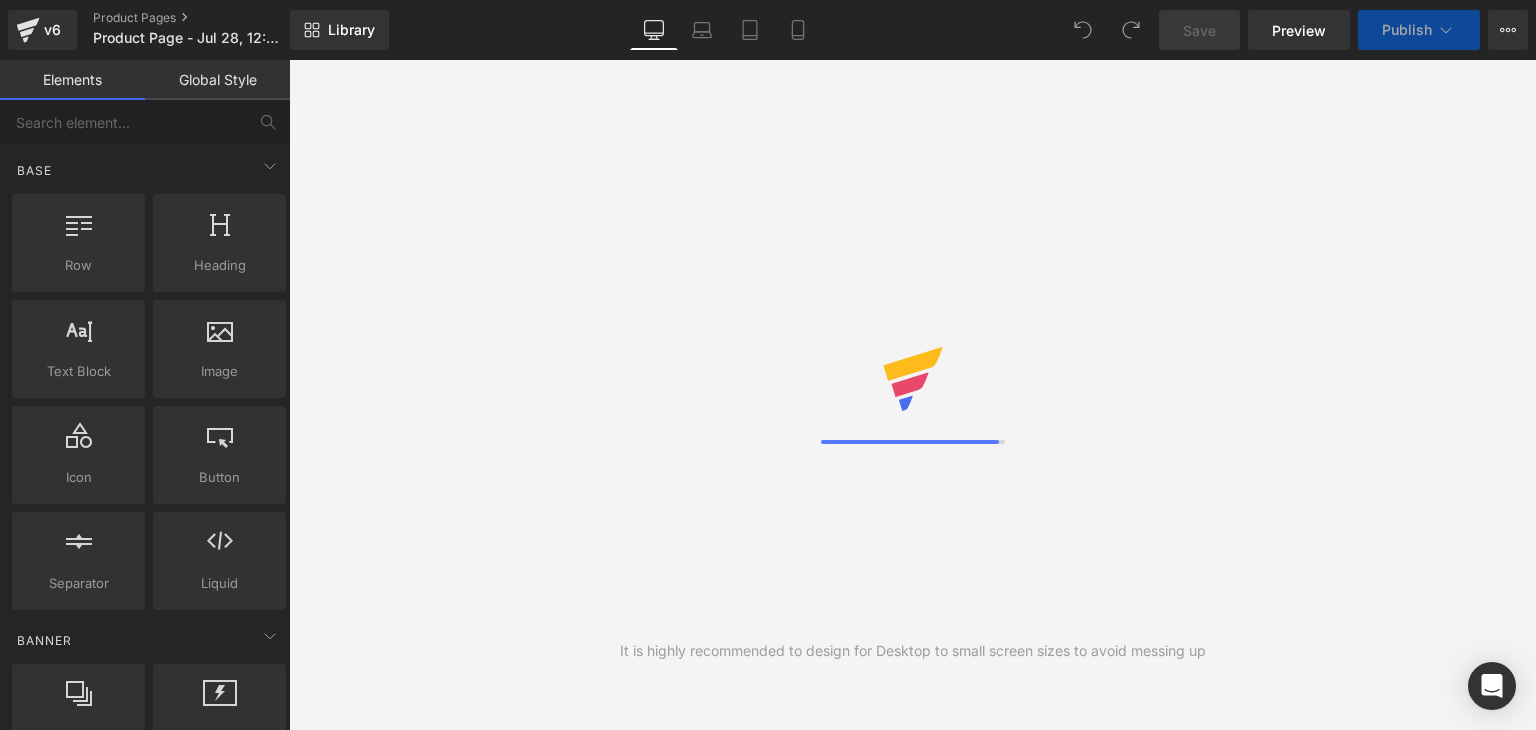 scroll, scrollTop: 0, scrollLeft: 0, axis: both 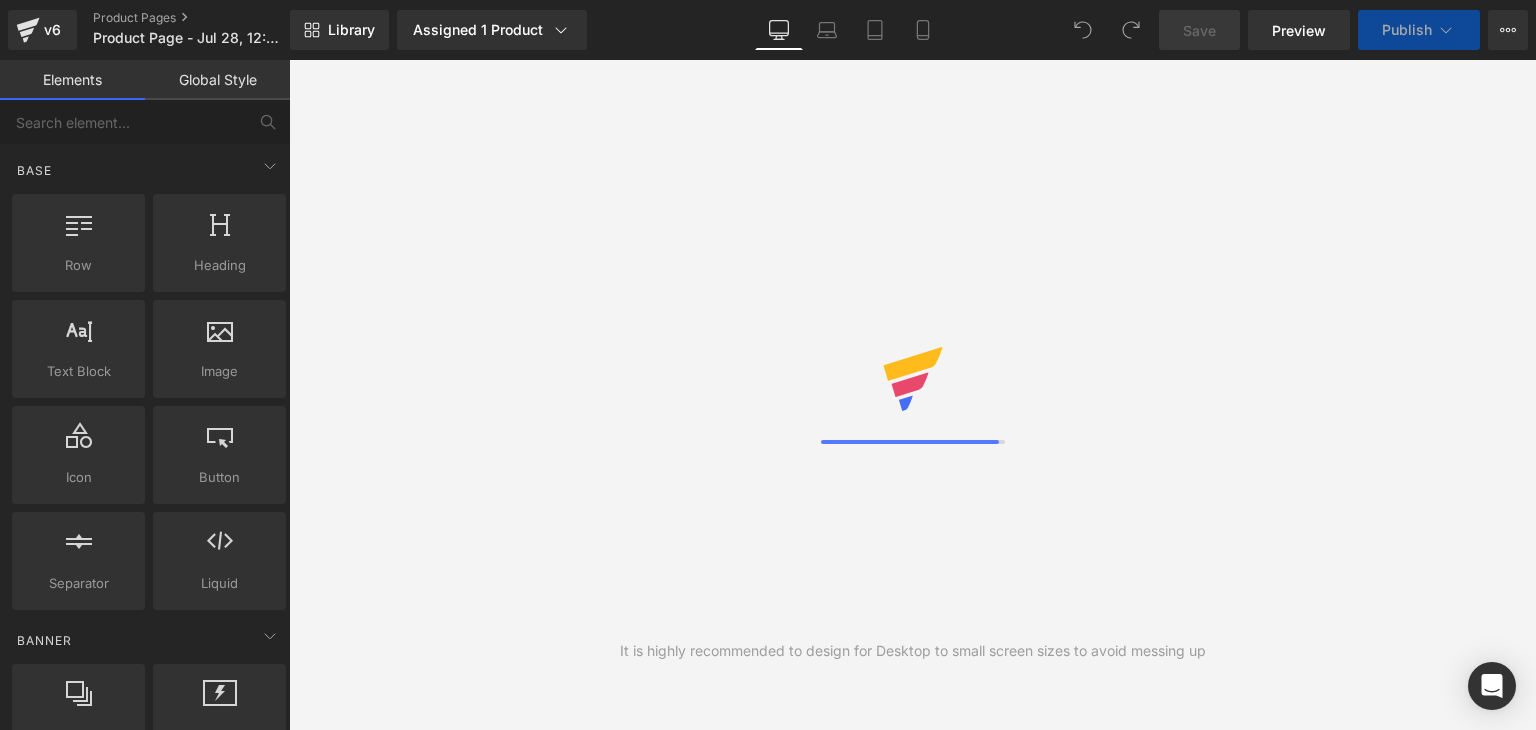 click 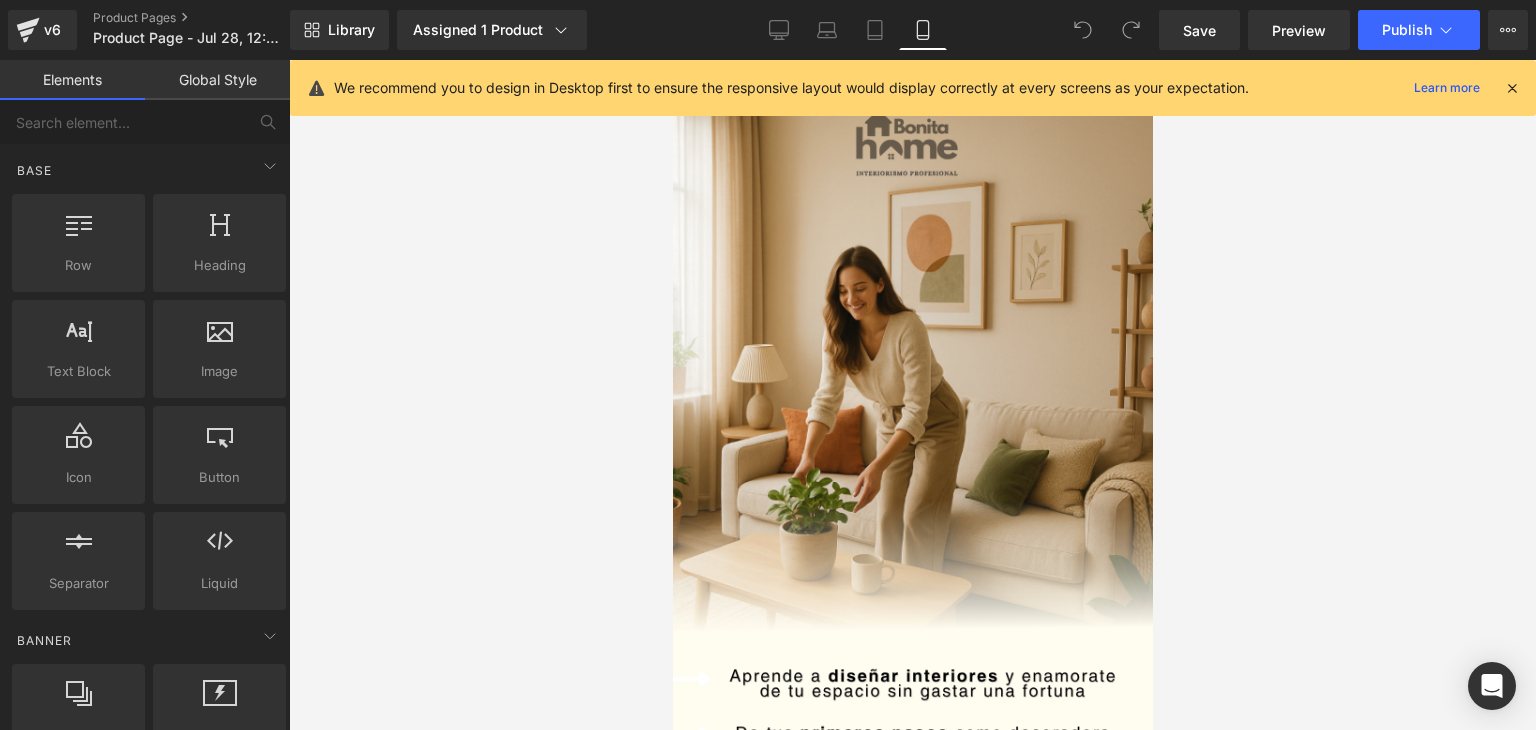click at bounding box center [1512, 88] 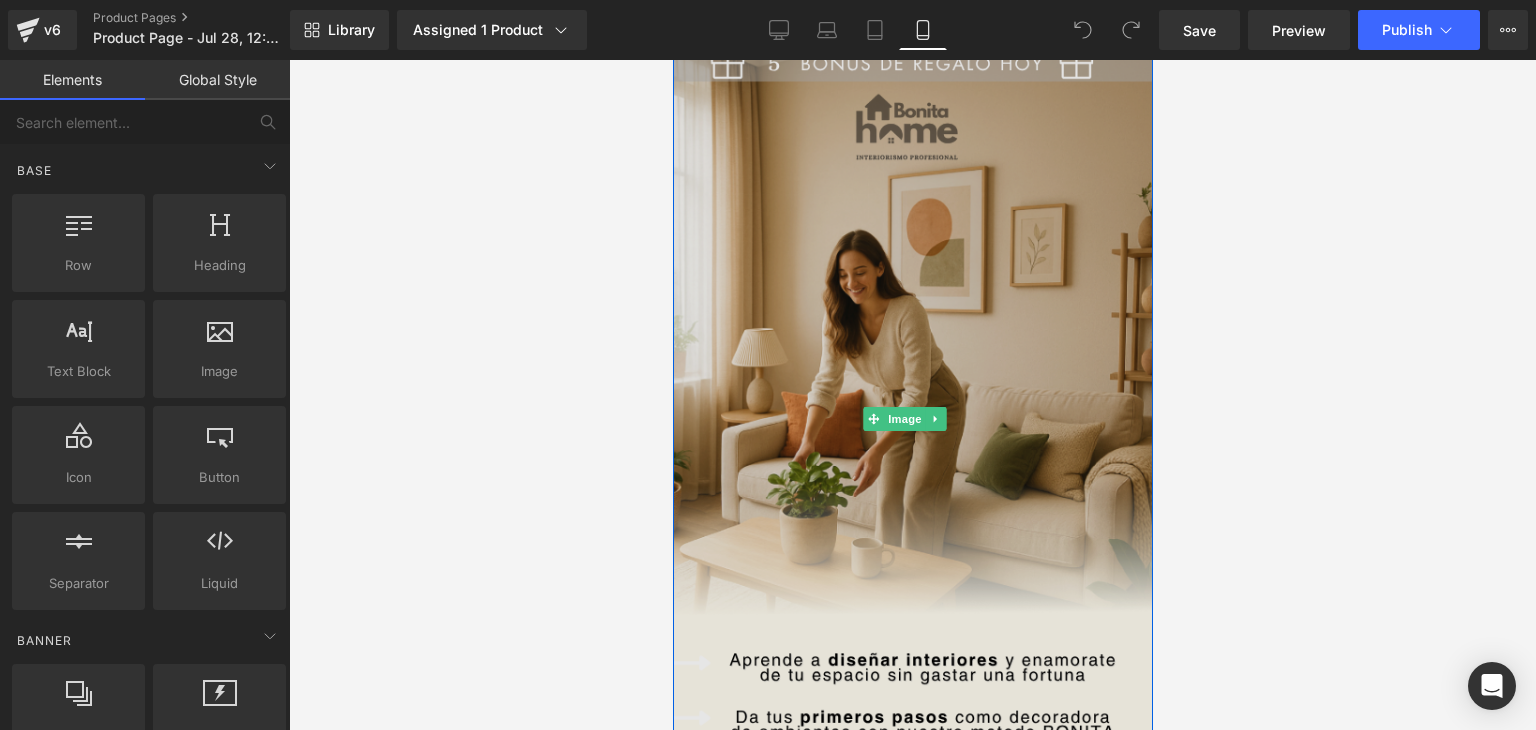 scroll, scrollTop: 0, scrollLeft: 0, axis: both 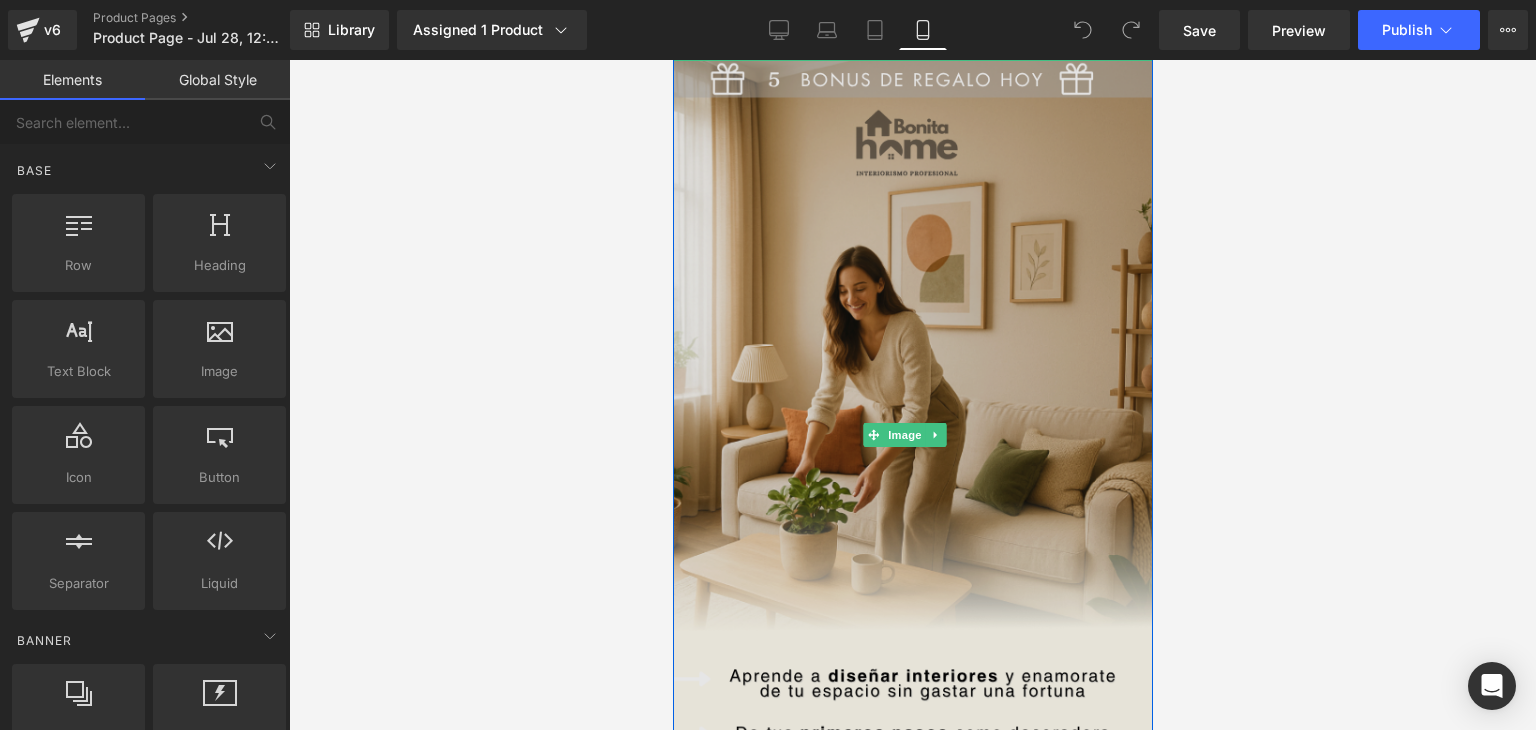 click at bounding box center [912, 435] 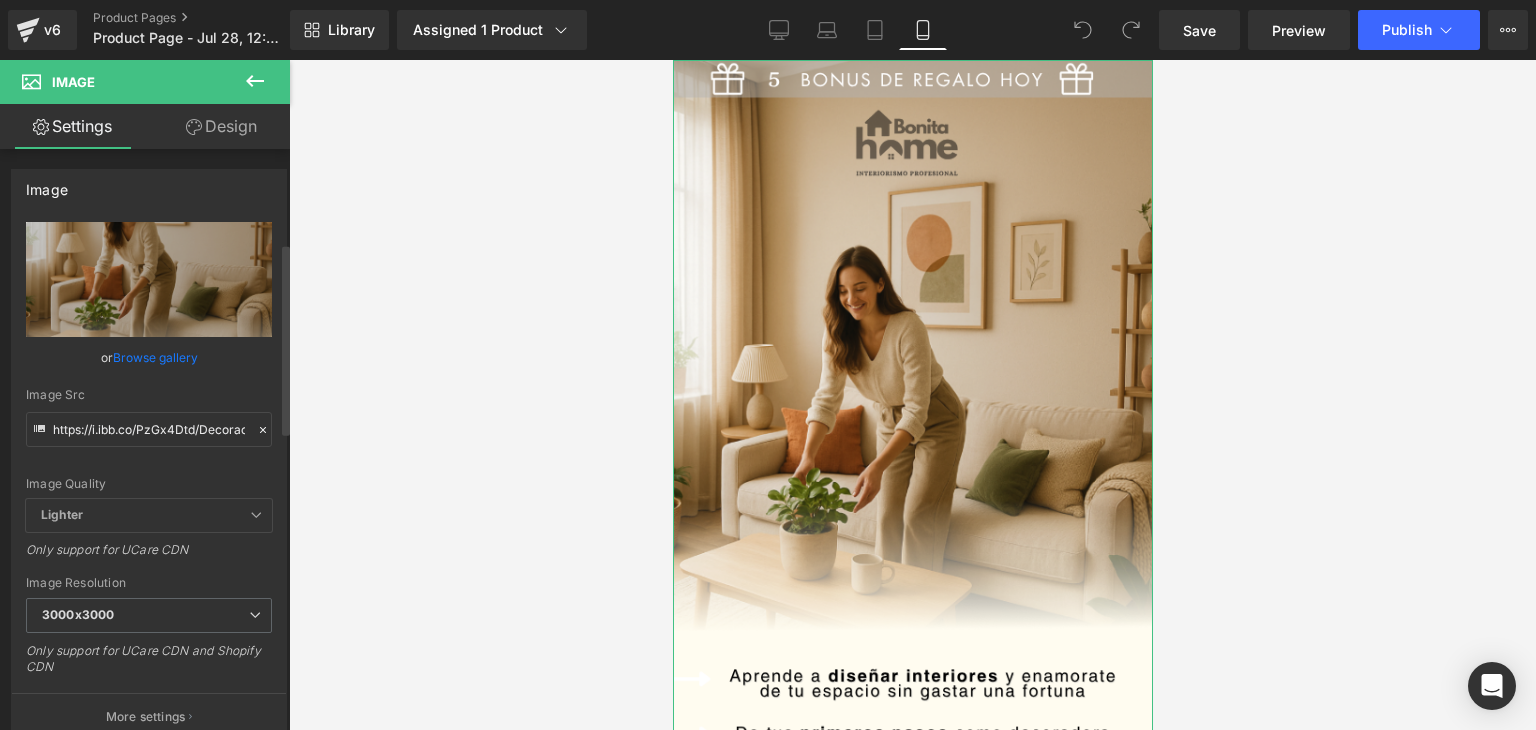 scroll, scrollTop: 0, scrollLeft: 0, axis: both 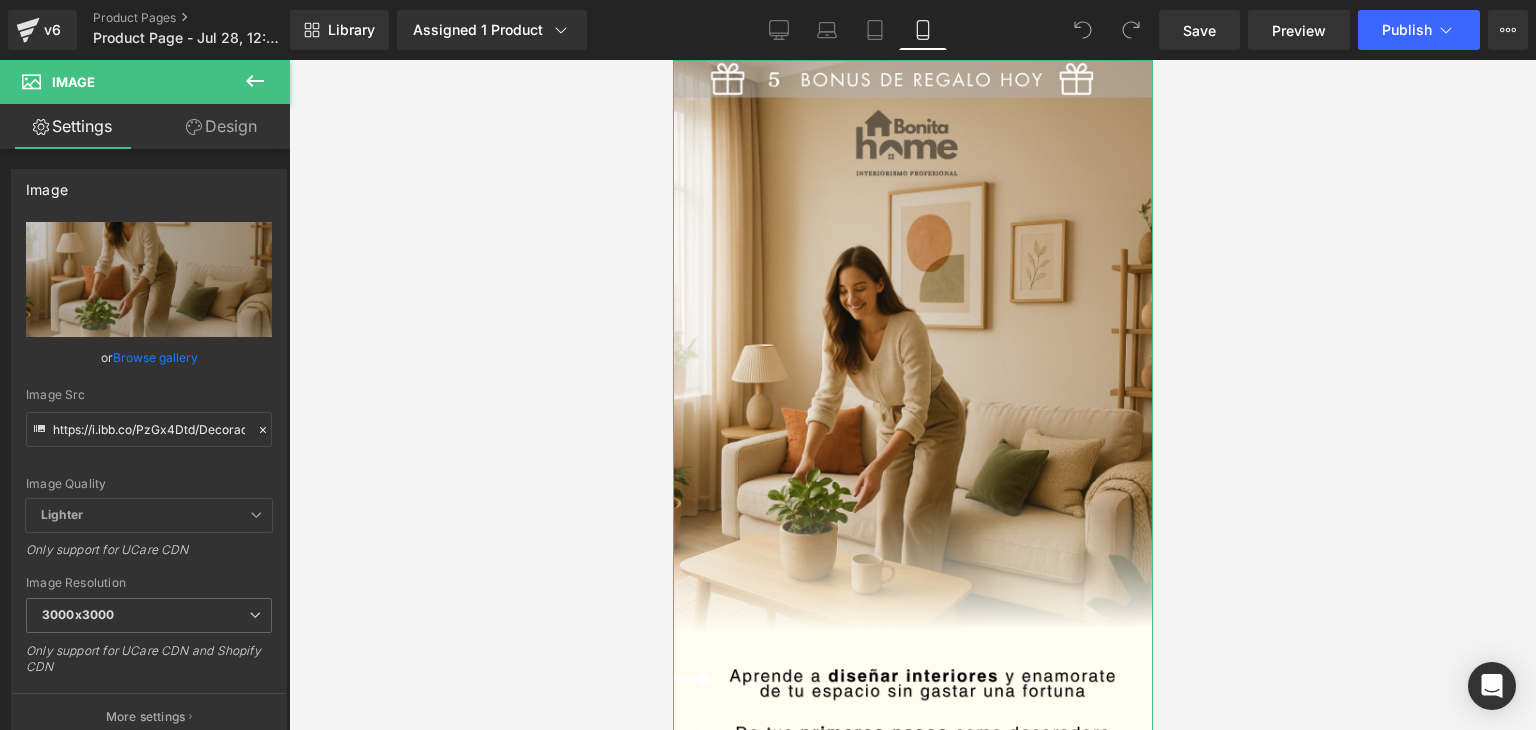 click on "Design" at bounding box center (221, 126) 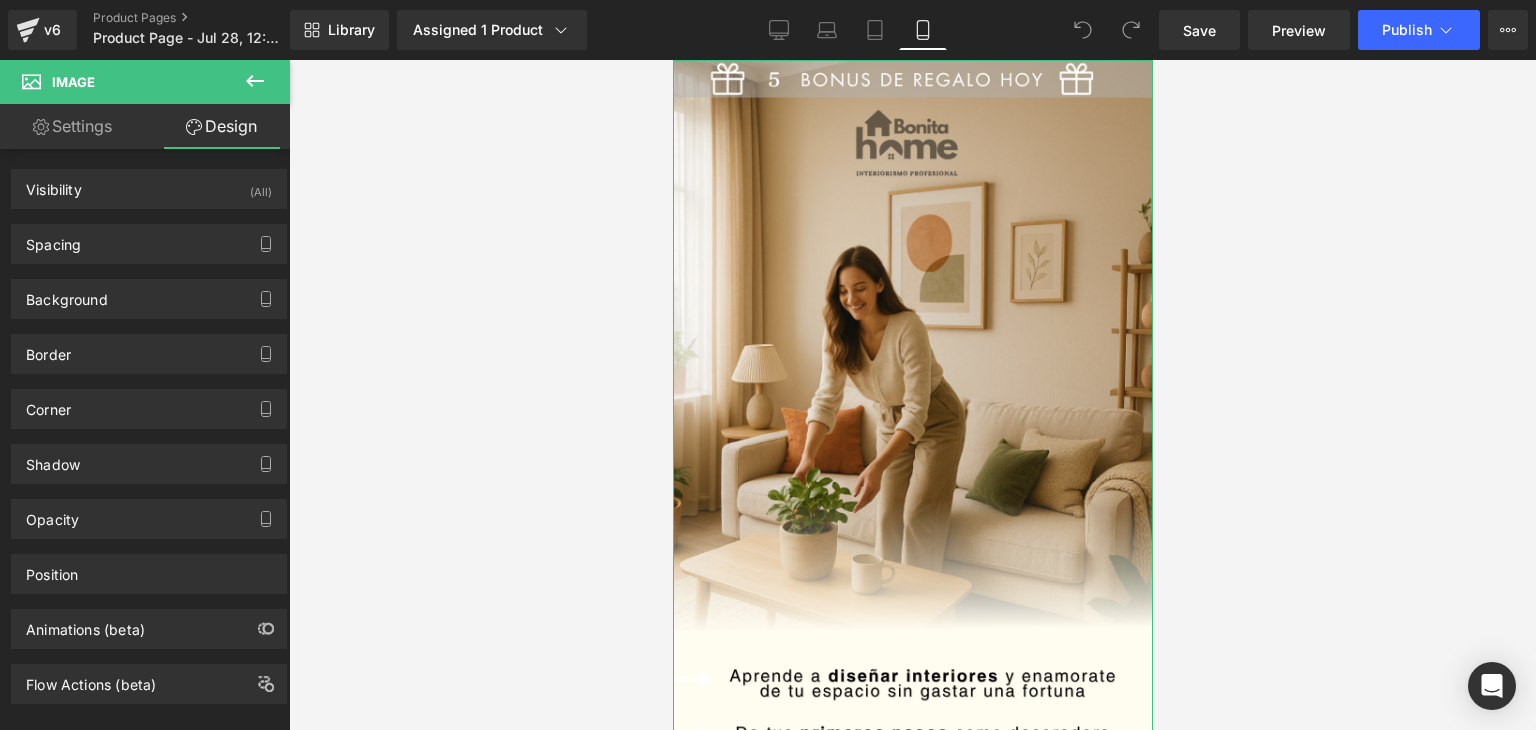 click on "Settings" at bounding box center (72, 126) 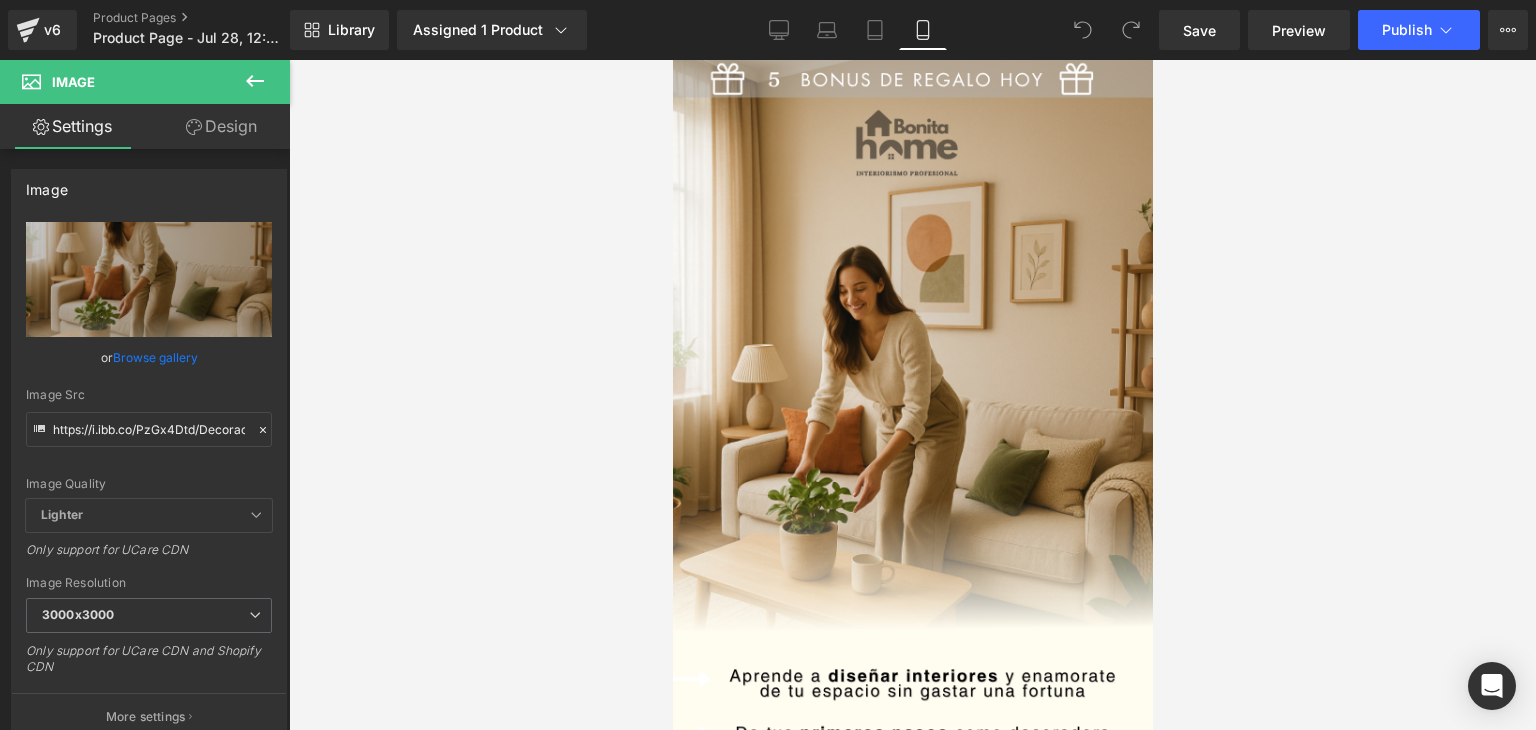 click 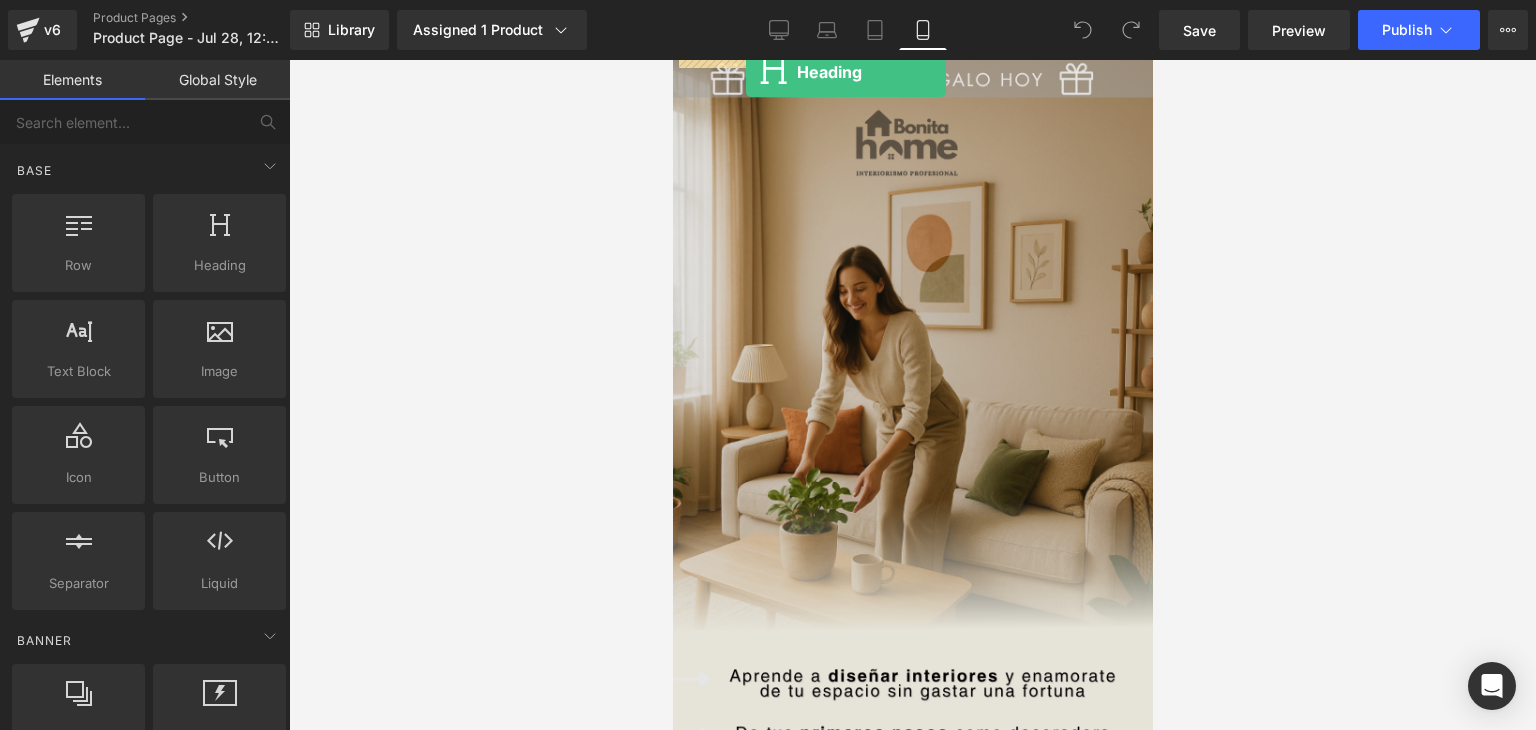 drag, startPoint x: 1097, startPoint y: 265, endPoint x: 736, endPoint y: 73, distance: 408.88263 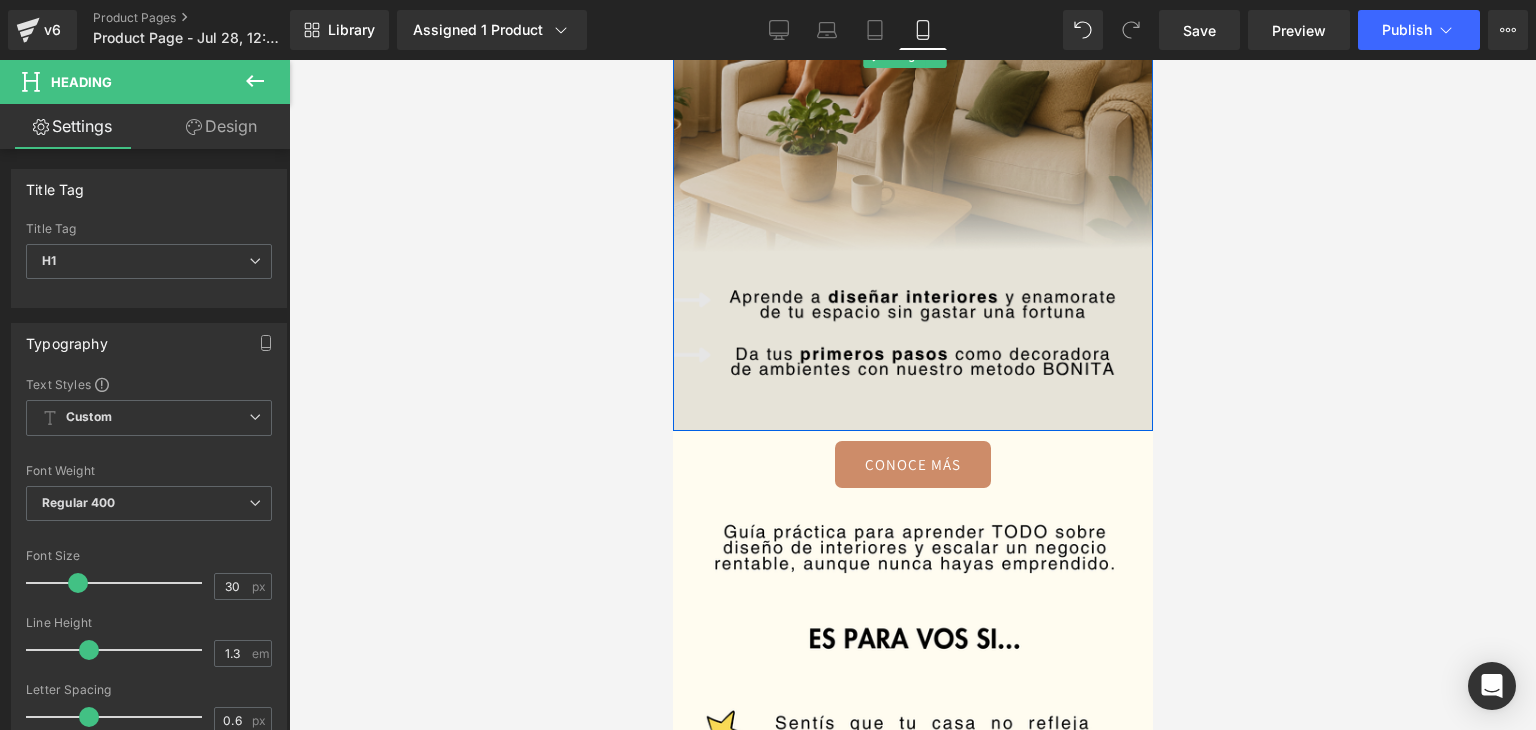 scroll, scrollTop: 0, scrollLeft: 0, axis: both 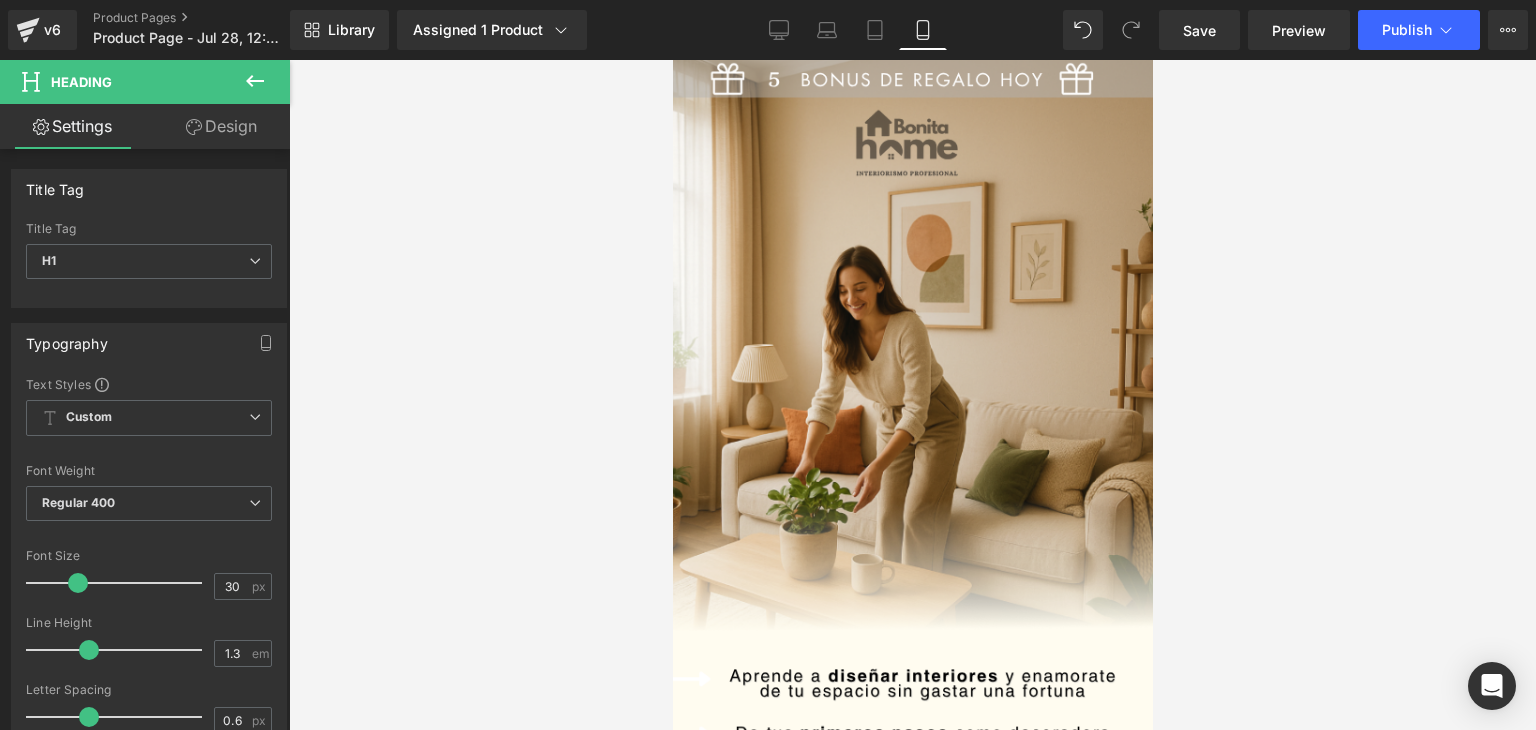click at bounding box center [255, 82] 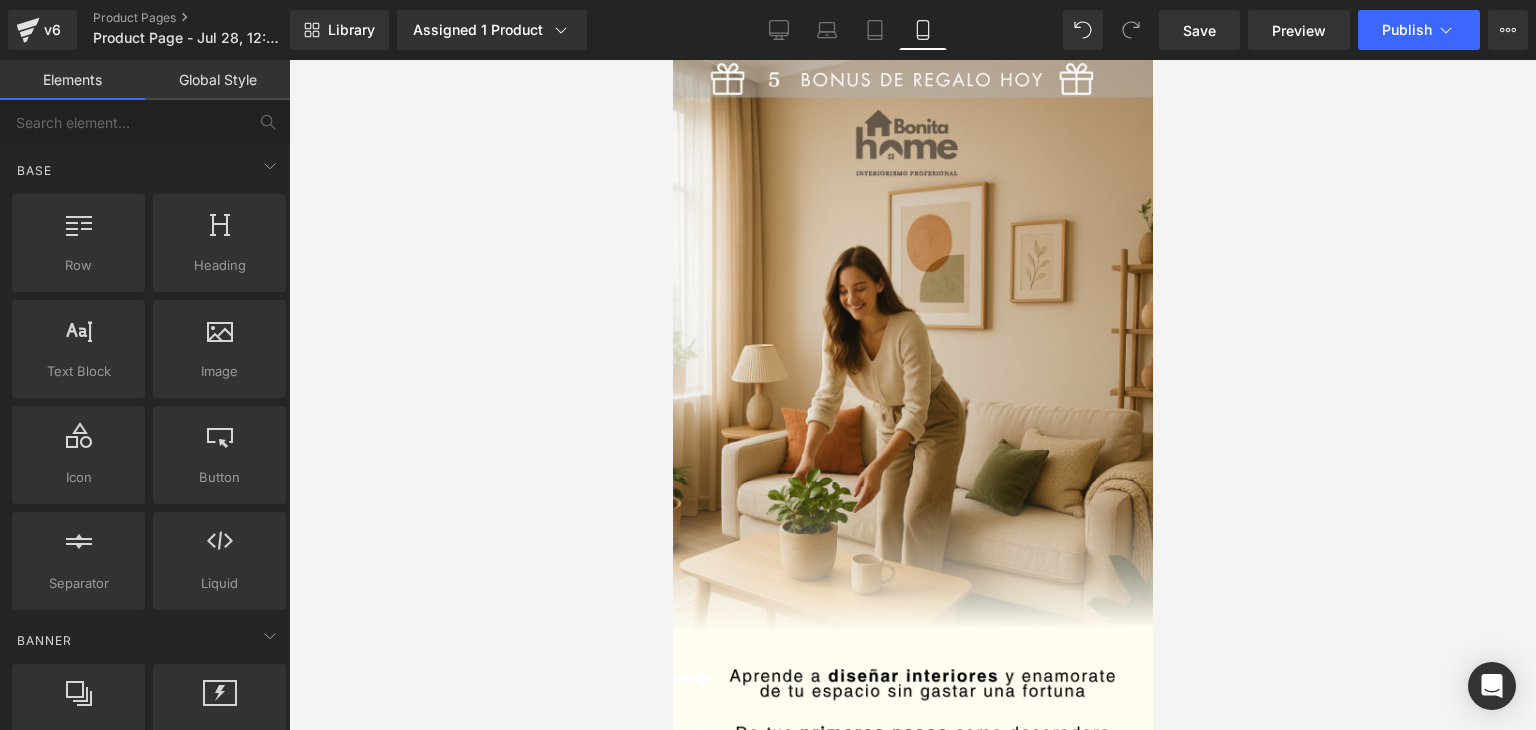 click at bounding box center [912, 395] 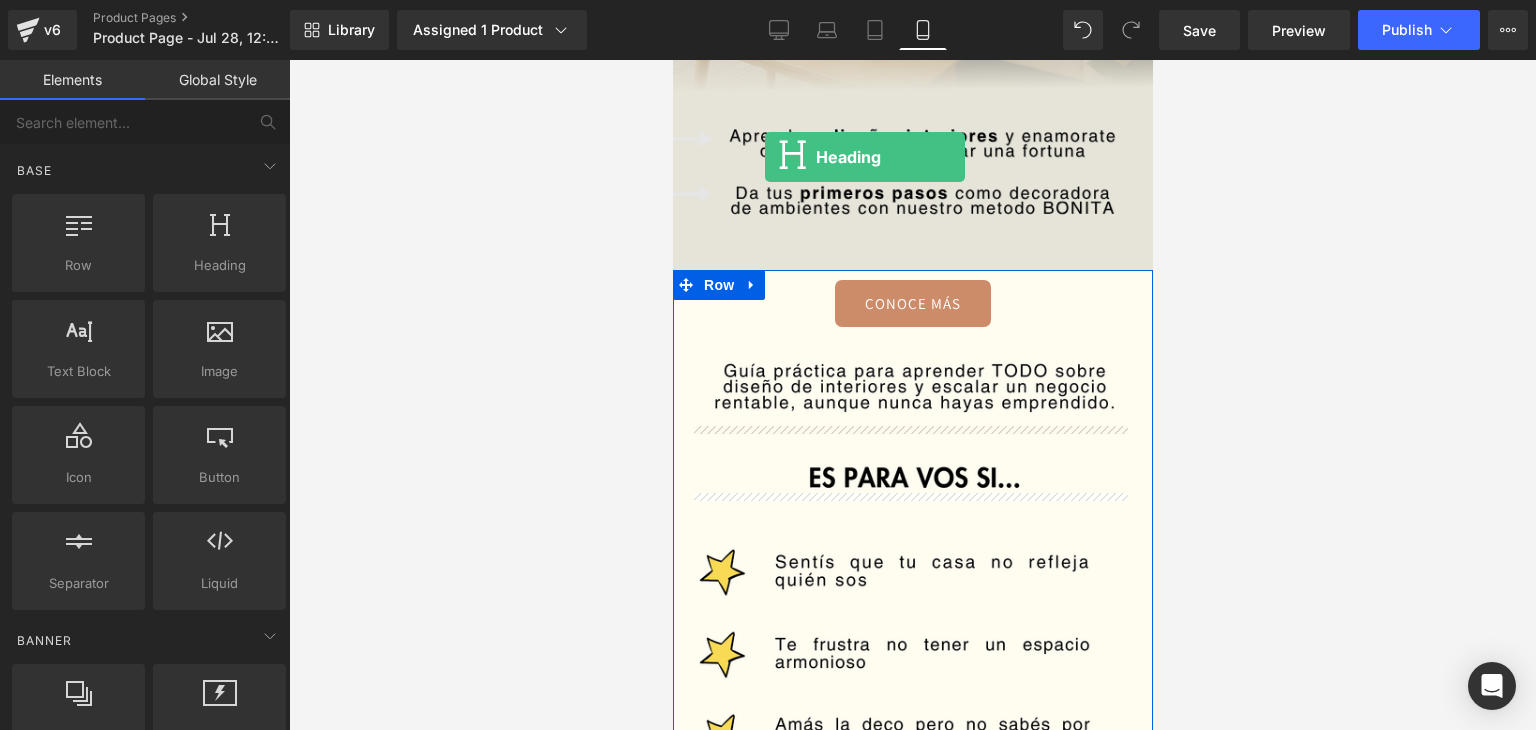 scroll, scrollTop: 360, scrollLeft: 0, axis: vertical 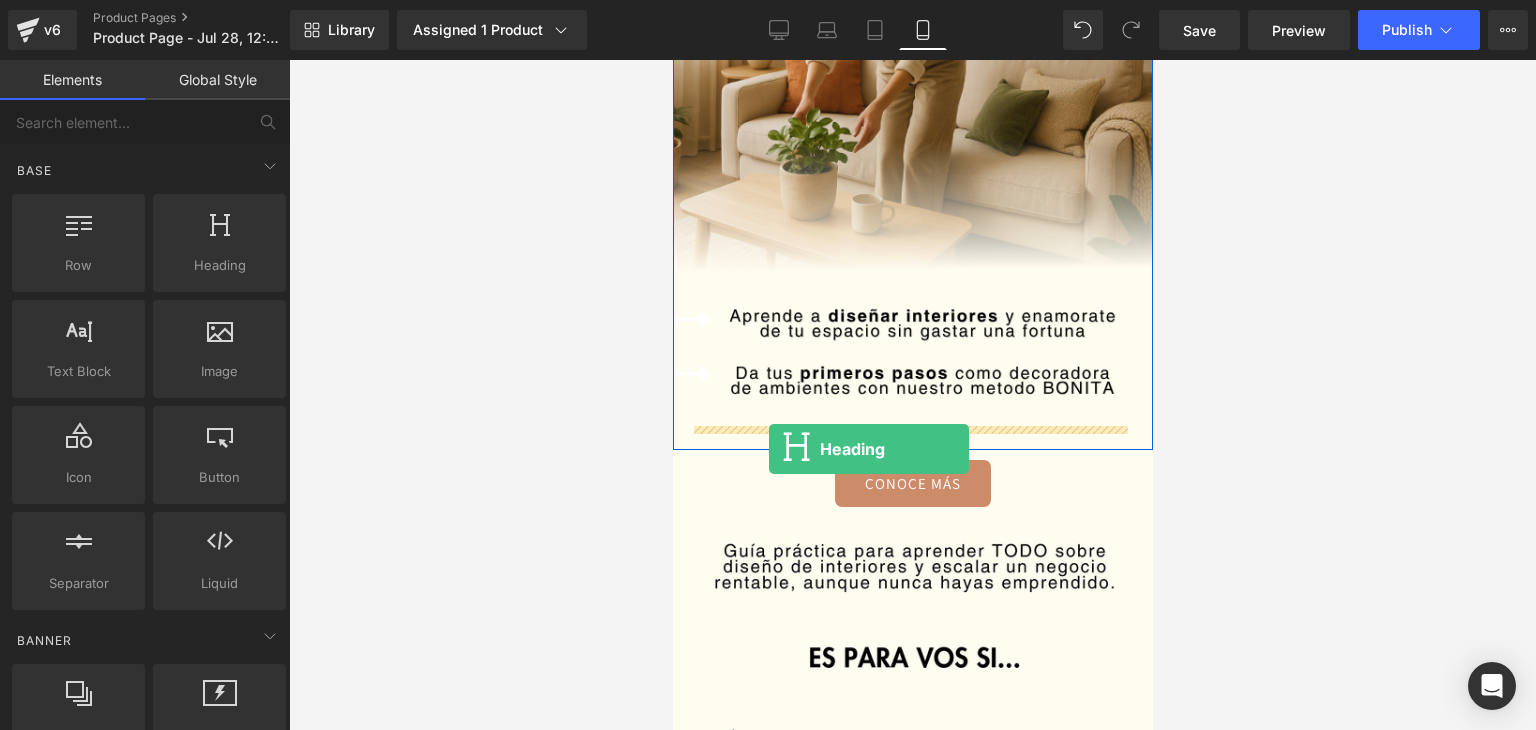drag, startPoint x: 980, startPoint y: 309, endPoint x: 768, endPoint y: 449, distance: 254.05511 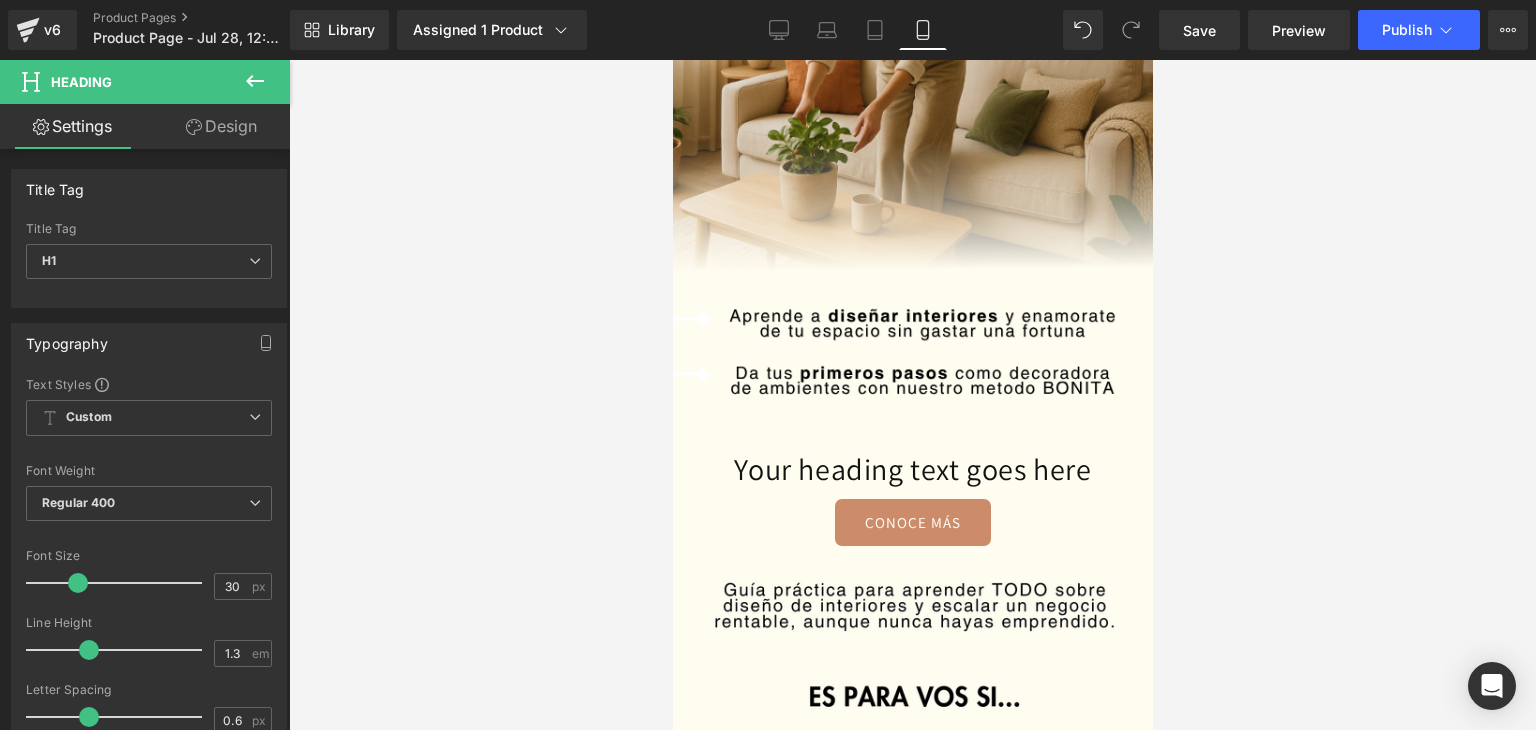 click at bounding box center [912, 395] 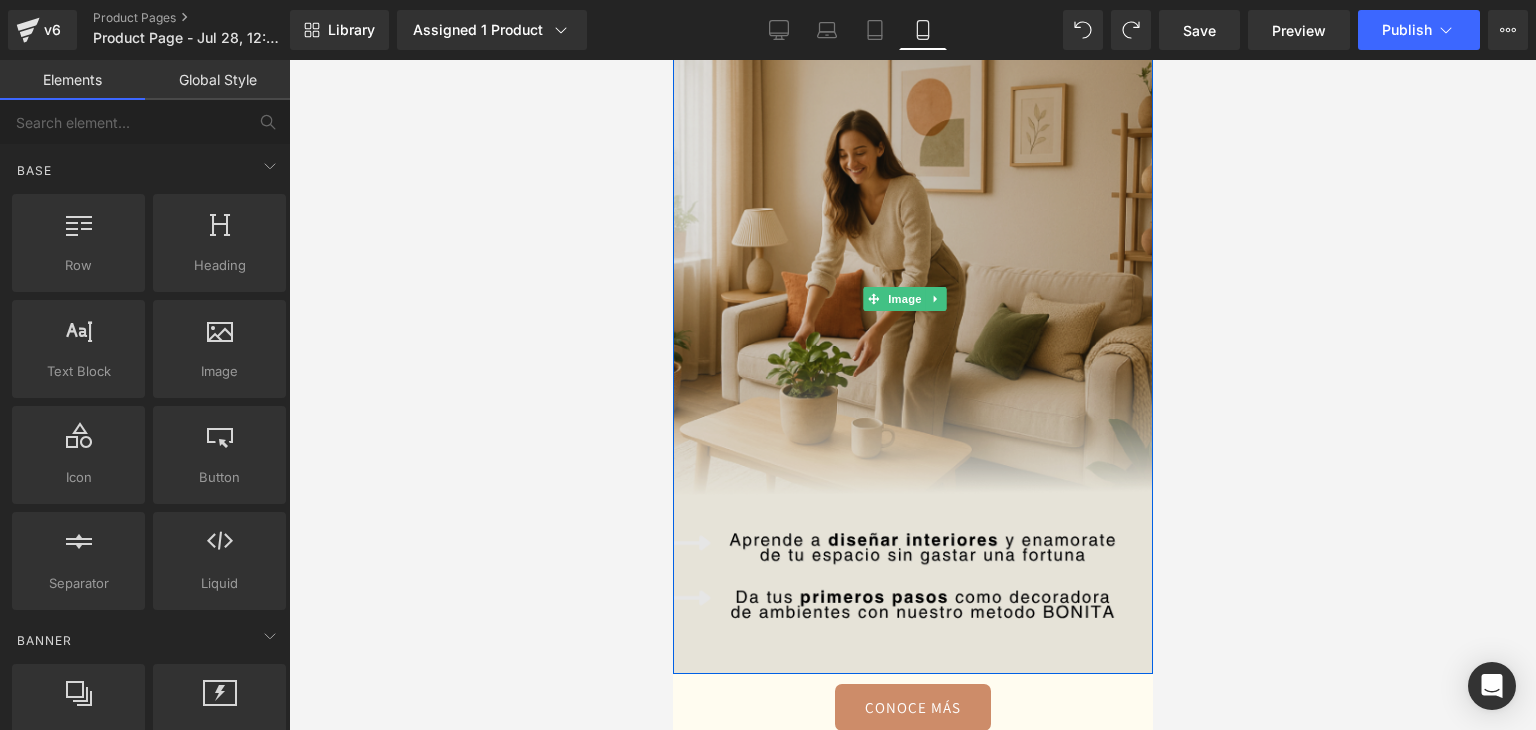 scroll, scrollTop: 0, scrollLeft: 0, axis: both 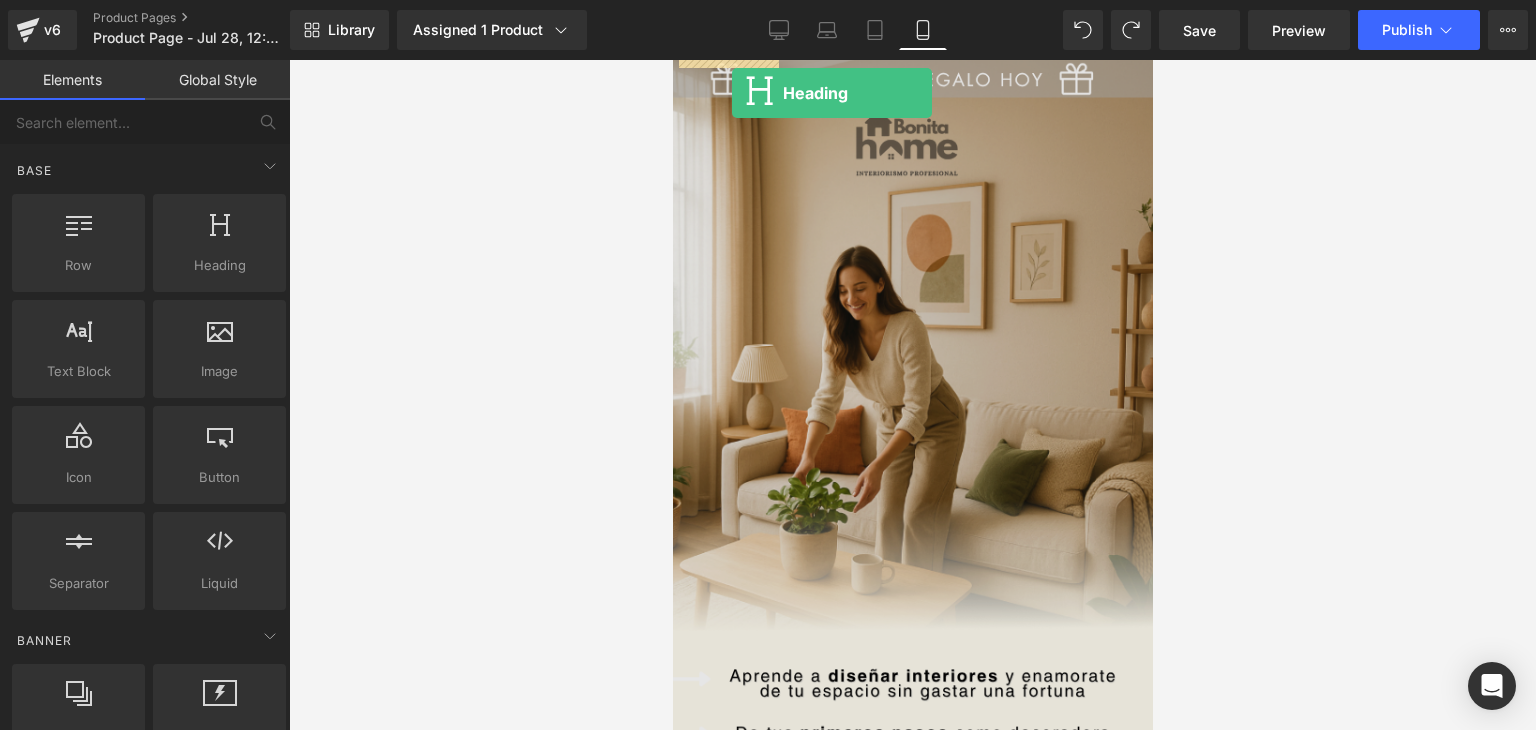 drag, startPoint x: 899, startPoint y: 295, endPoint x: 731, endPoint y: 93, distance: 262.7318 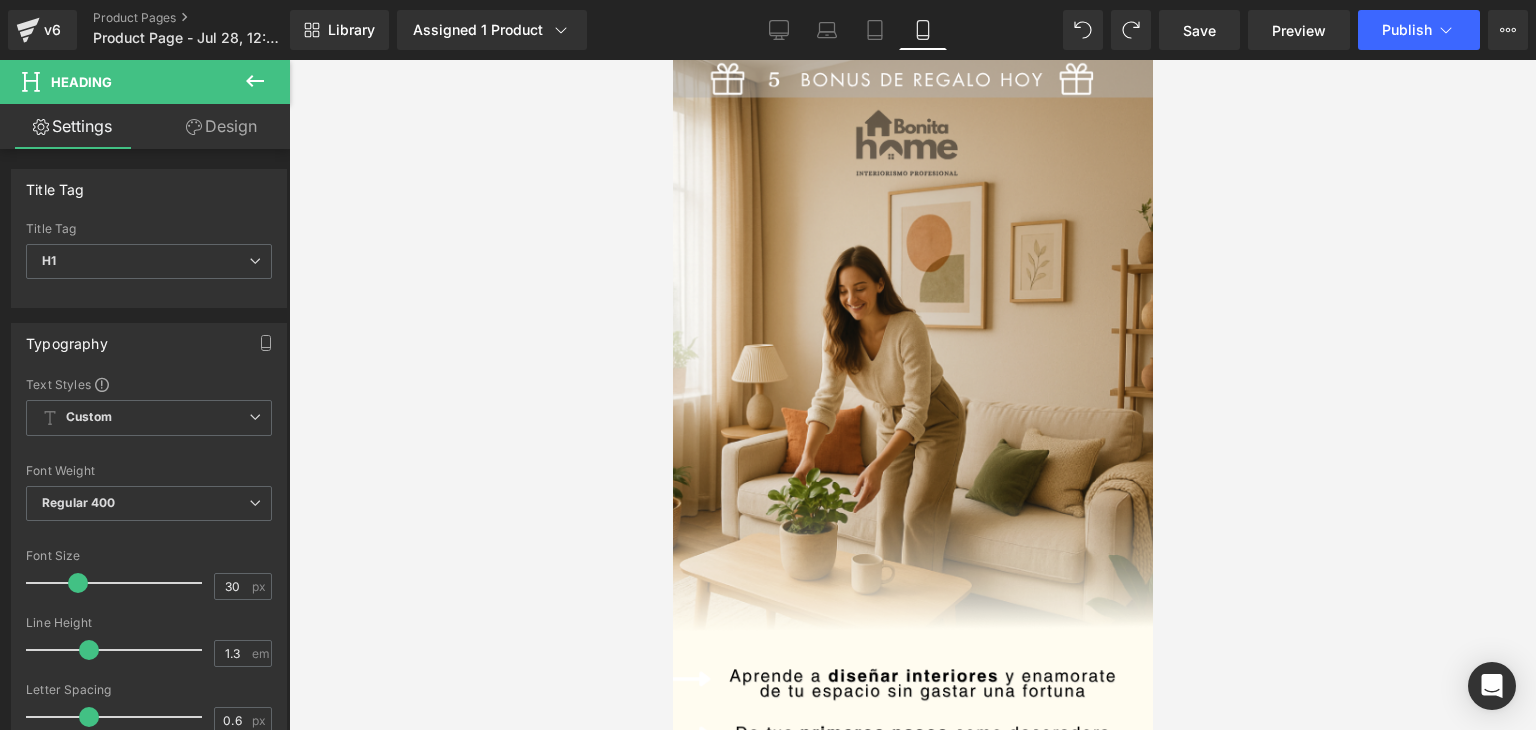 click on "Design" at bounding box center [221, 126] 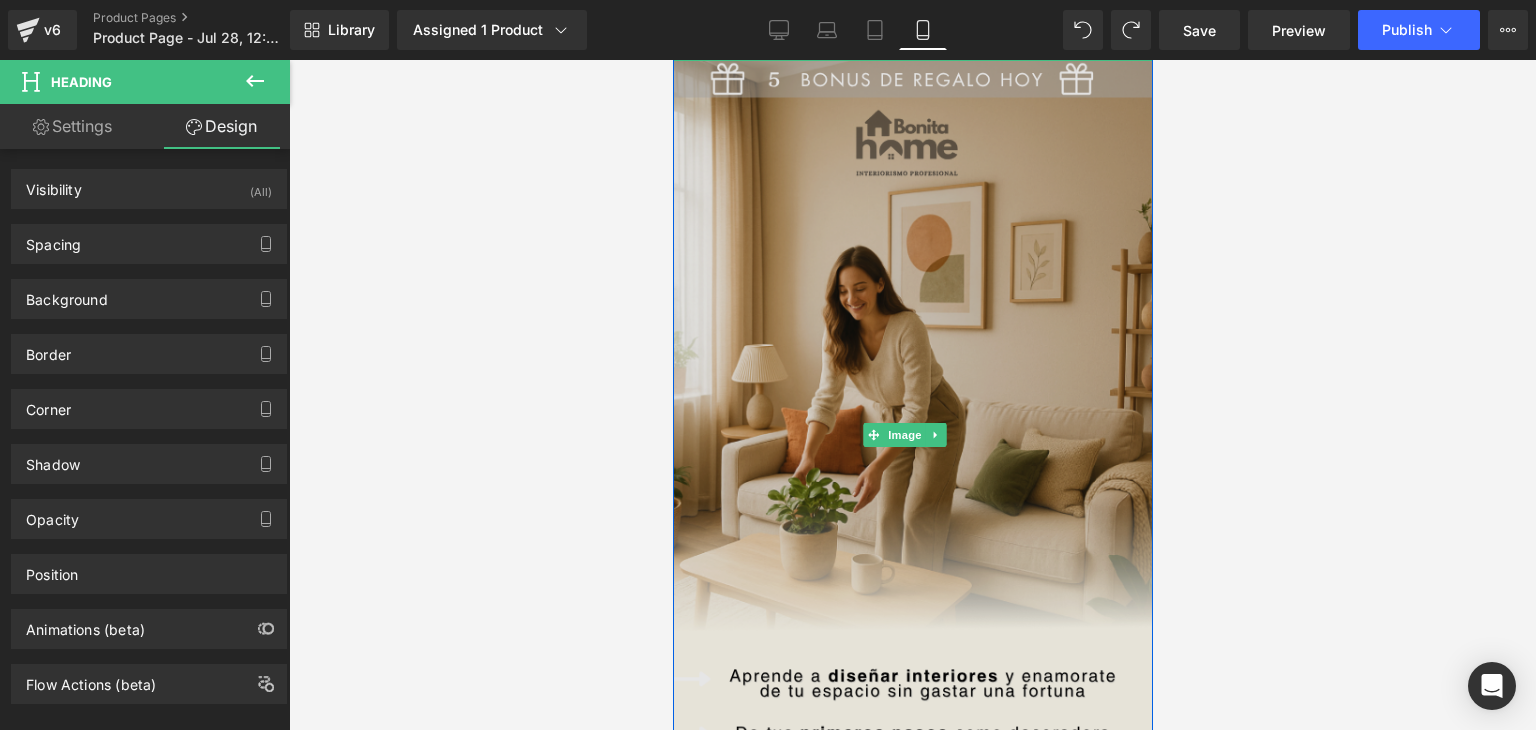 click at bounding box center (912, 435) 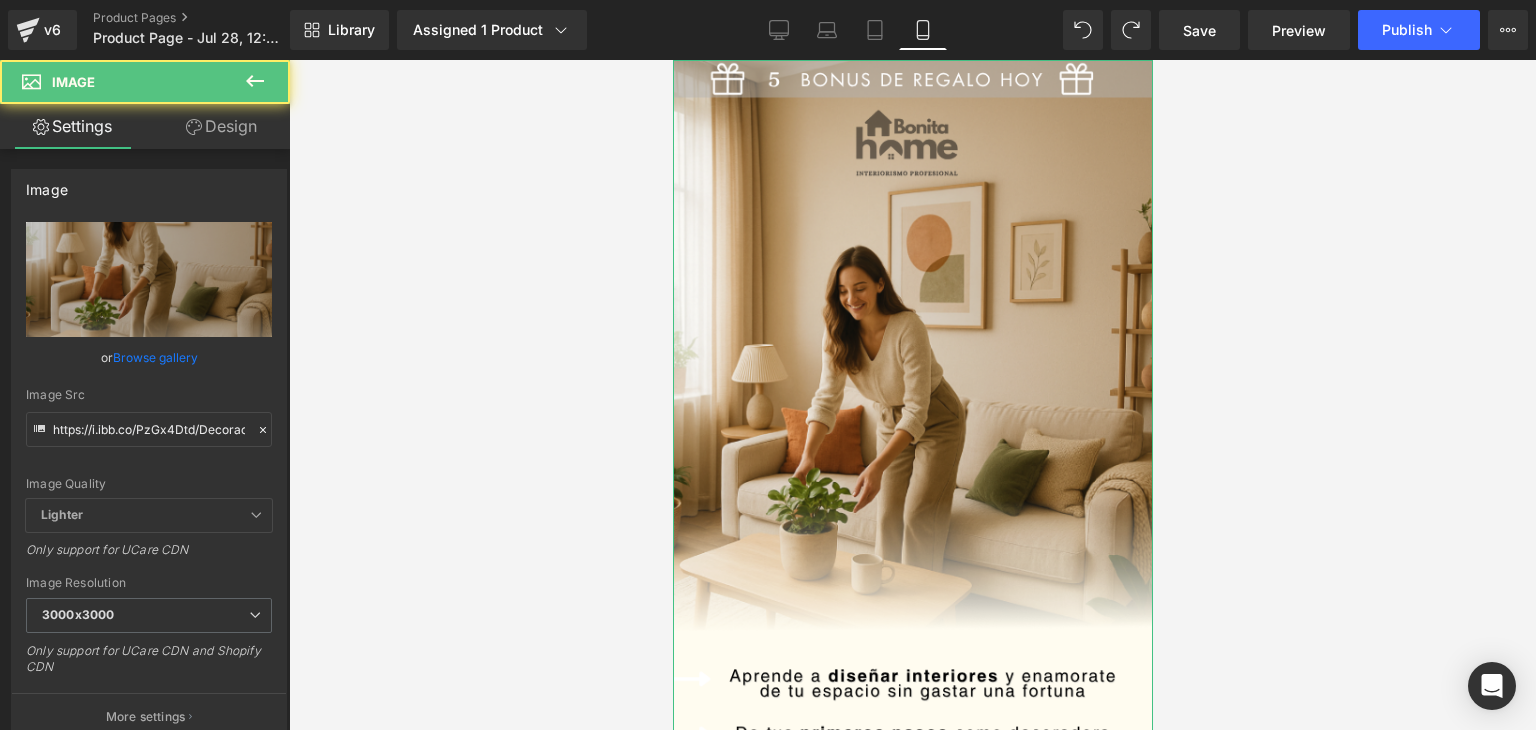click on "Design" at bounding box center [221, 126] 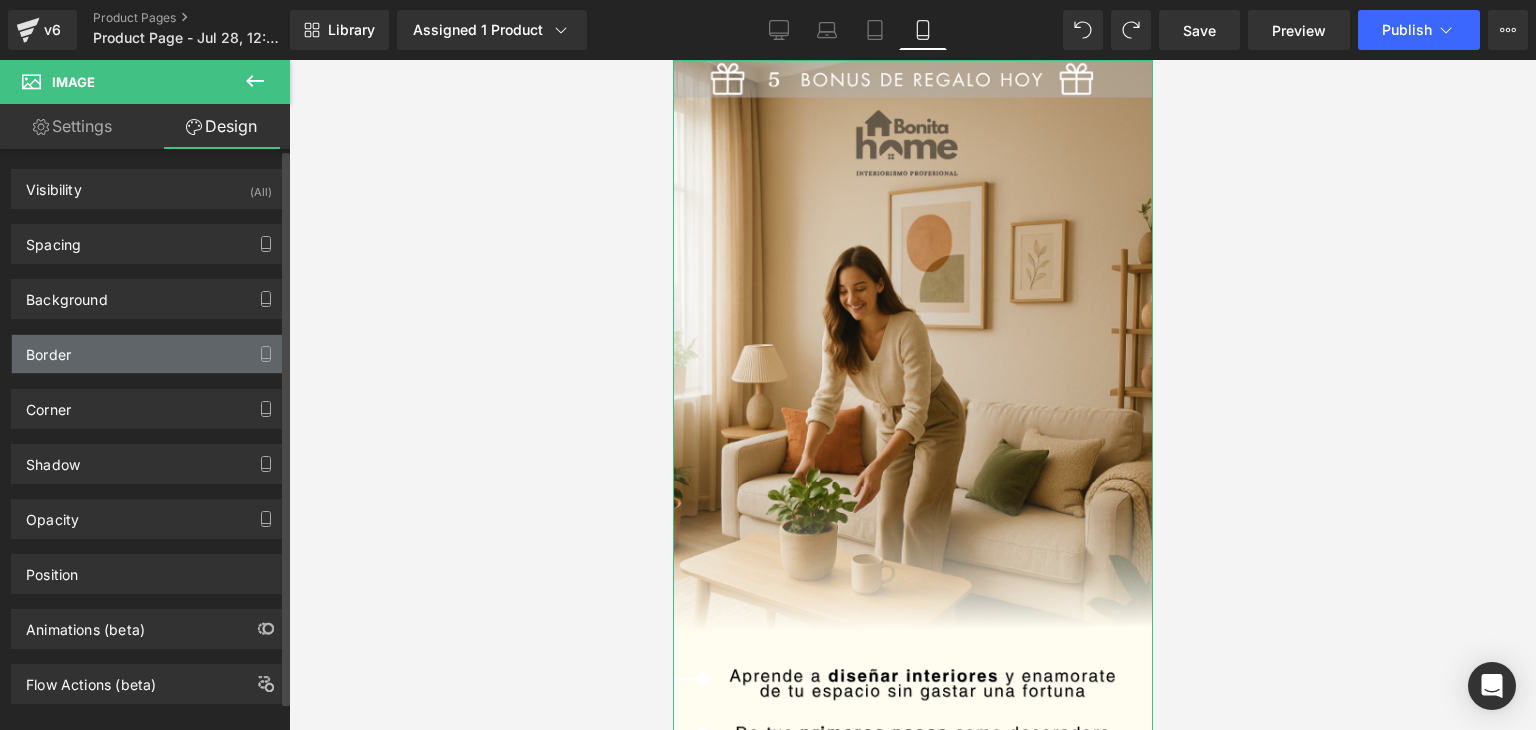 click on "Border" at bounding box center [149, 354] 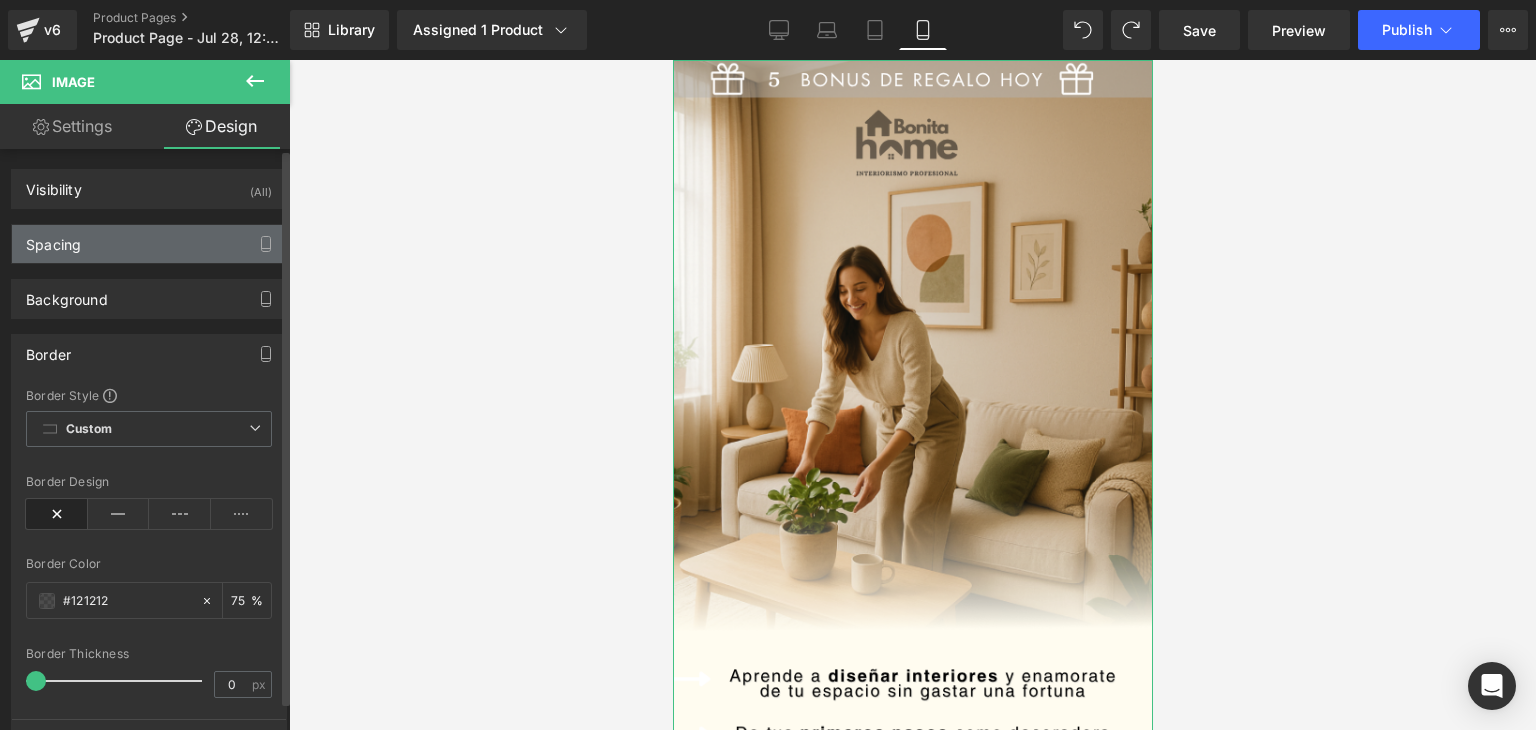 click on "Spacing" at bounding box center [149, 244] 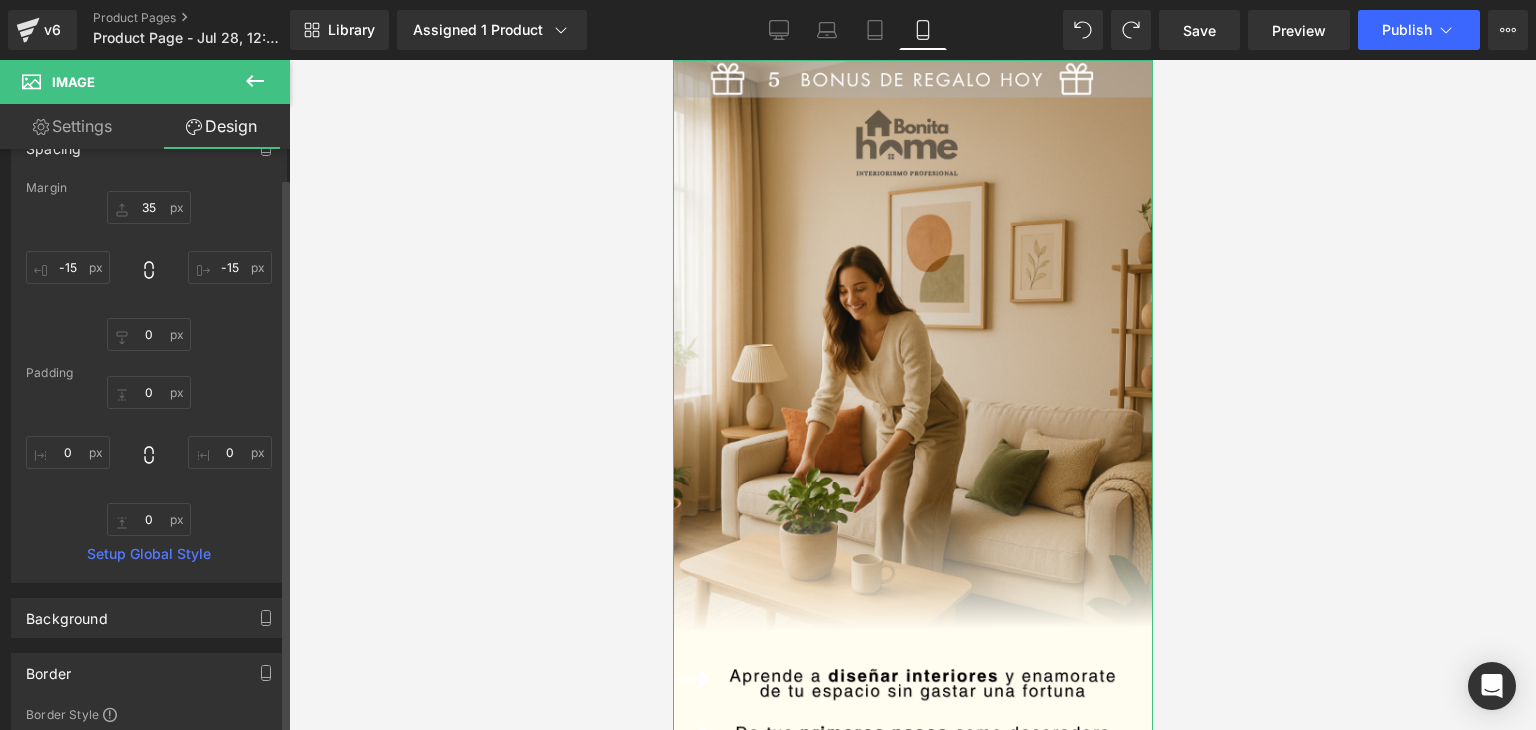 scroll, scrollTop: 100, scrollLeft: 0, axis: vertical 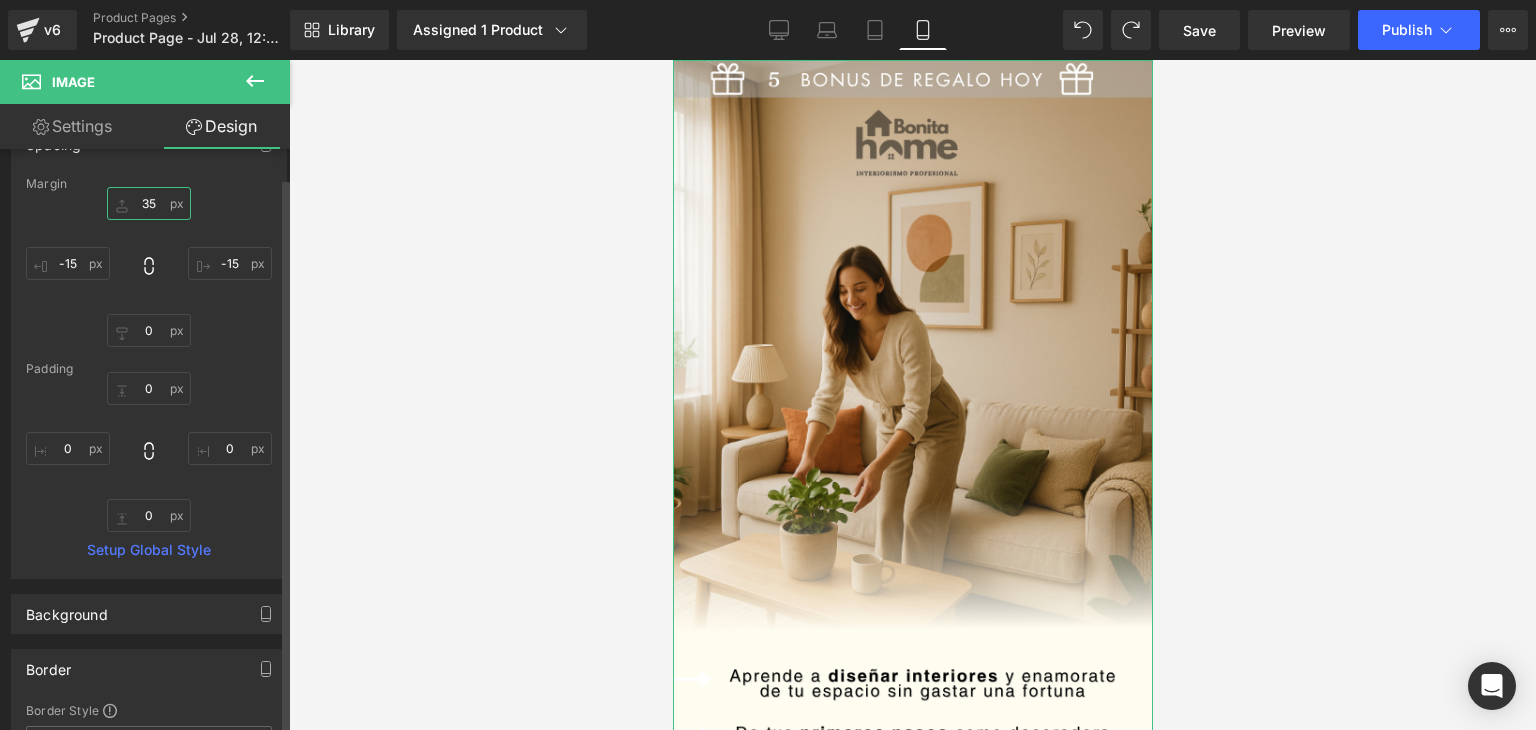 click on "35" at bounding box center [149, 203] 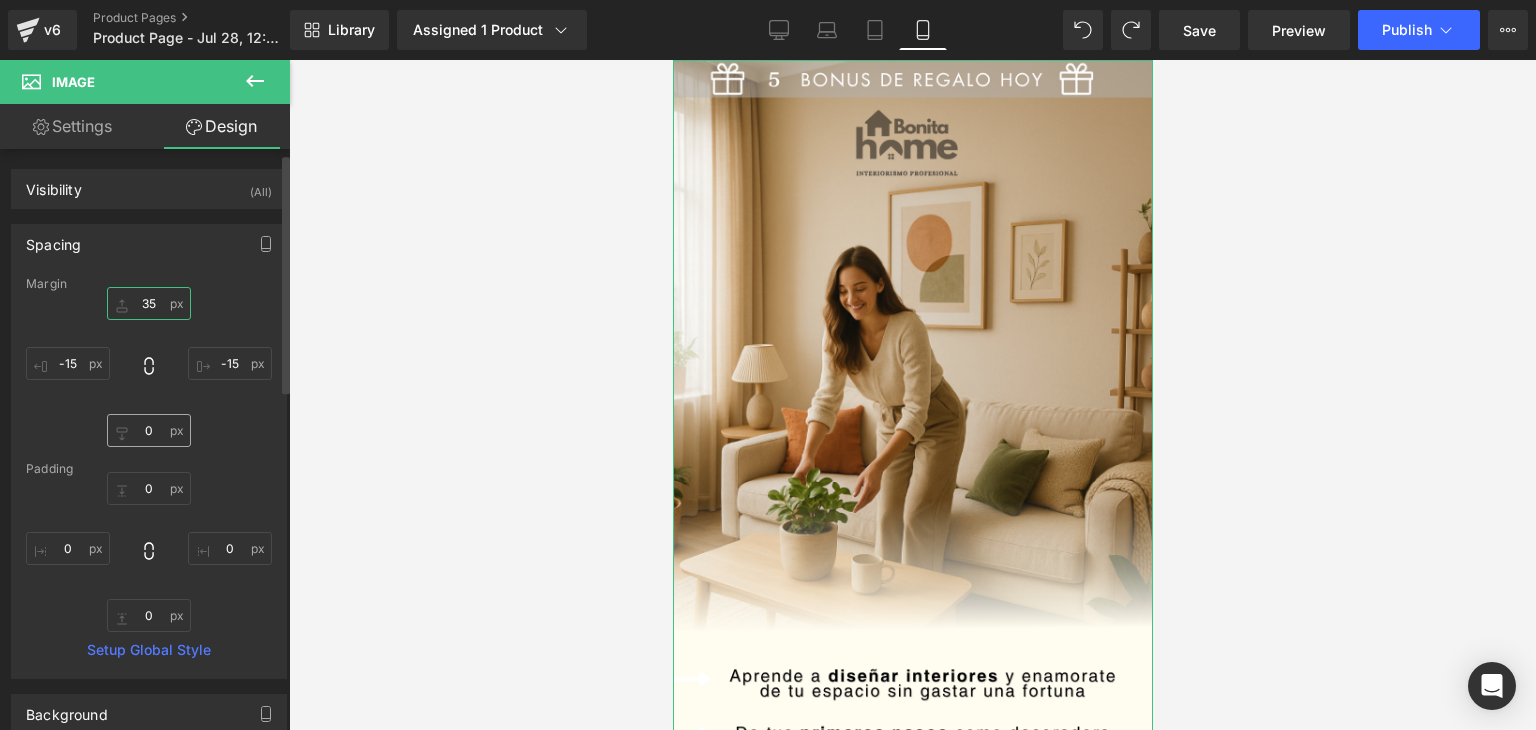 scroll, scrollTop: 0, scrollLeft: 0, axis: both 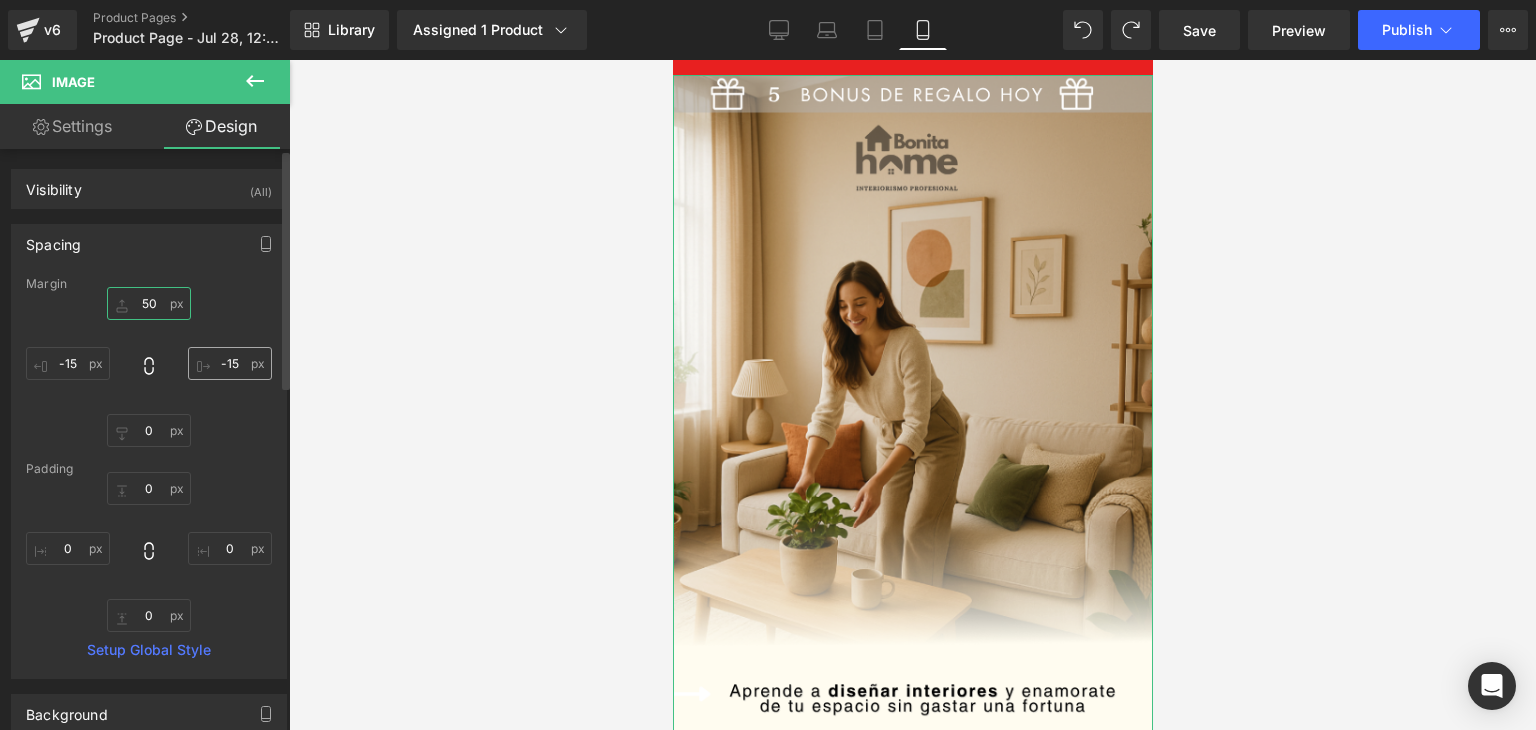 type on "5" 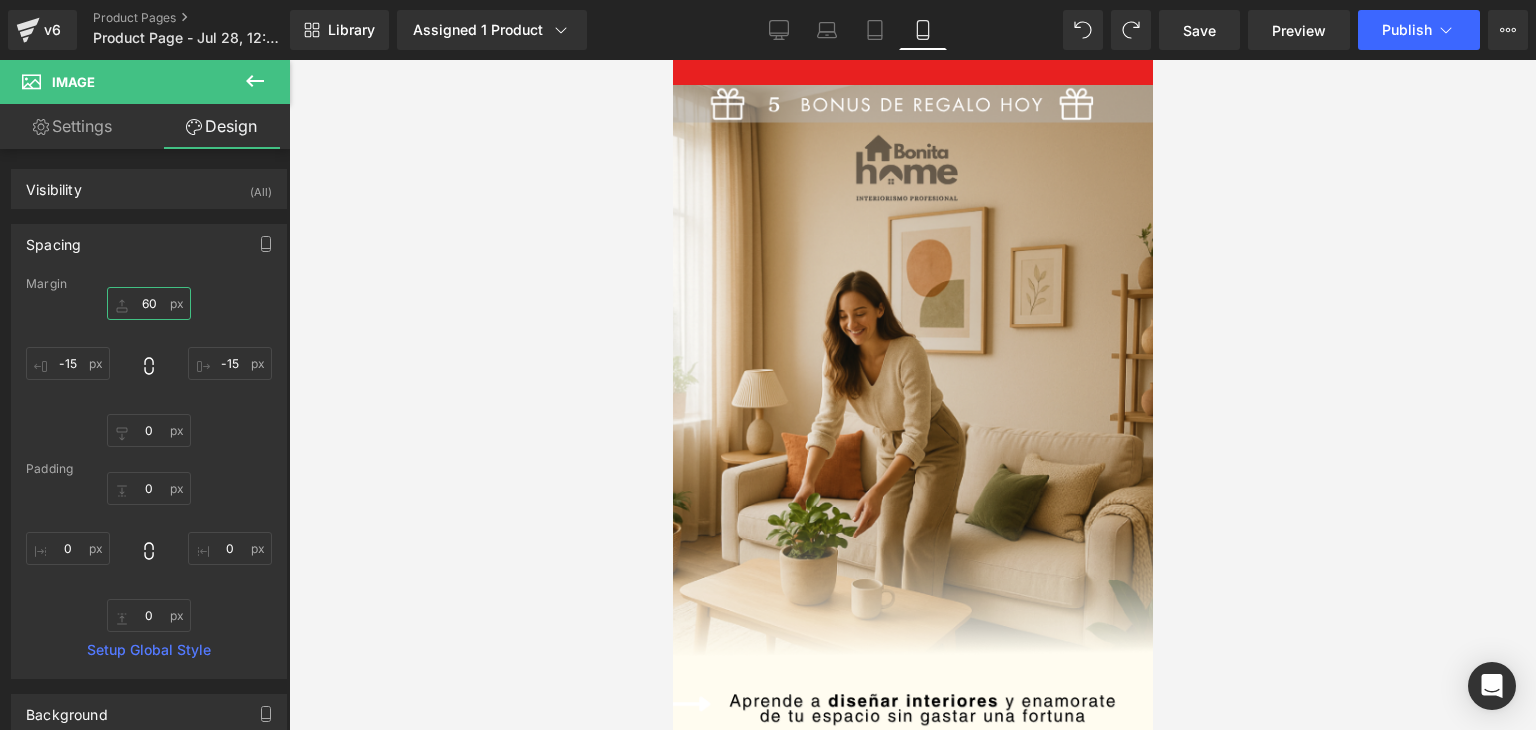 type on "6" 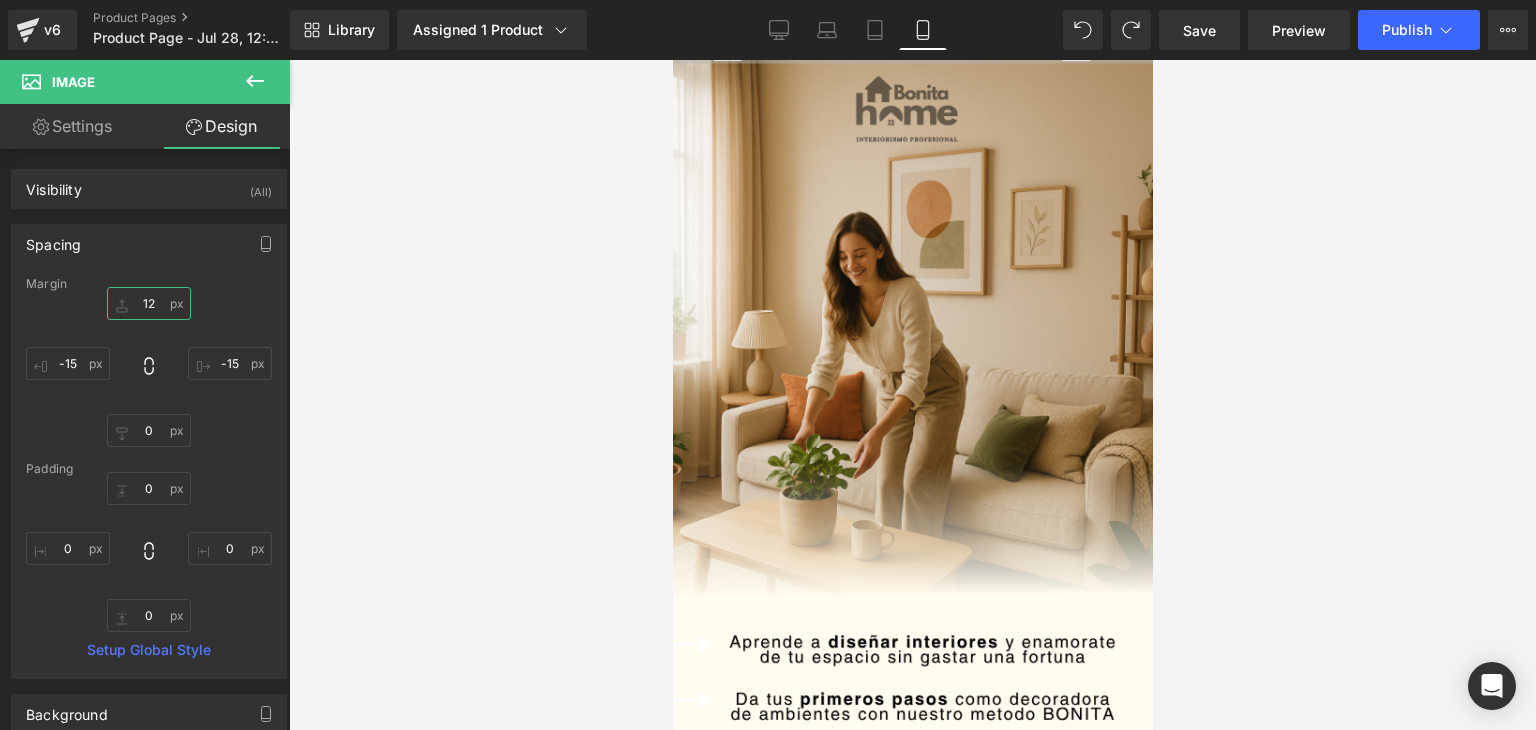 type on "120" 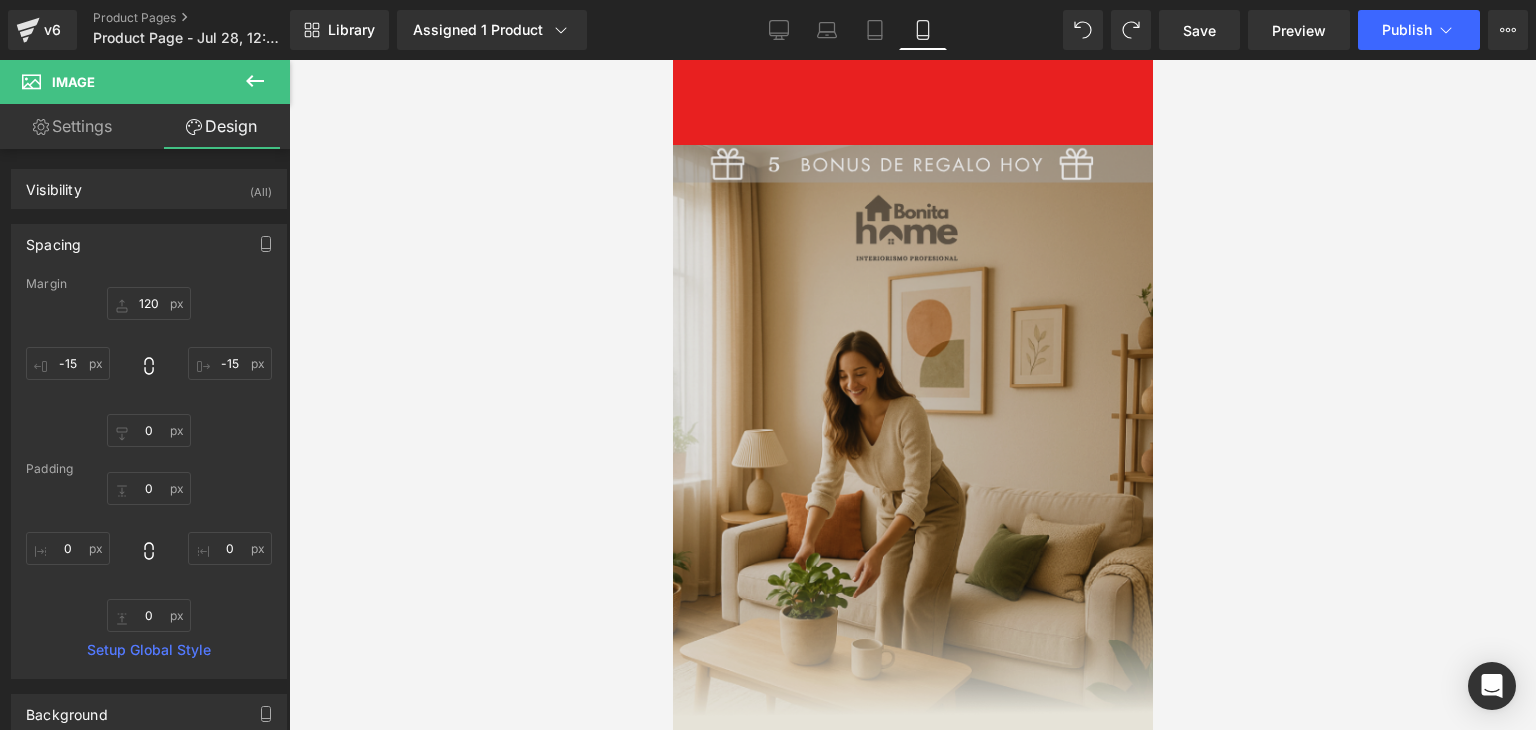click on "Image         Row" at bounding box center [912, 460] 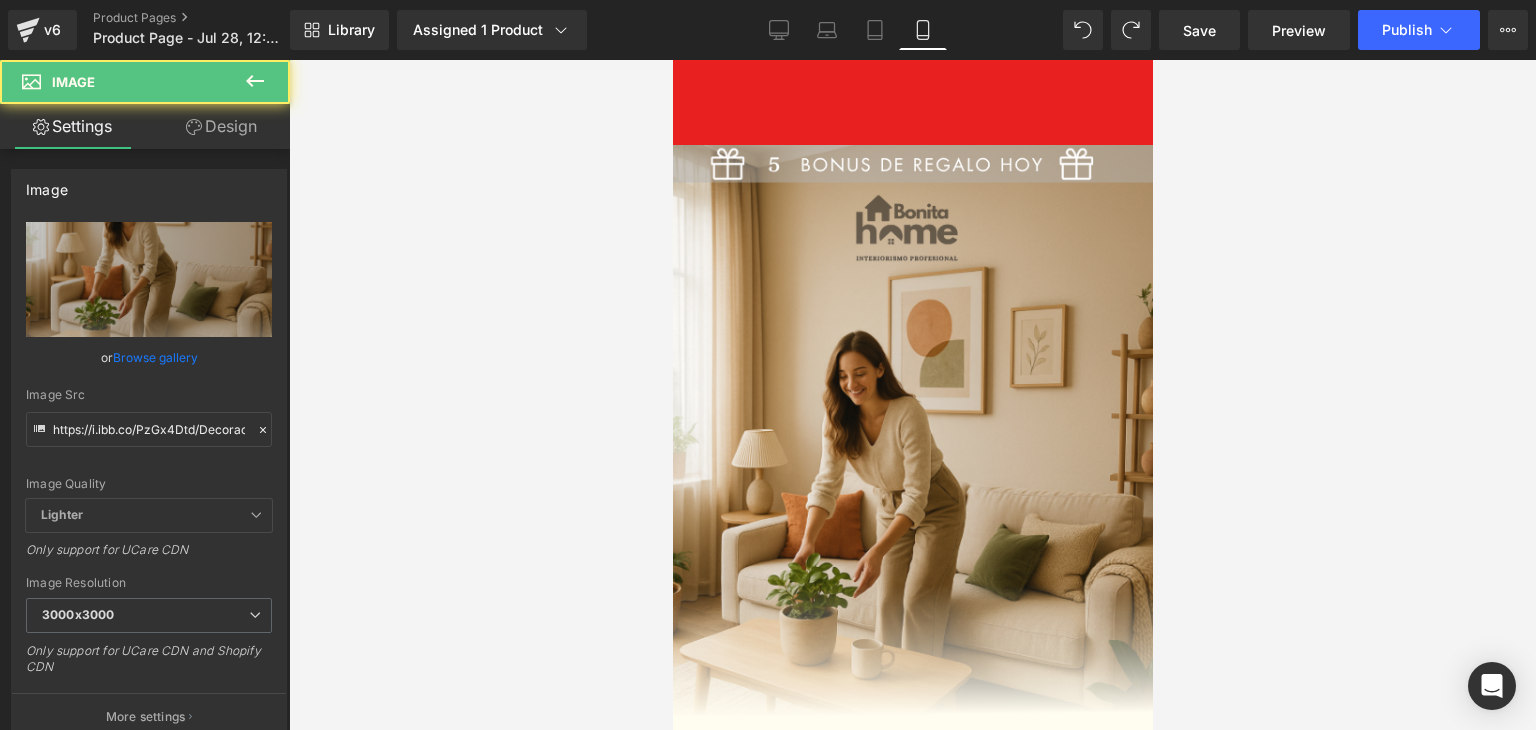 click at bounding box center (912, 395) 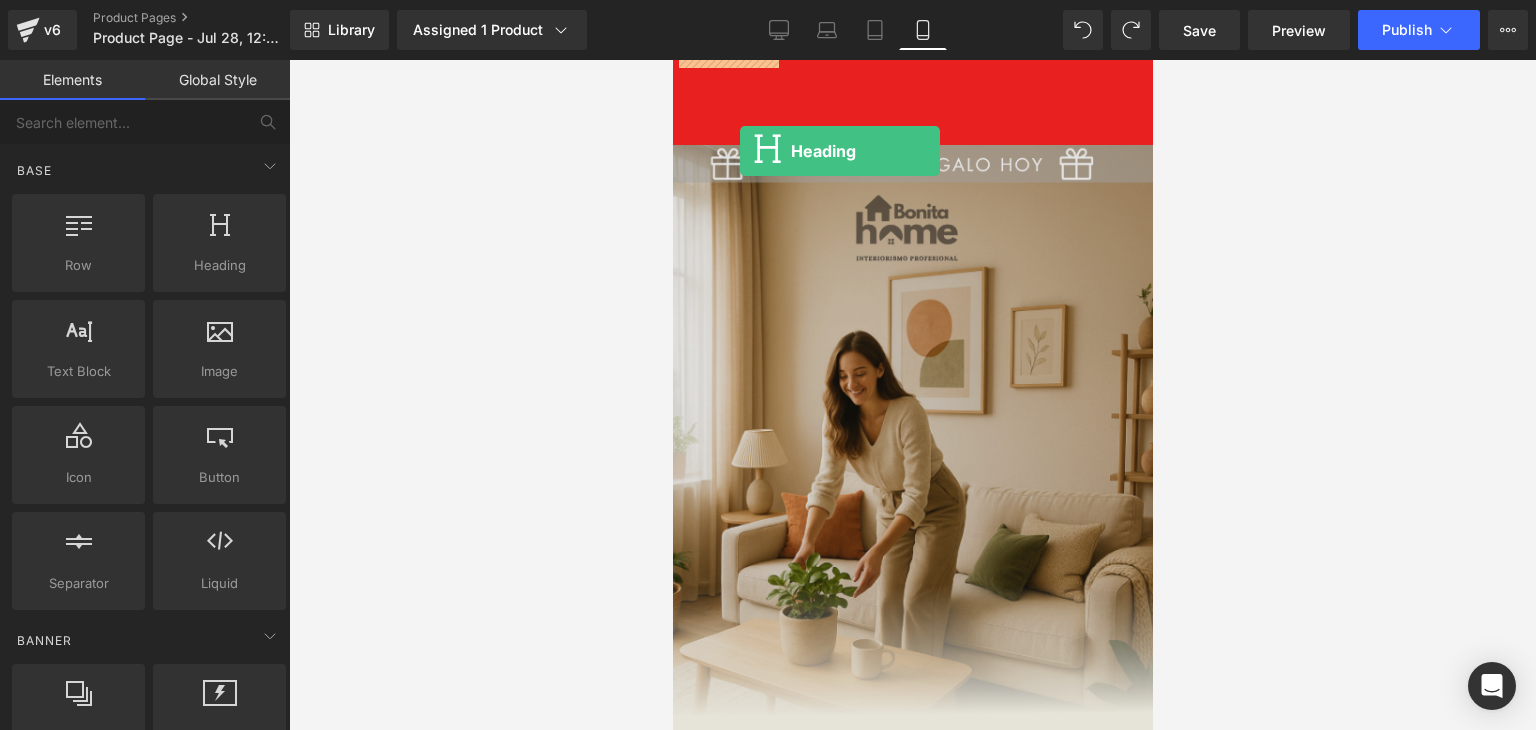 drag, startPoint x: 888, startPoint y: 311, endPoint x: 736, endPoint y: 145, distance: 225.07776 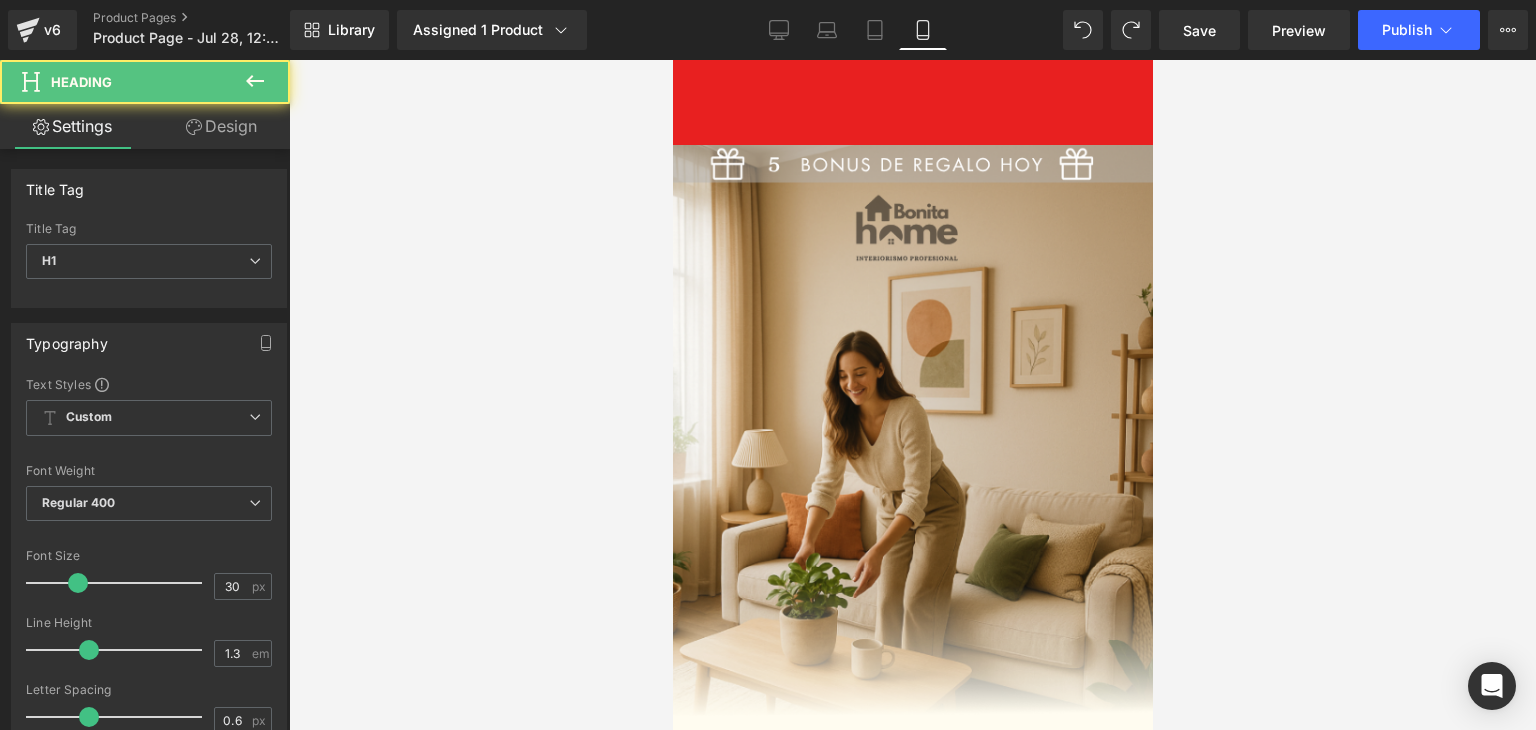 click at bounding box center (912, 395) 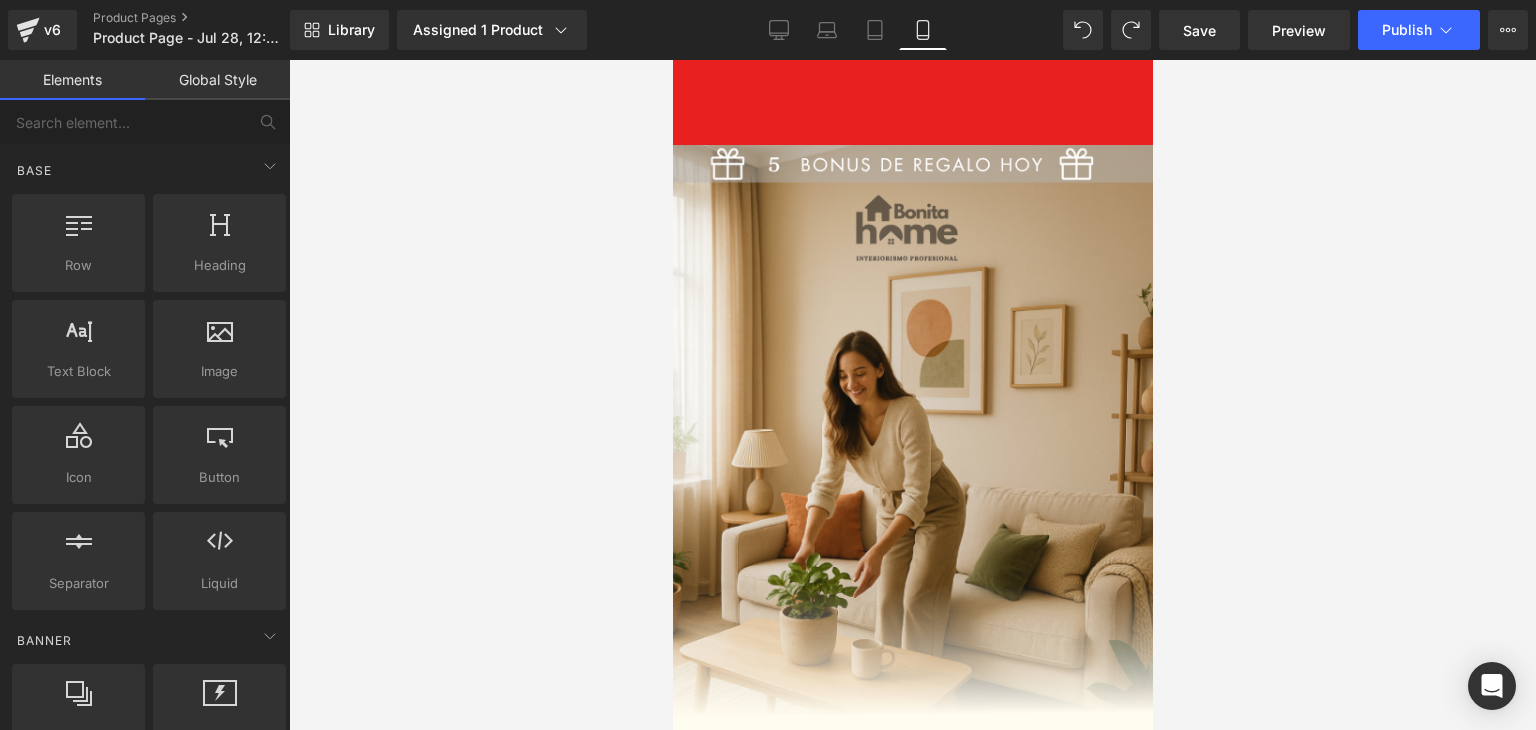 drag, startPoint x: 430, startPoint y: 339, endPoint x: 210, endPoint y: 169, distance: 278.02878 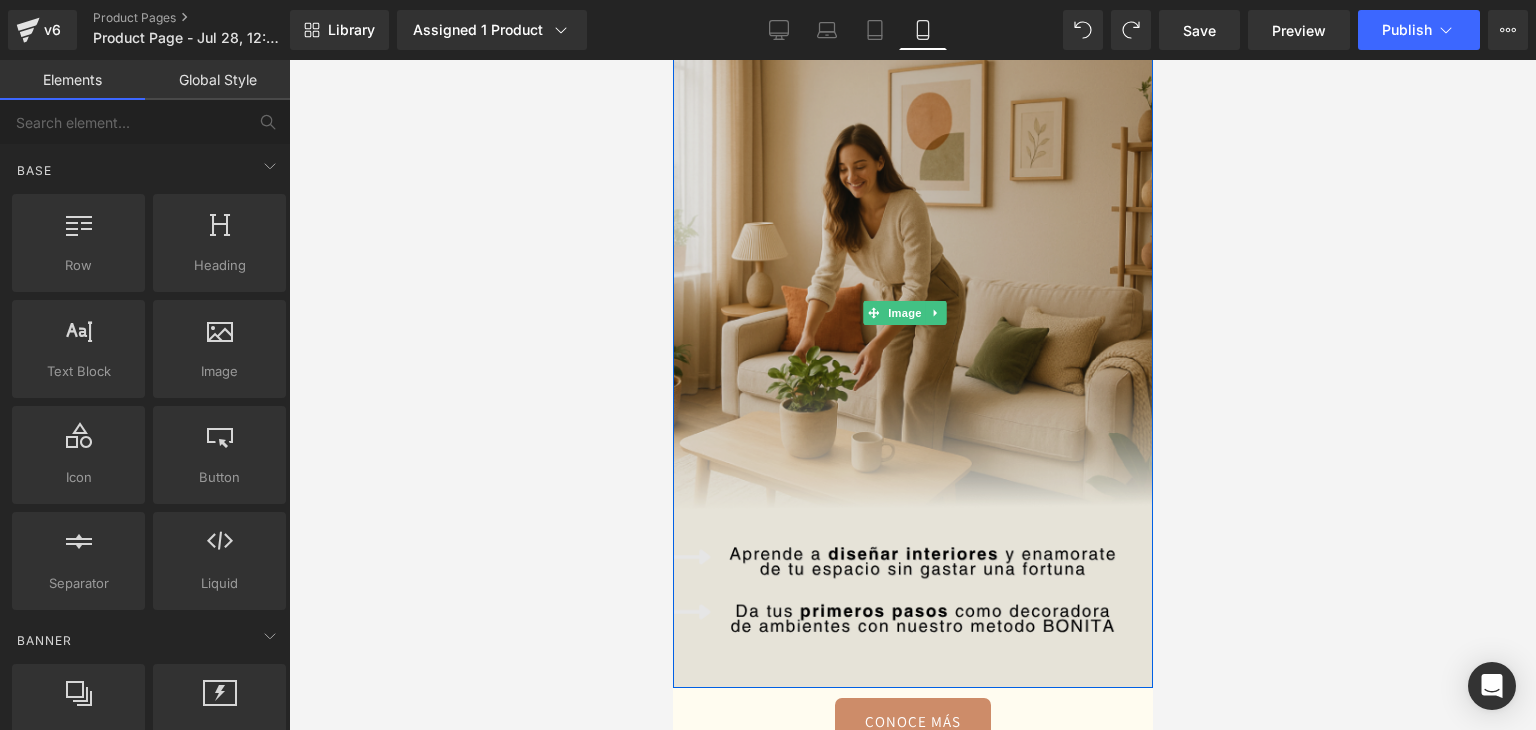 scroll, scrollTop: 0, scrollLeft: 0, axis: both 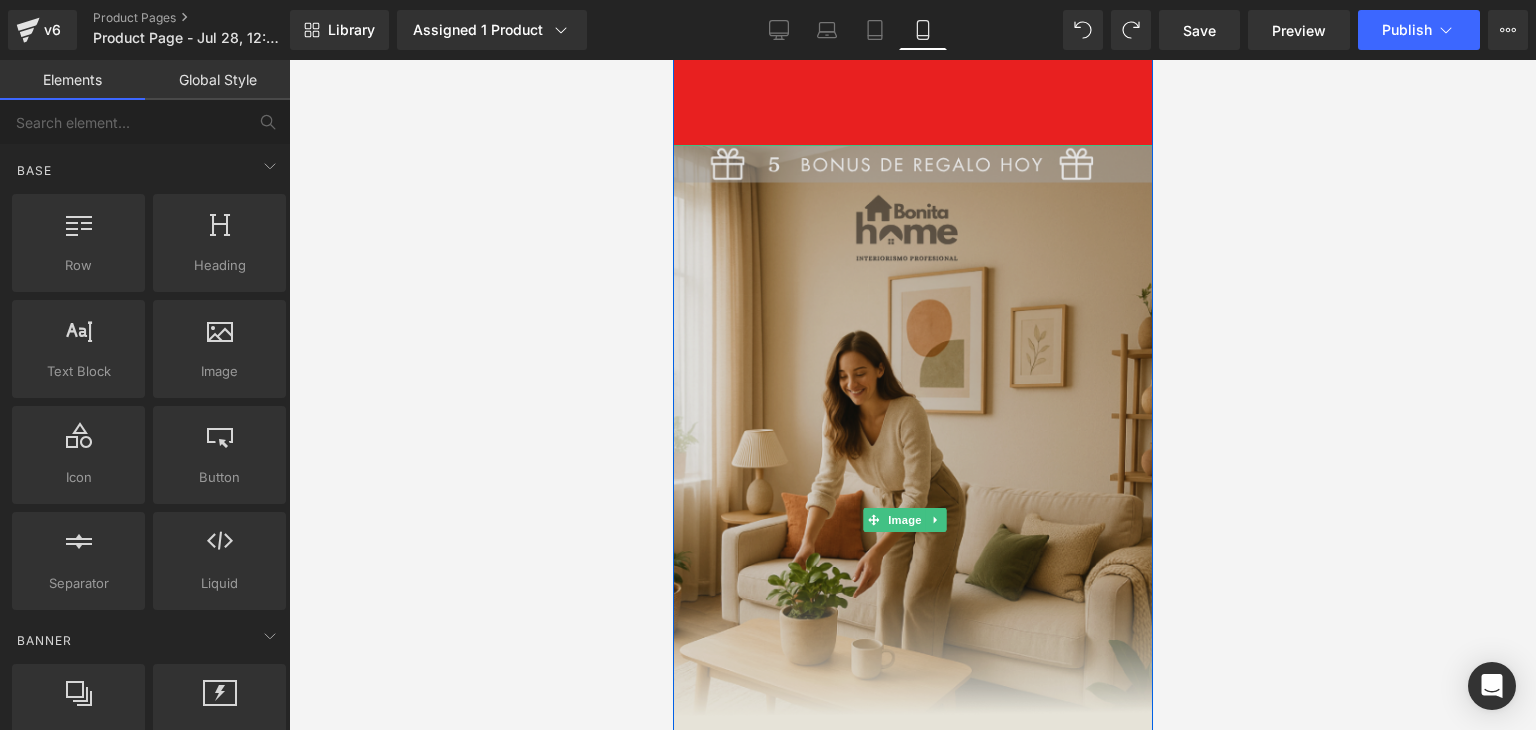 click at bounding box center (912, 520) 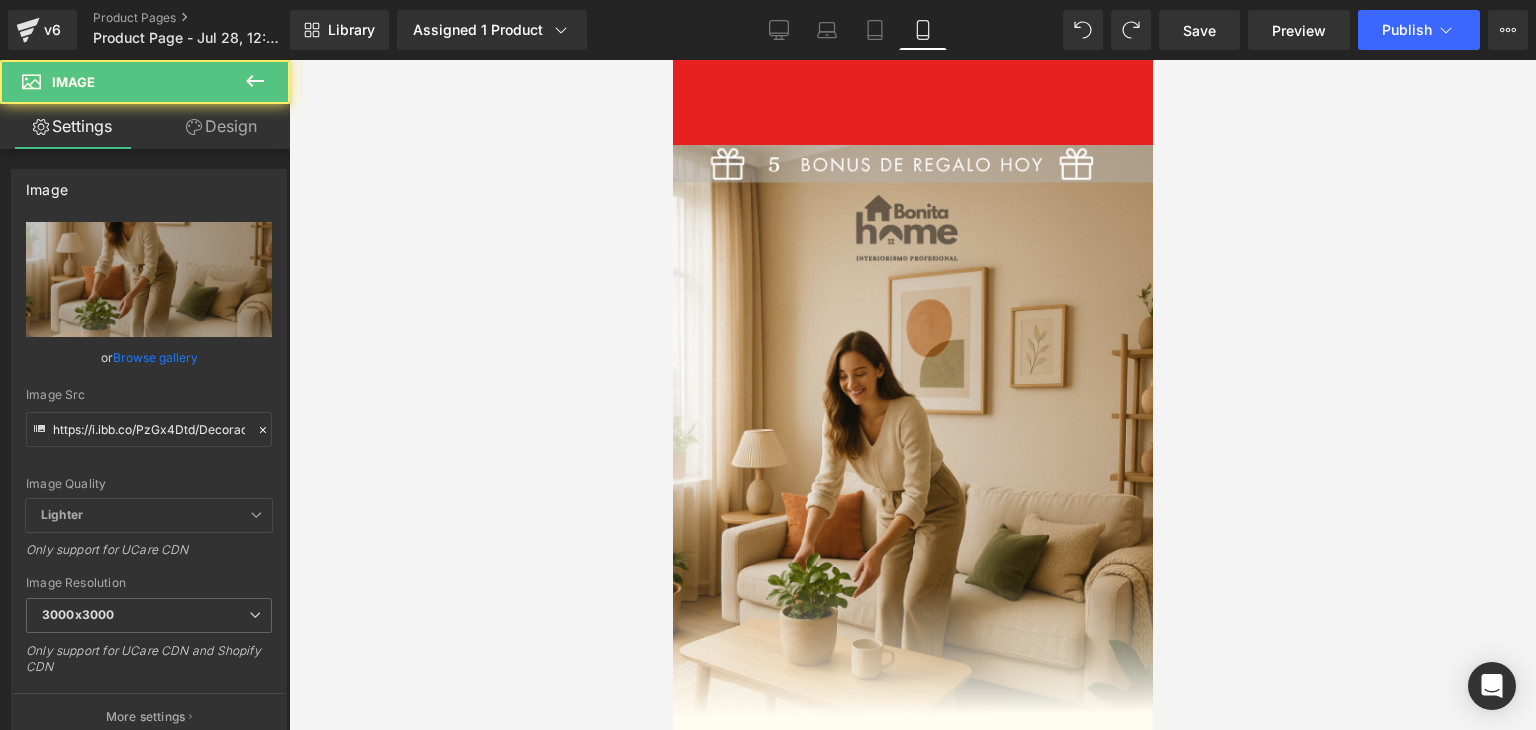 click at bounding box center [912, 395] 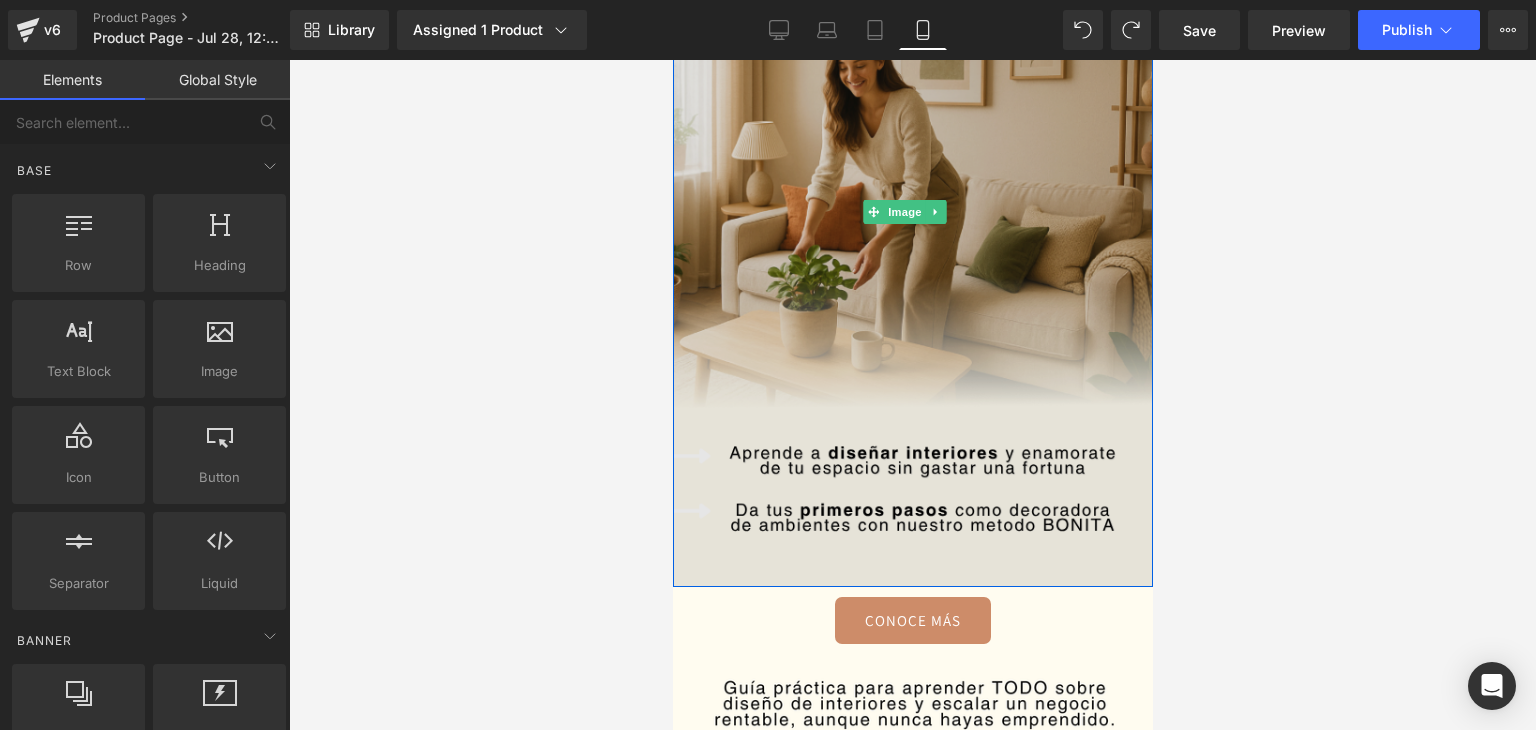 scroll, scrollTop: 0, scrollLeft: 0, axis: both 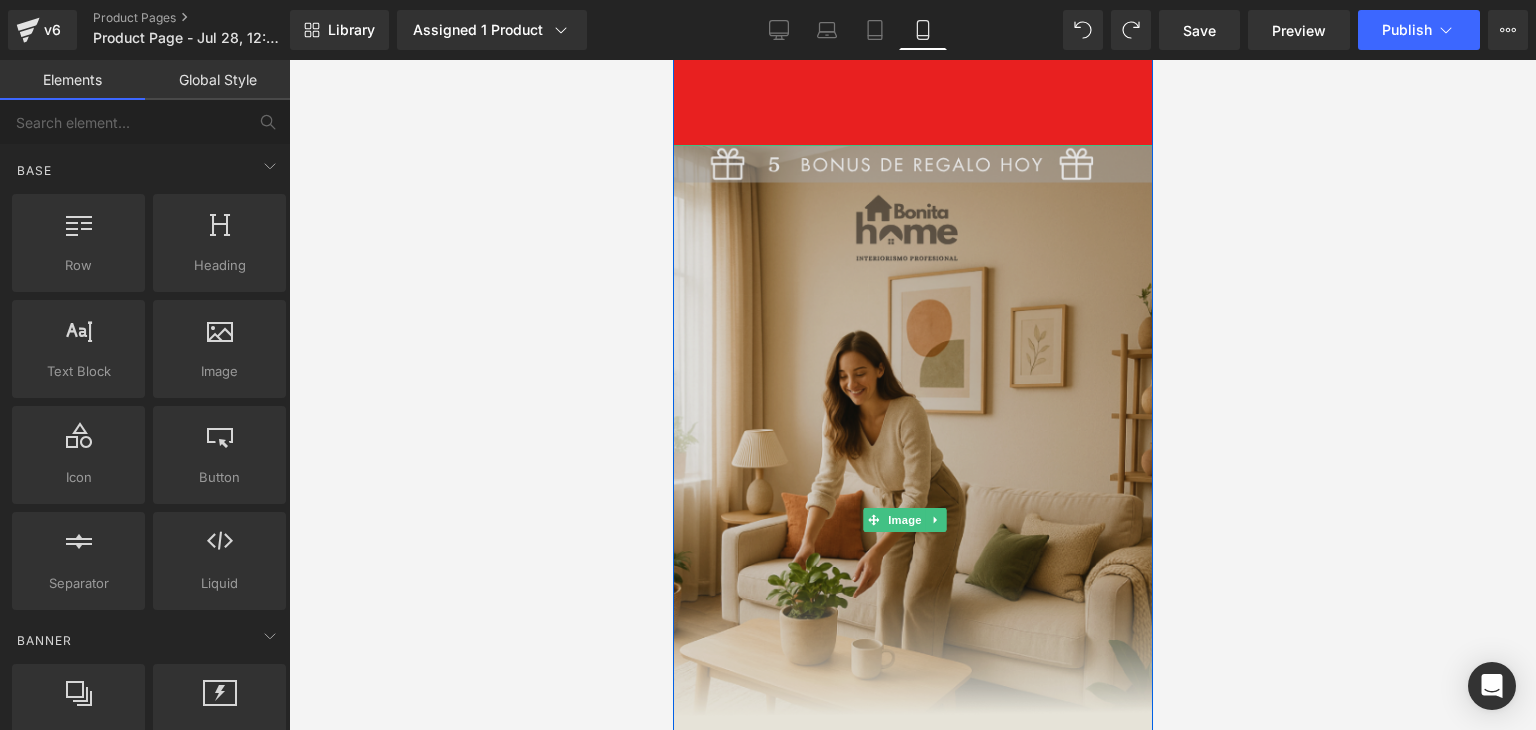 click at bounding box center (912, 520) 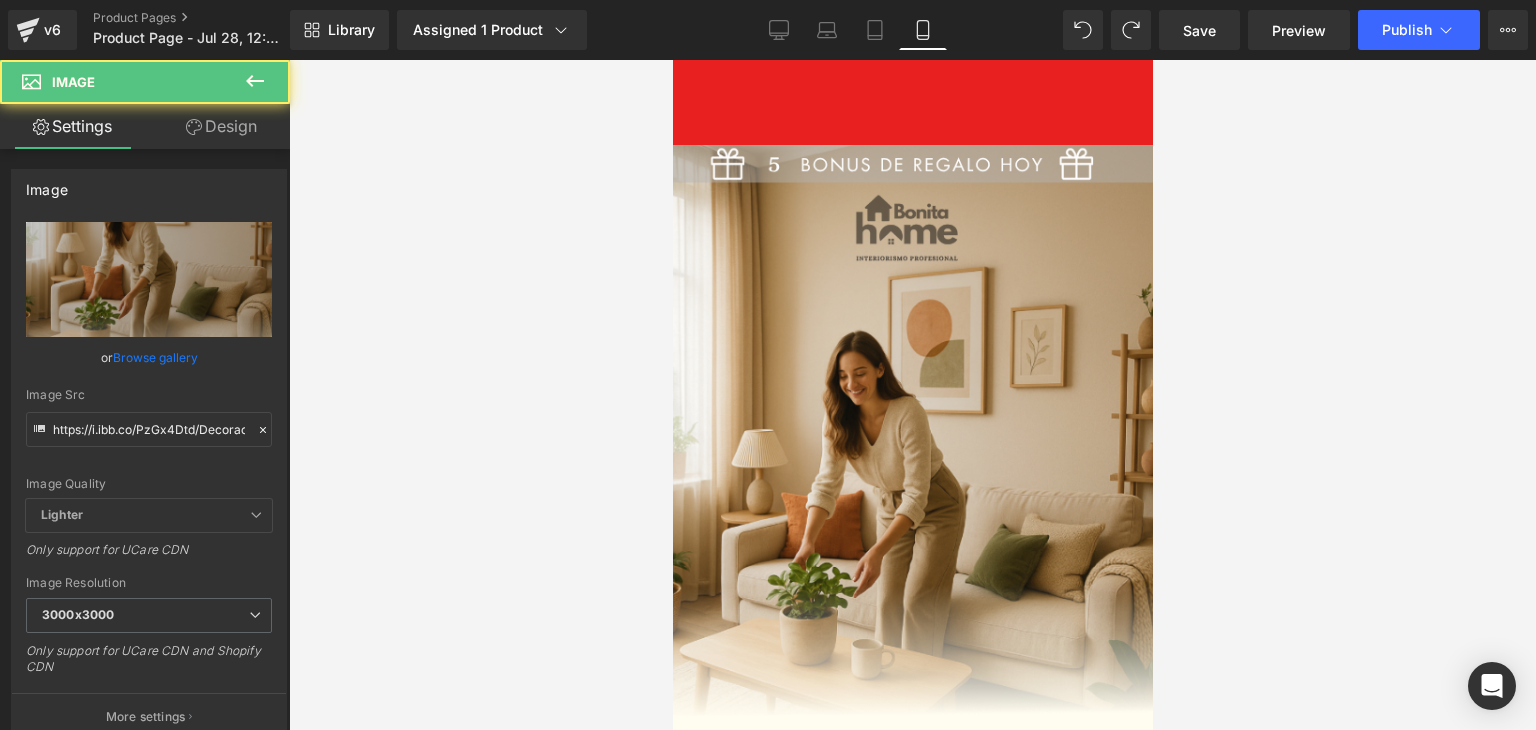 click at bounding box center [912, 395] 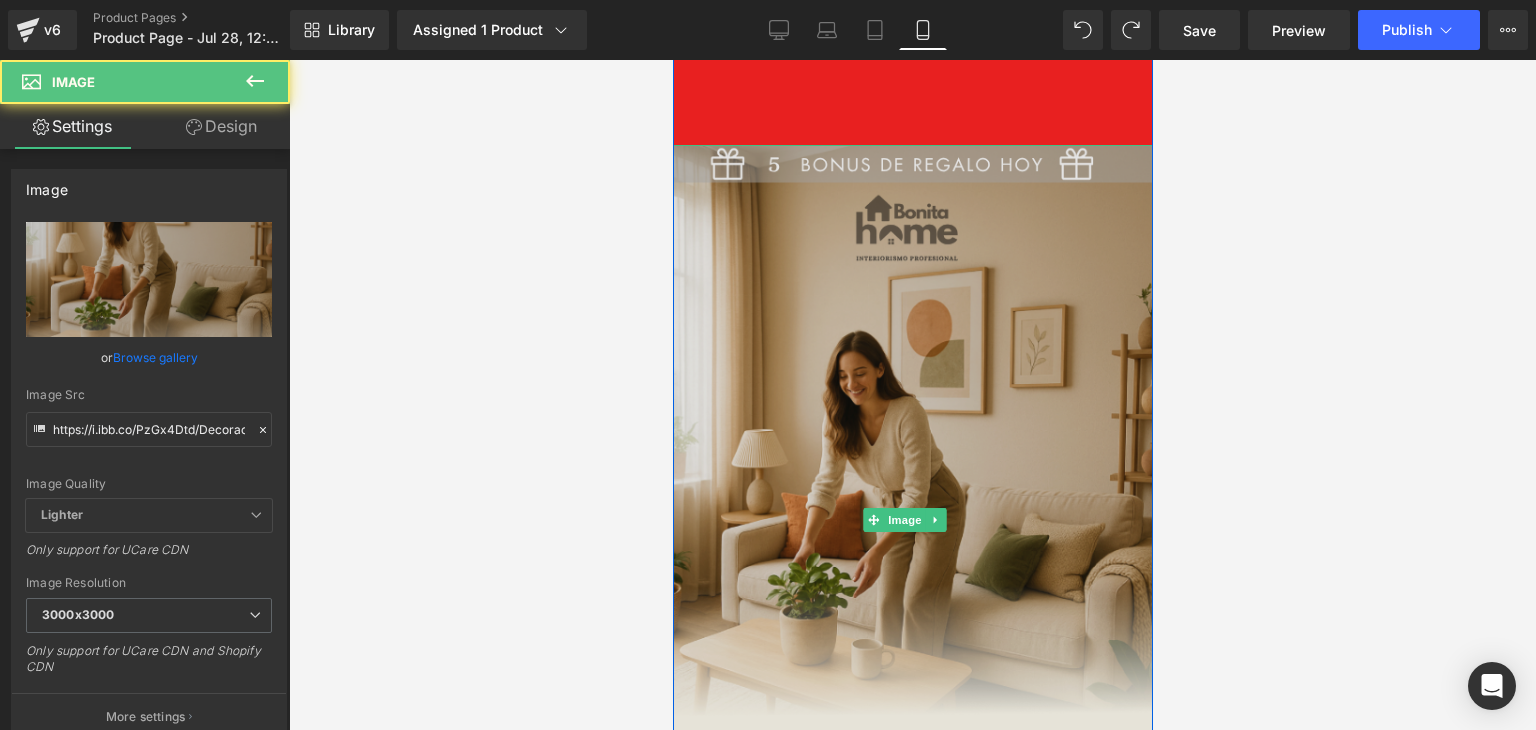 click at bounding box center [912, 520] 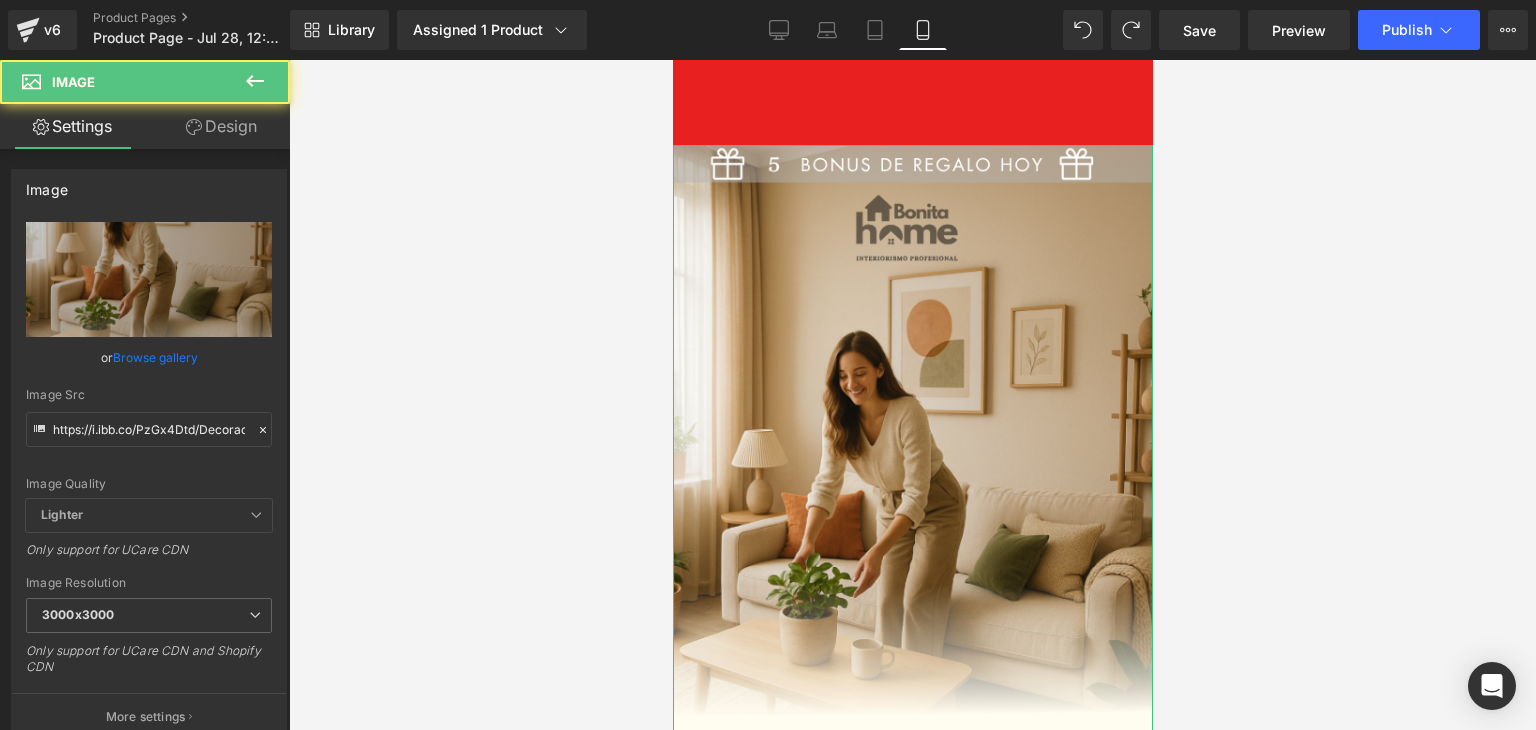 click on "Design" at bounding box center [221, 126] 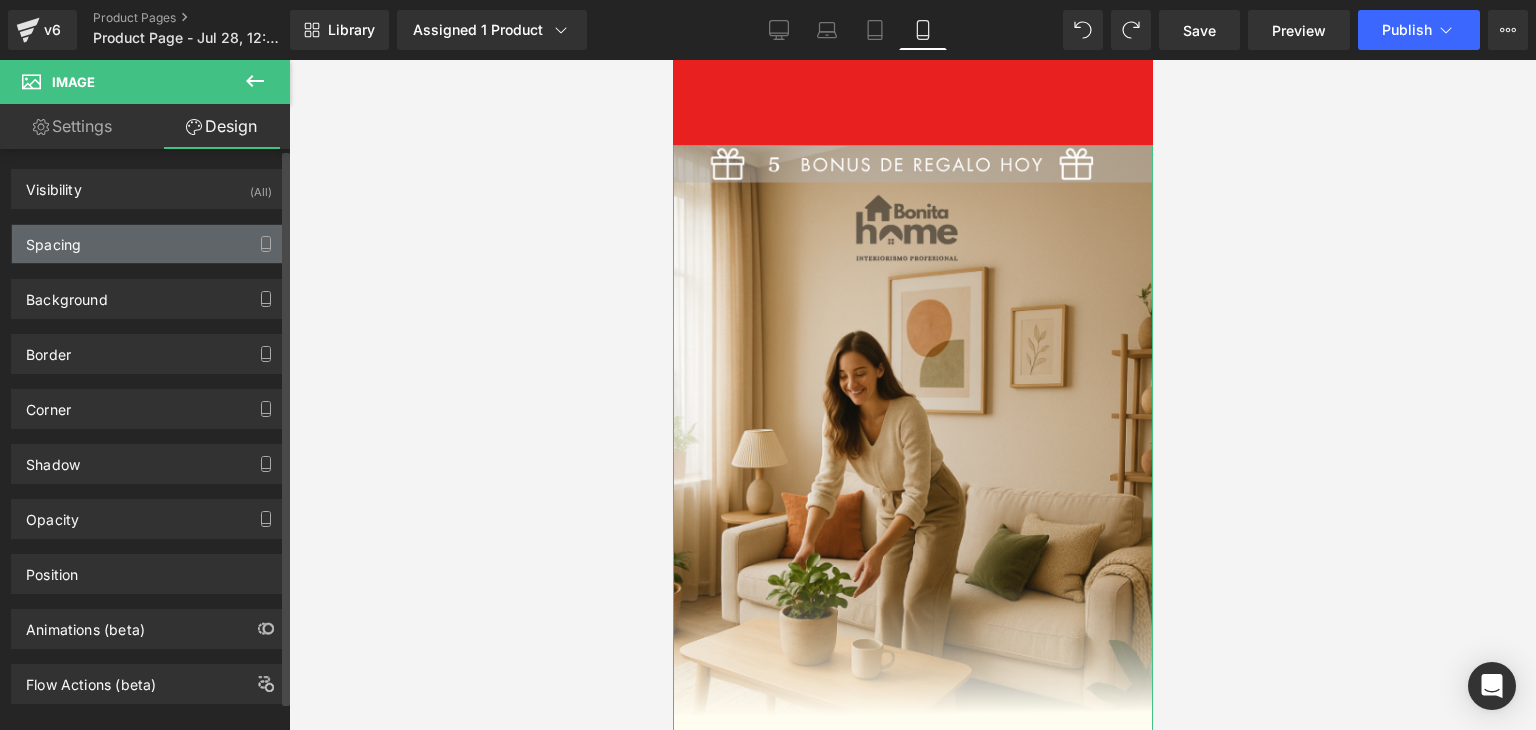 click on "Spacing" at bounding box center (149, 244) 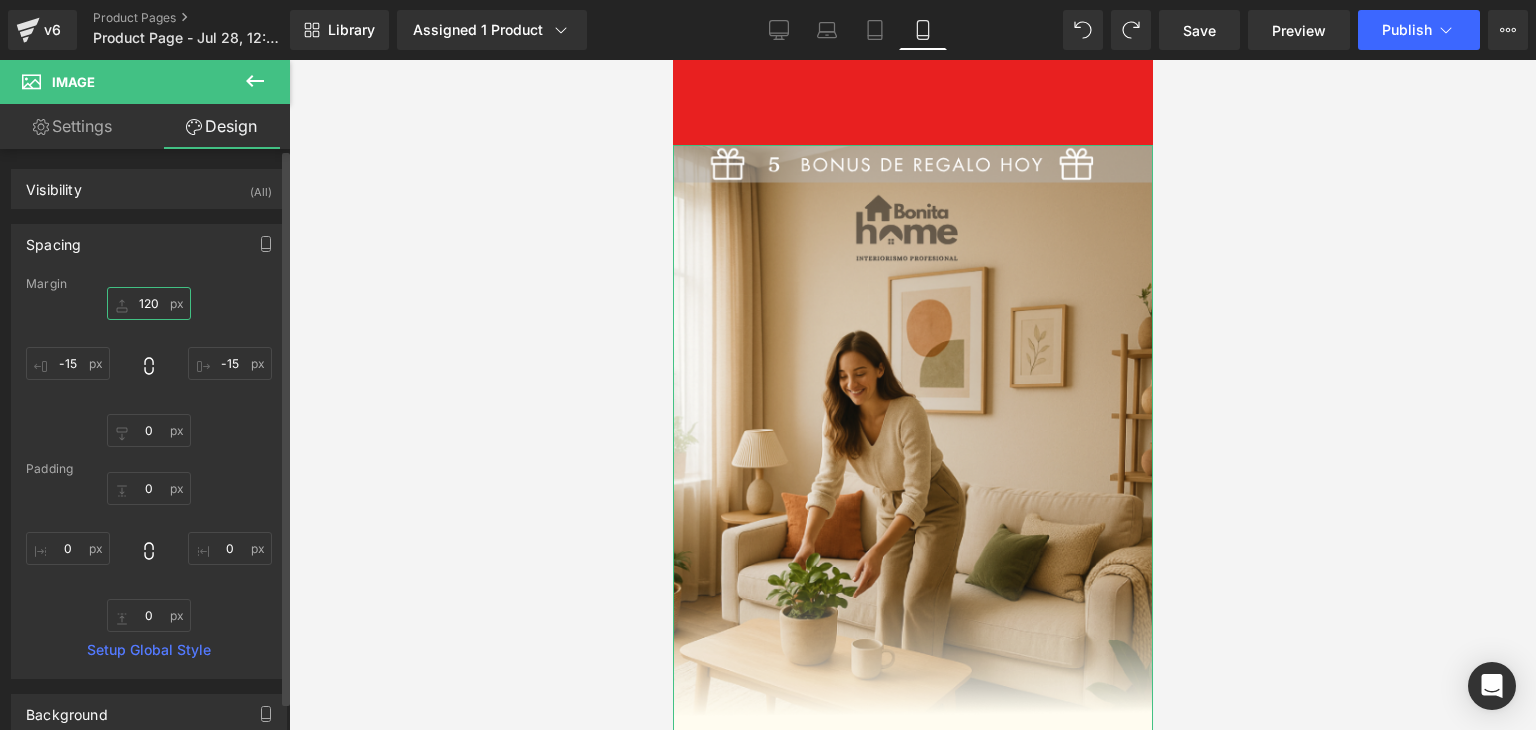 click at bounding box center (149, 303) 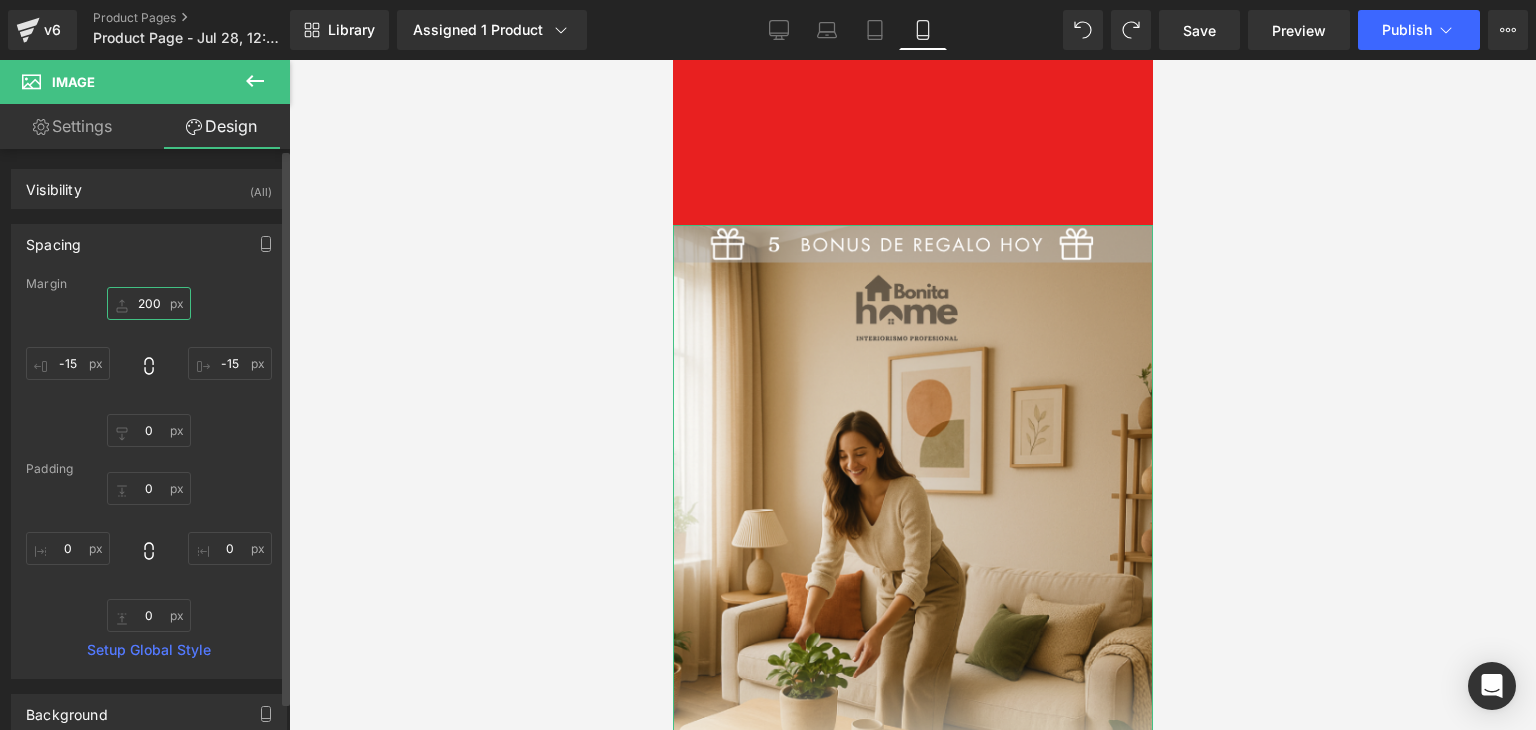click on "200" at bounding box center [149, 303] 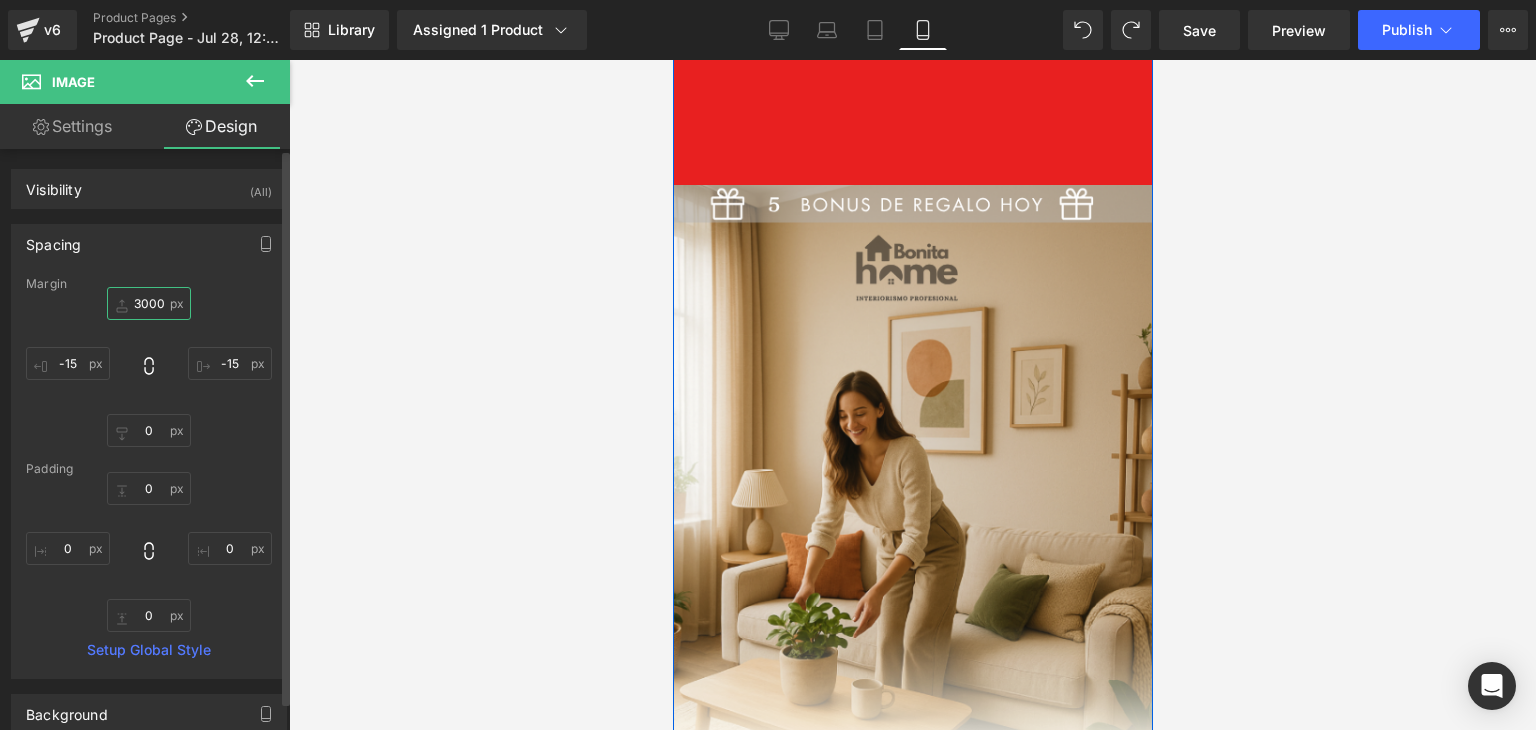 scroll, scrollTop: 2800, scrollLeft: 0, axis: vertical 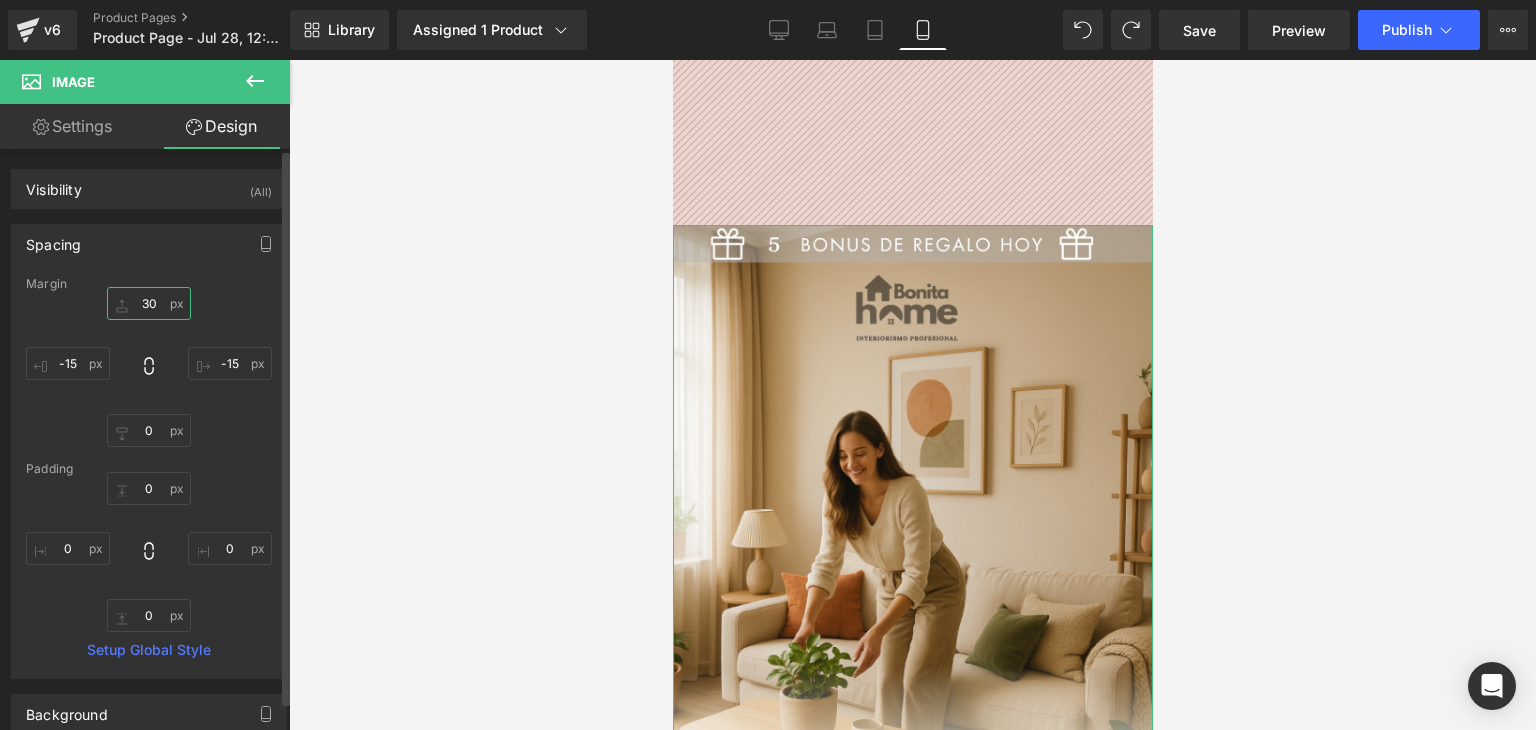 type on "3" 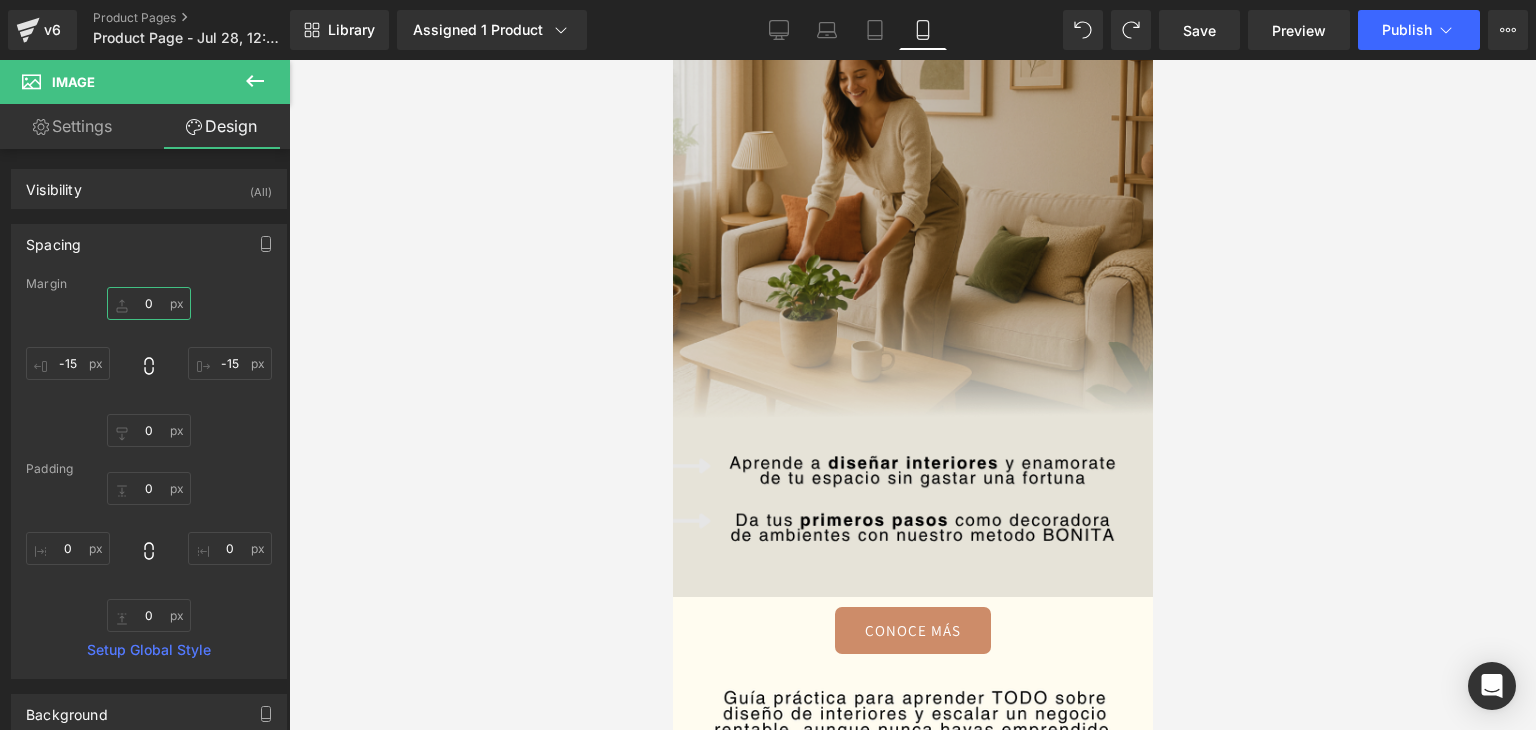 scroll, scrollTop: 0, scrollLeft: 0, axis: both 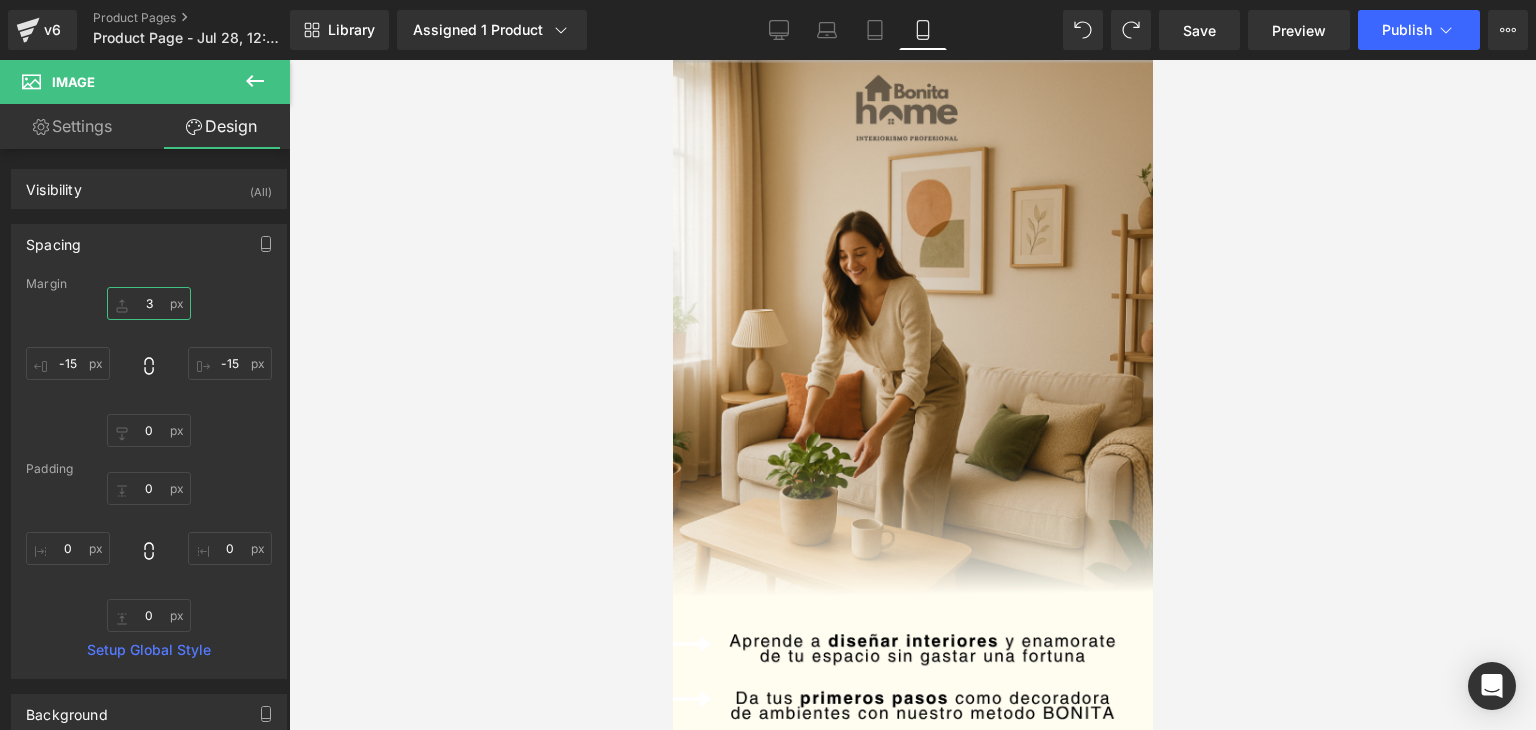 type on "35" 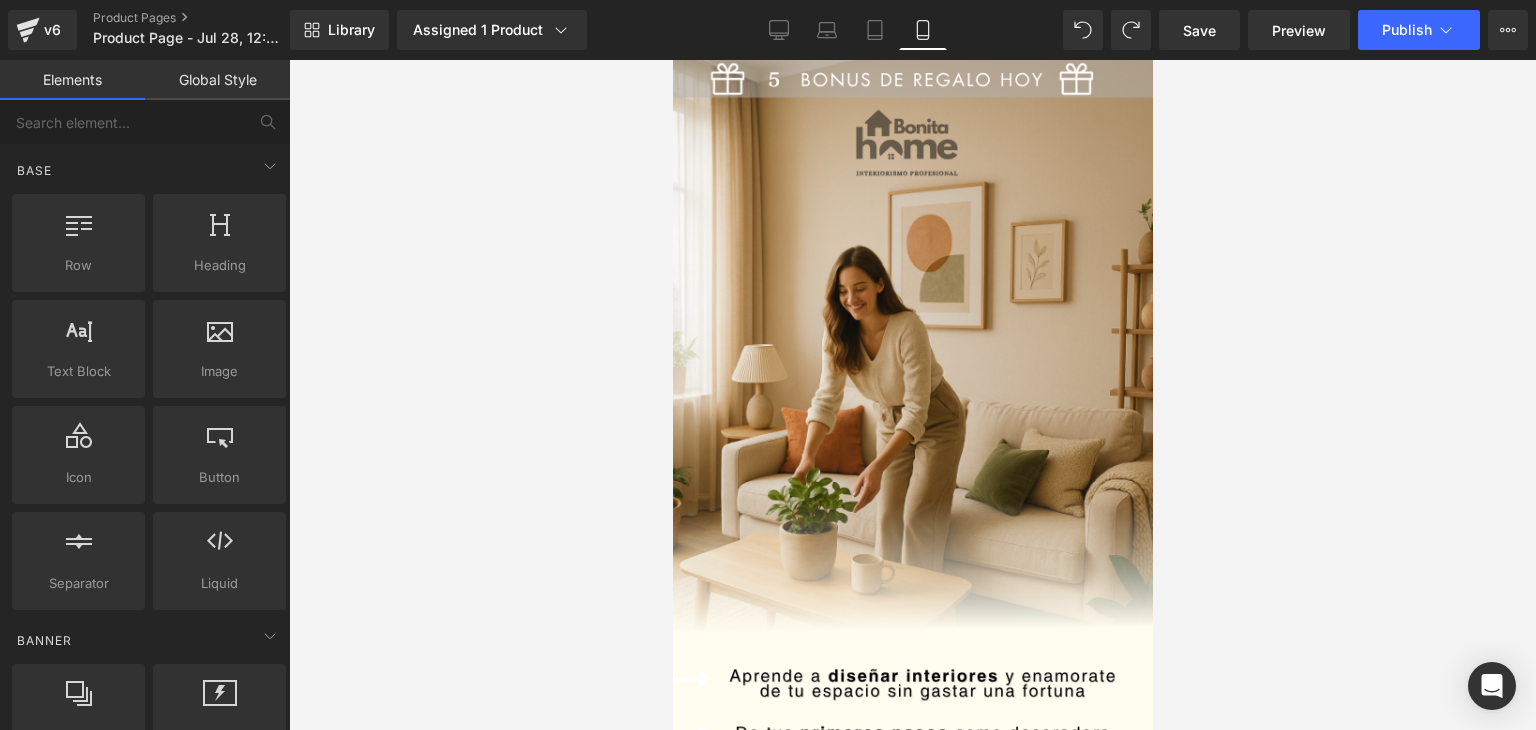 click at bounding box center (912, 395) 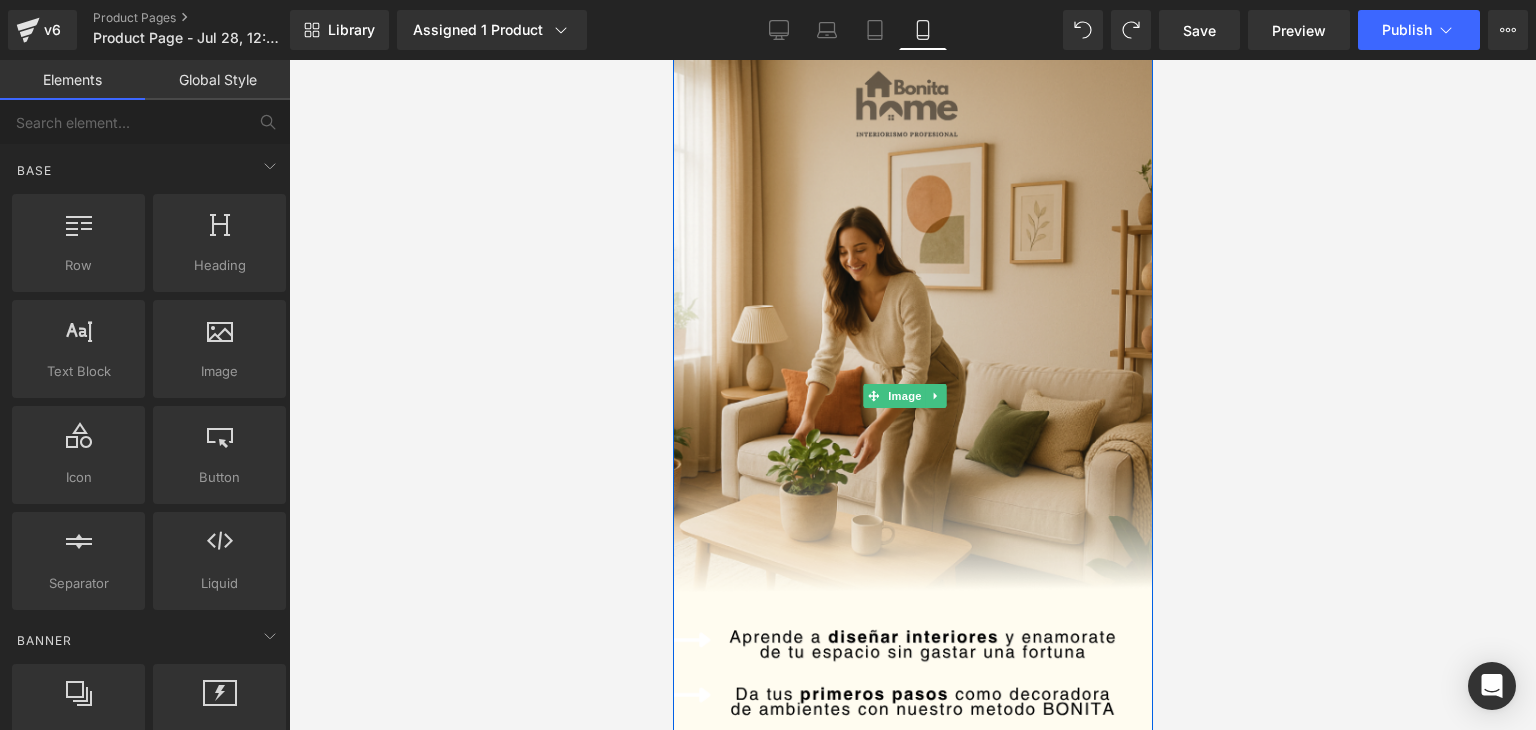 scroll, scrollTop: 100, scrollLeft: 0, axis: vertical 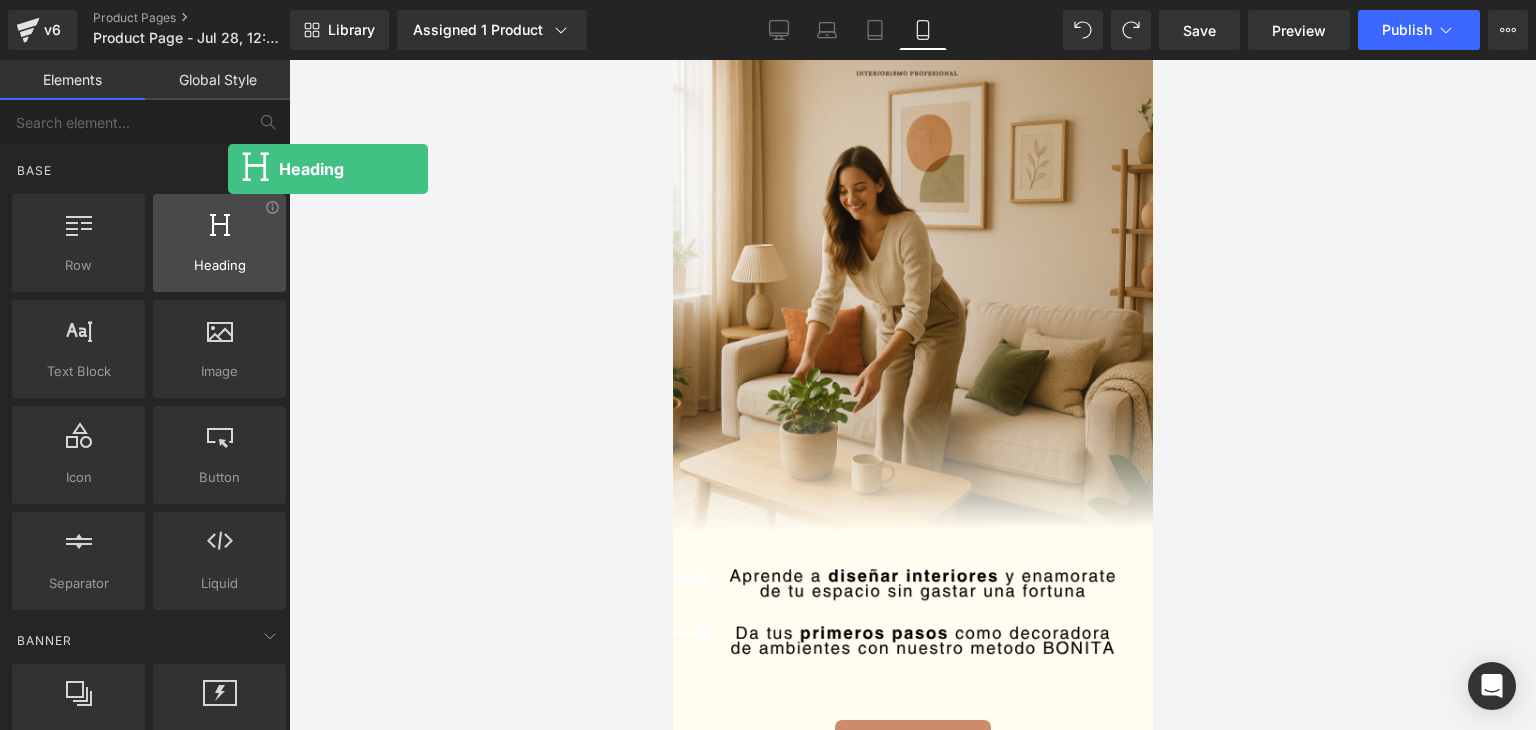 click on "Heading" at bounding box center (219, 265) 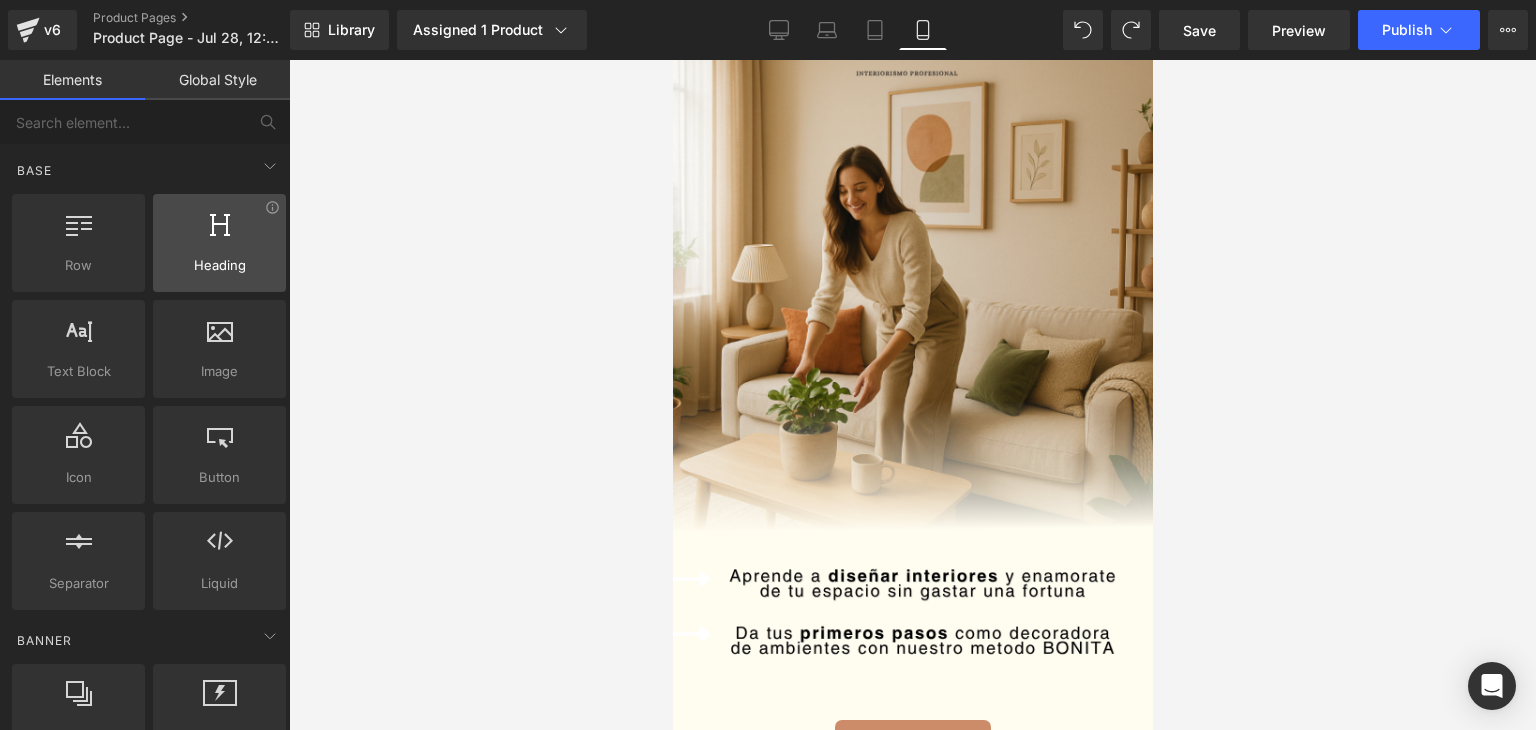 click on "Heading" at bounding box center [219, 265] 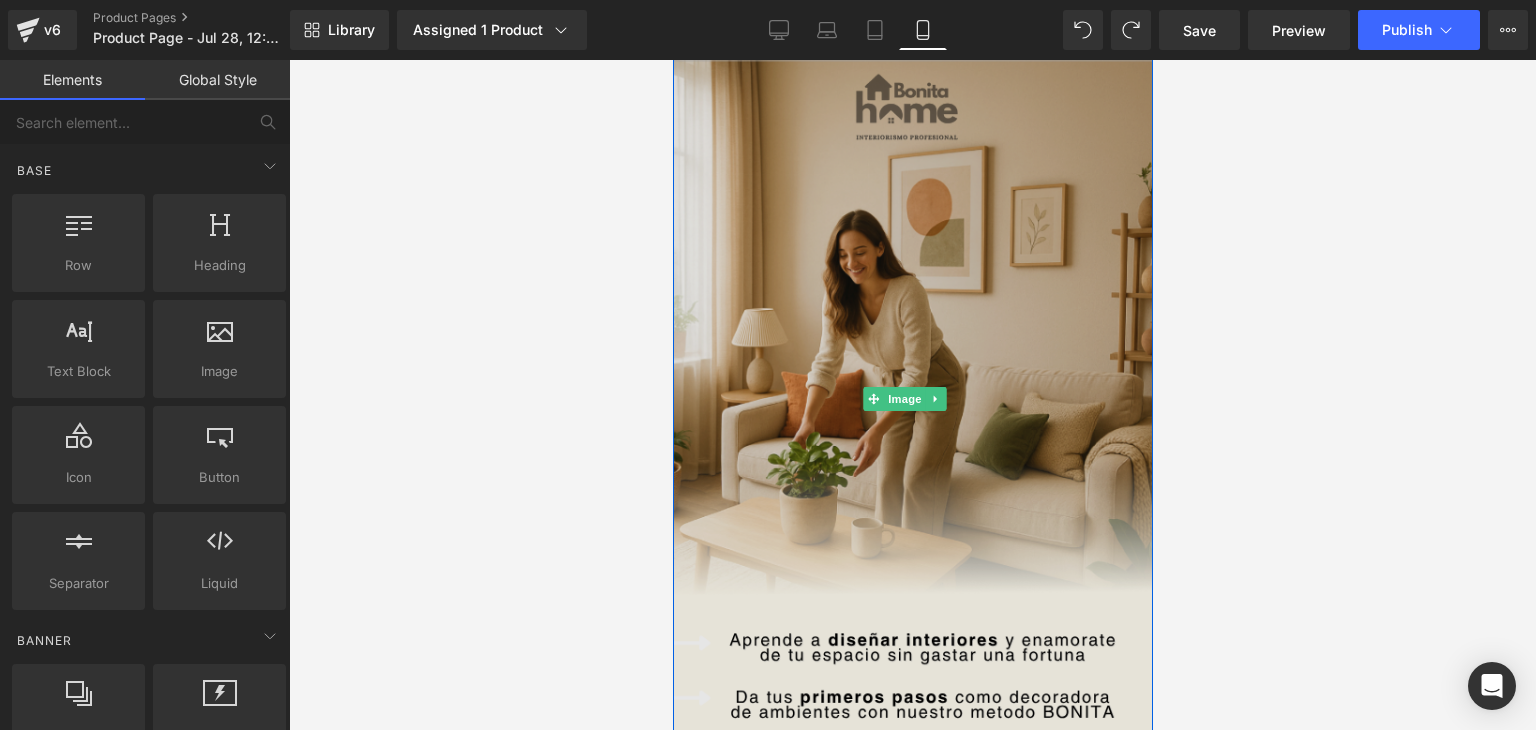 scroll, scrollTop: 100, scrollLeft: 0, axis: vertical 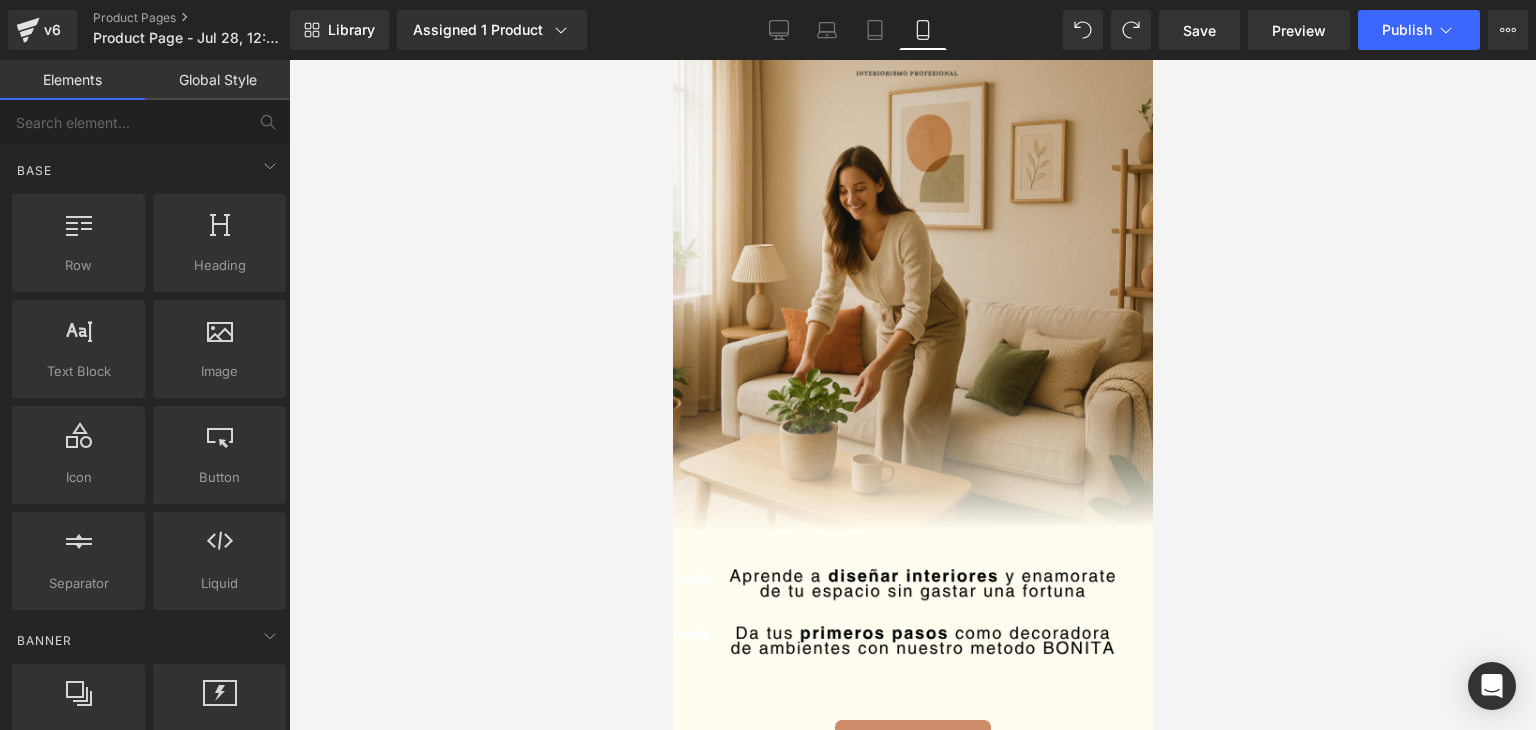 click at bounding box center (912, 395) 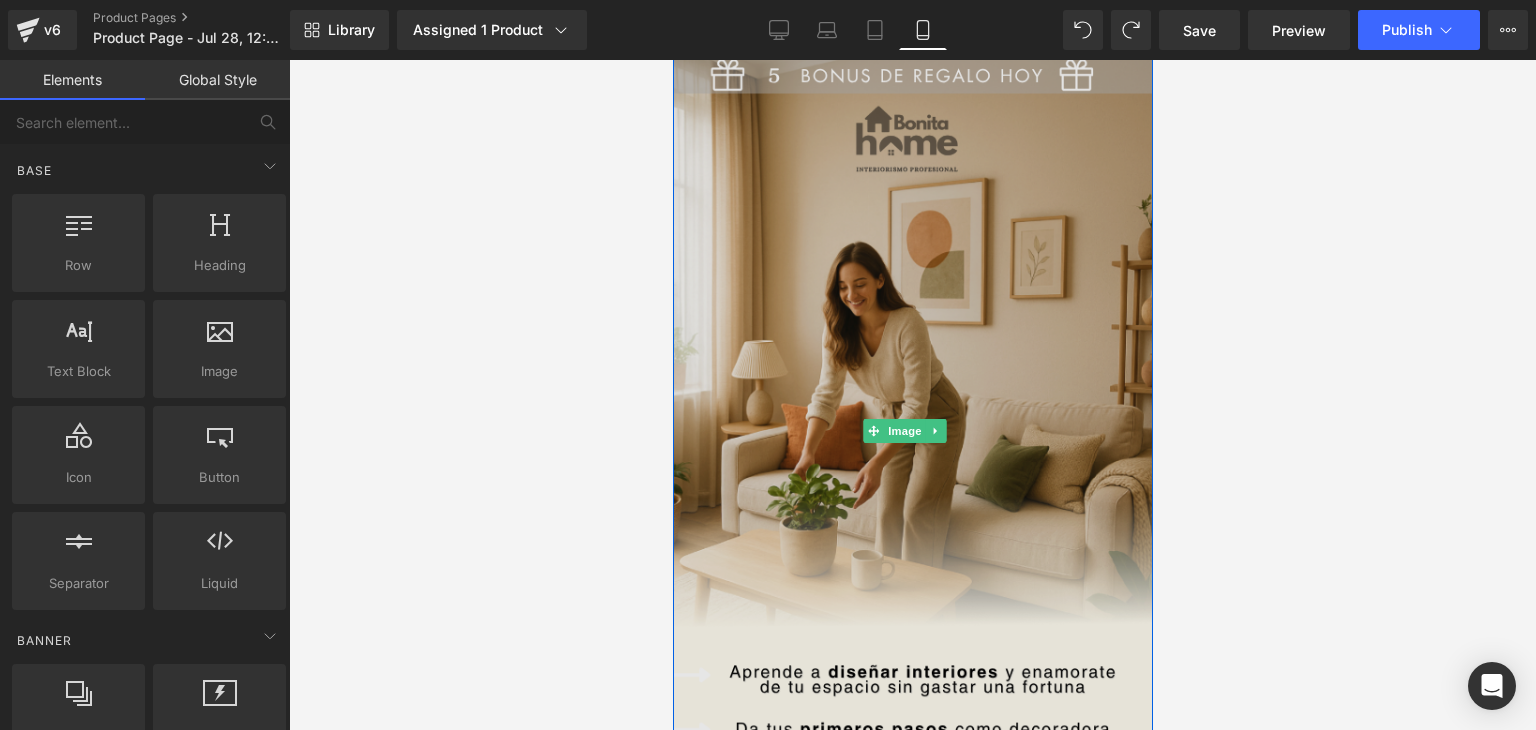 scroll, scrollTop: 0, scrollLeft: 0, axis: both 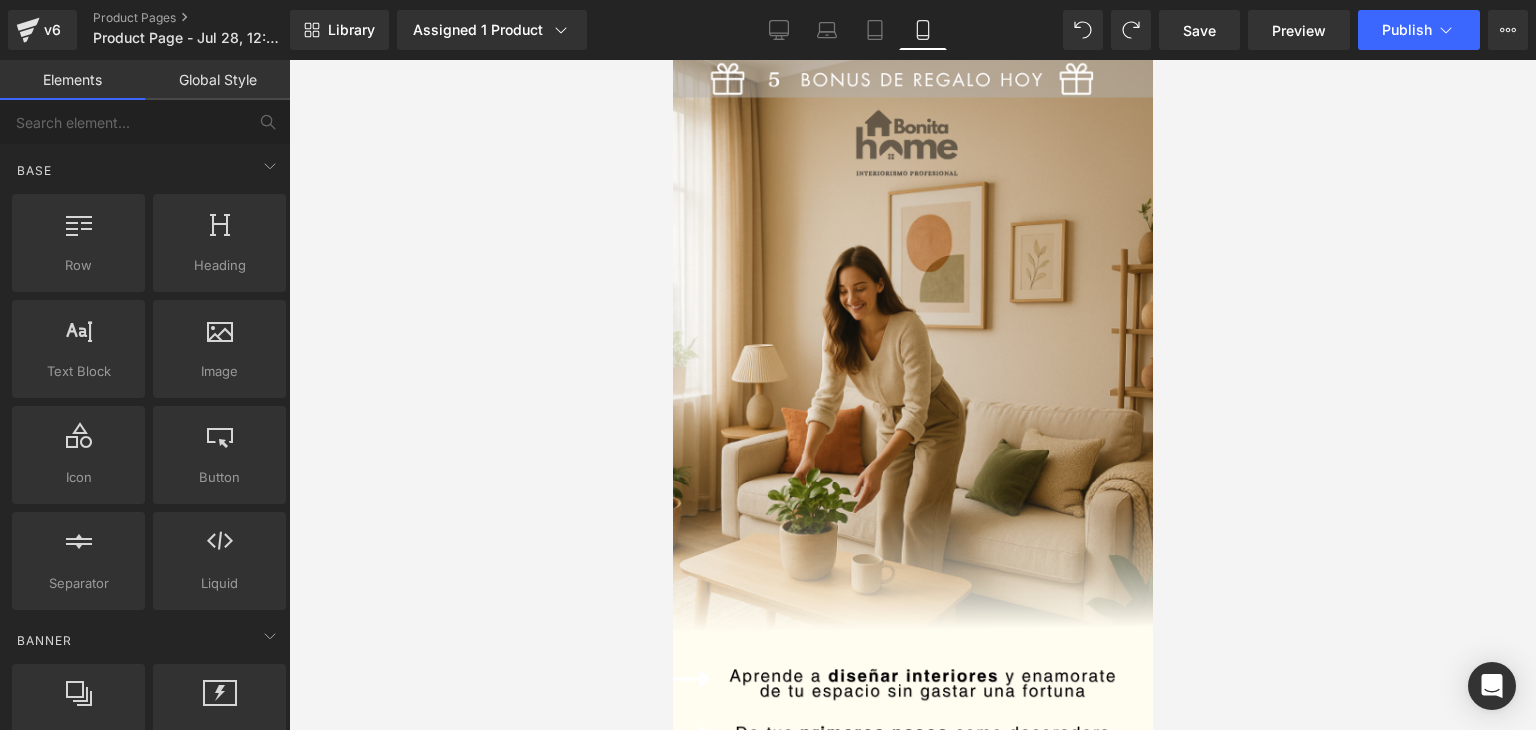 drag, startPoint x: 555, startPoint y: 299, endPoint x: 596, endPoint y: 1, distance: 300.80725 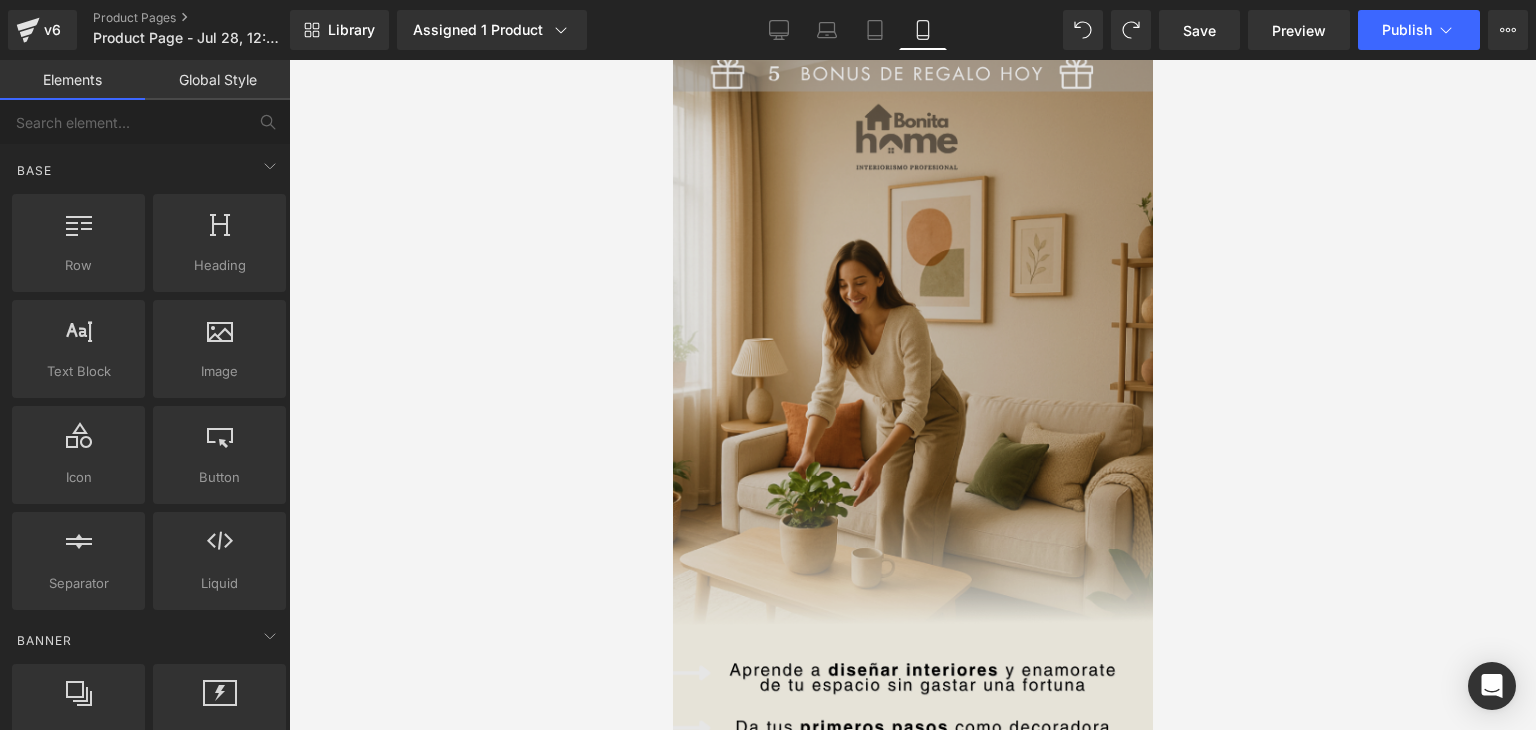scroll, scrollTop: 0, scrollLeft: 0, axis: both 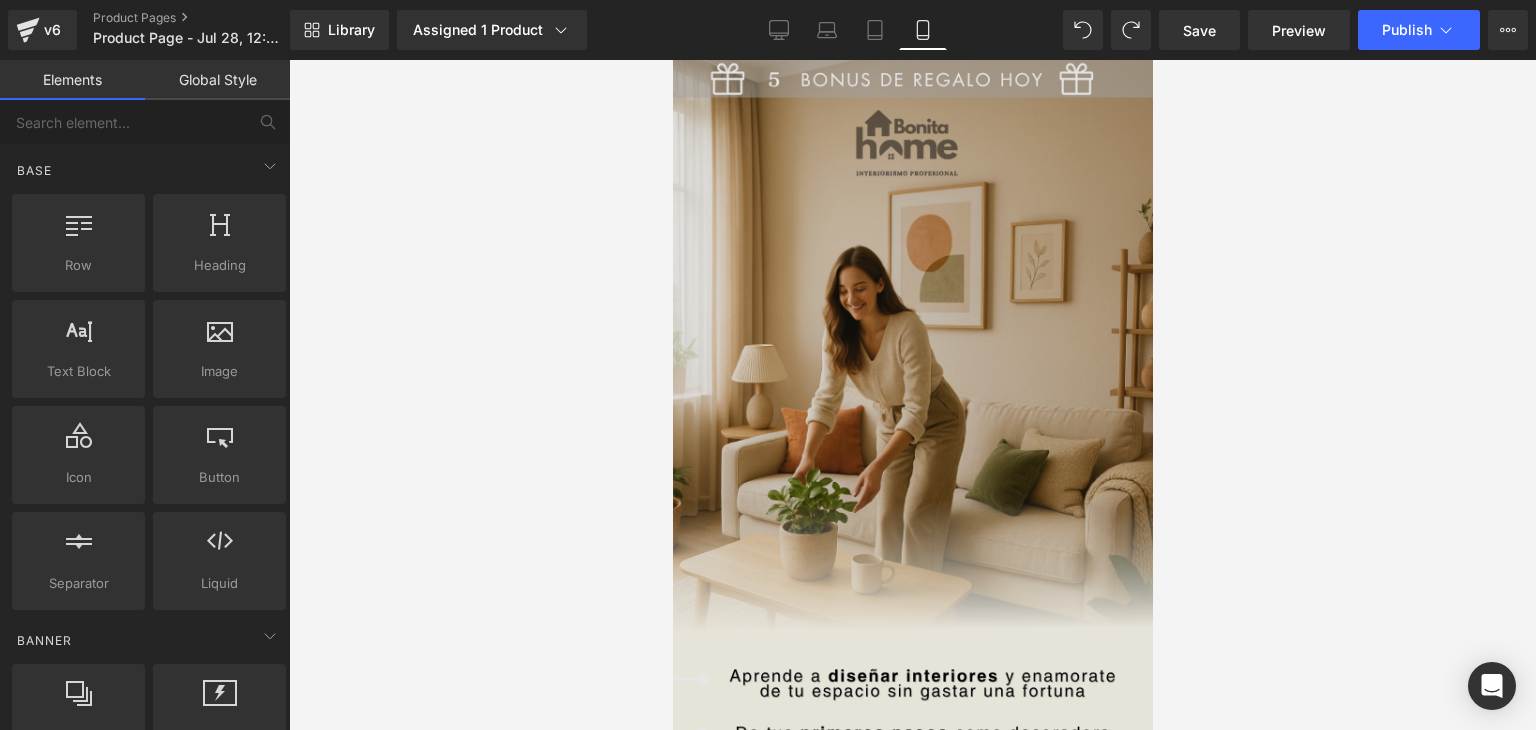 click at bounding box center [912, 435] 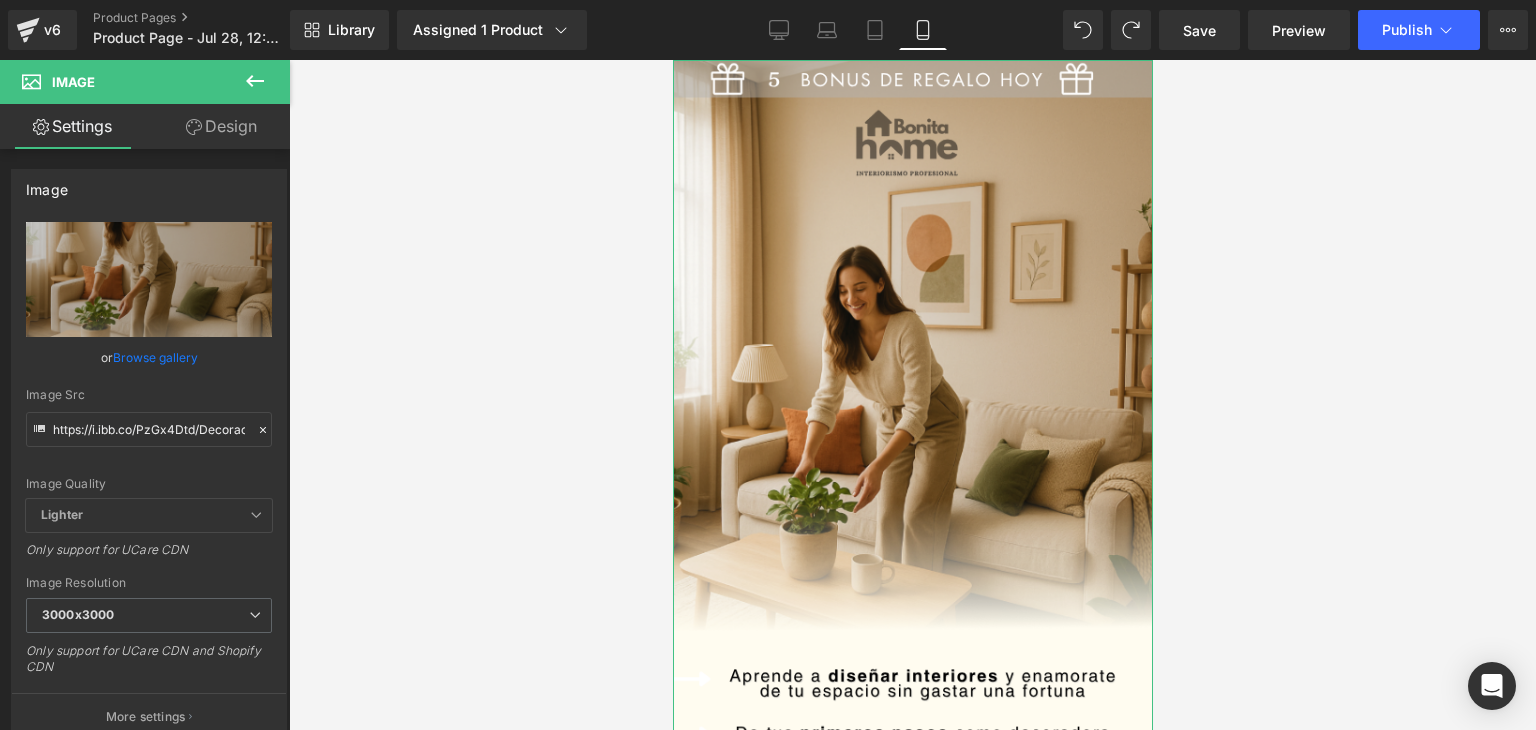 click on "Design" at bounding box center (221, 126) 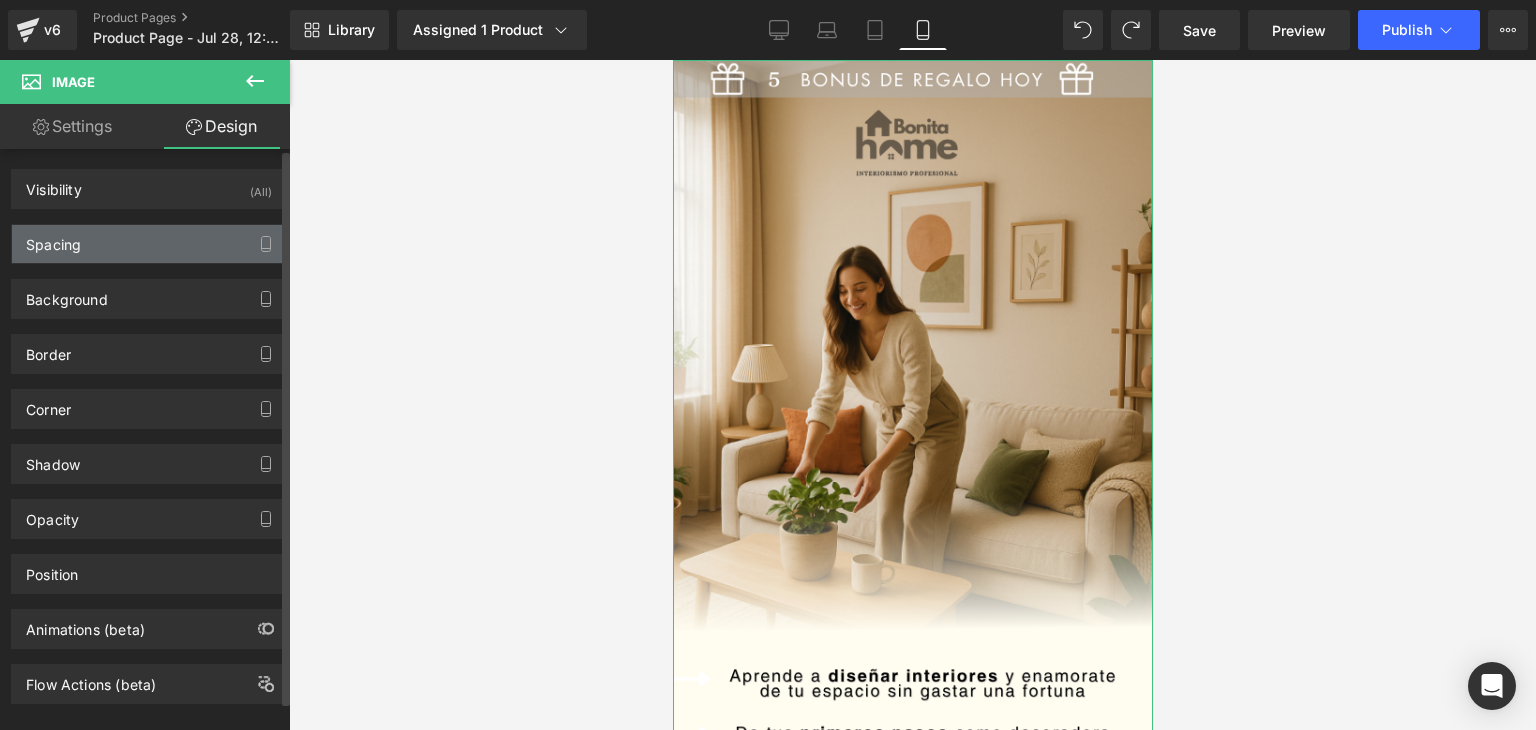 click on "Spacing" at bounding box center (149, 244) 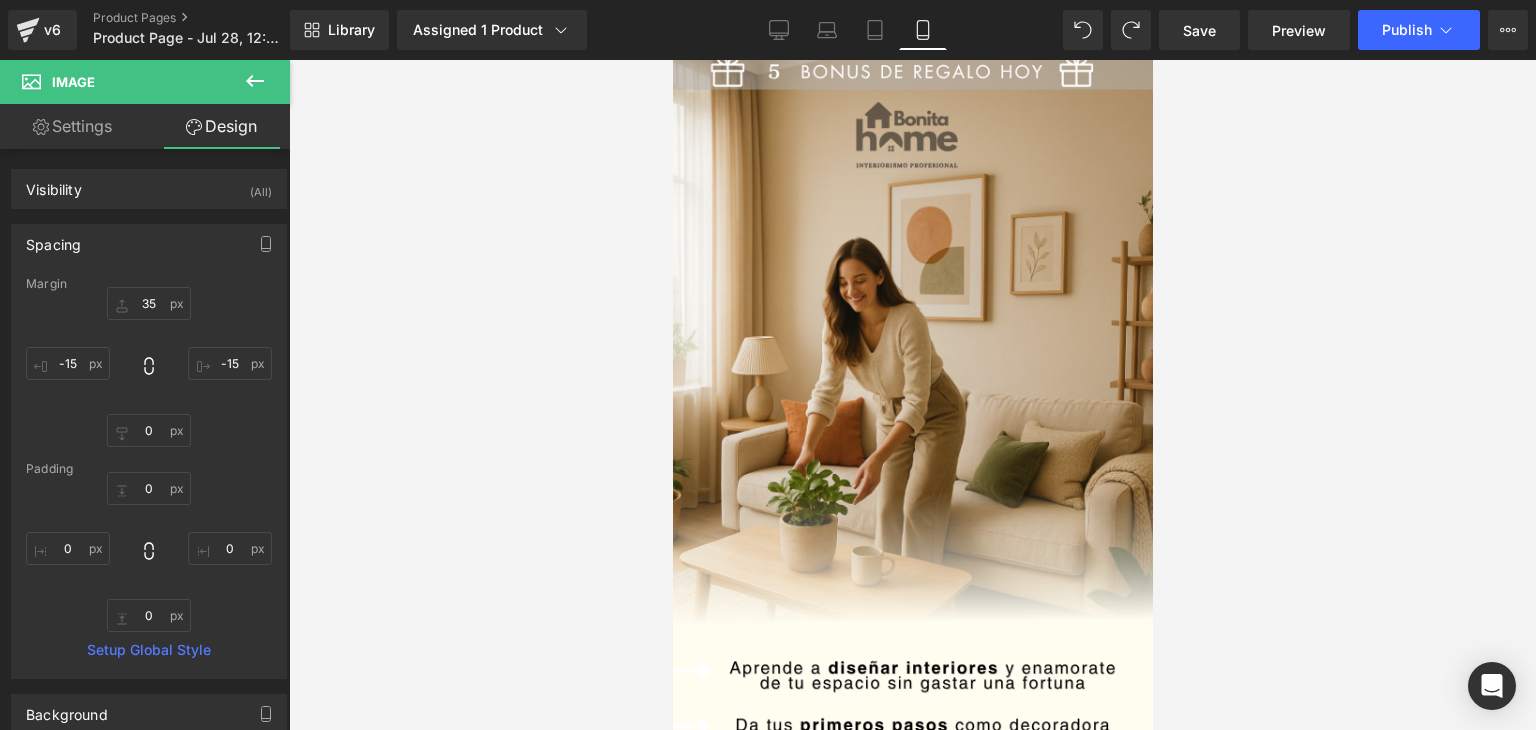 scroll, scrollTop: 0, scrollLeft: 0, axis: both 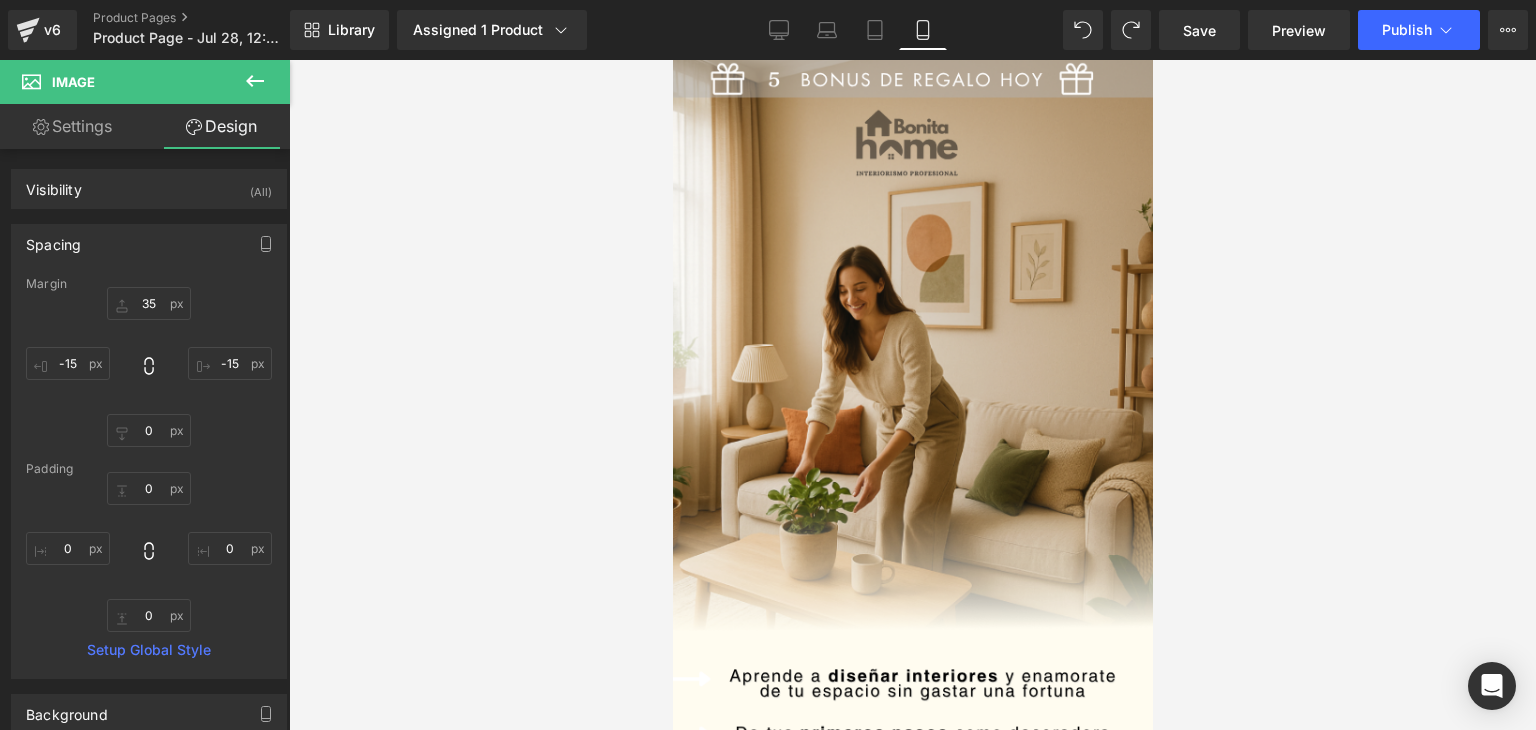 click 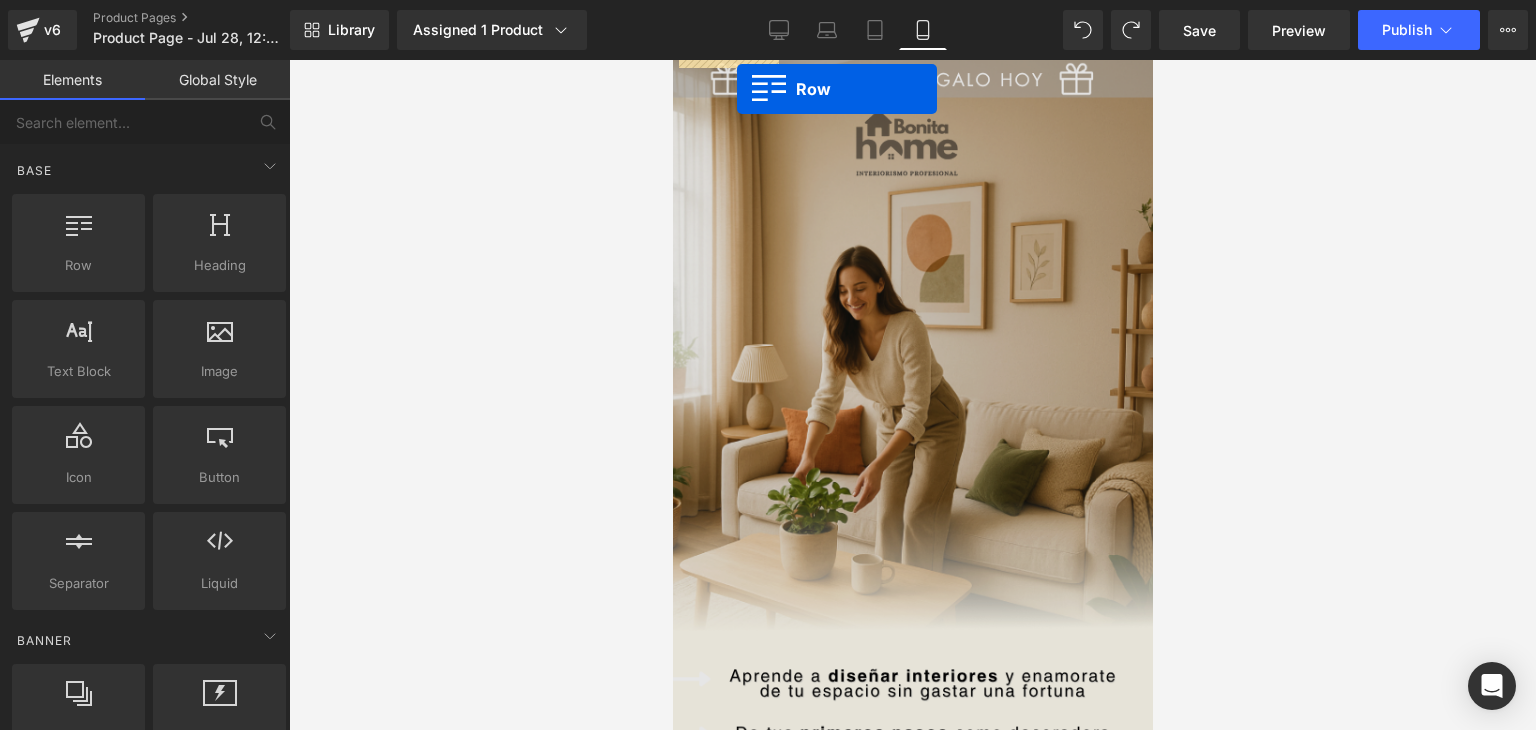 drag, startPoint x: 775, startPoint y: 306, endPoint x: 728, endPoint y: 91, distance: 220.07726 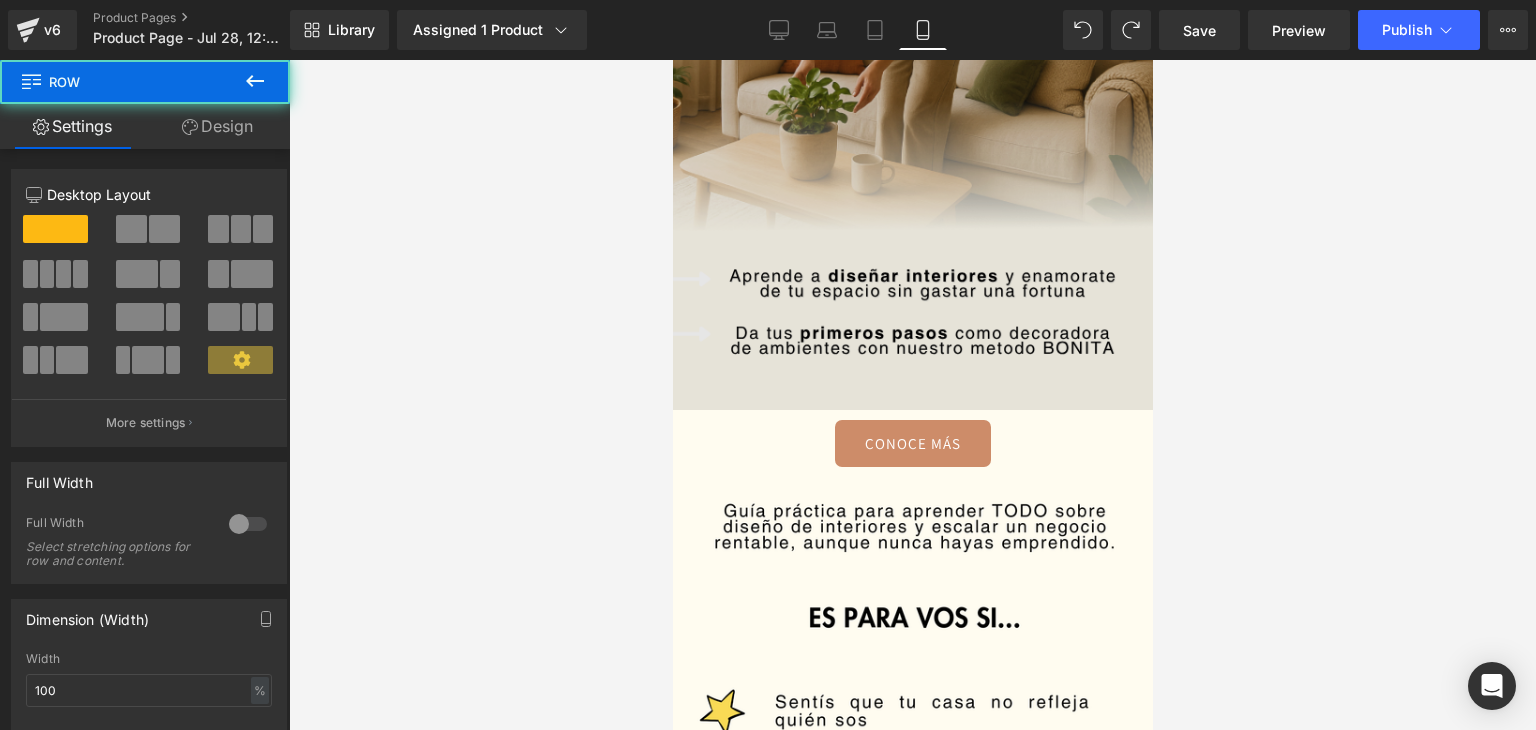 scroll, scrollTop: 0, scrollLeft: 0, axis: both 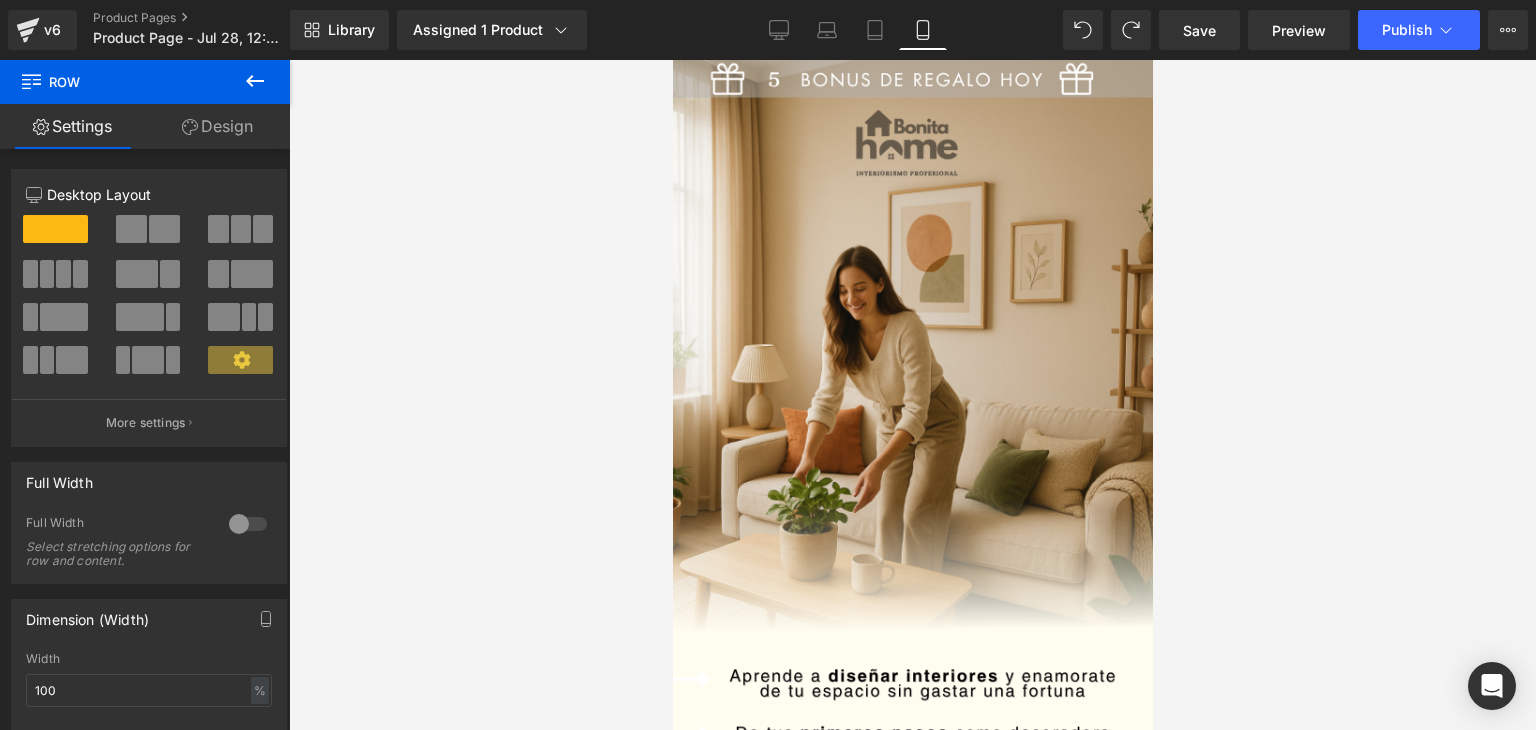 click at bounding box center (912, 395) 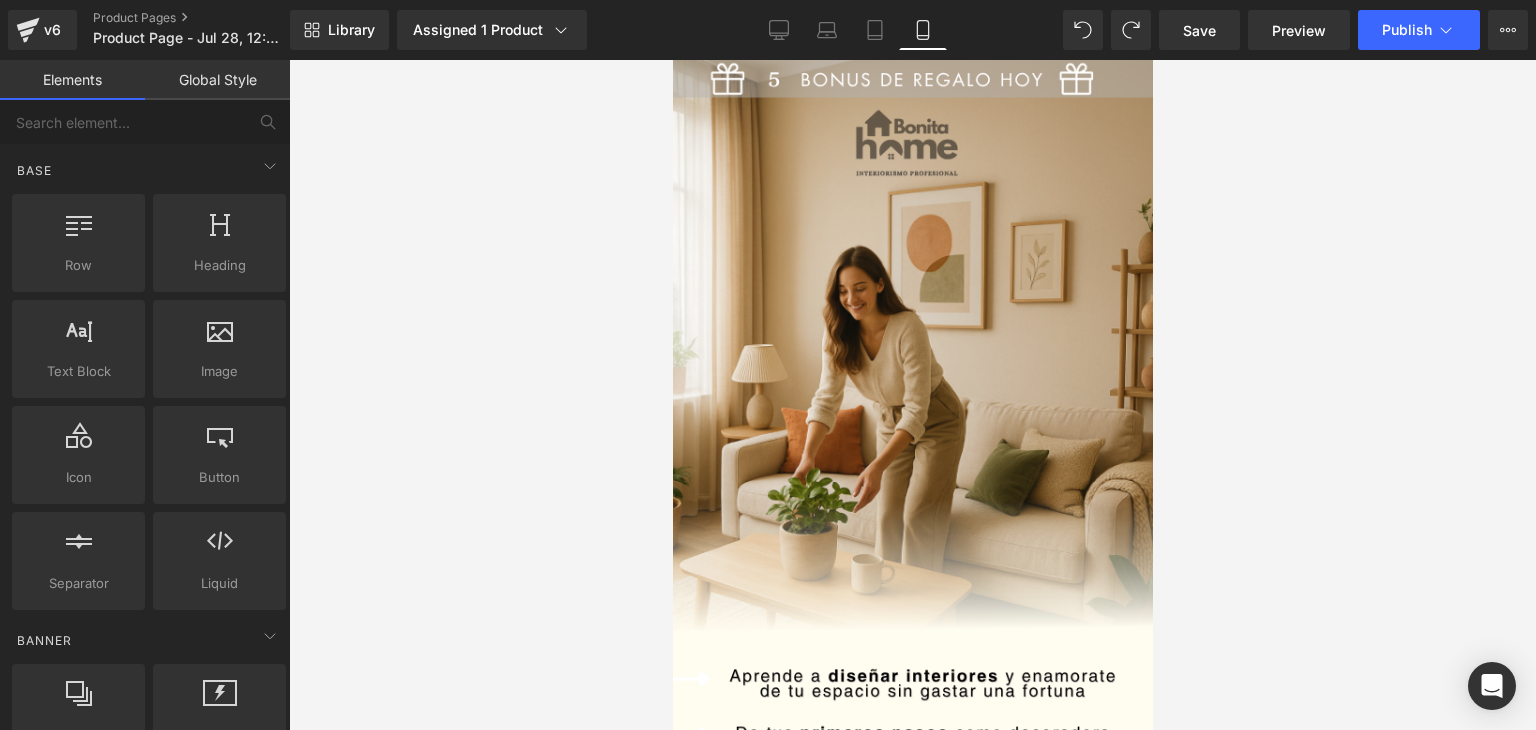 click at bounding box center [912, 395] 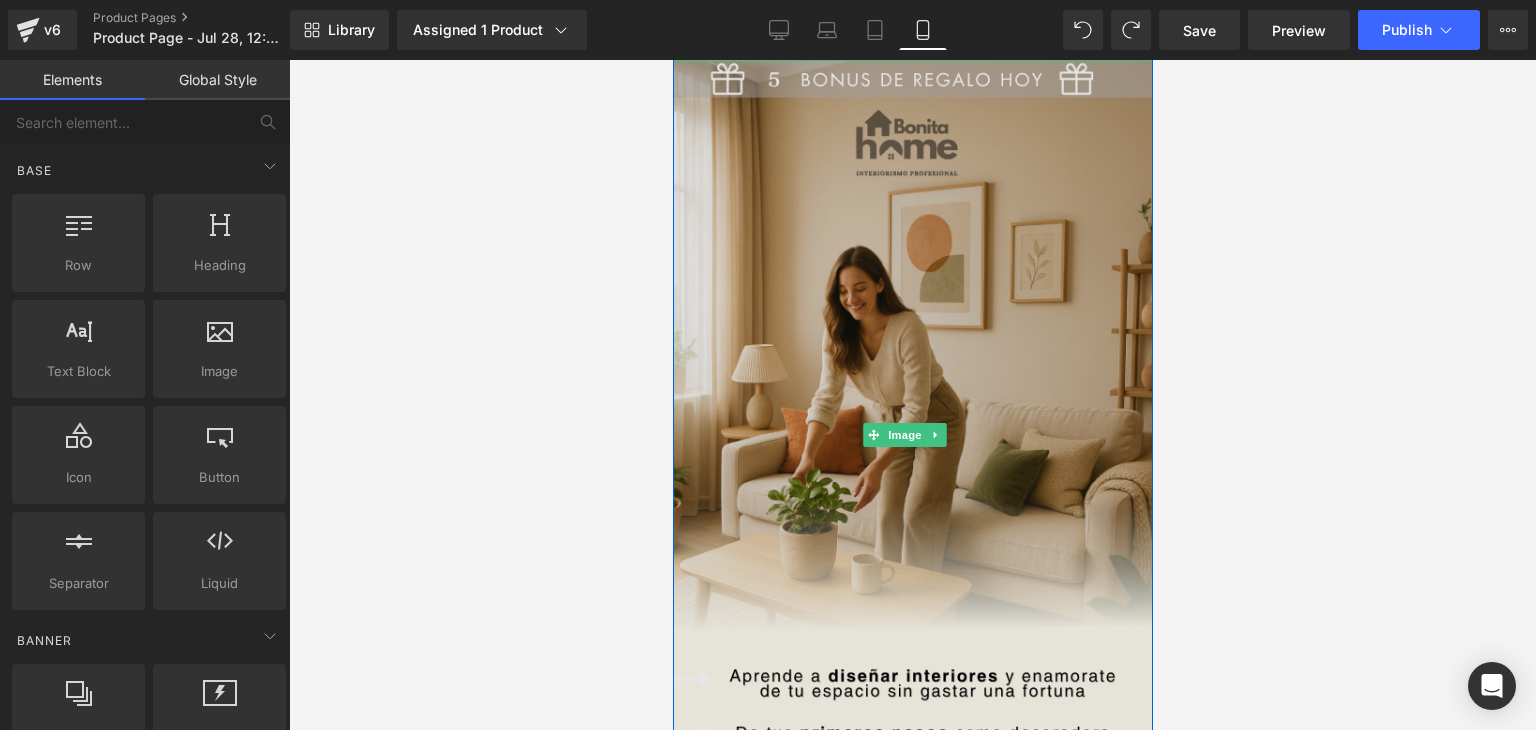 scroll, scrollTop: 0, scrollLeft: 0, axis: both 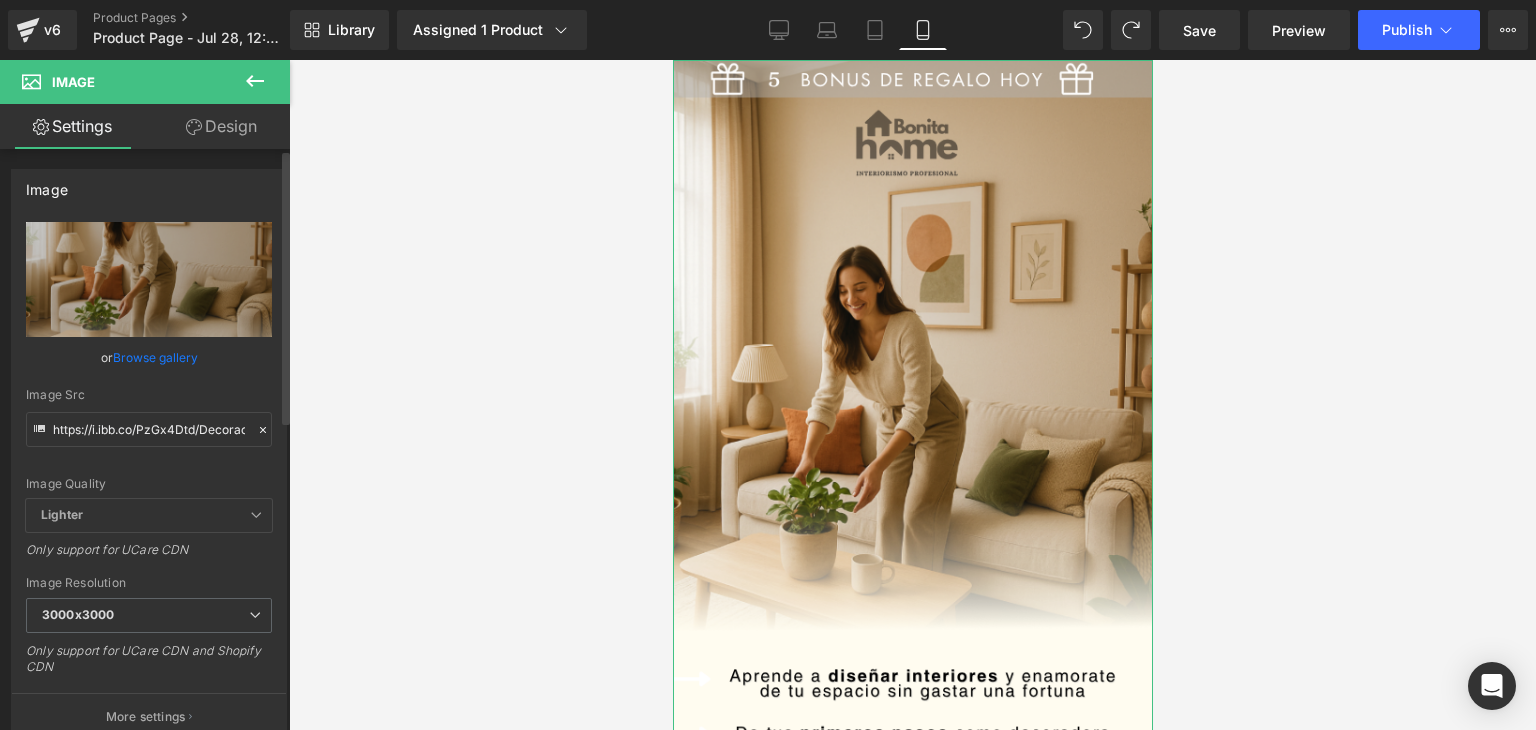 click 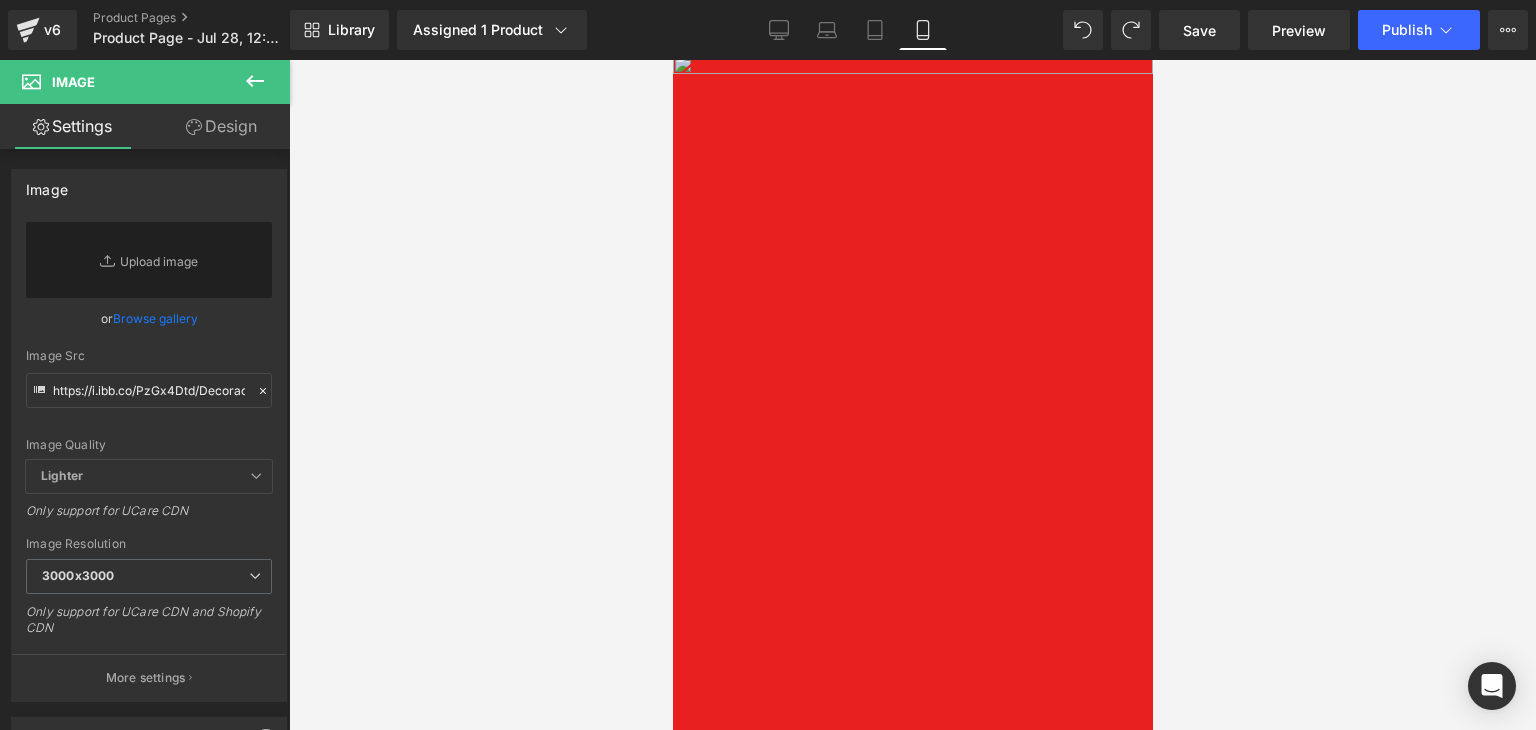 scroll, scrollTop: 0, scrollLeft: 0, axis: both 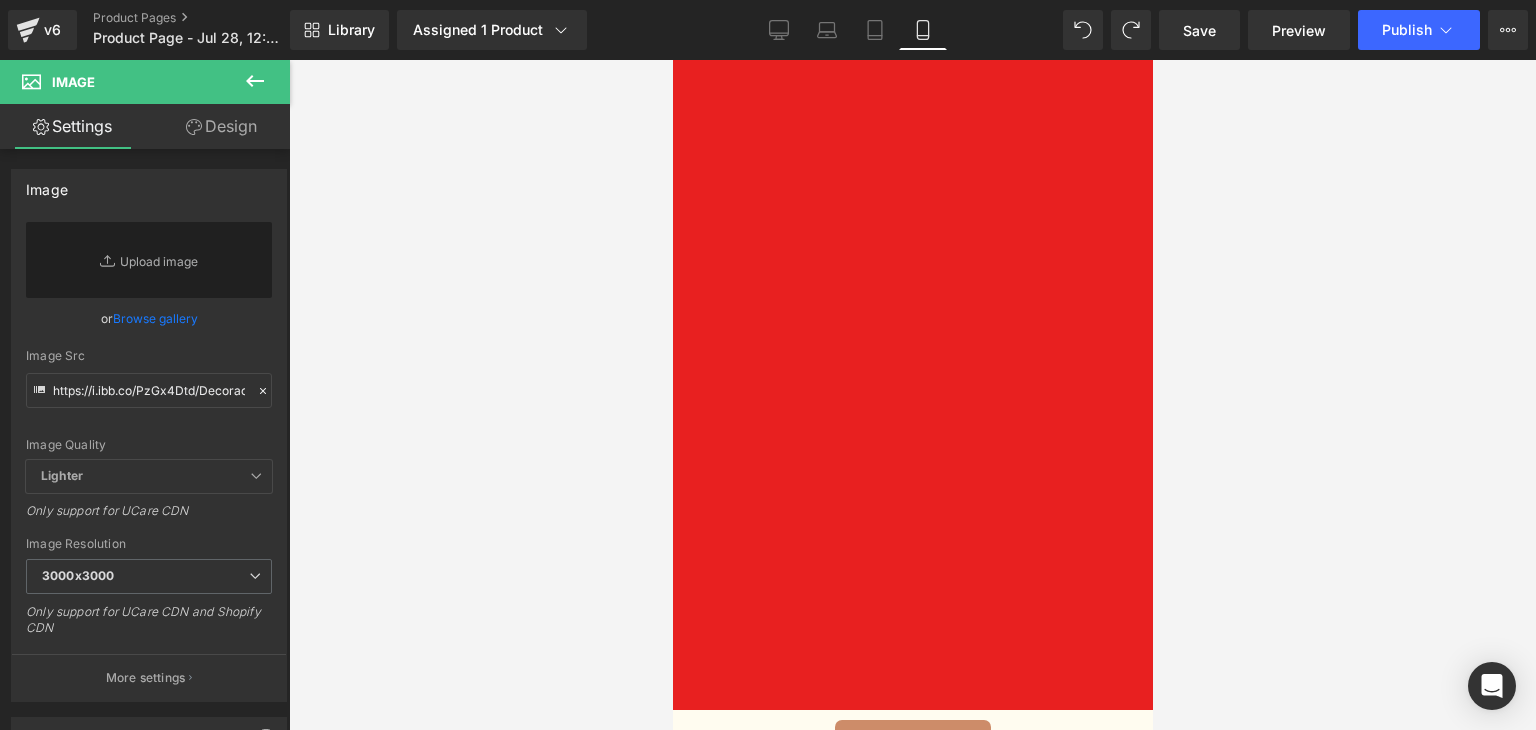 click at bounding box center [912, 335] 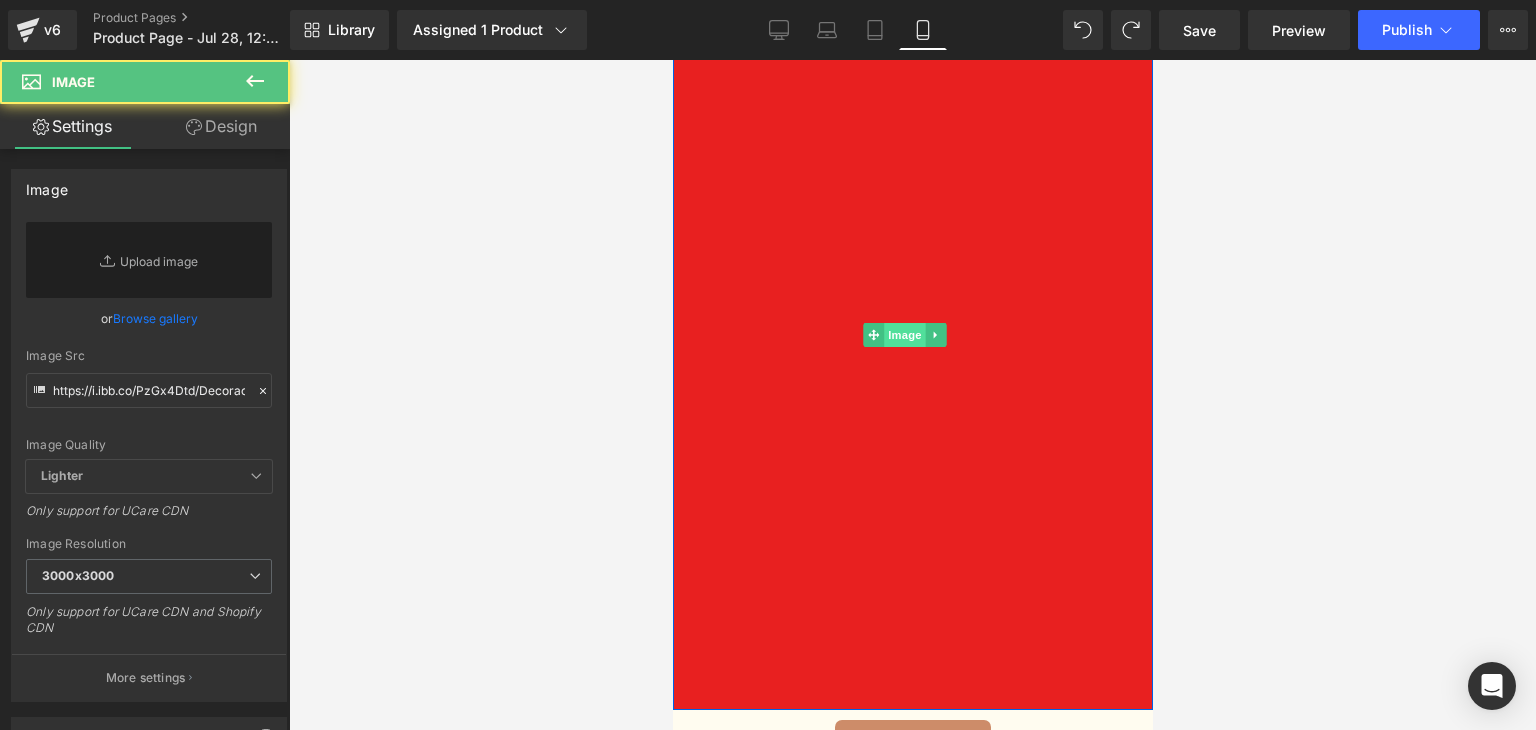 click on "Image" at bounding box center [905, 335] 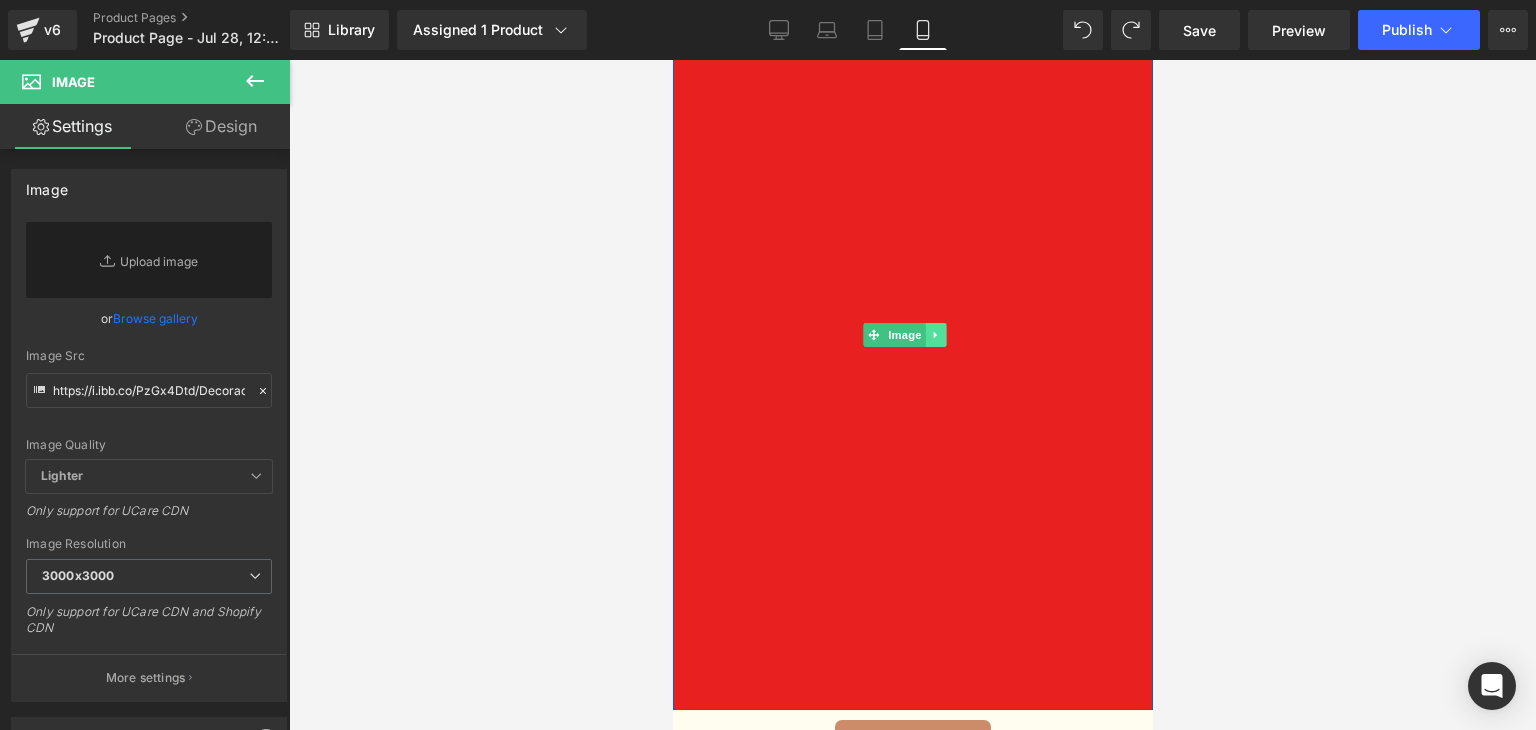click 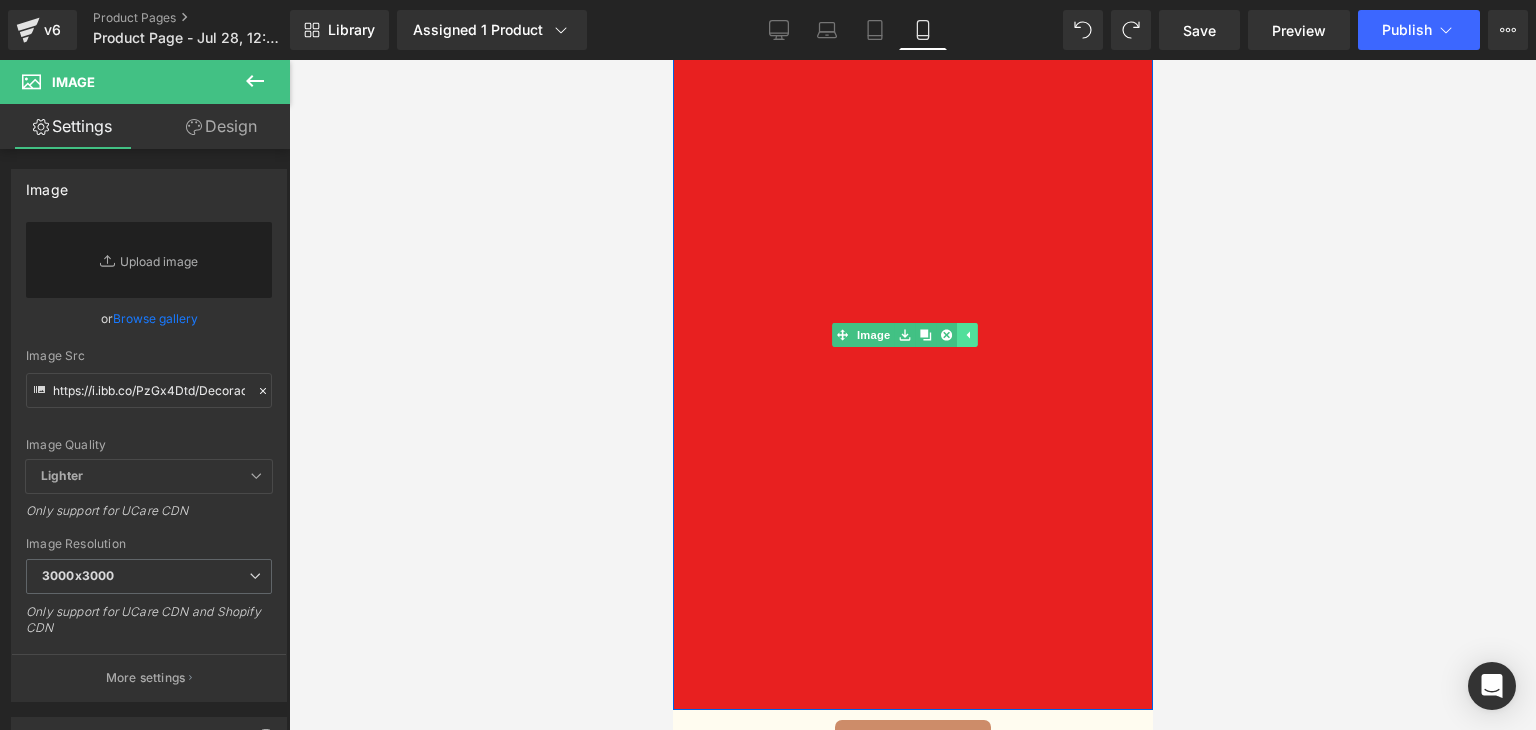 click at bounding box center [966, 335] 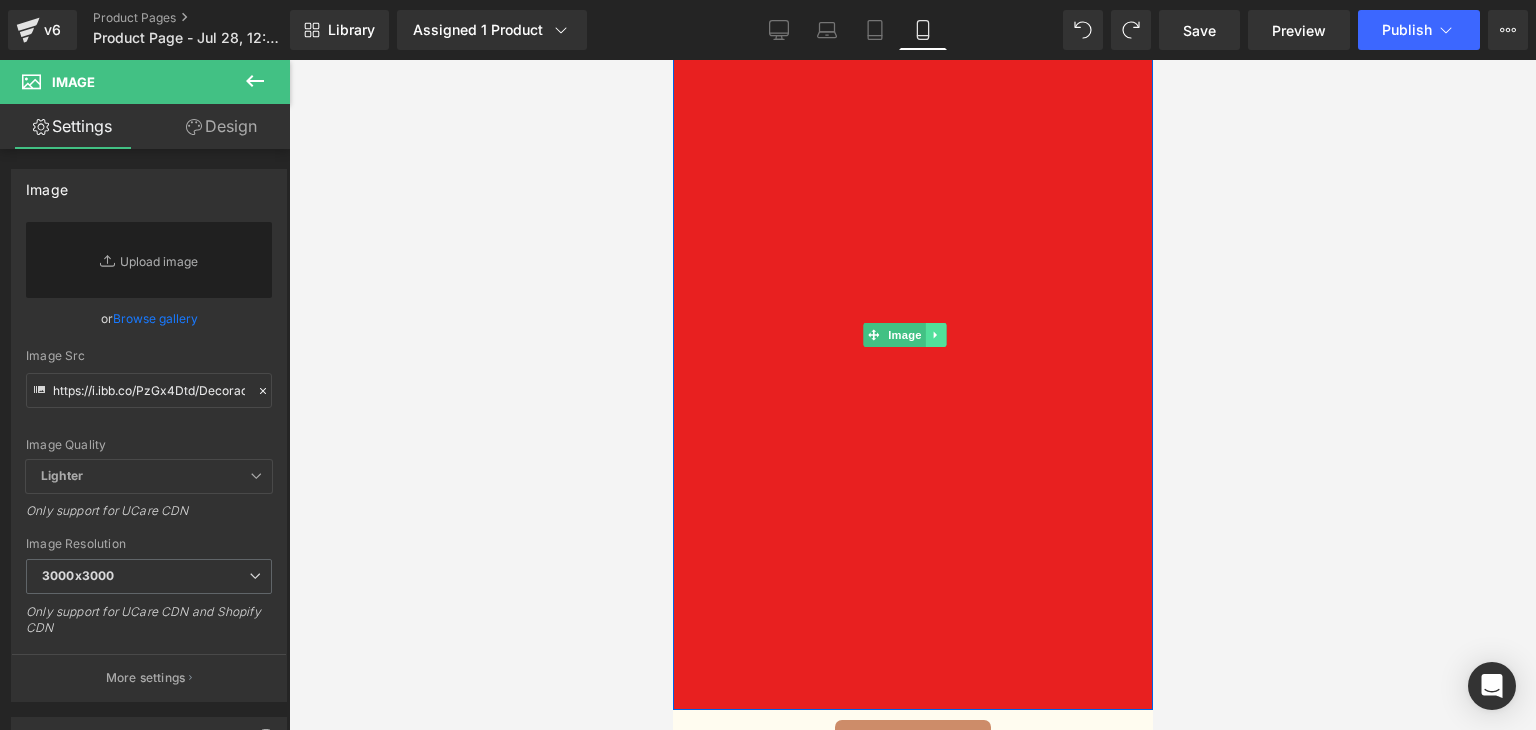 click at bounding box center (935, 335) 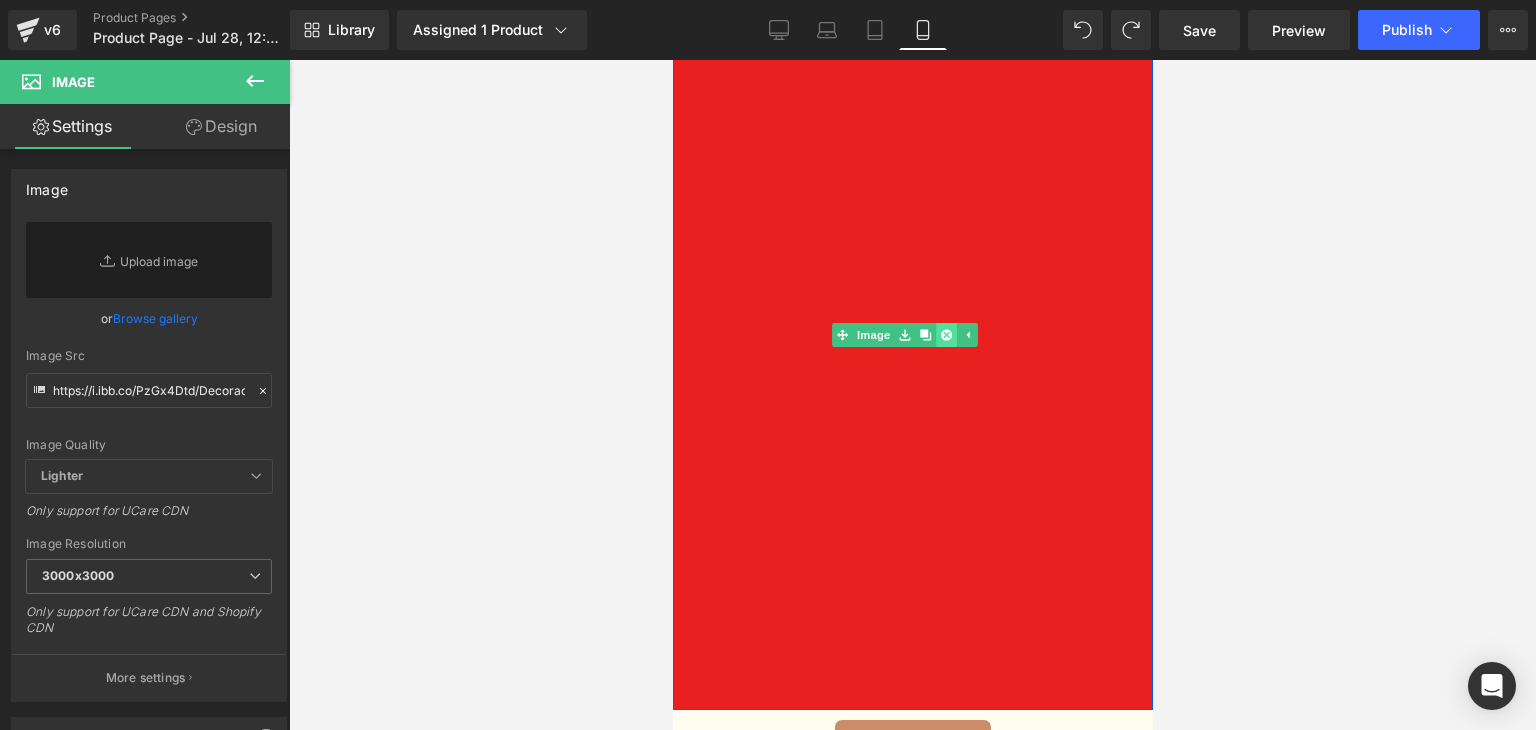 click 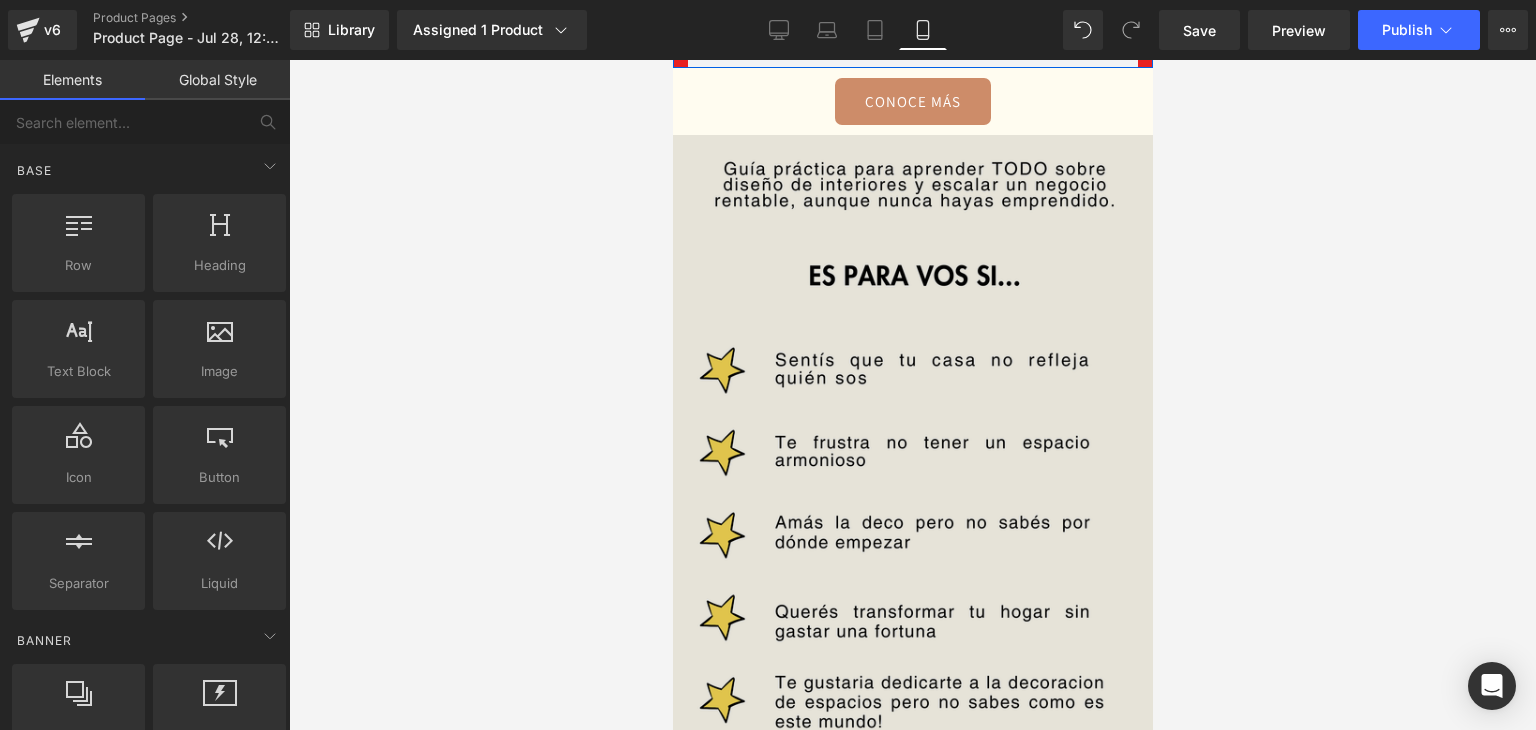 scroll, scrollTop: 0, scrollLeft: 0, axis: both 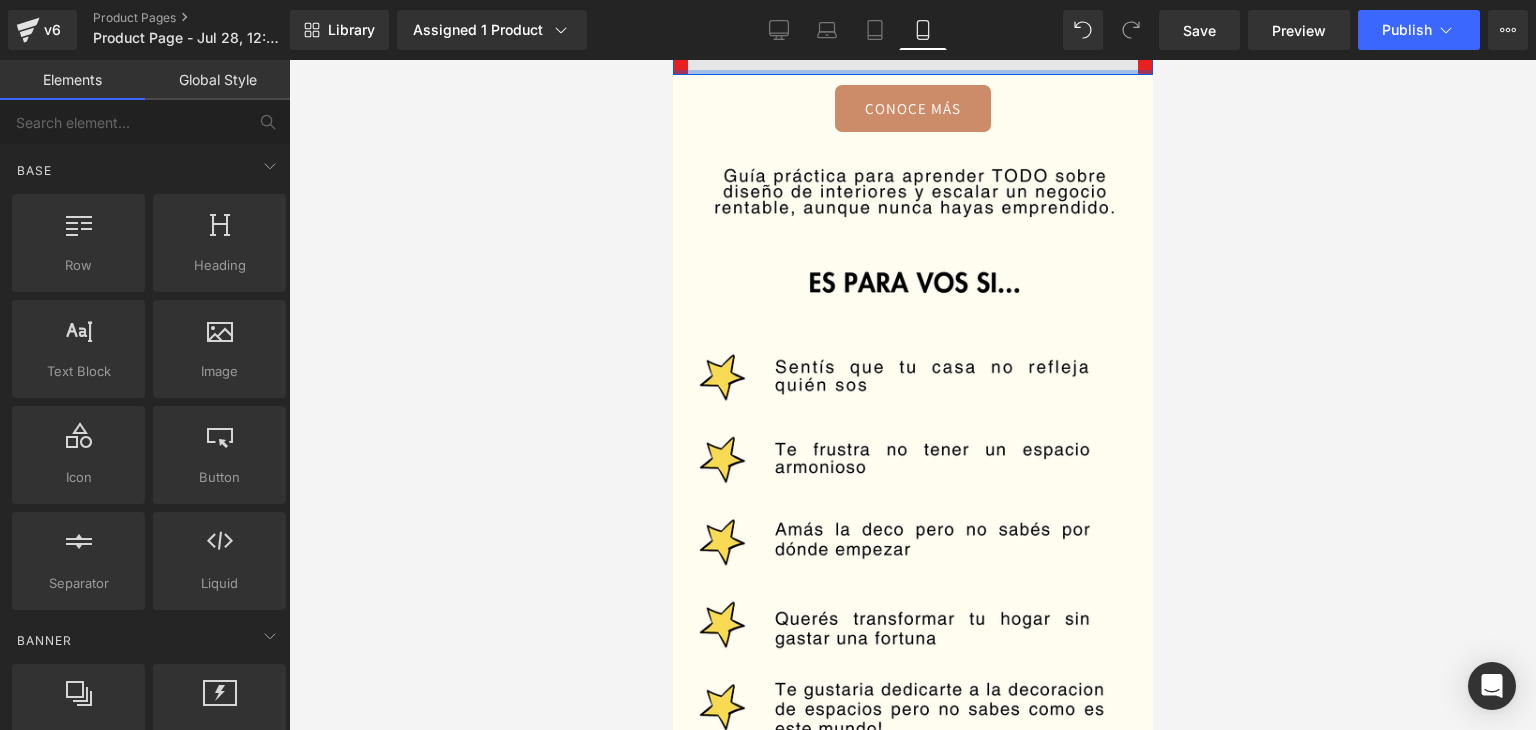 click at bounding box center [912, 50] 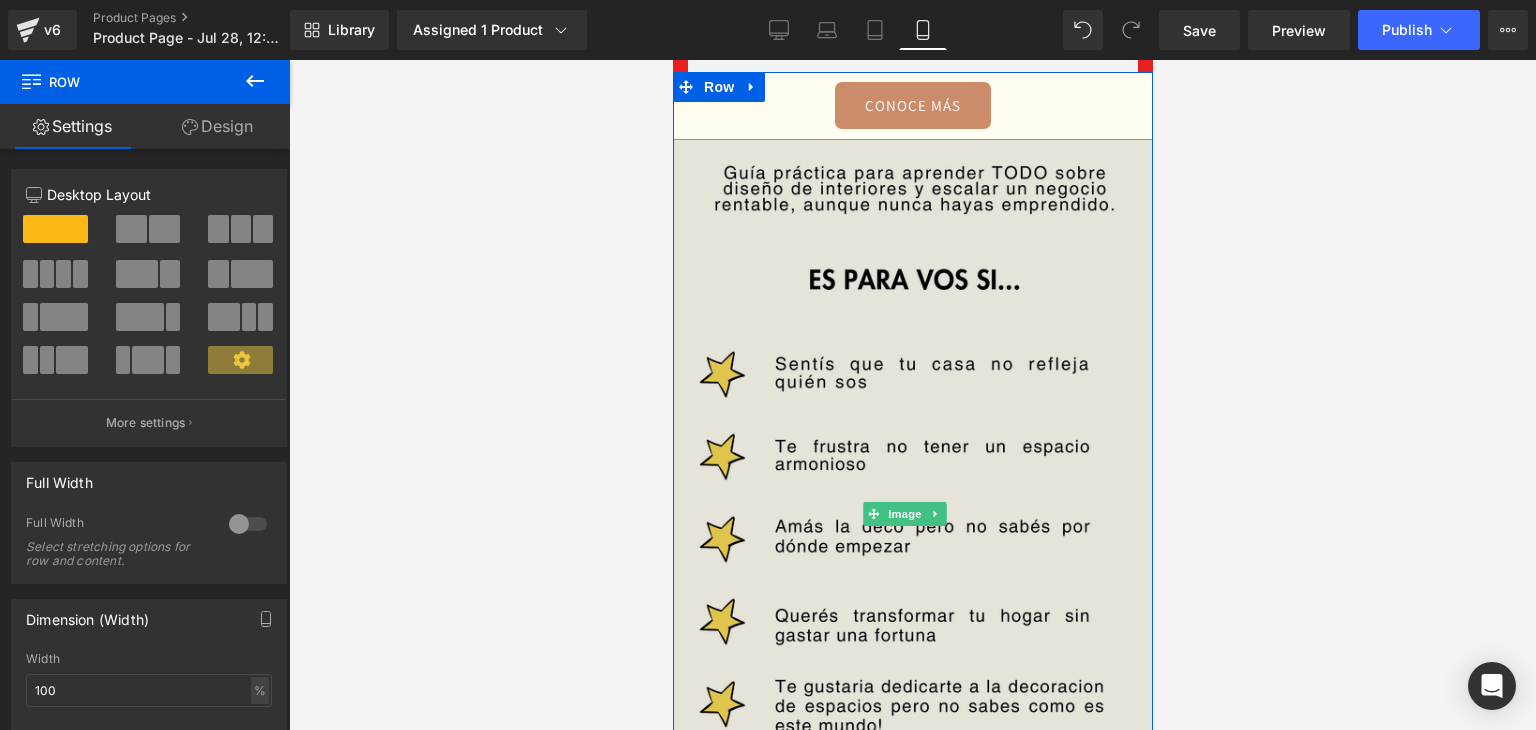 scroll, scrollTop: 0, scrollLeft: 0, axis: both 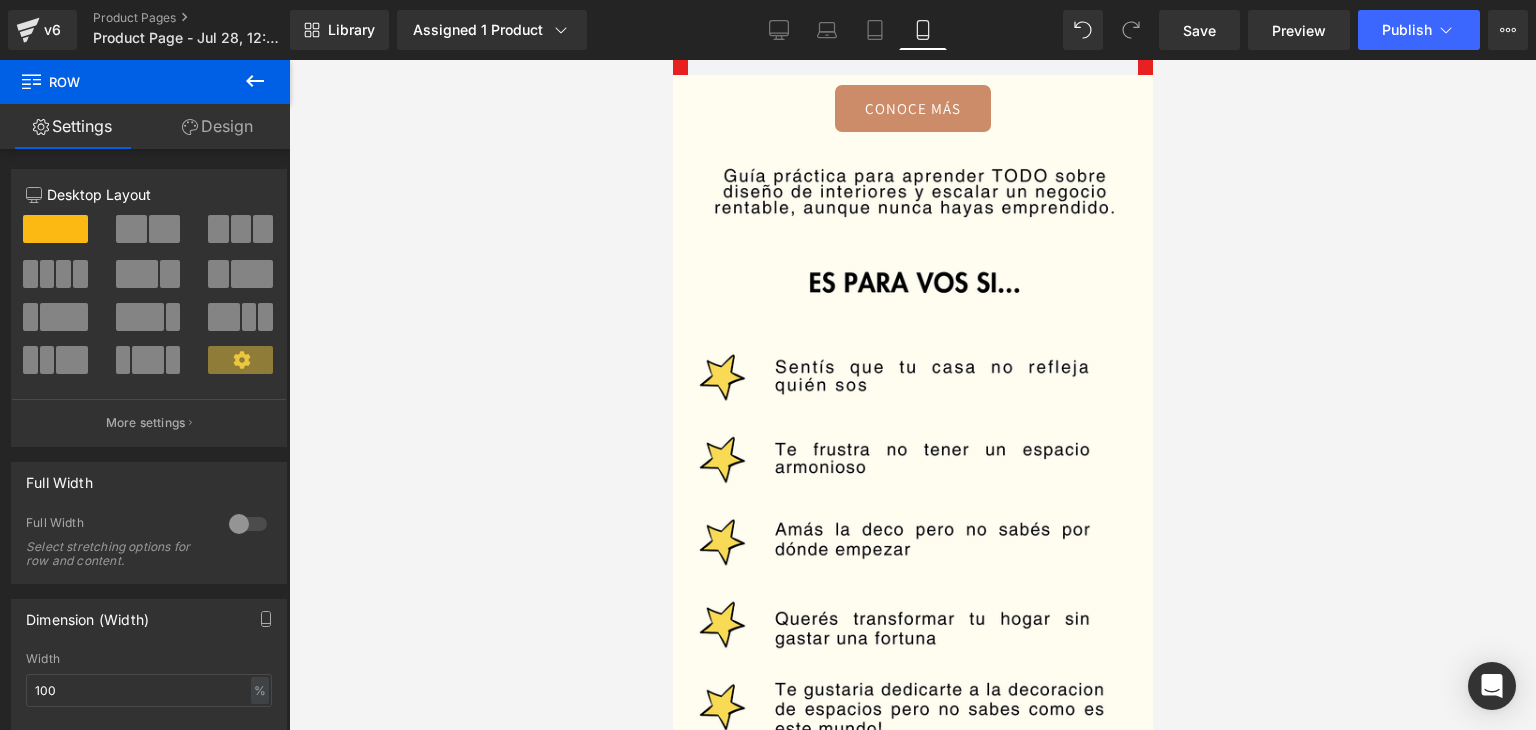click at bounding box center [912, 395] 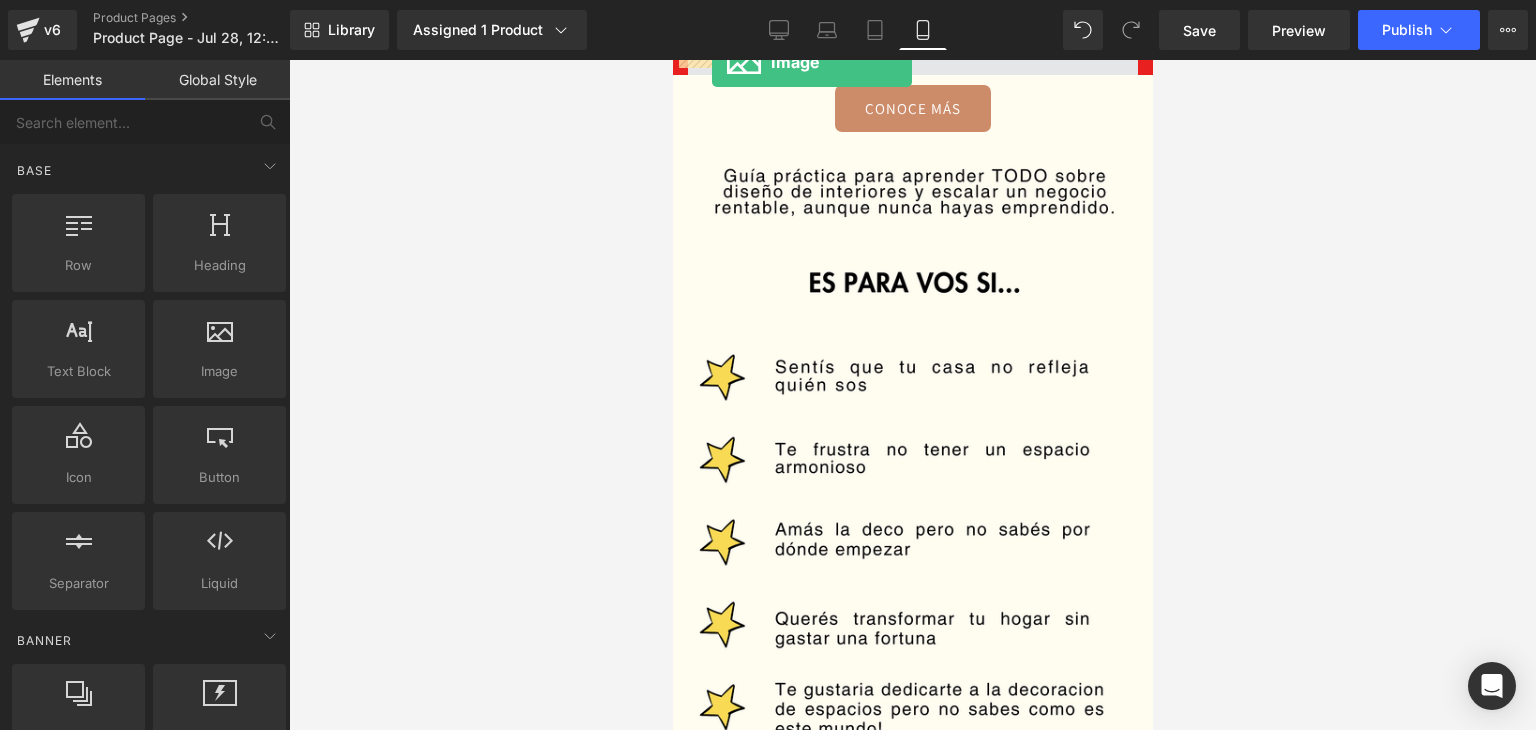 drag, startPoint x: 1290, startPoint y: 301, endPoint x: 711, endPoint y: 62, distance: 626.38806 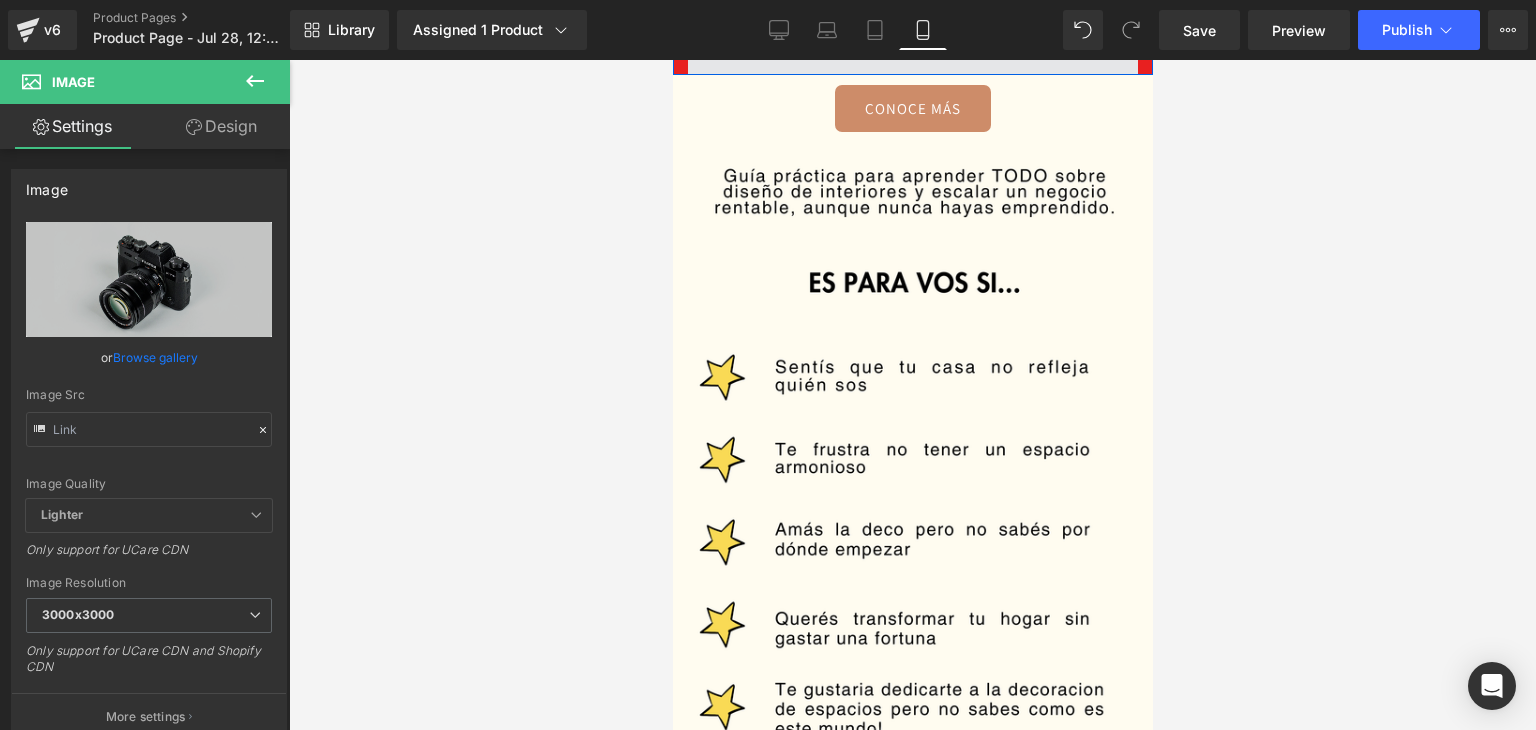 click at bounding box center [912, 50] 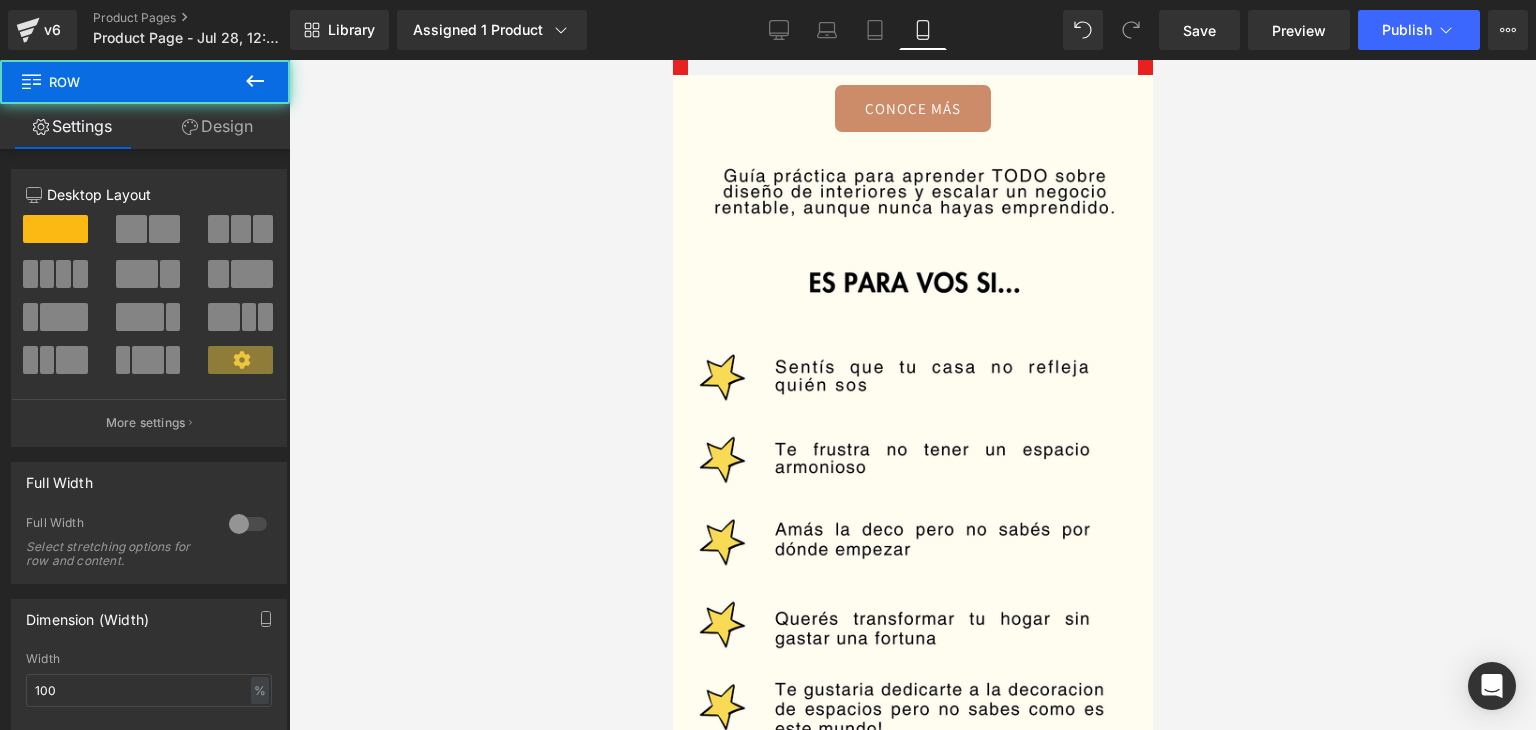 click at bounding box center [912, 395] 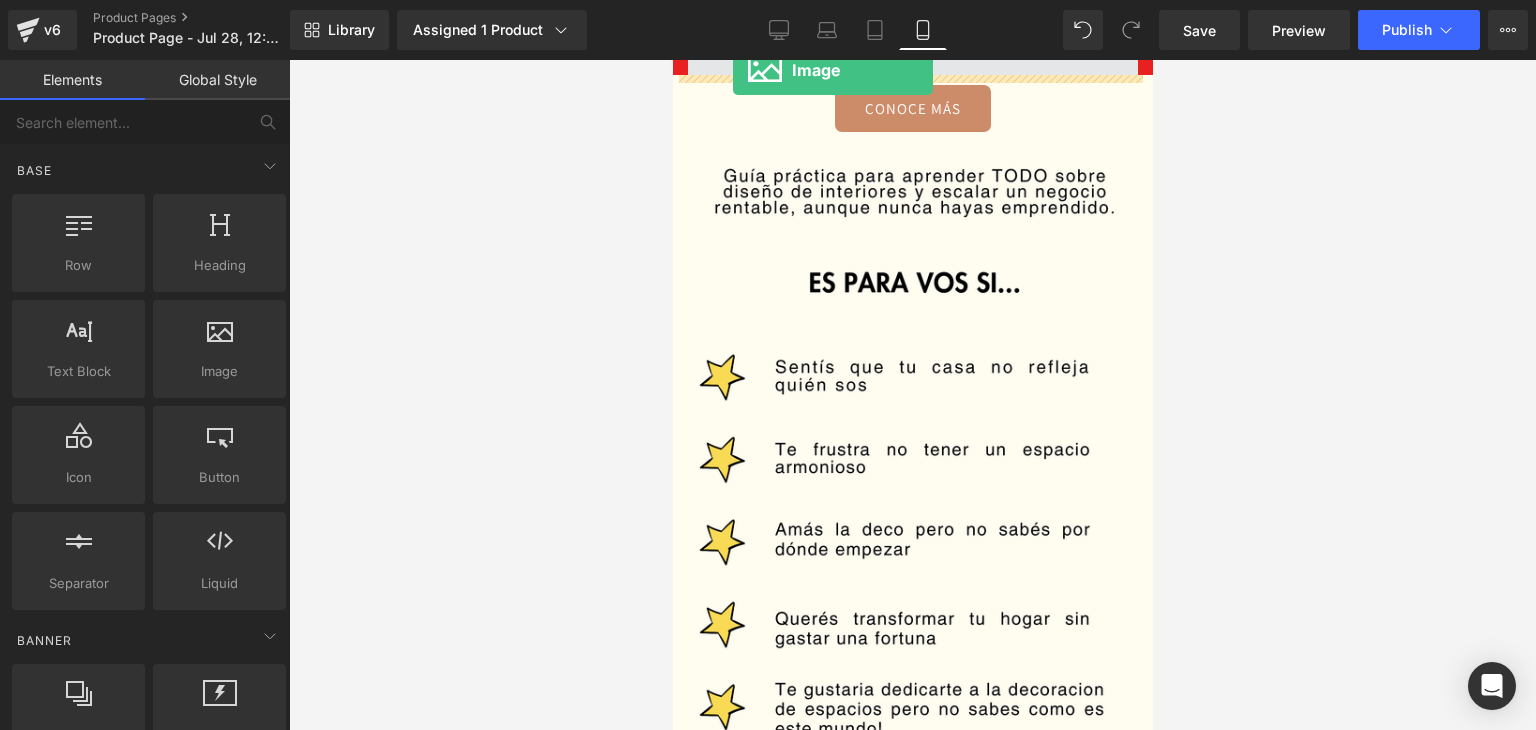 drag, startPoint x: 1319, startPoint y: 191, endPoint x: 732, endPoint y: 70, distance: 599.3413 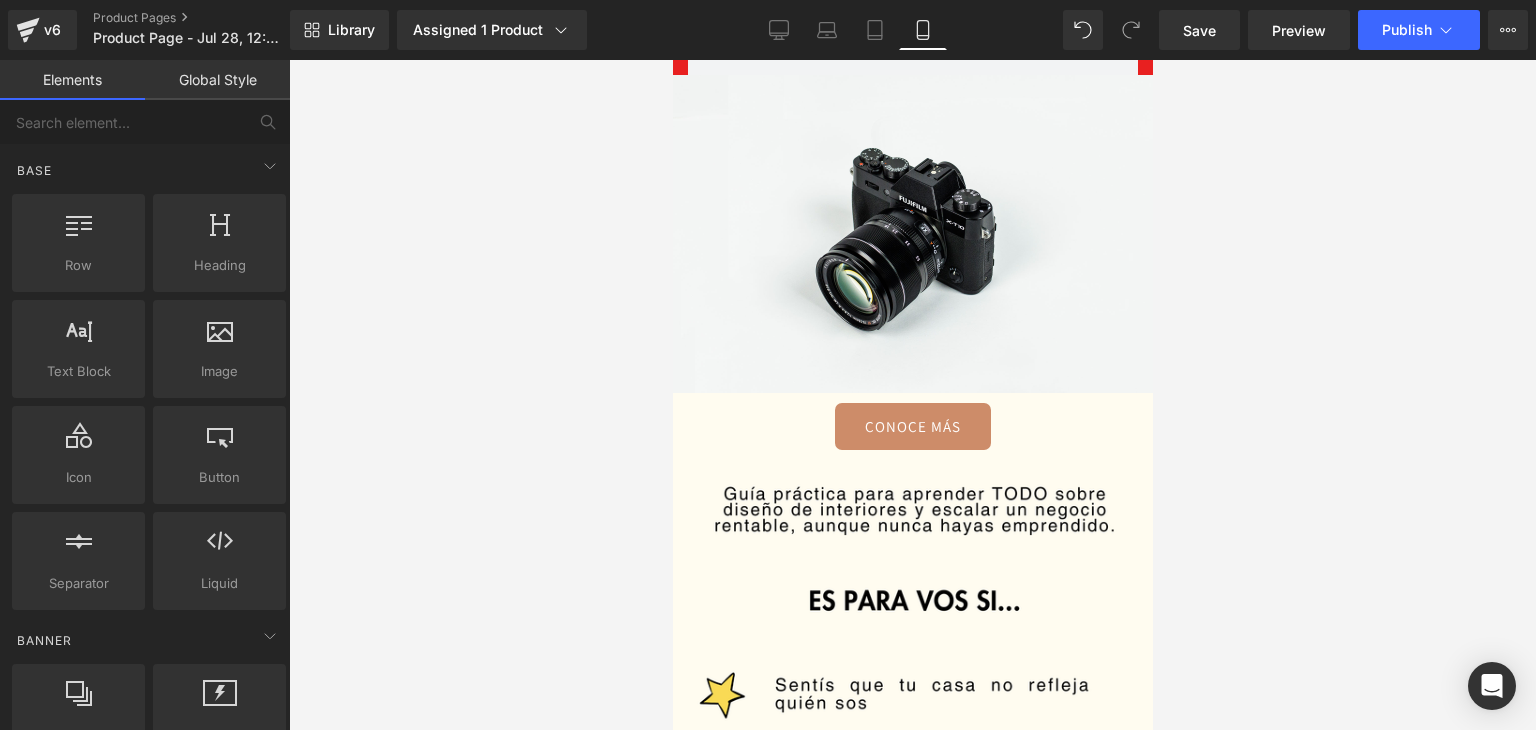 click at bounding box center [912, 395] 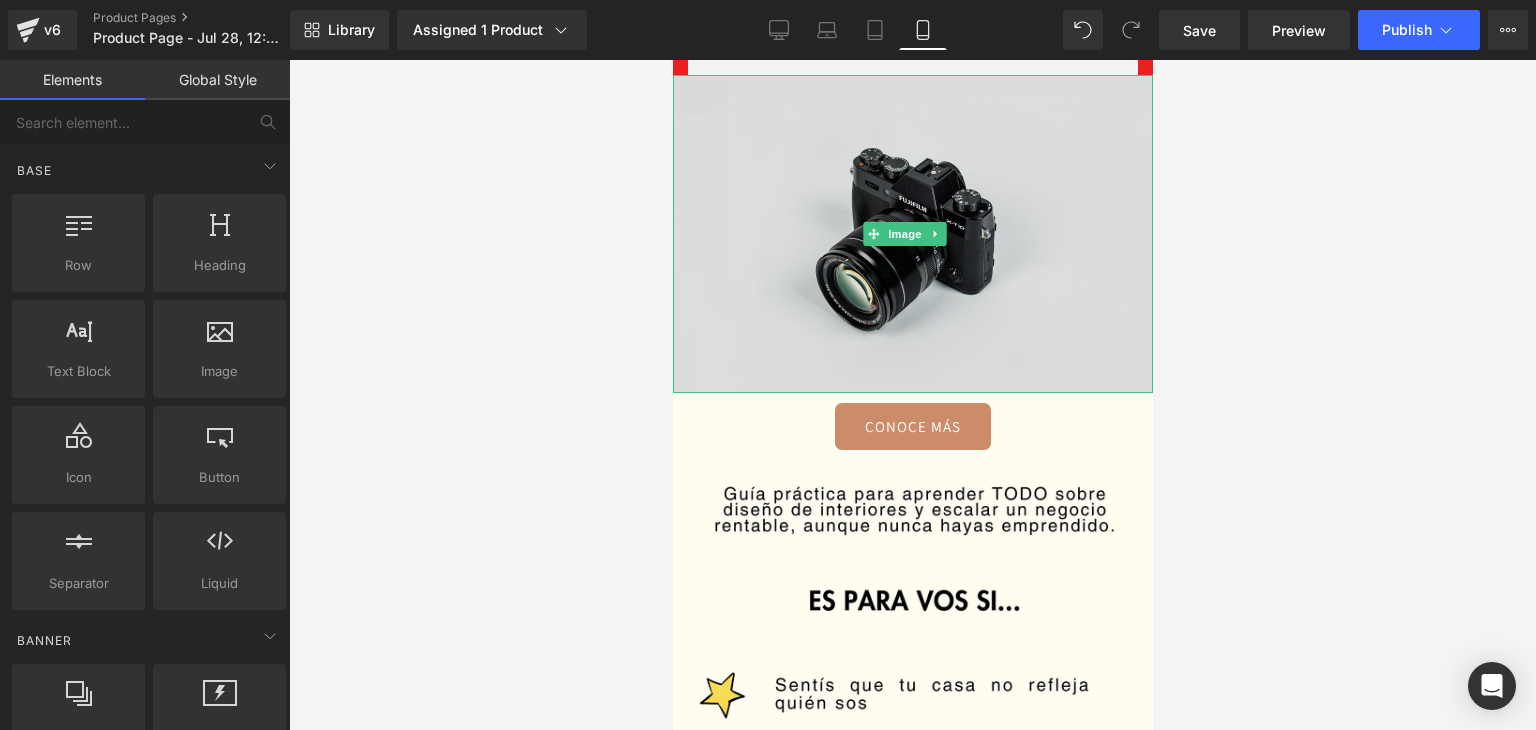 click at bounding box center [912, 234] 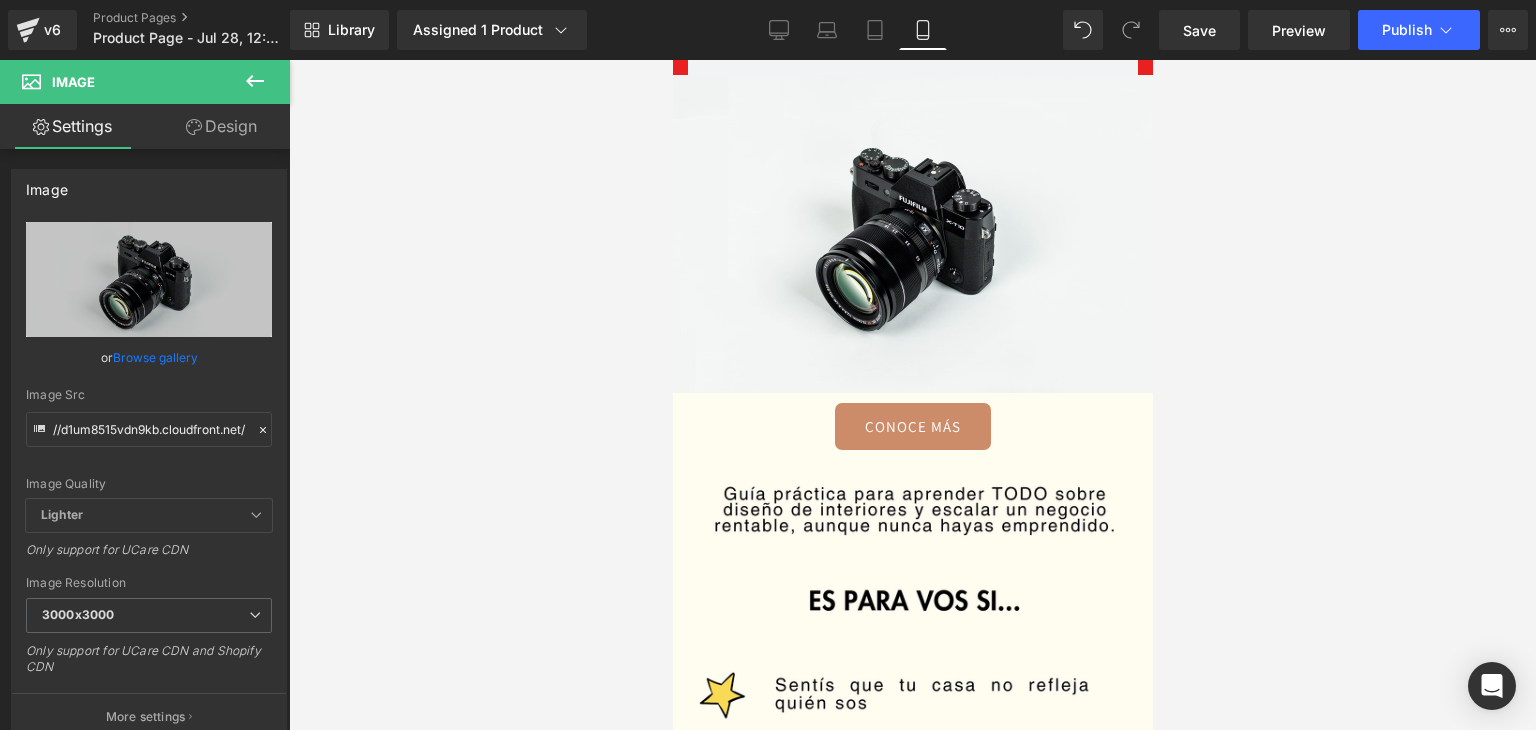 click at bounding box center (912, 395) 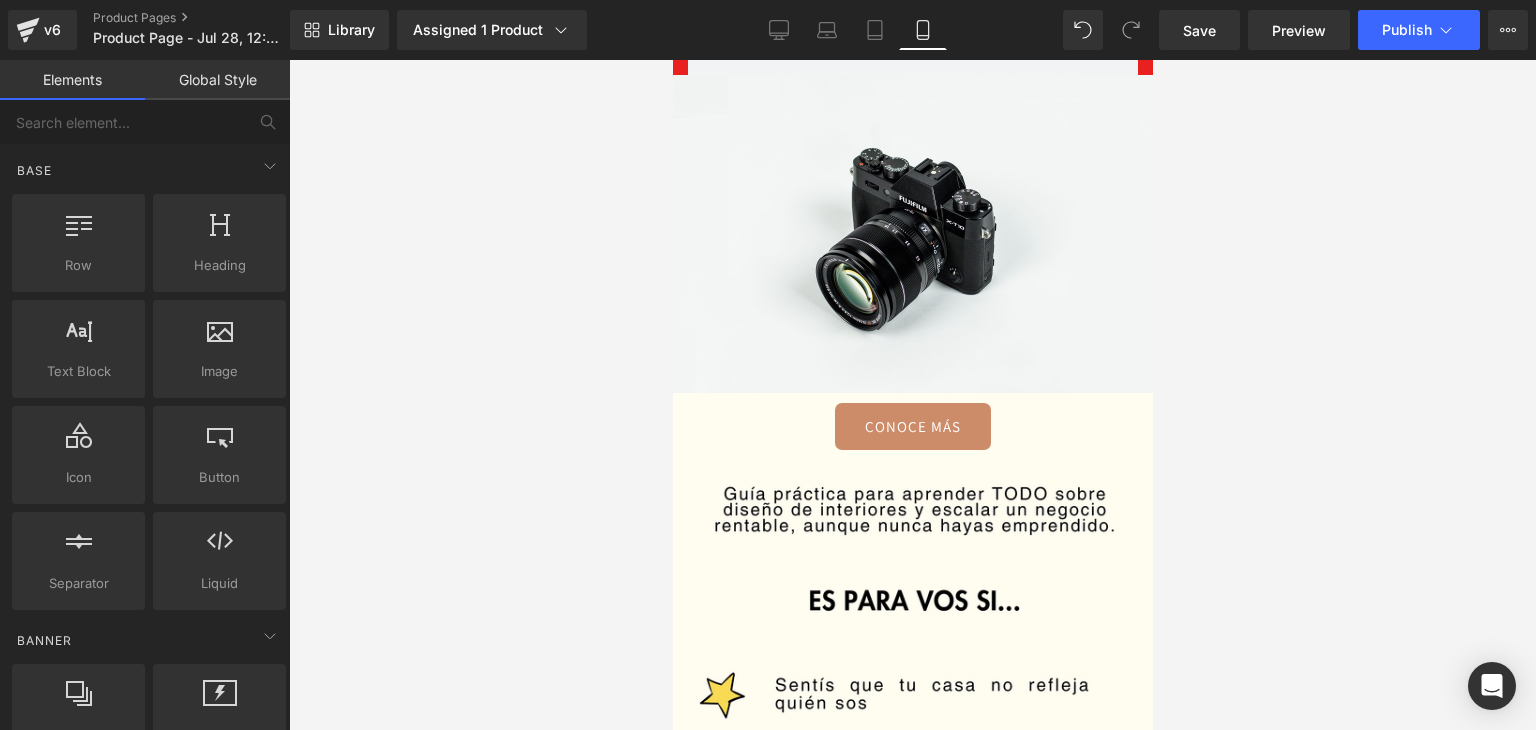 click on "Global Style" at bounding box center [217, 80] 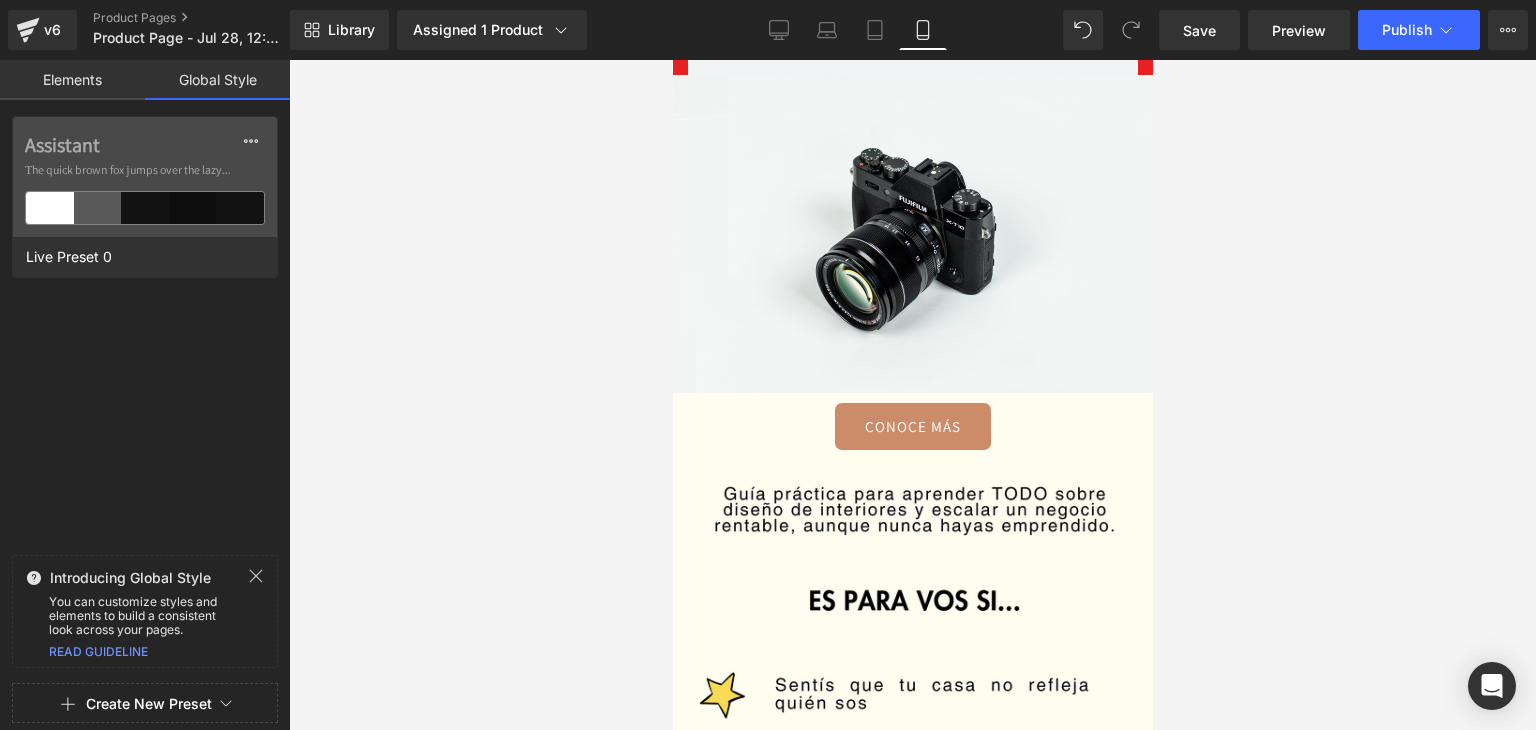 click on "Elements" at bounding box center [72, 80] 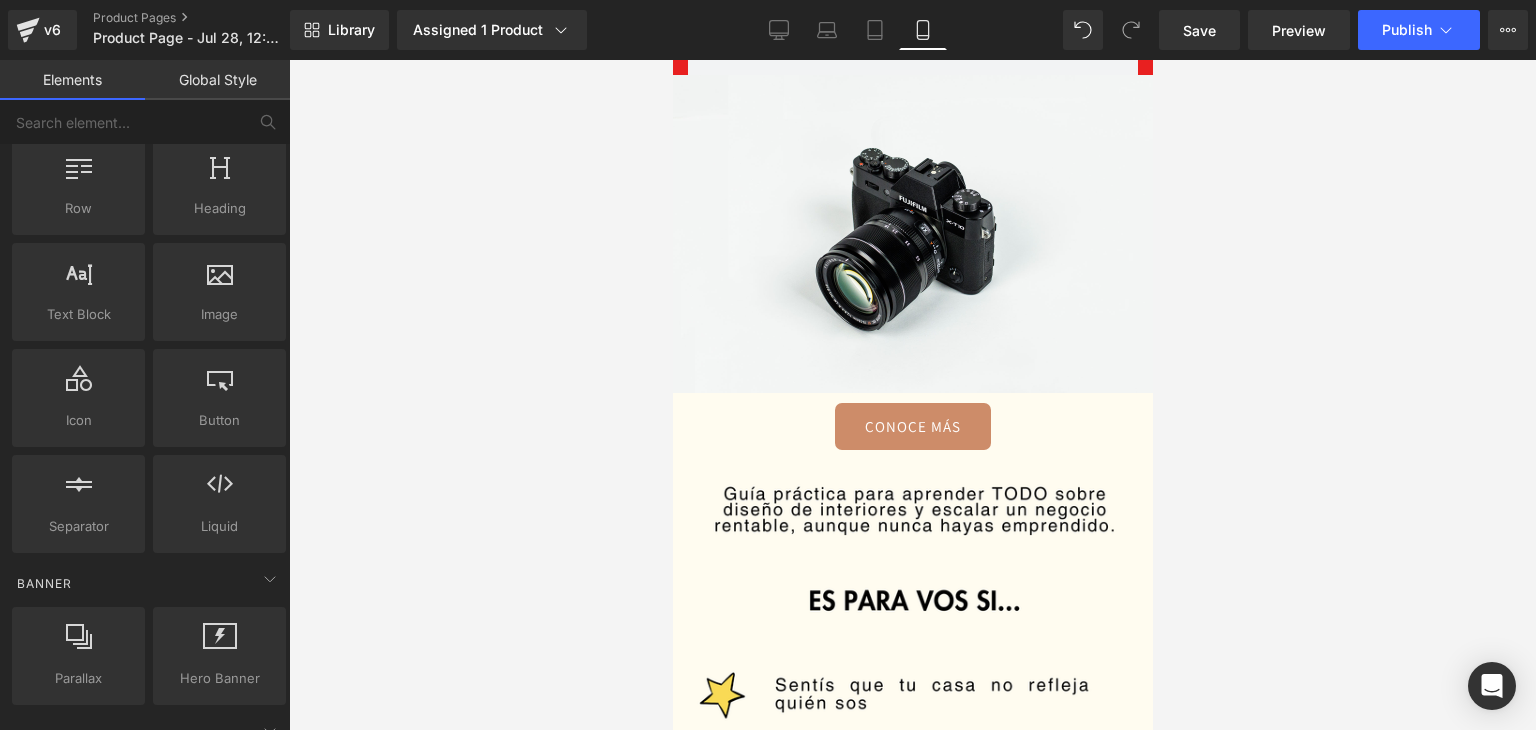 scroll, scrollTop: 0, scrollLeft: 0, axis: both 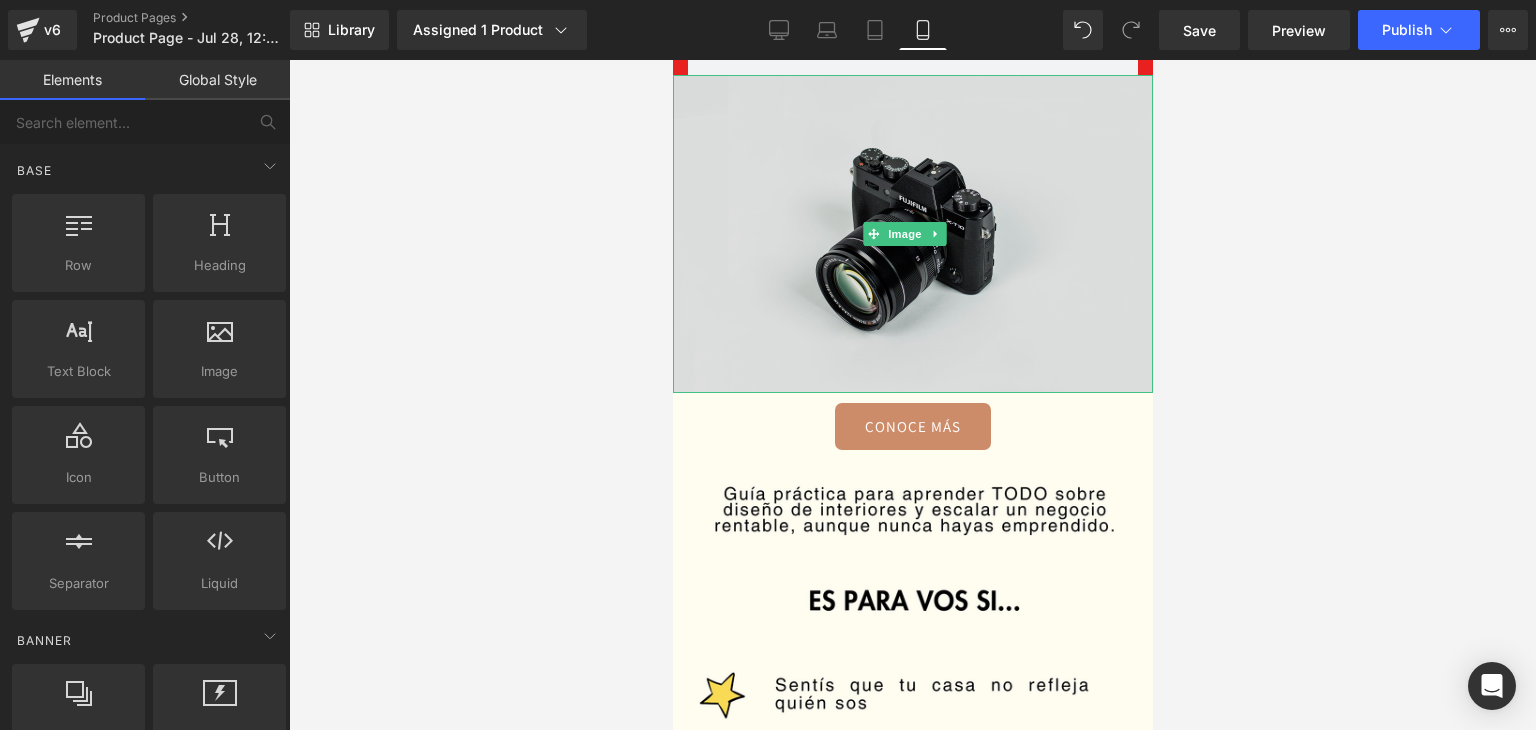 click at bounding box center [912, 234] 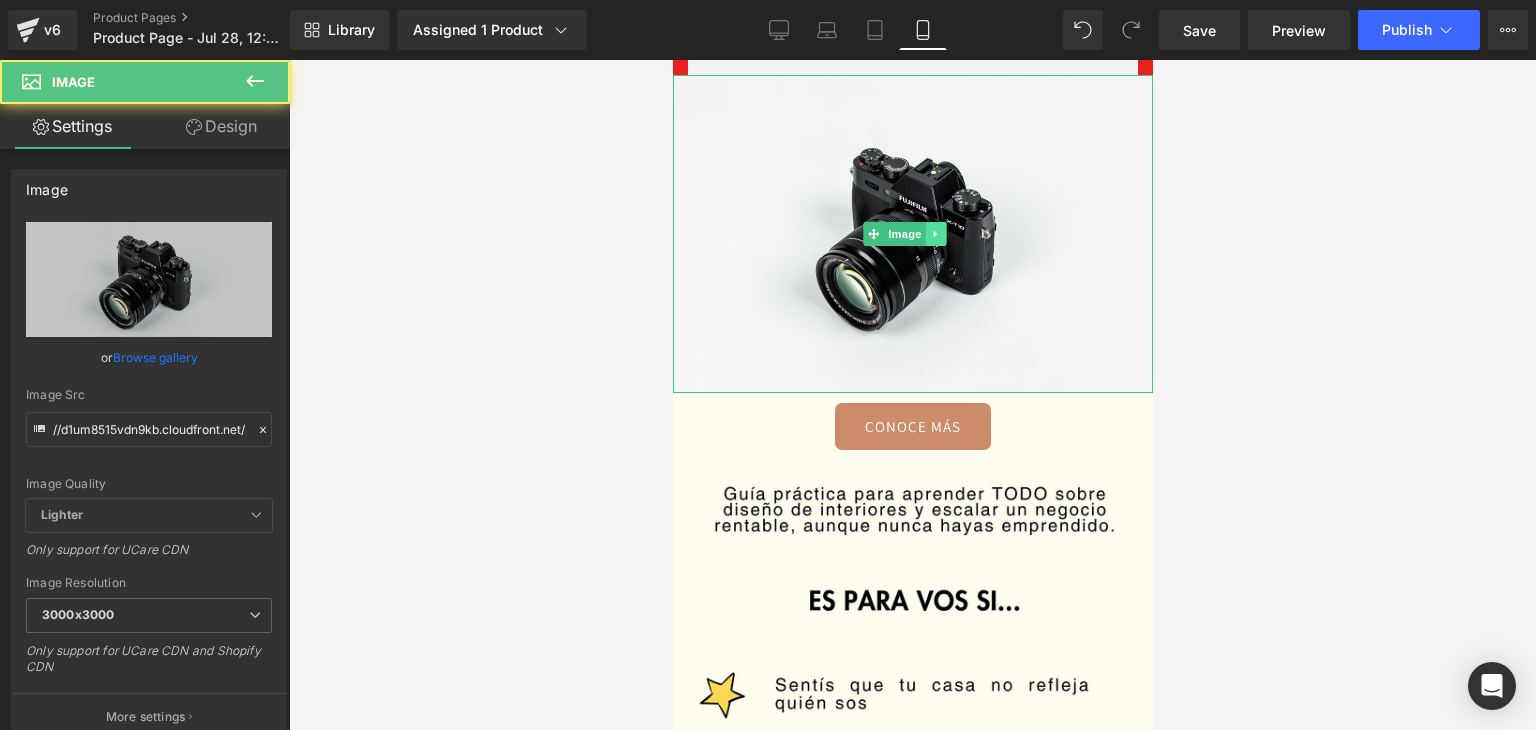 click at bounding box center [935, 234] 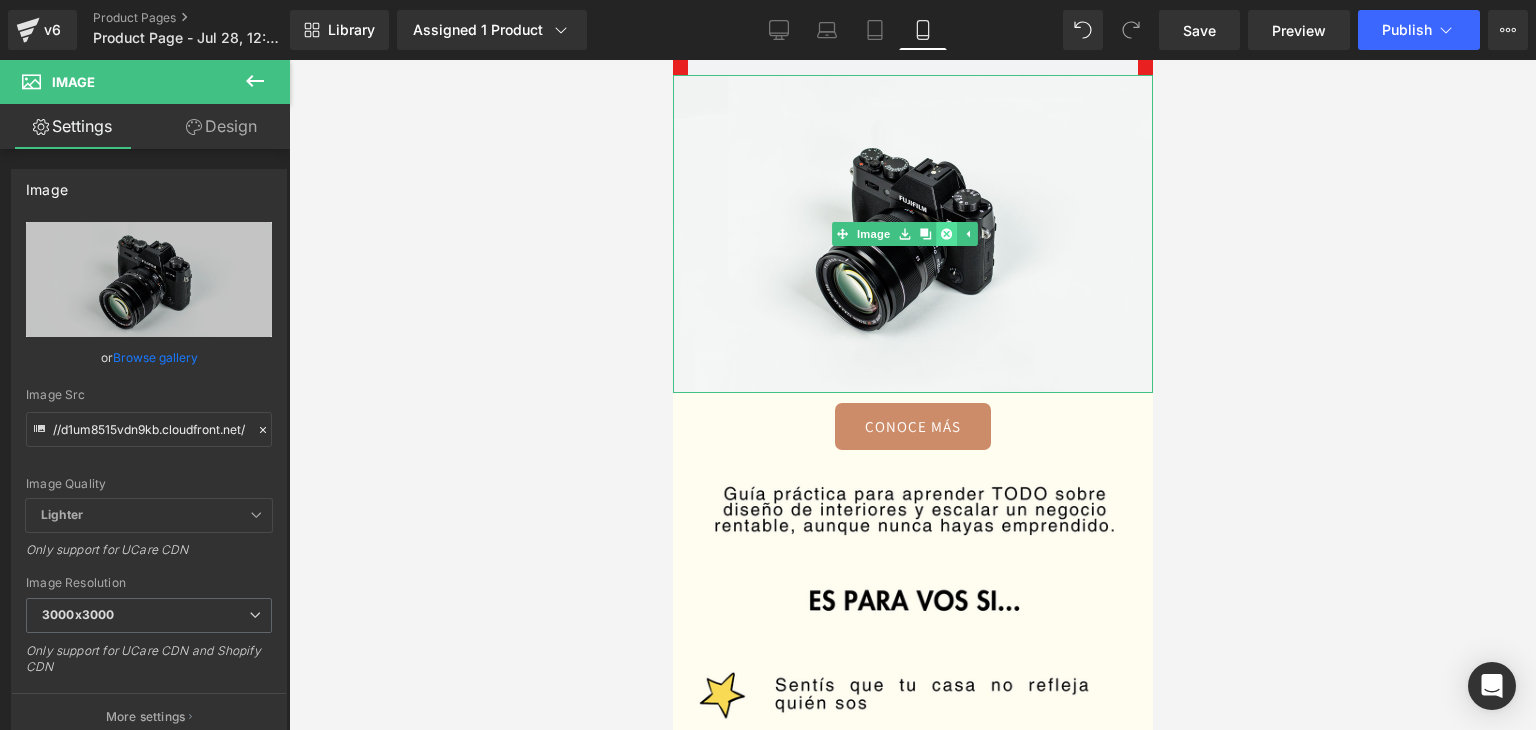 click 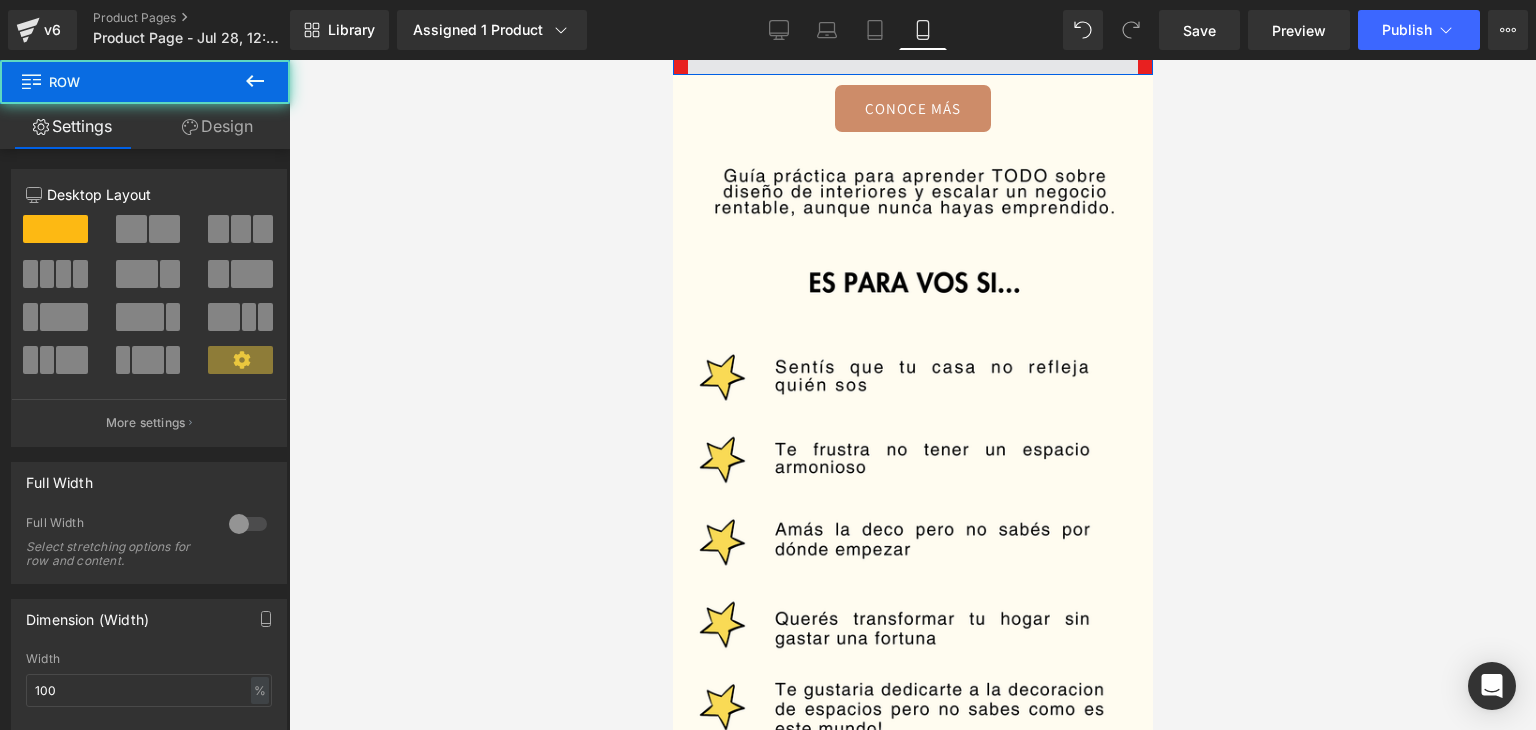 click at bounding box center (912, 50) 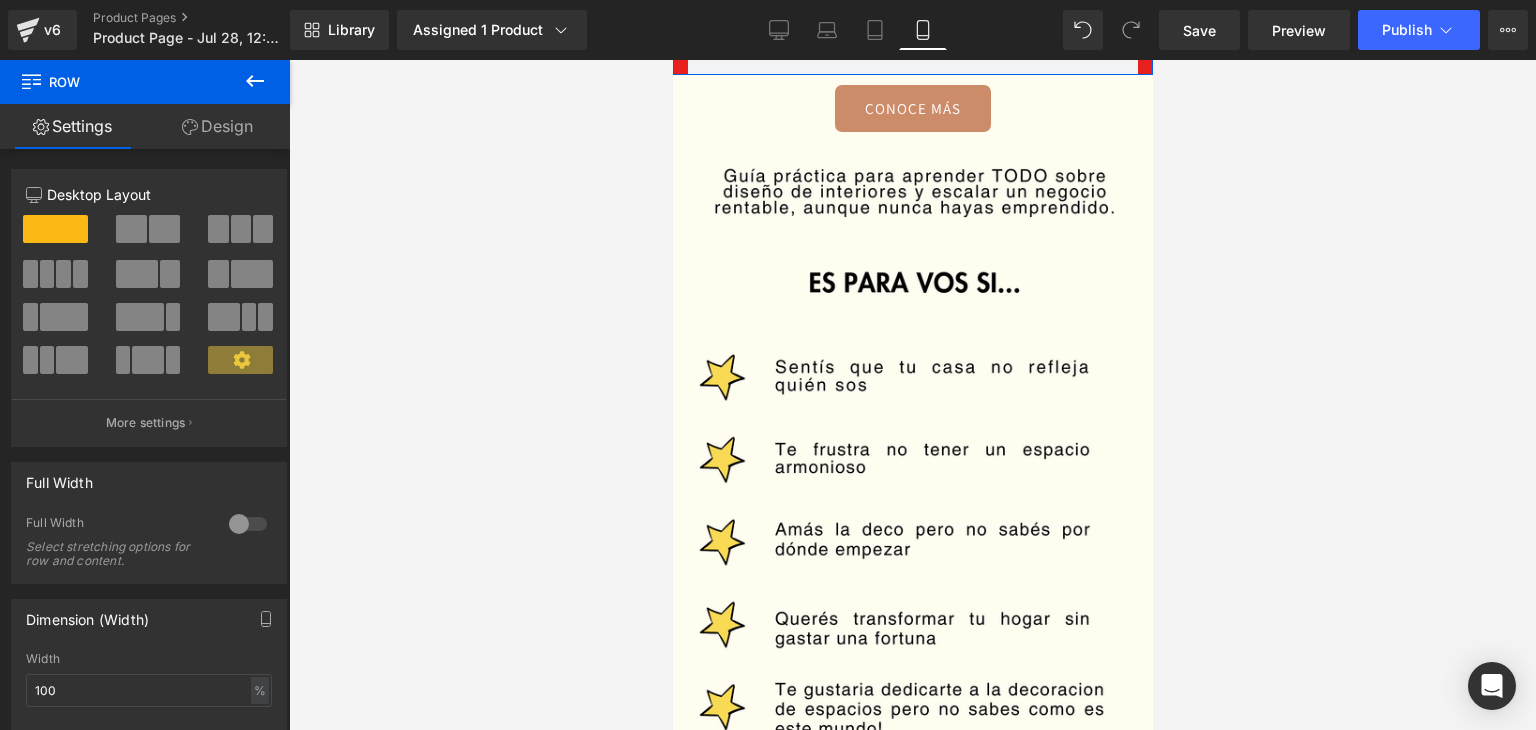 click on "Design" at bounding box center [217, 126] 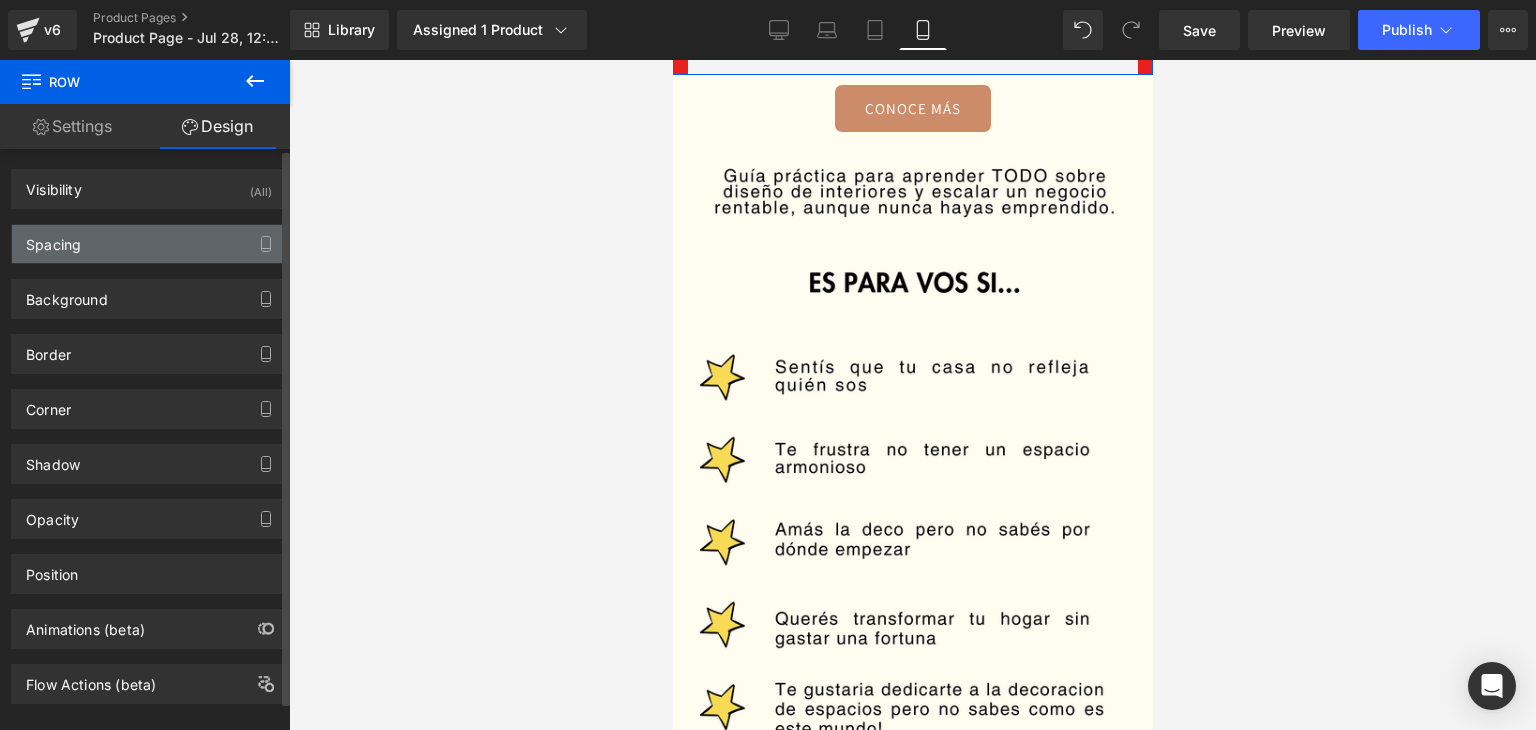 click on "Spacing" at bounding box center [149, 244] 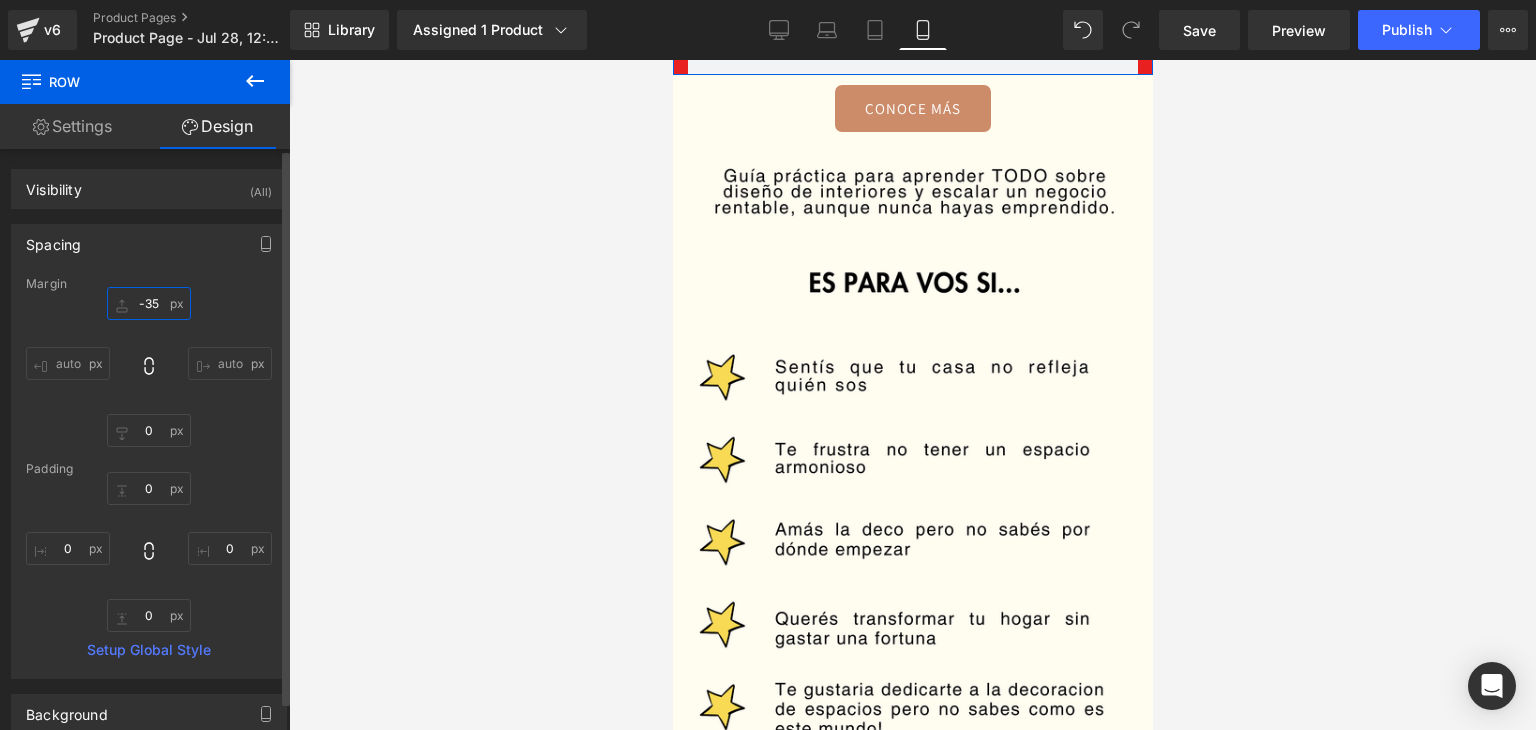 click at bounding box center (149, 303) 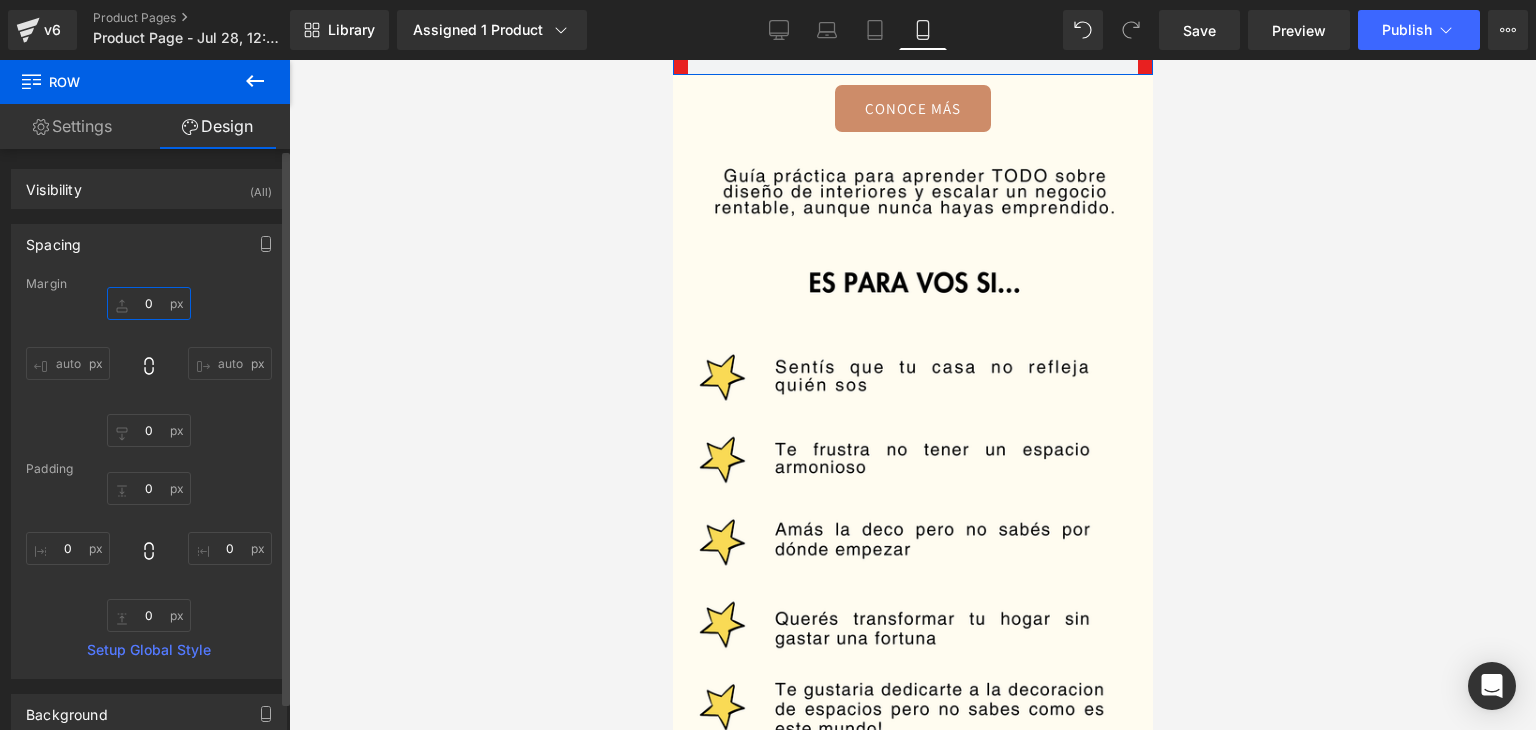 type on "0" 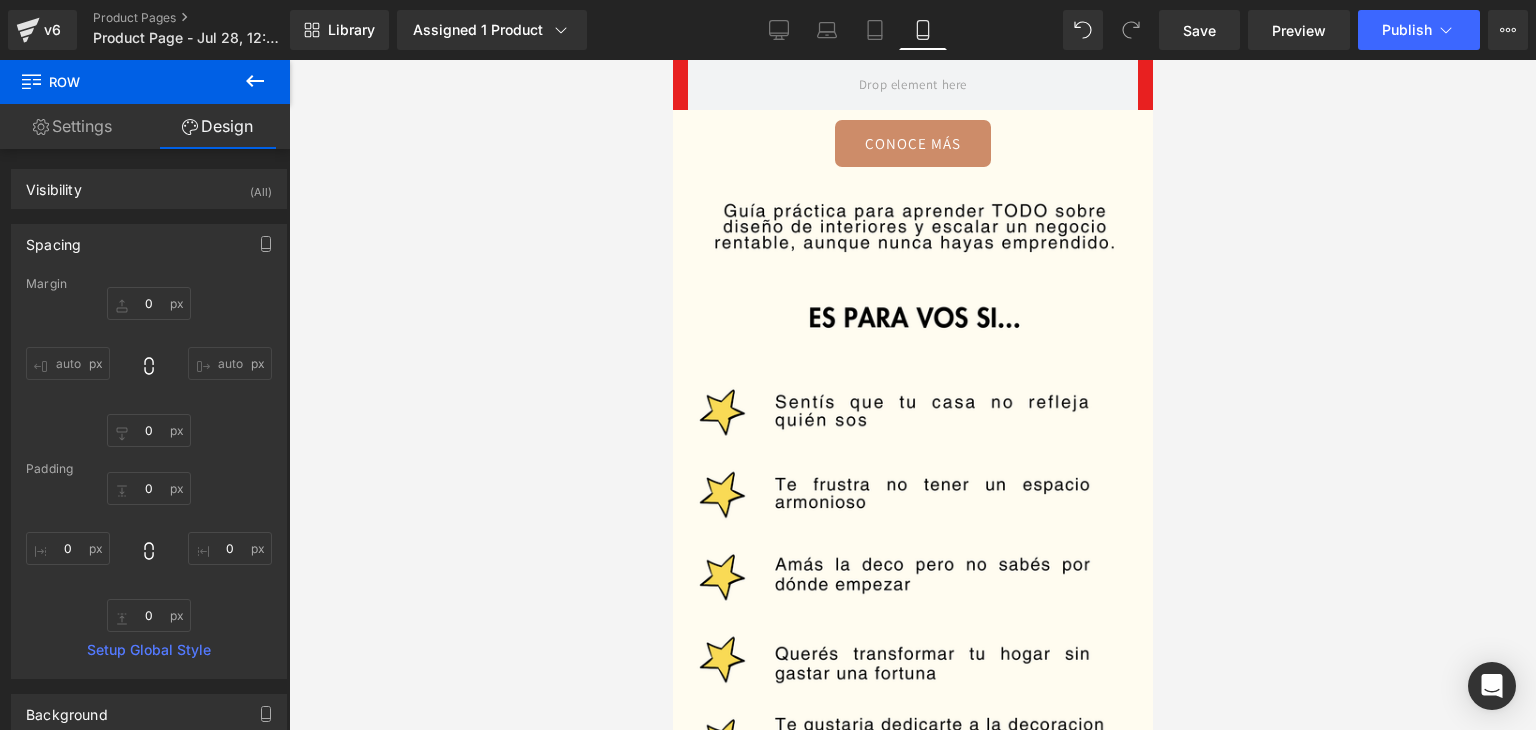 drag, startPoint x: 582, startPoint y: 277, endPoint x: 626, endPoint y: 286, distance: 44.911022 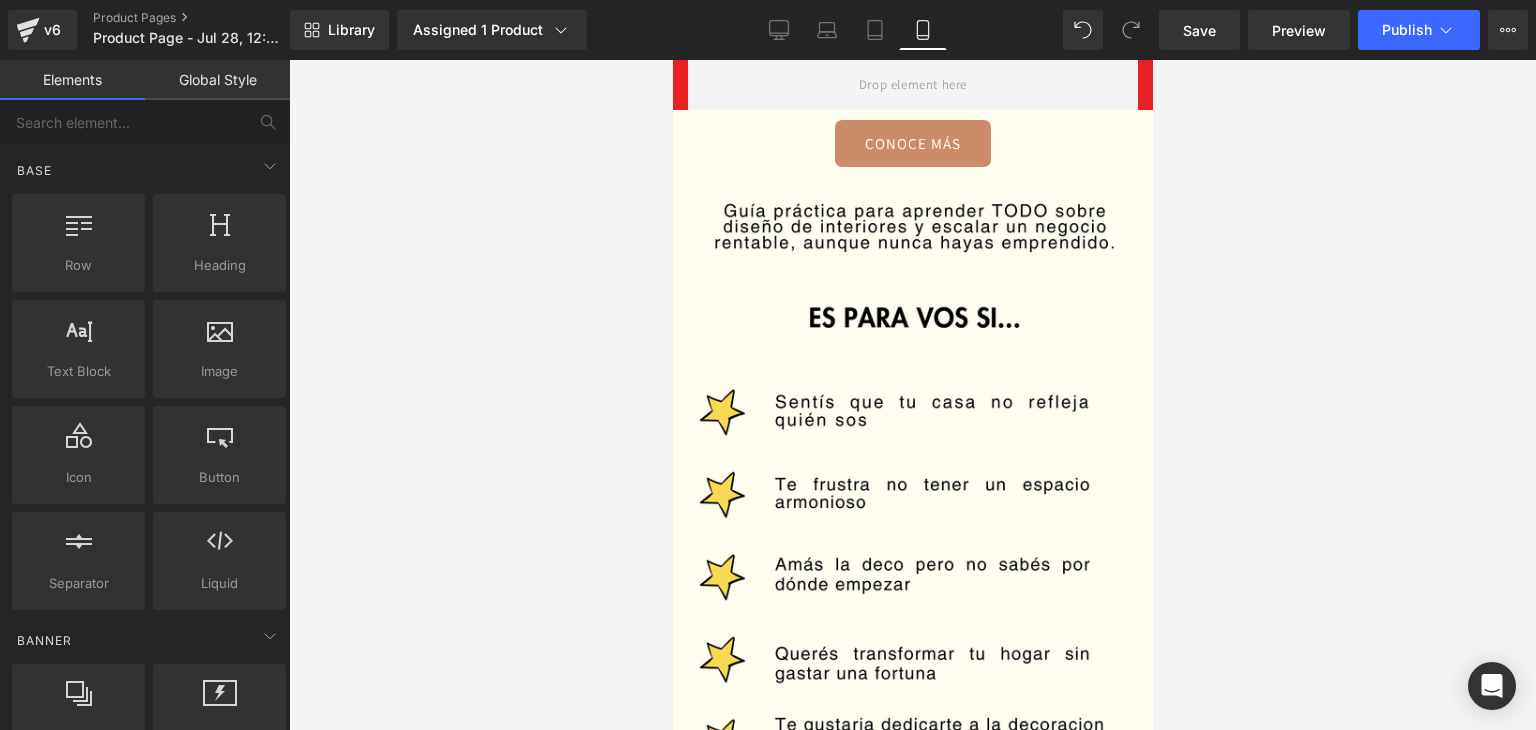 drag, startPoint x: 546, startPoint y: 190, endPoint x: 624, endPoint y: 191, distance: 78.00641 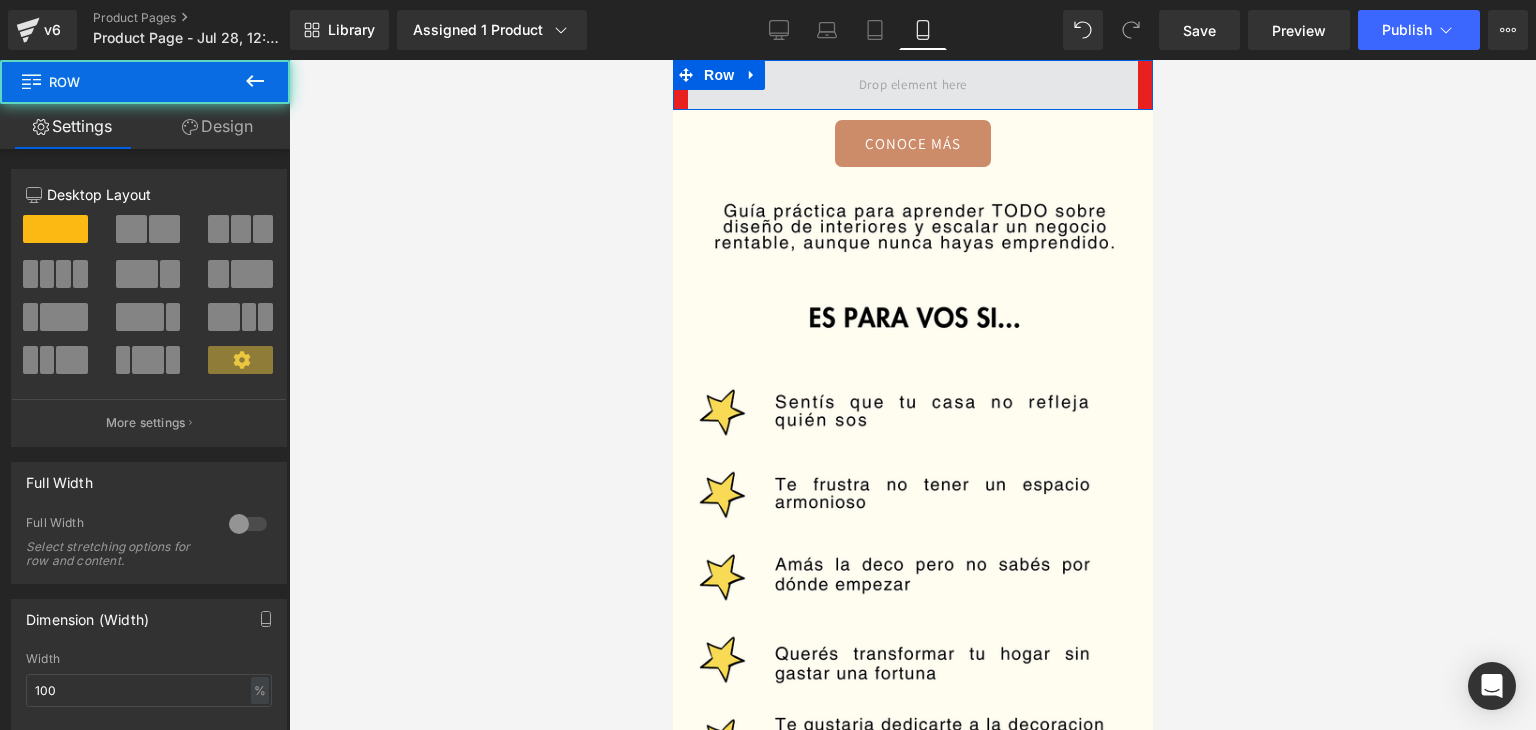 click at bounding box center [912, 85] 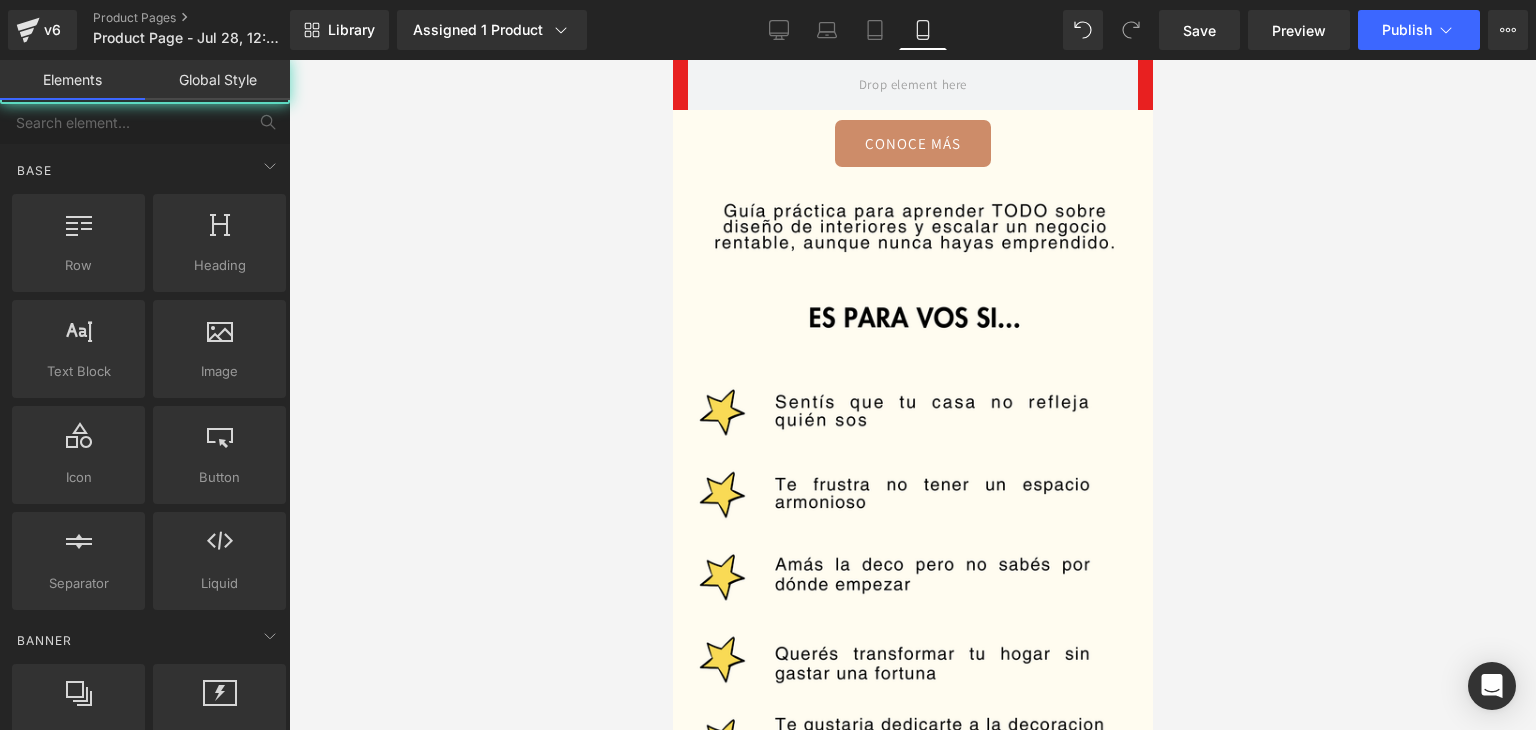 click at bounding box center [912, 395] 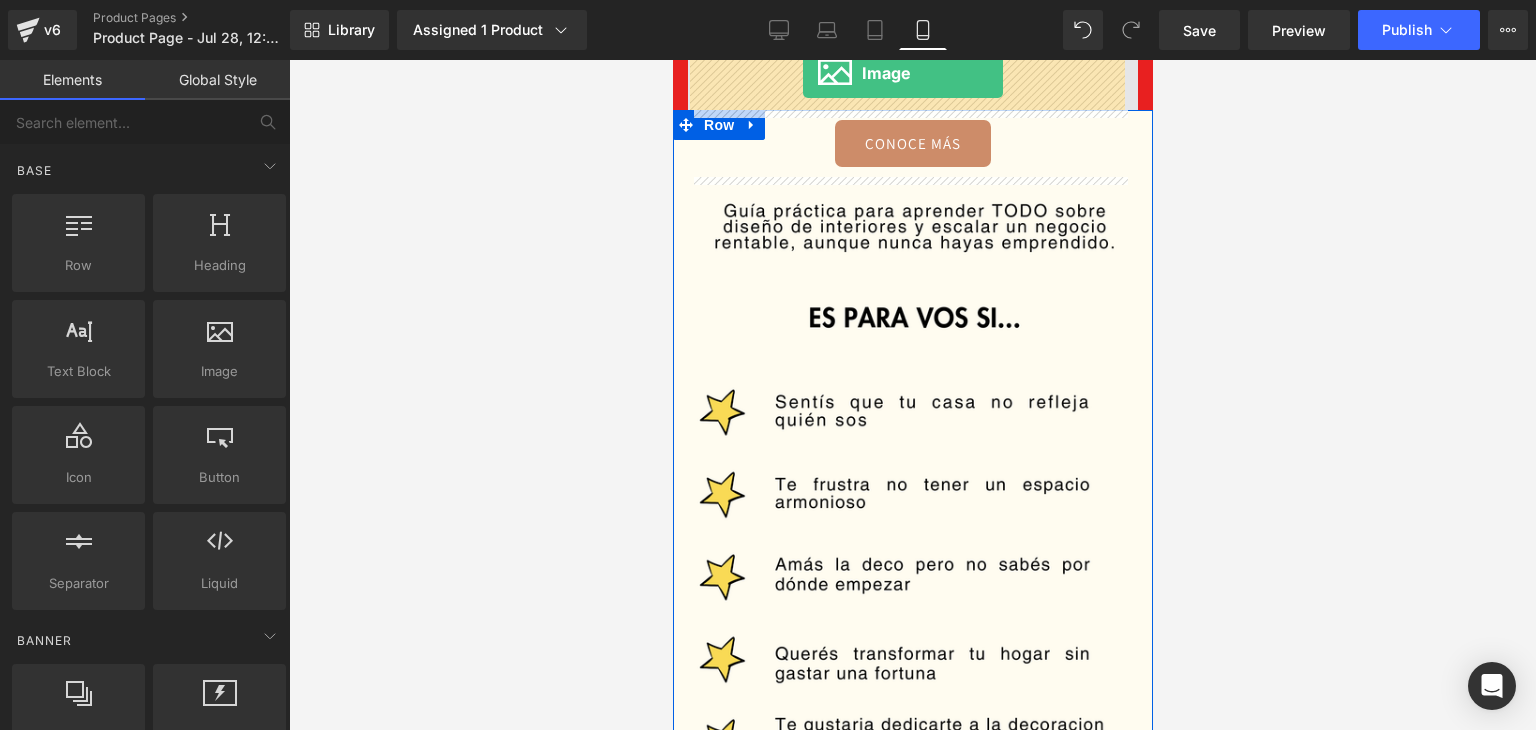 drag, startPoint x: 902, startPoint y: 412, endPoint x: 802, endPoint y: 73, distance: 353.44165 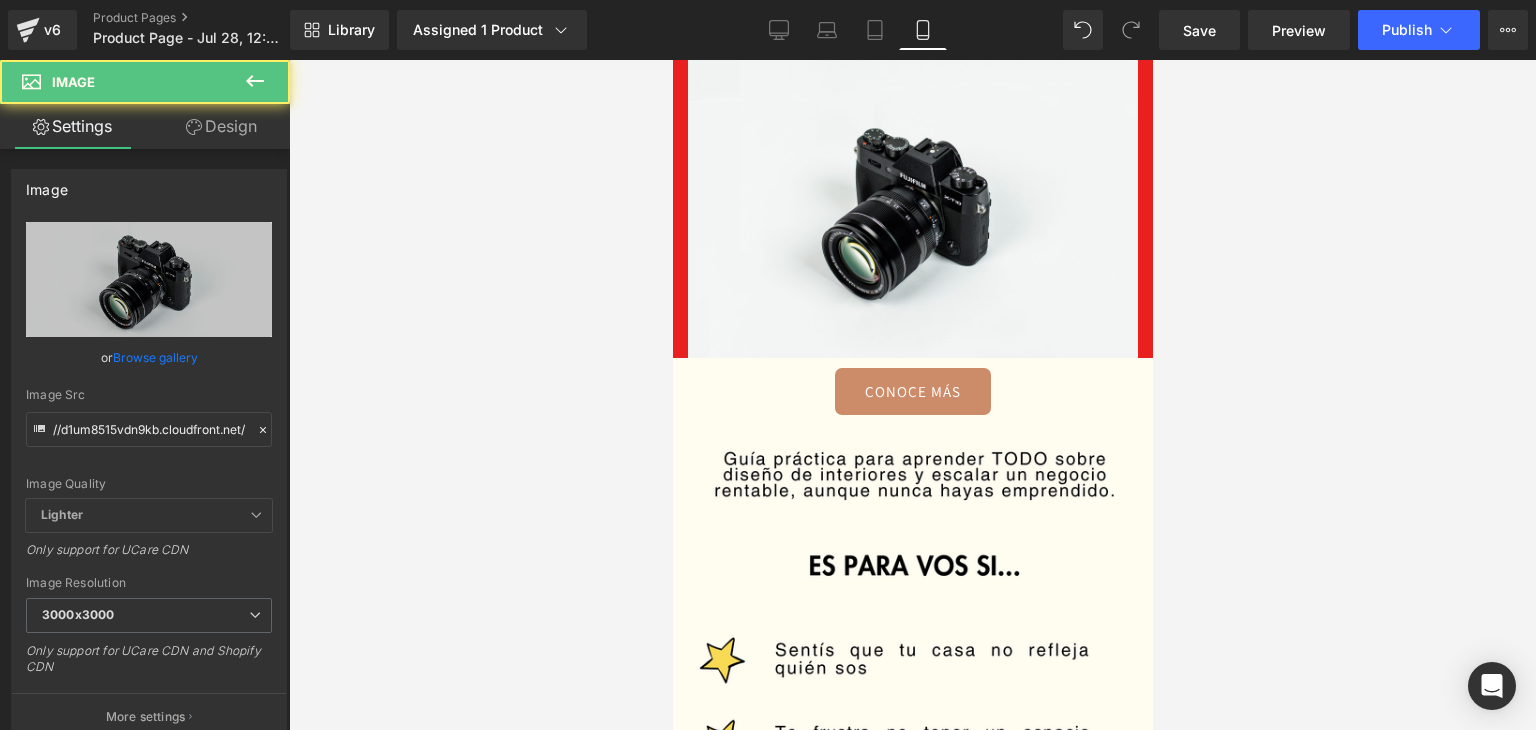 drag, startPoint x: 579, startPoint y: 496, endPoint x: 598, endPoint y: 499, distance: 19.235384 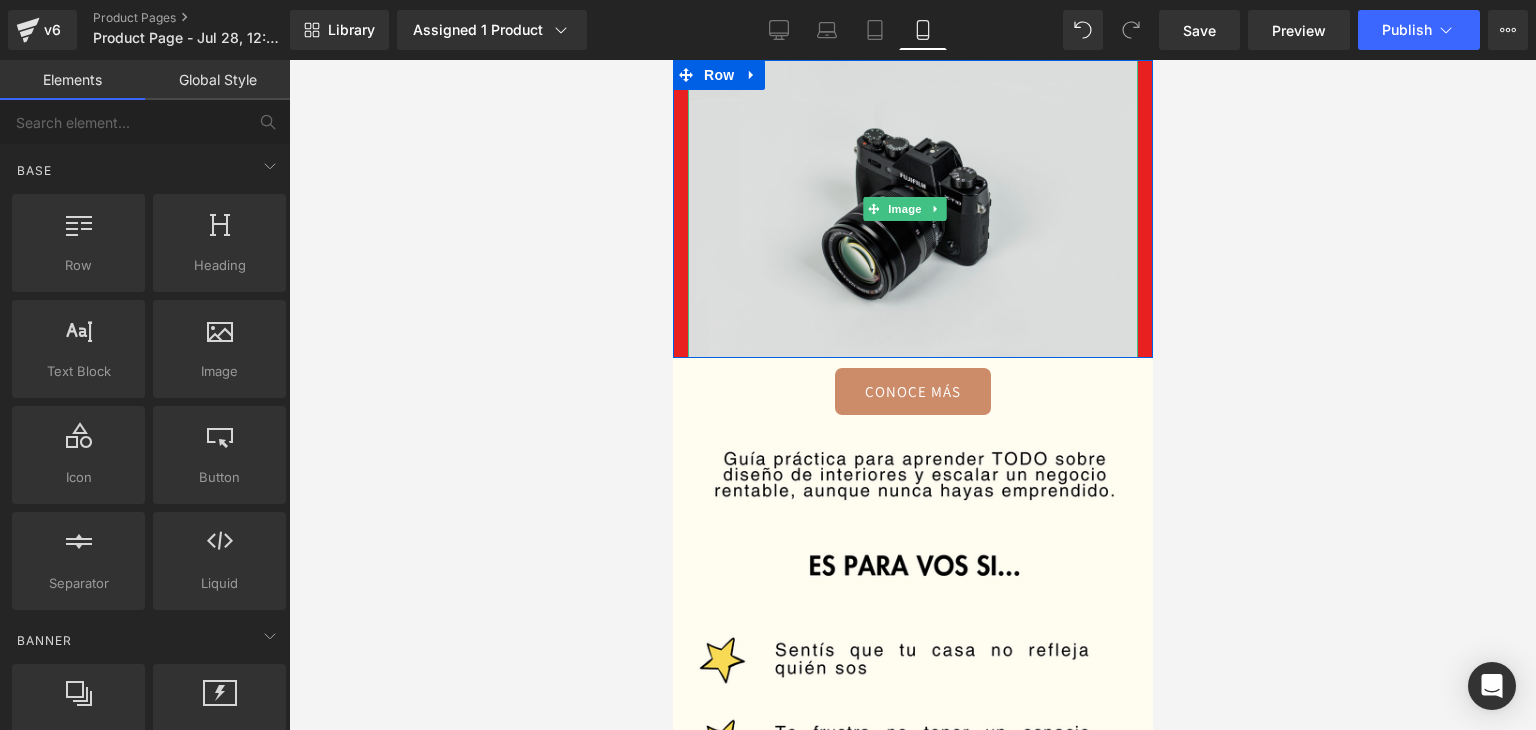 click at bounding box center [912, 209] 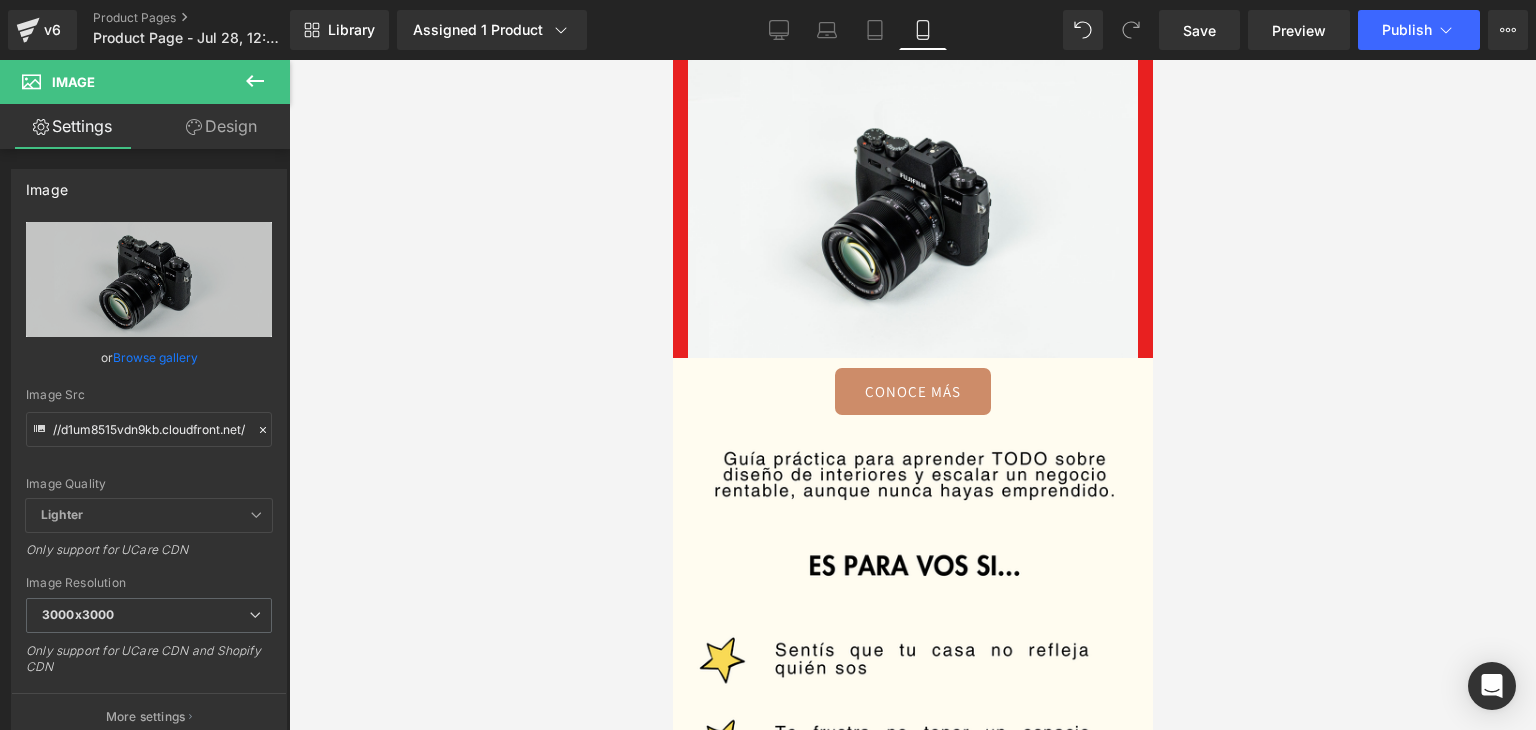 click at bounding box center (912, 395) 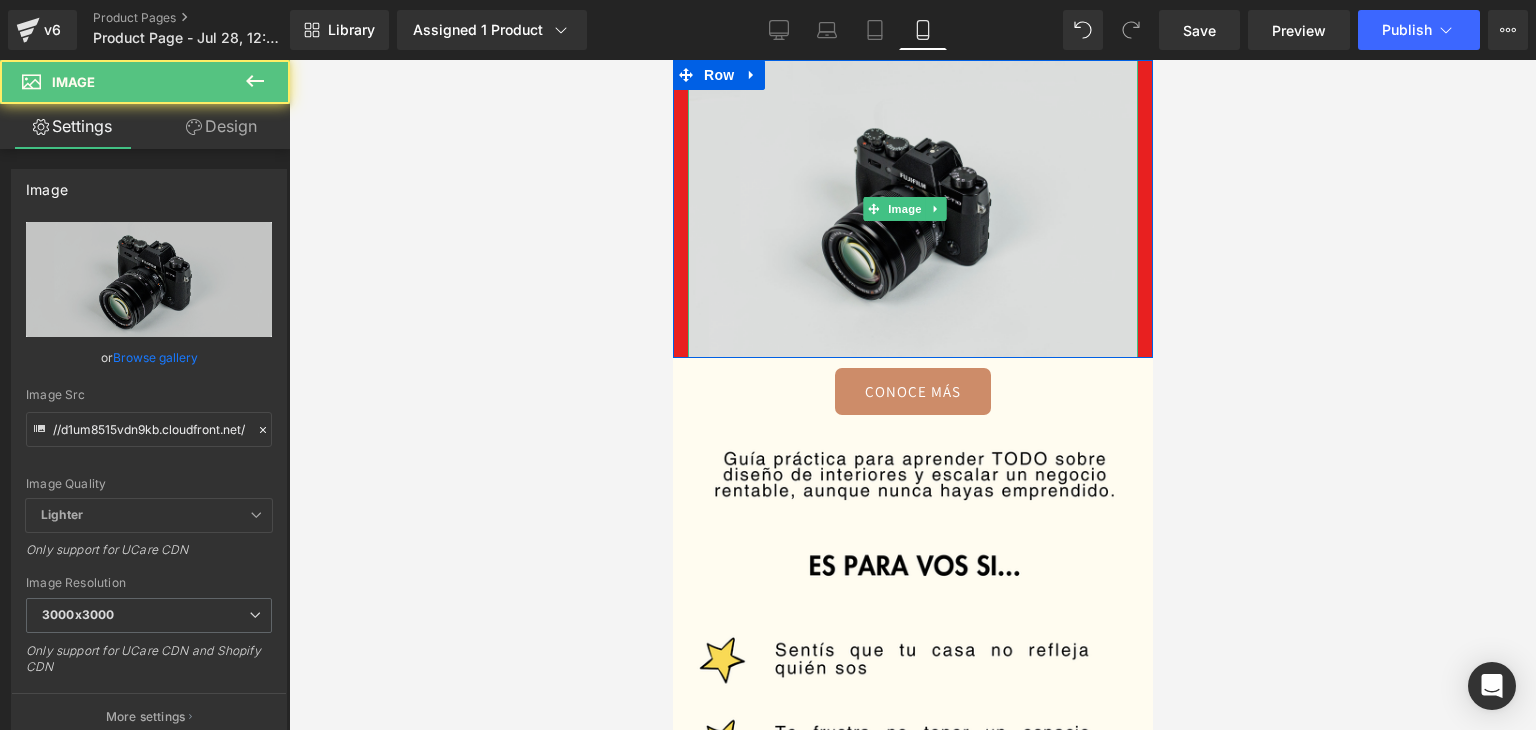 click at bounding box center [912, 209] 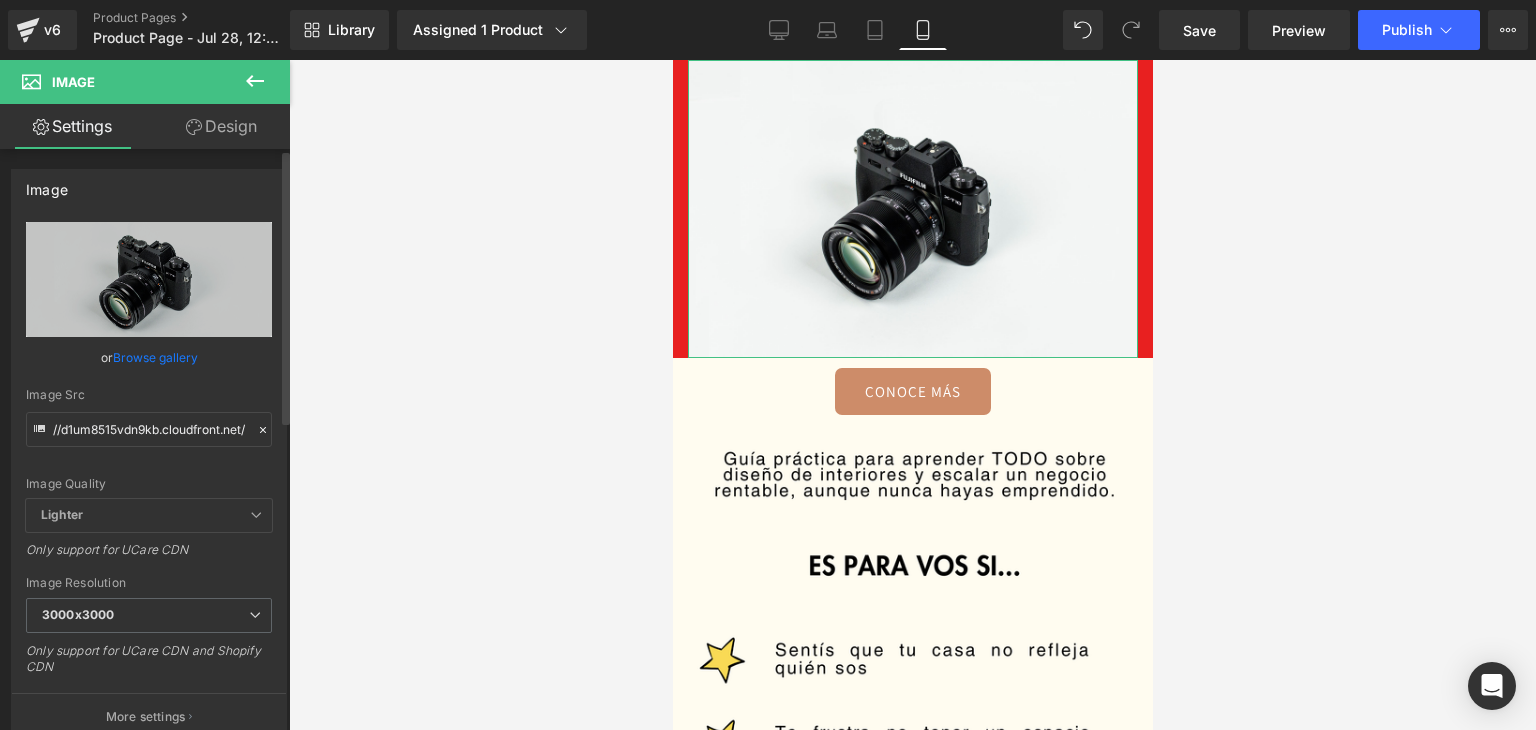 click 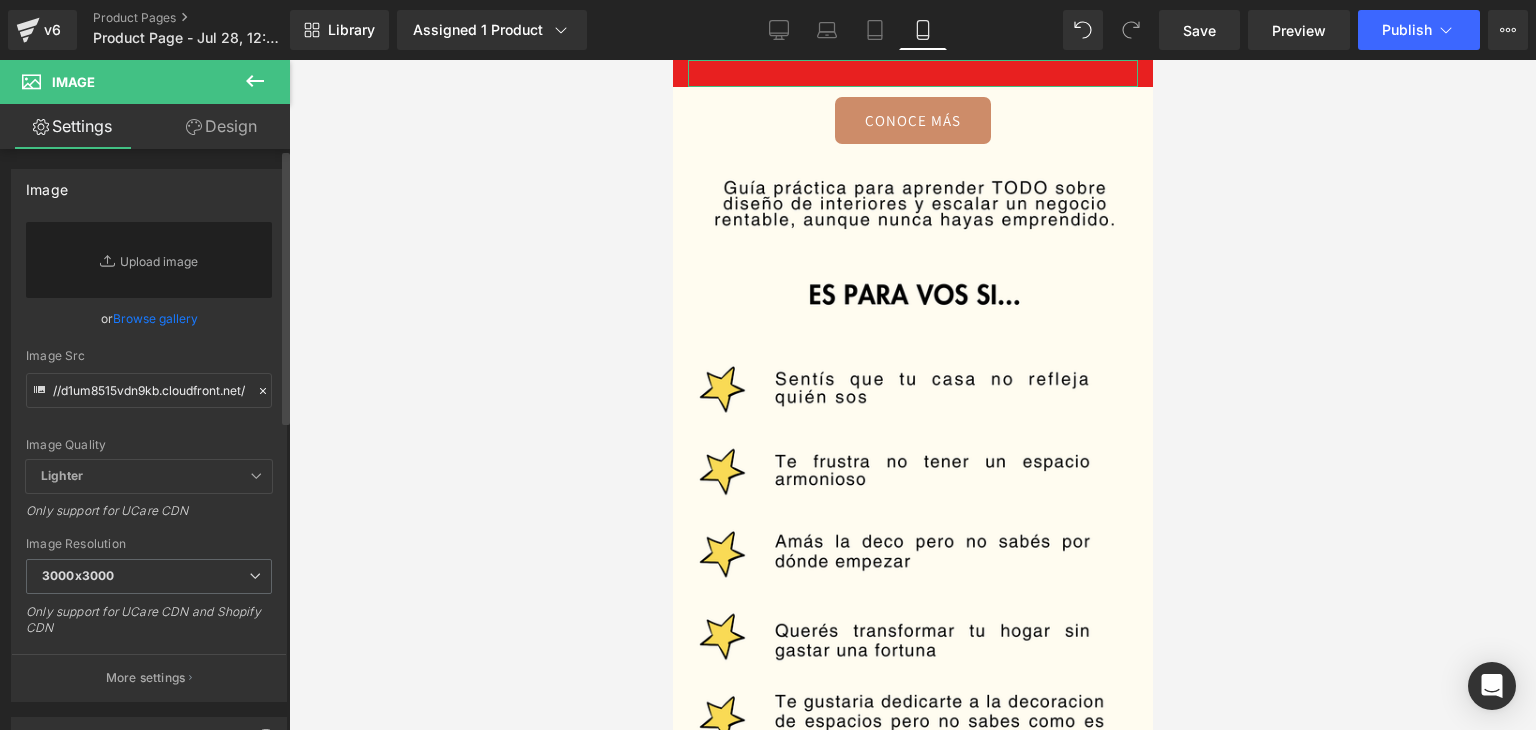 click on "Image Src //d1um8515vdn9kb.cloudfront.net/images/parallax.jpg" at bounding box center (149, 378) 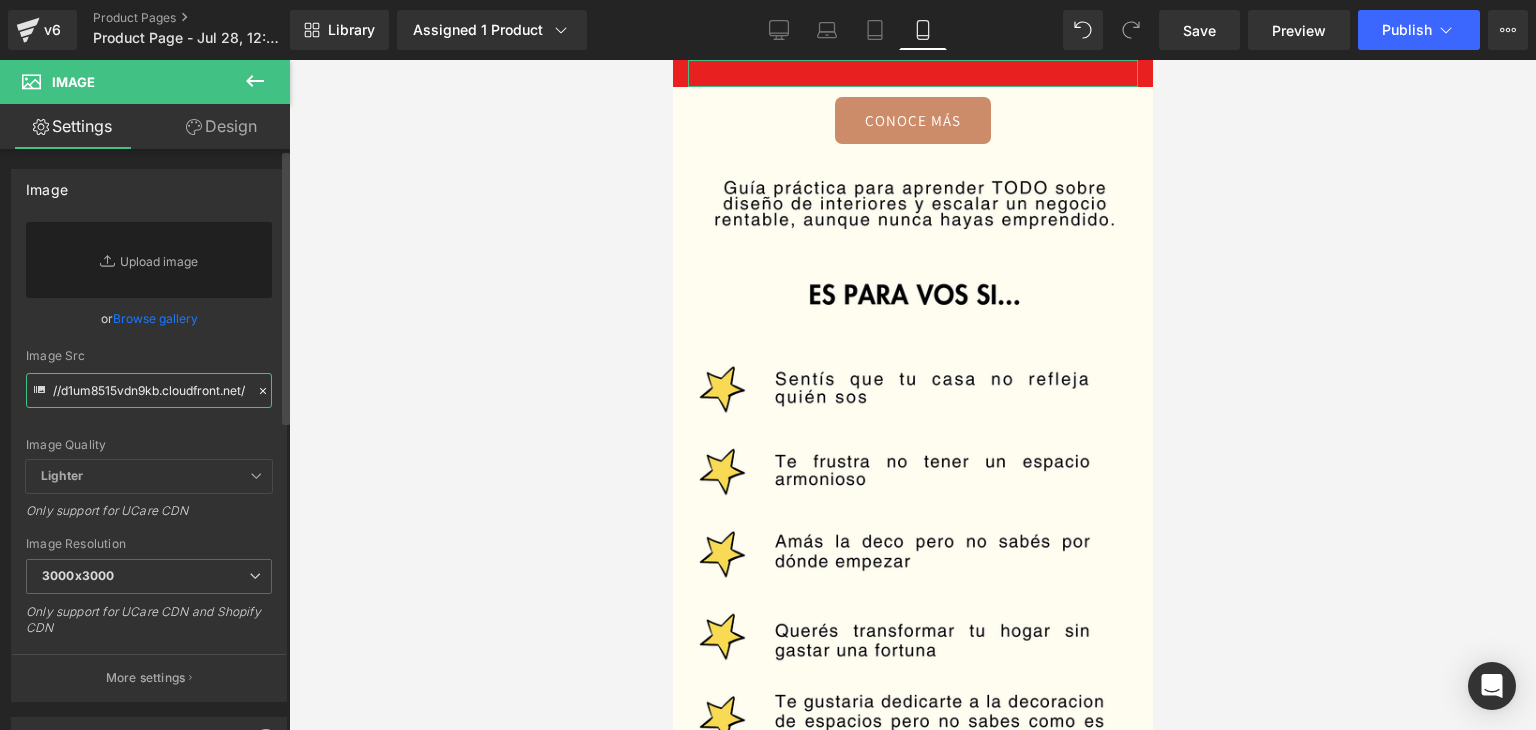 click on "//d1um8515vdn9kb.cloudfront.net/images/parallax.jpg" at bounding box center (149, 390) 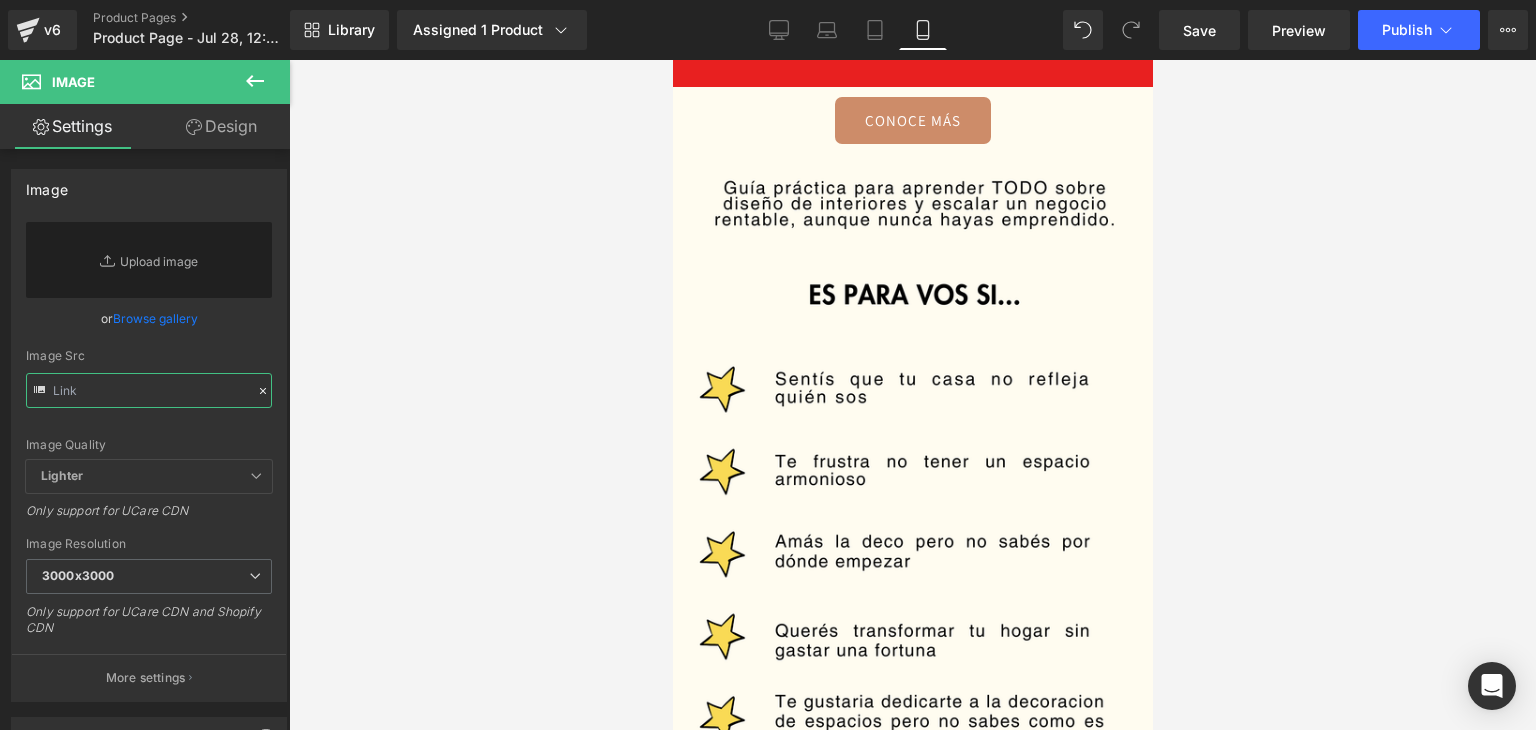 paste on "https://i.ibb.co/Xrs3kW7p/Decoraci-n-hogar-29.png" 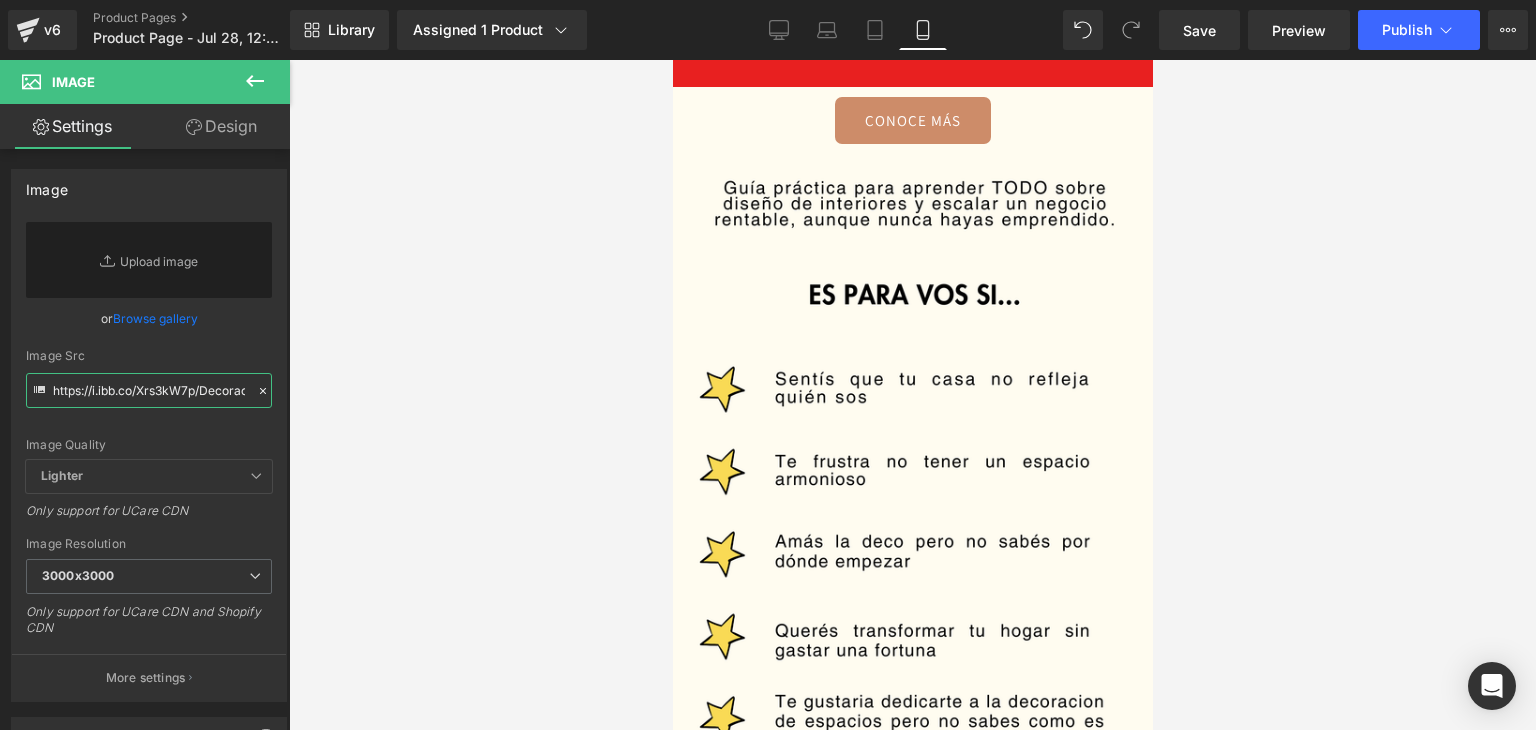 scroll, scrollTop: 0, scrollLeft: 112, axis: horizontal 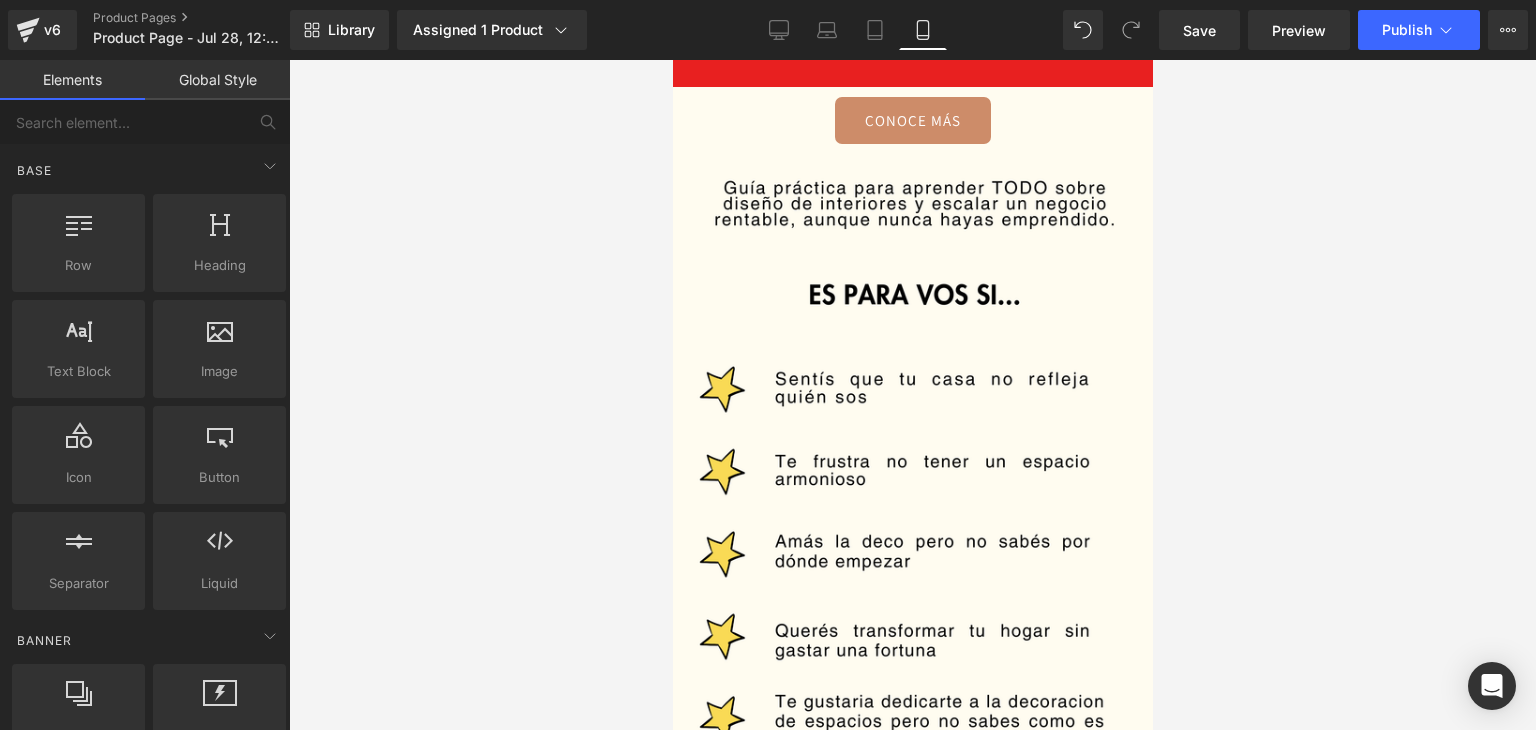 click at bounding box center [912, 395] 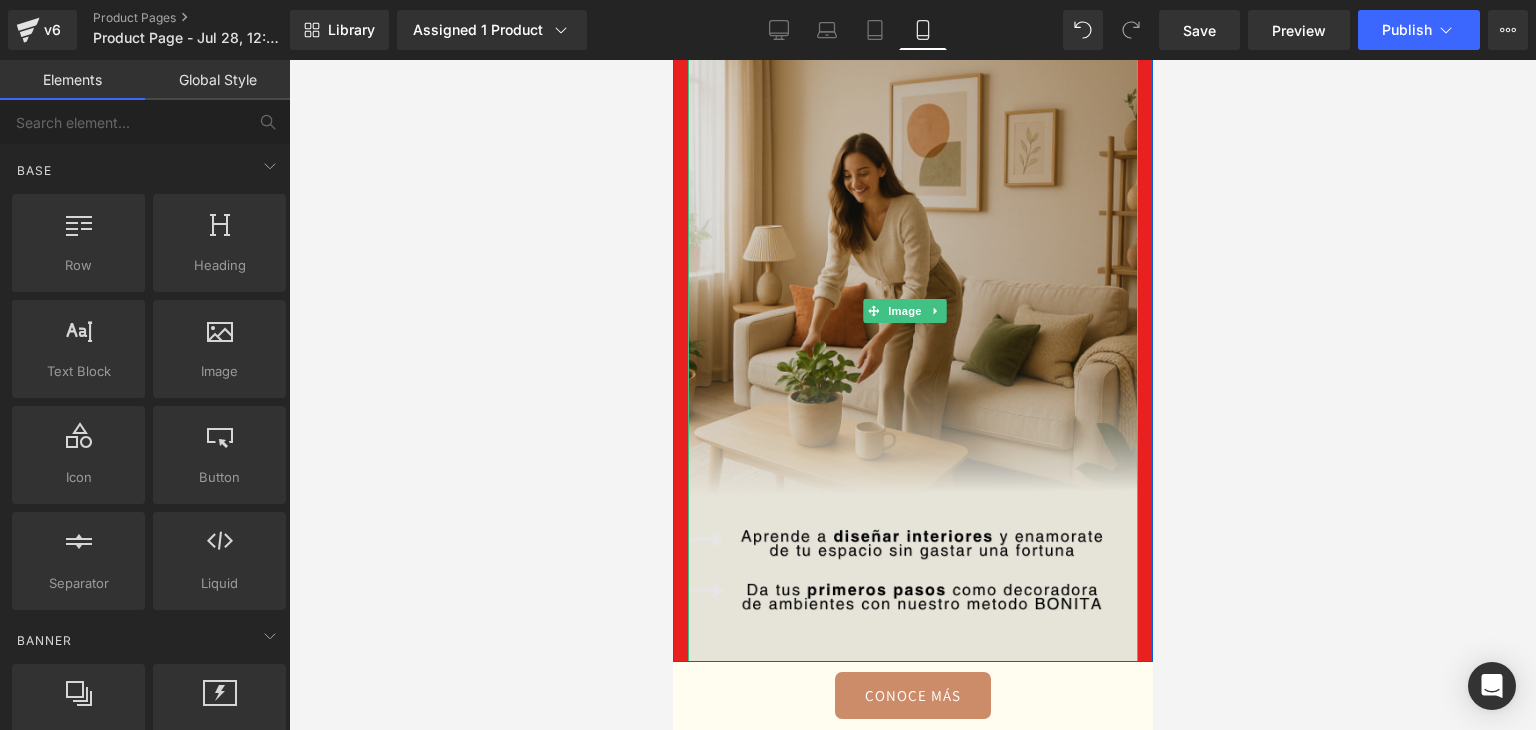 scroll, scrollTop: 100, scrollLeft: 0, axis: vertical 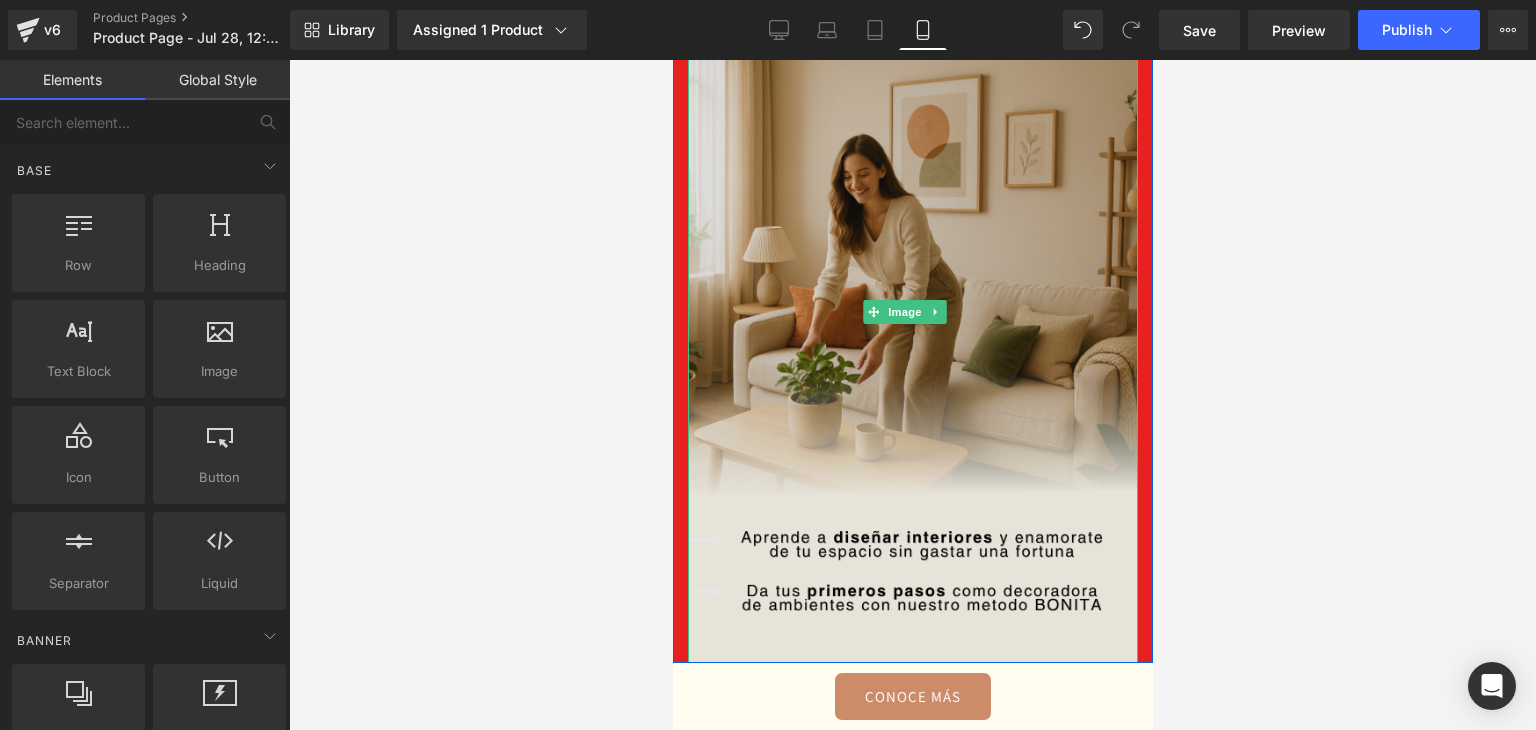 click at bounding box center (912, 311) 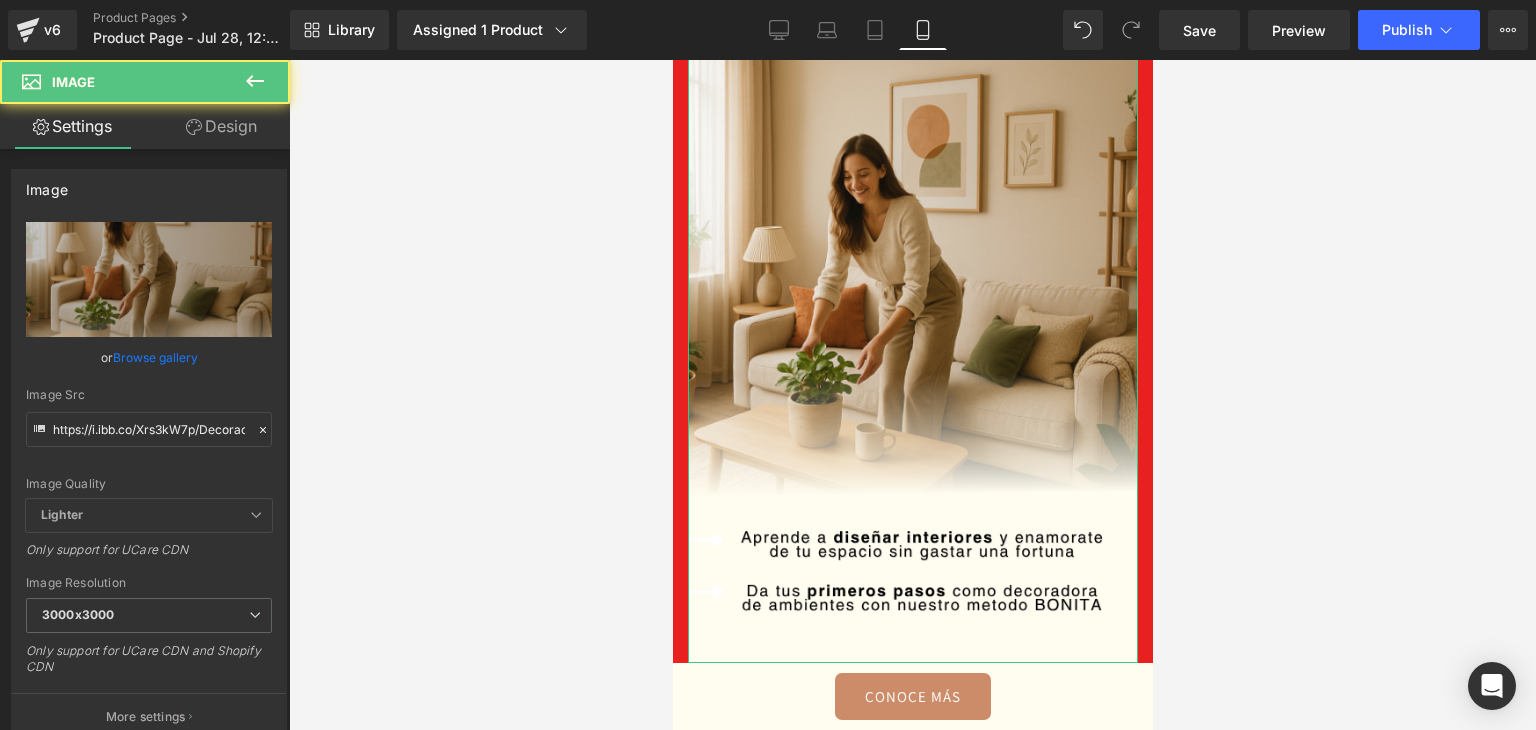 click on "Design" at bounding box center (221, 126) 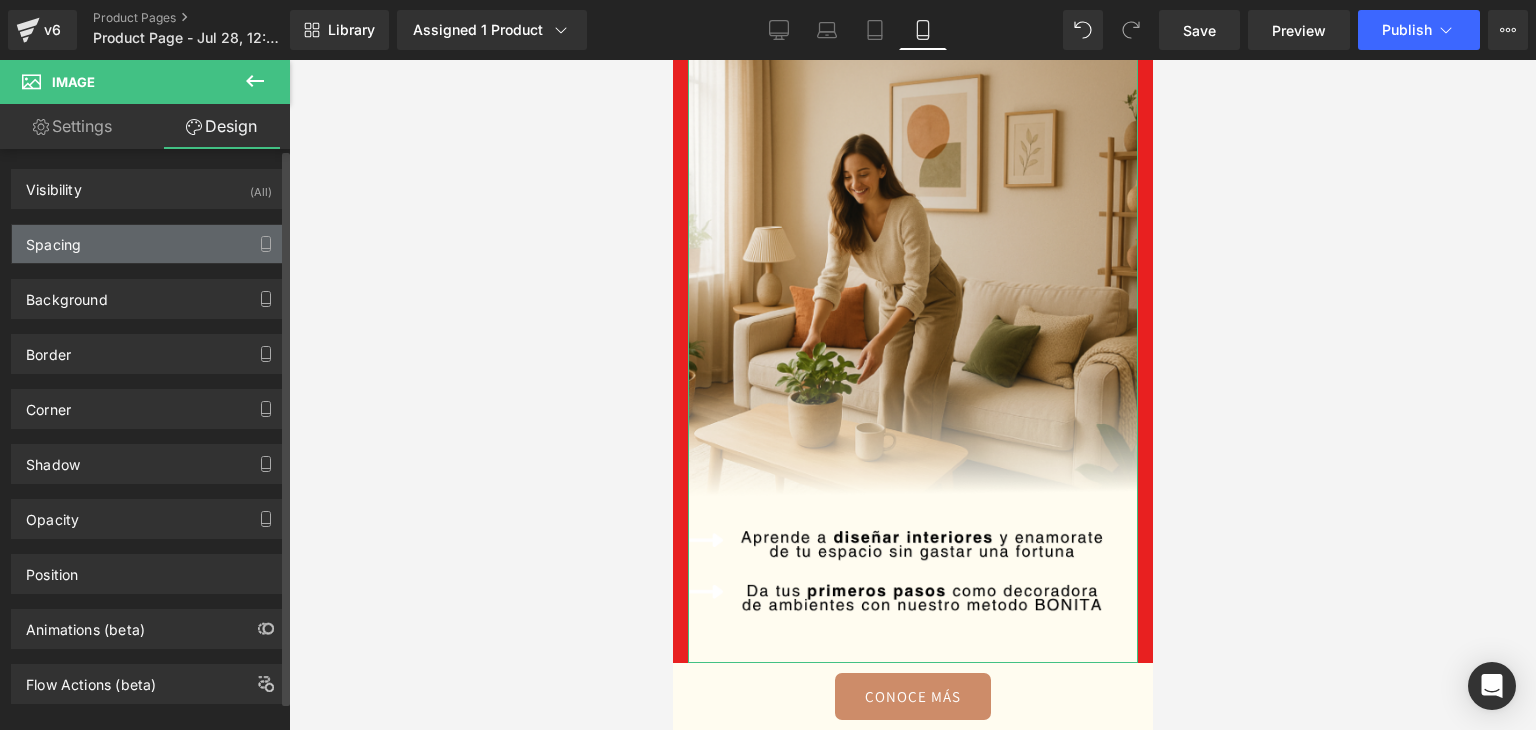click on "Spacing" at bounding box center [149, 244] 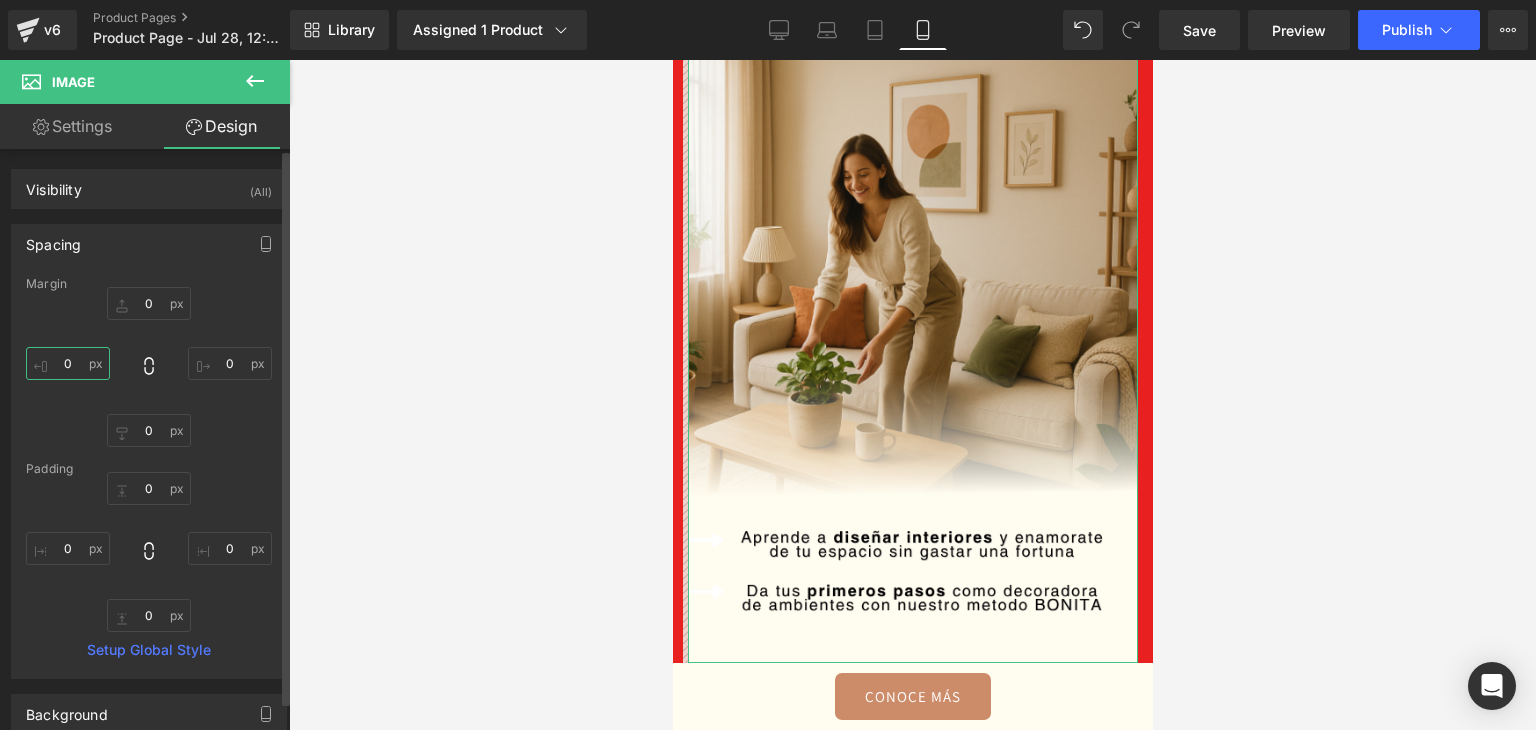 click on "0" at bounding box center [68, 363] 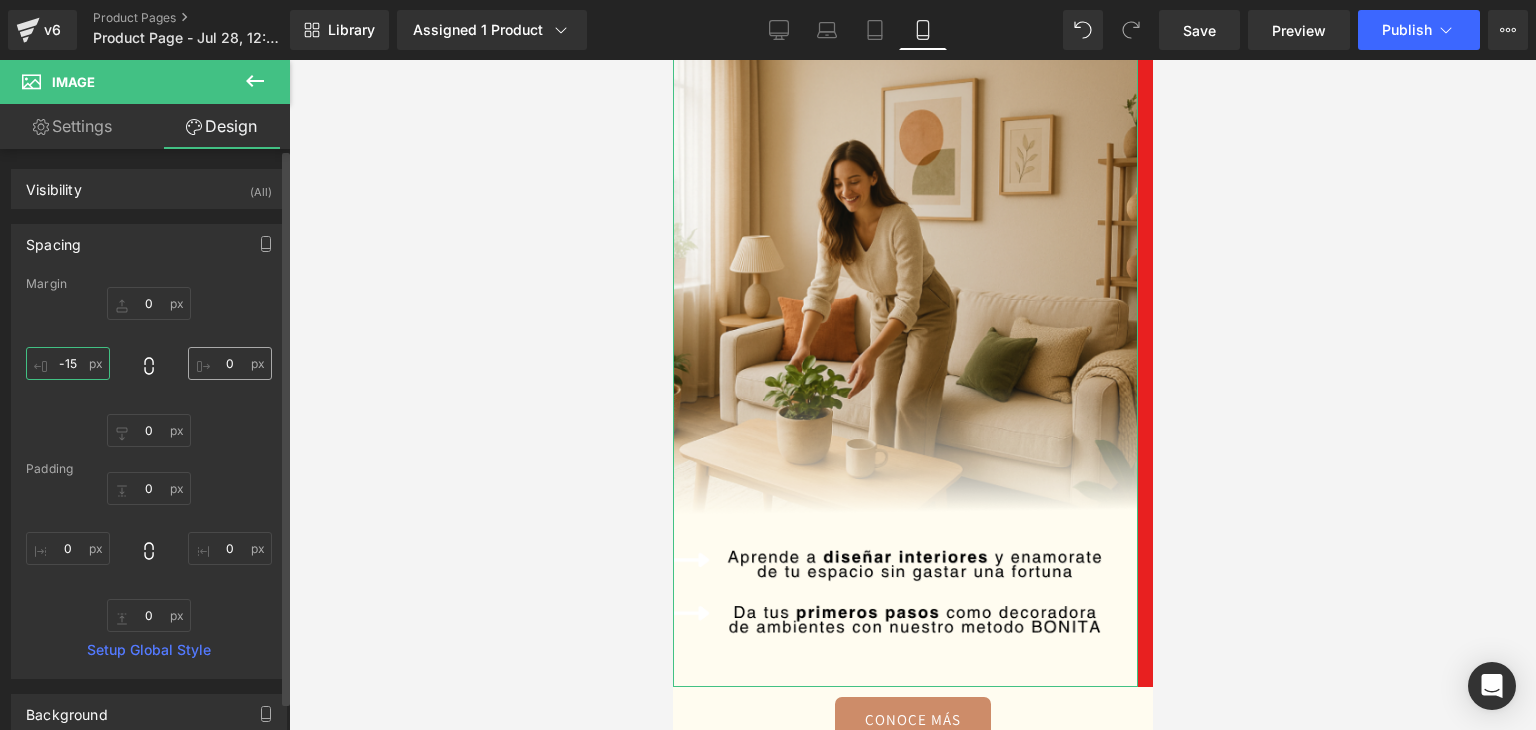 type on "-15" 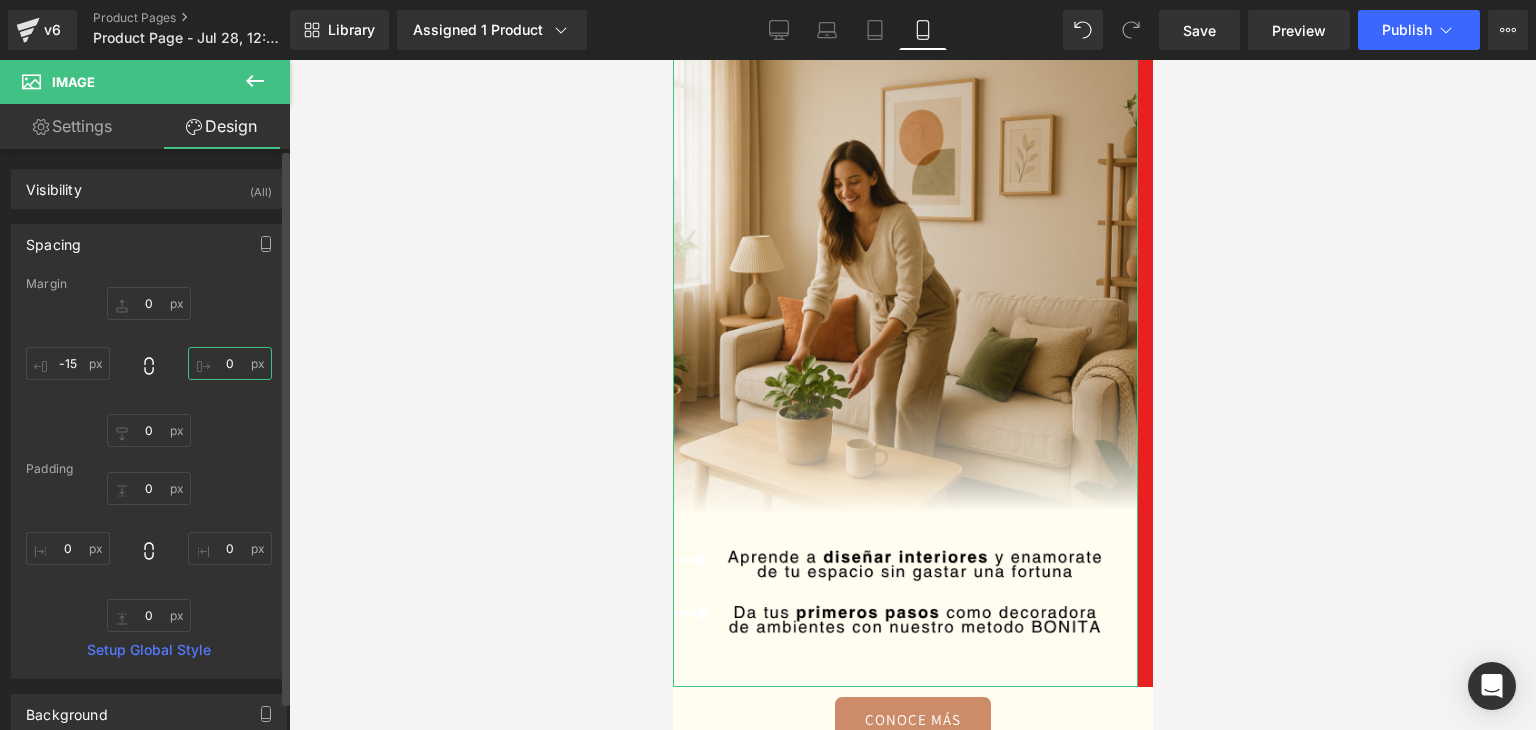 click on "0" at bounding box center (230, 363) 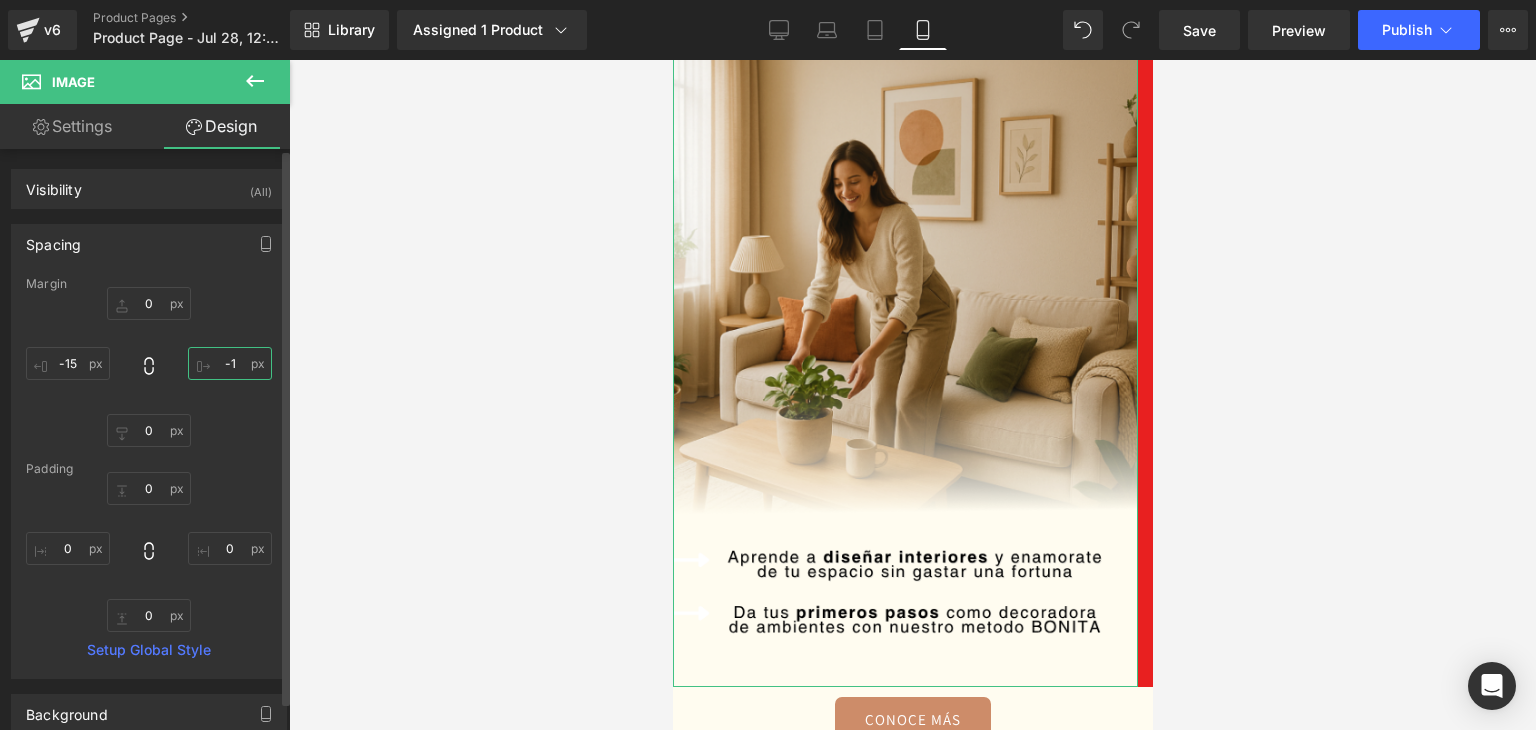 type on "-15" 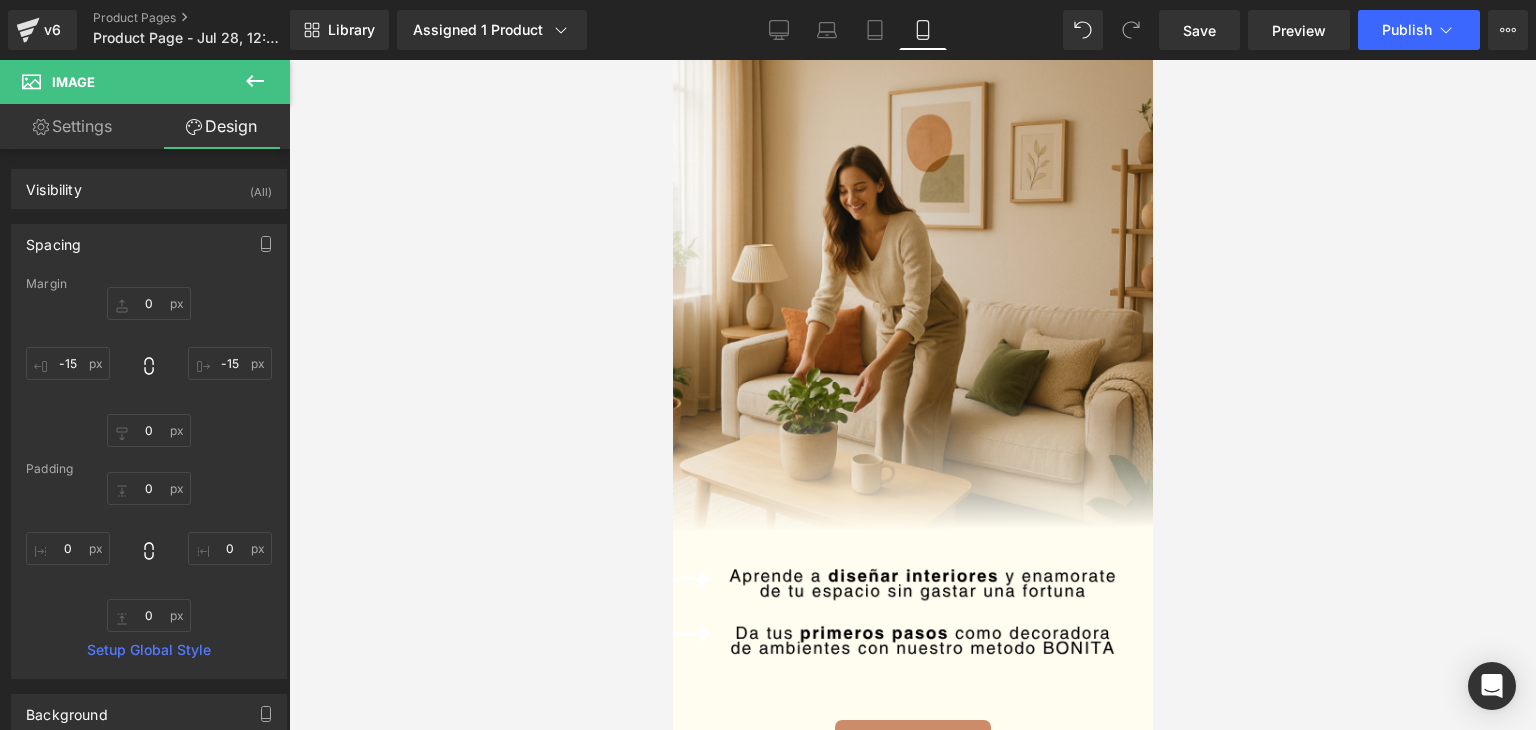 drag, startPoint x: 534, startPoint y: 282, endPoint x: 565, endPoint y: 297, distance: 34.43835 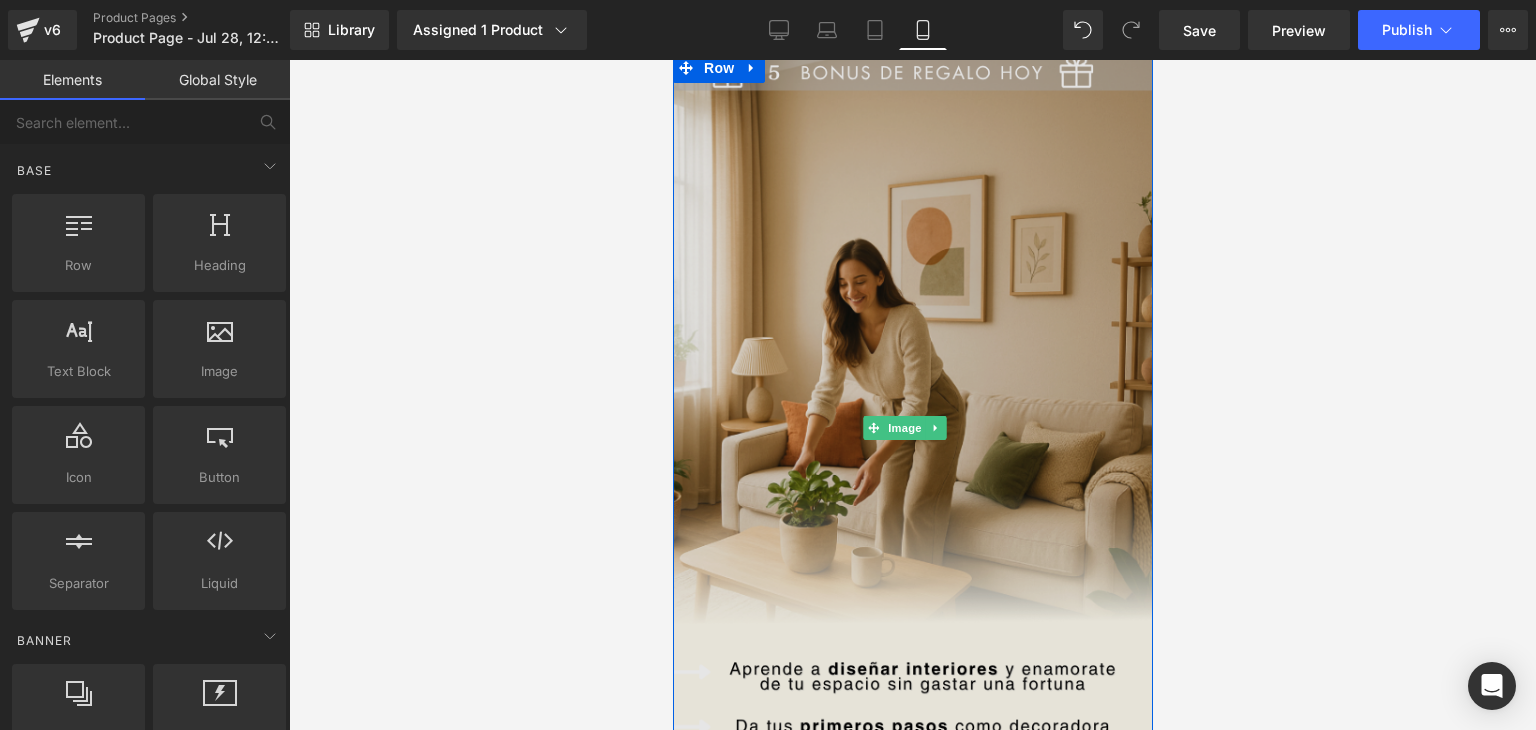 scroll, scrollTop: 0, scrollLeft: 0, axis: both 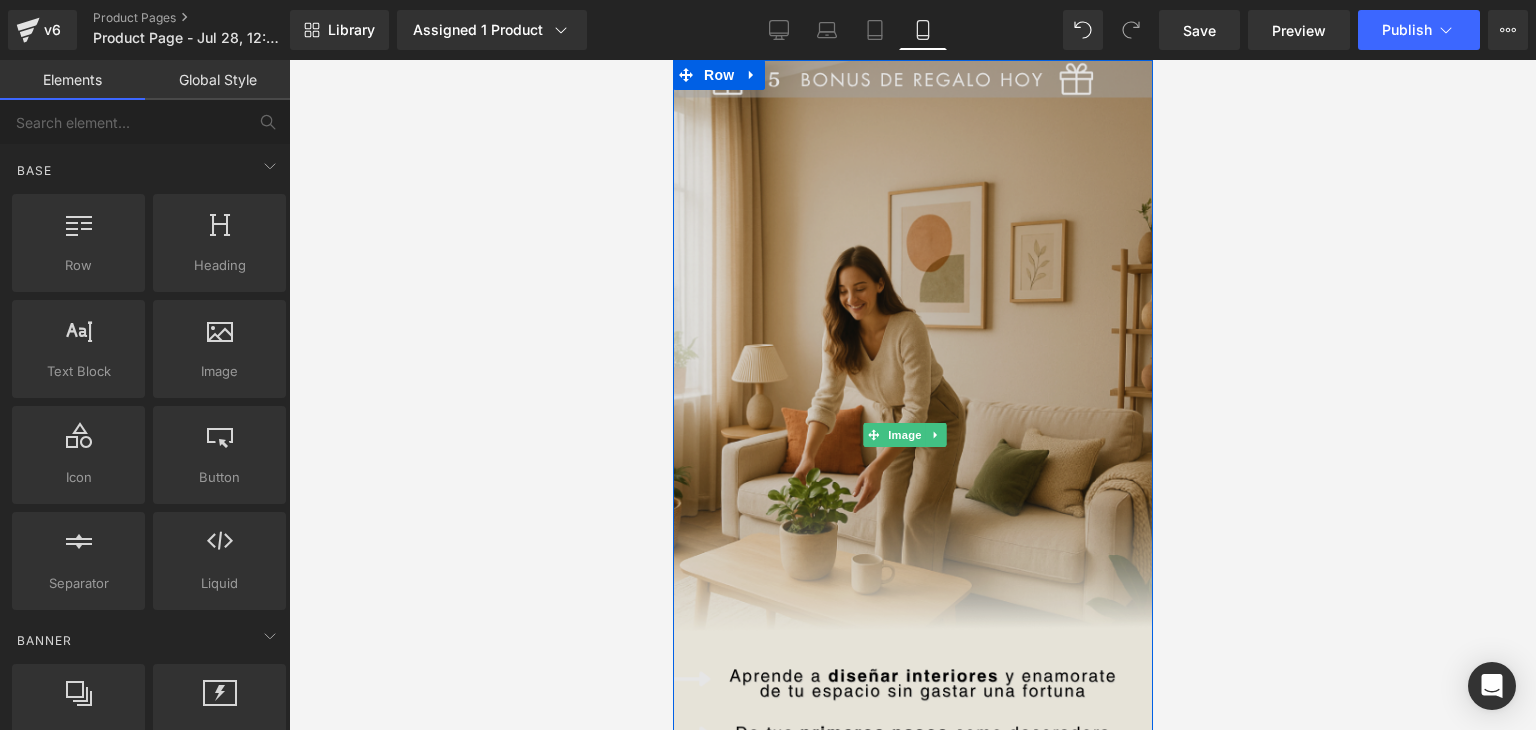 click at bounding box center [912, 435] 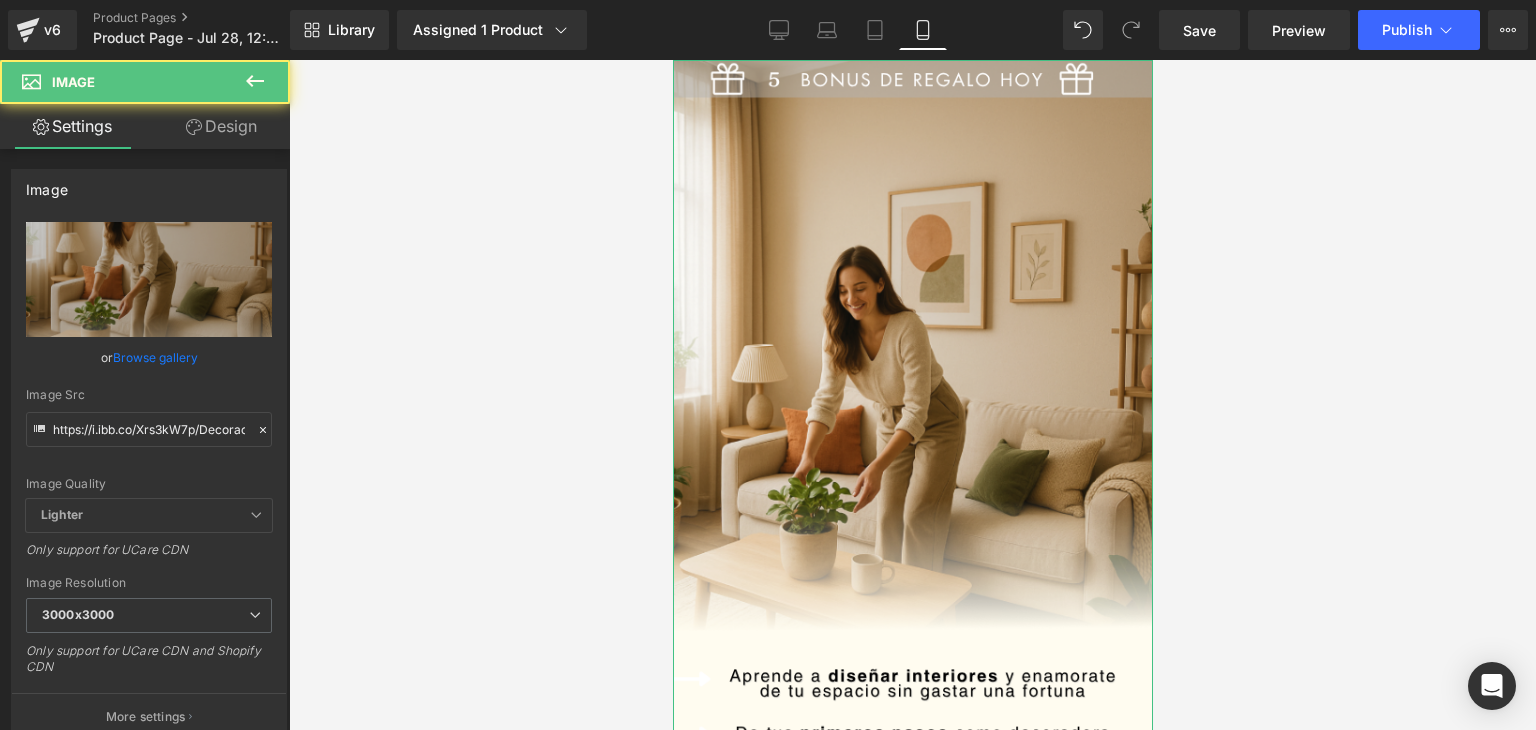 click on "Design" at bounding box center (221, 126) 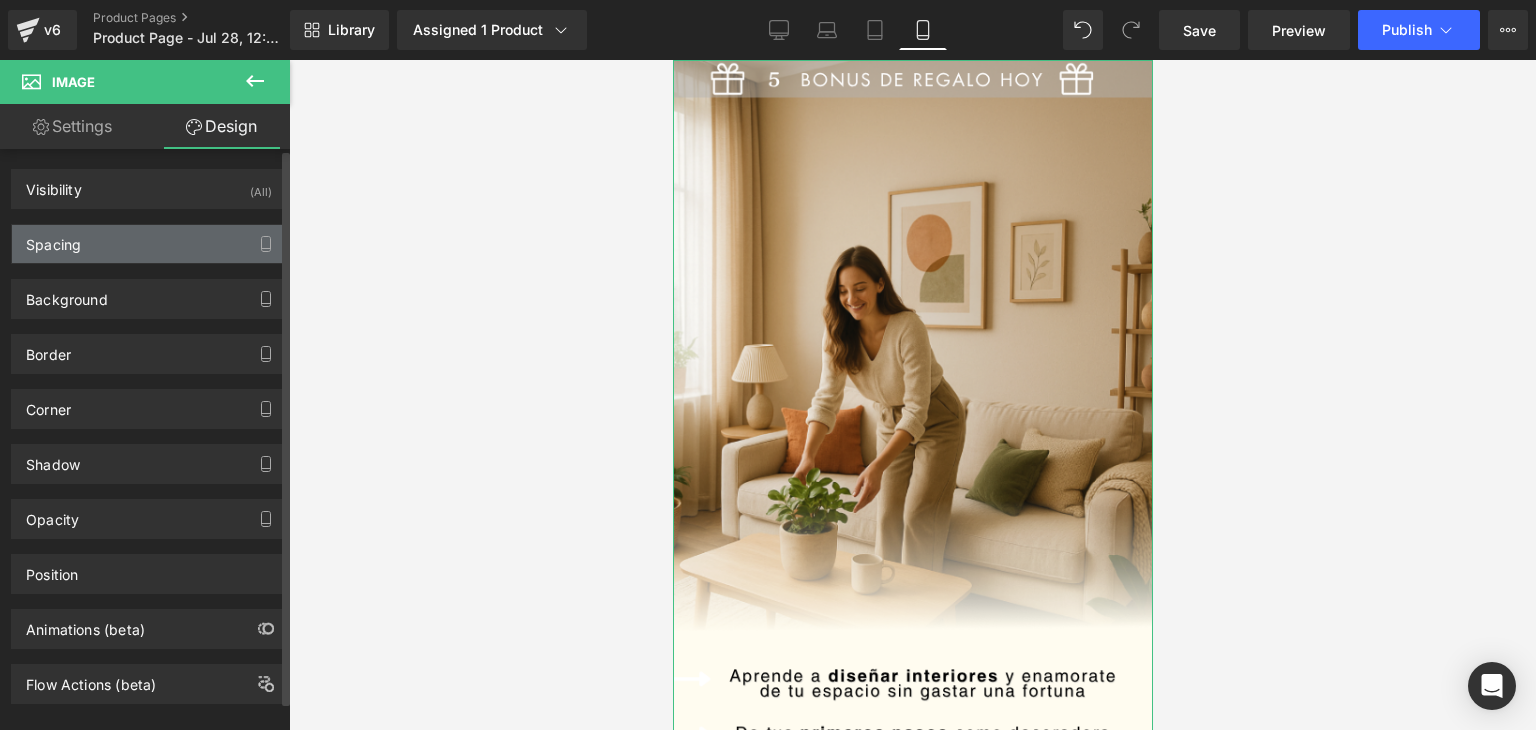 click on "Spacing" at bounding box center (53, 239) 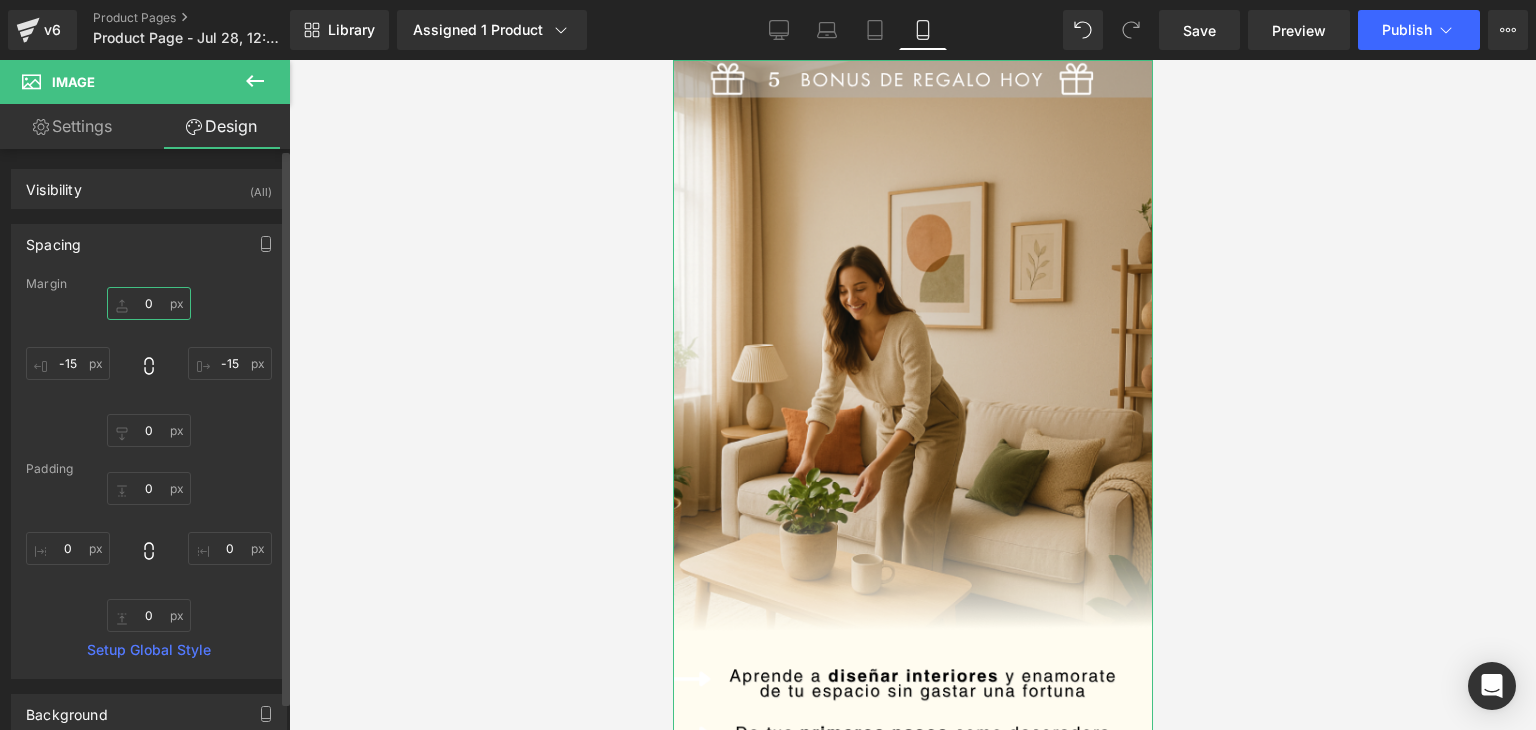 click on "0" at bounding box center (149, 303) 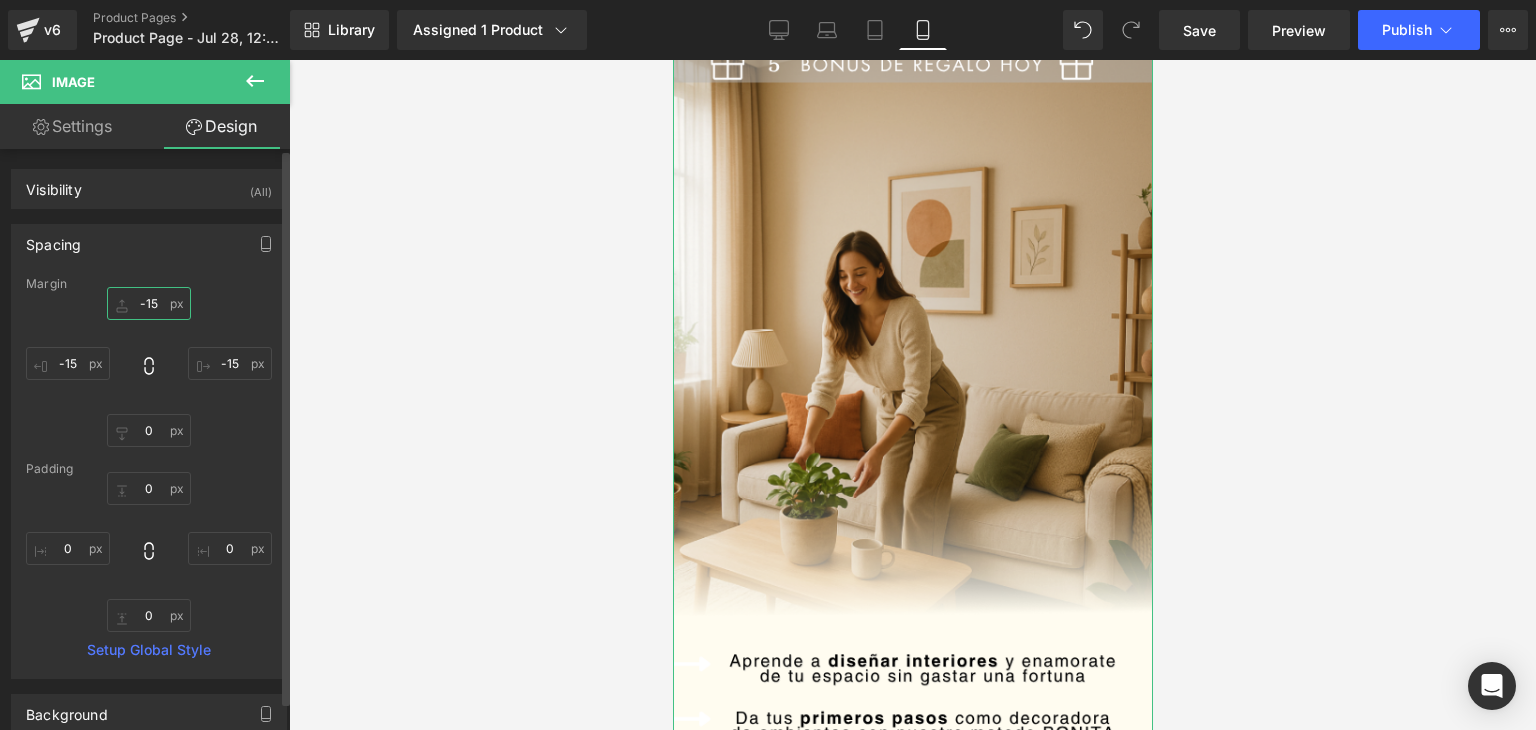 click on "-15" at bounding box center (149, 303) 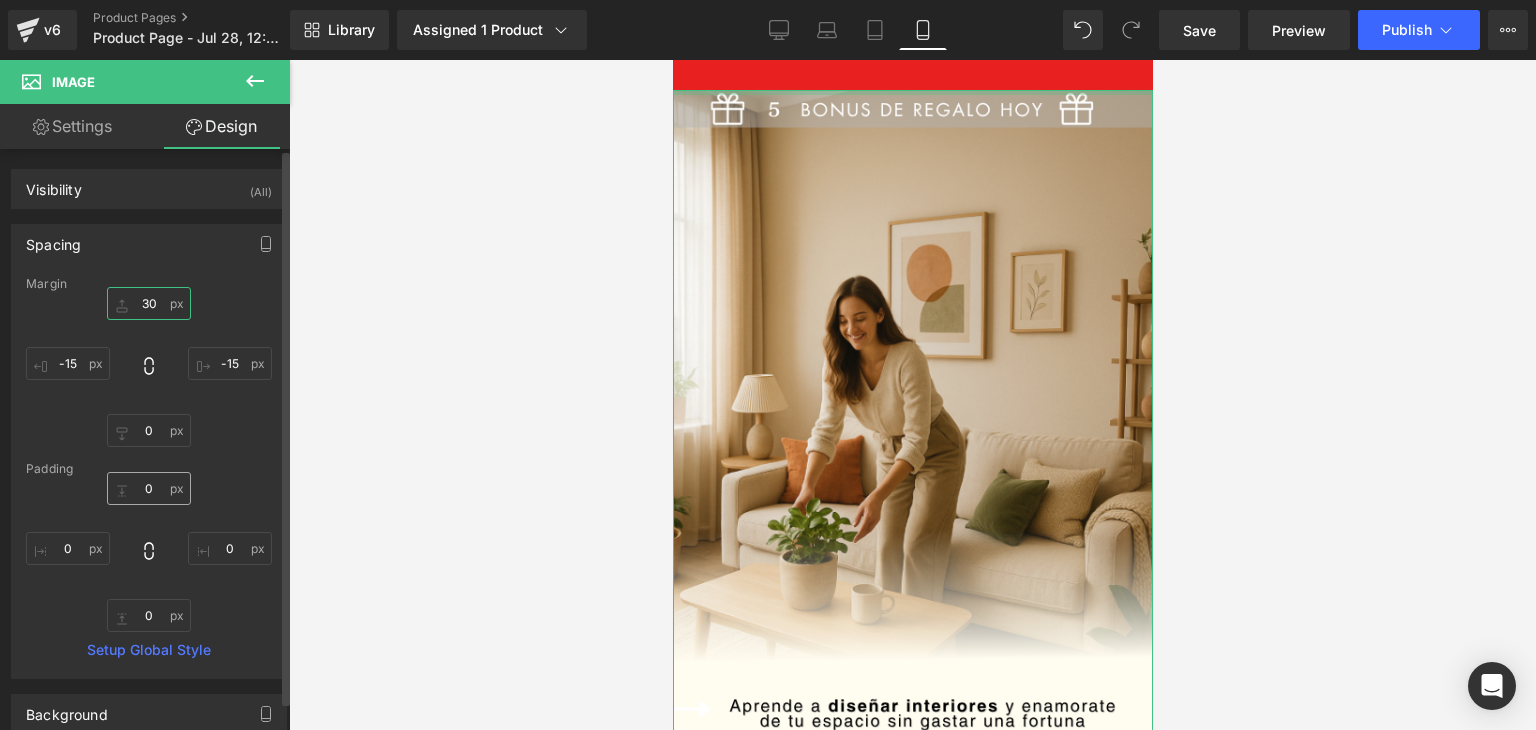 type on "30" 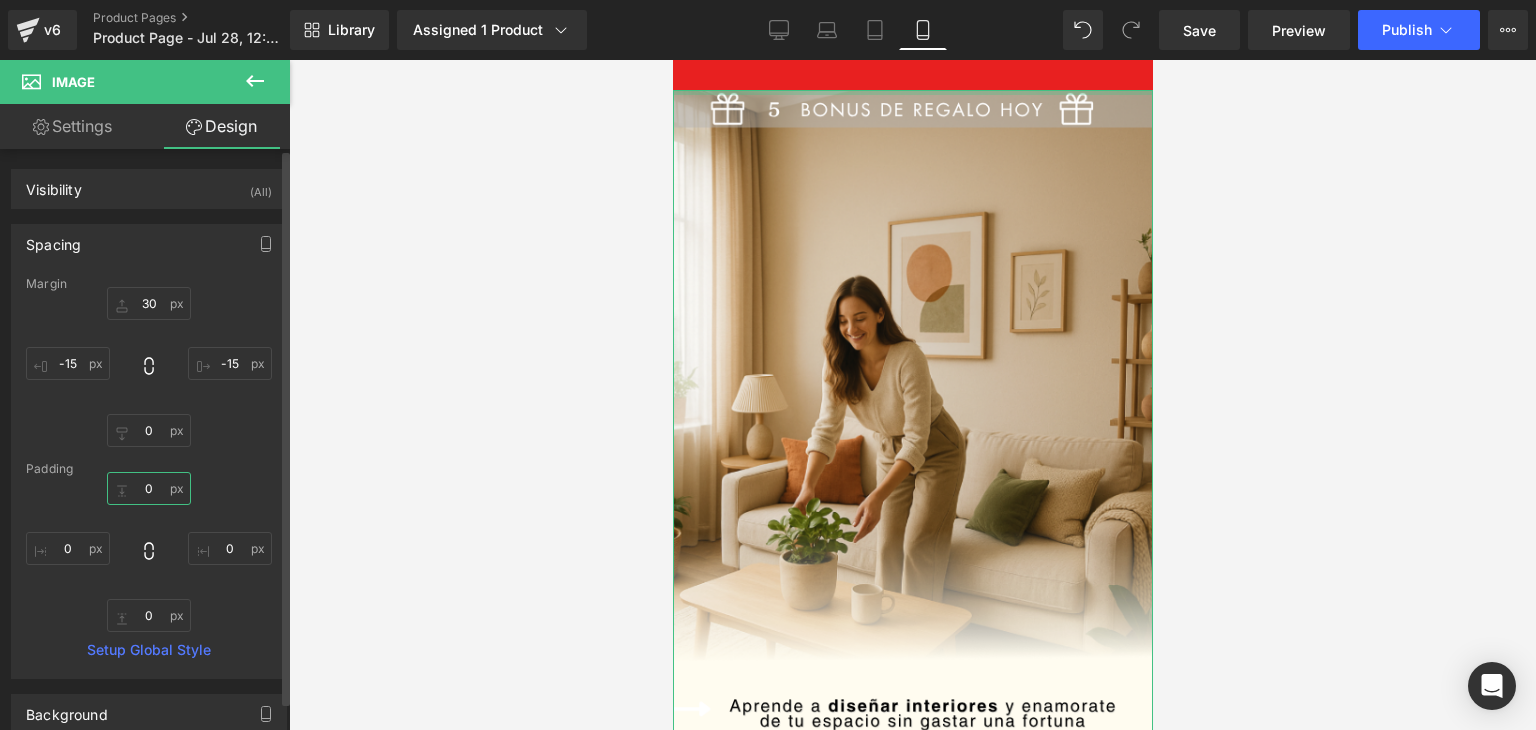 click on "0" at bounding box center (149, 488) 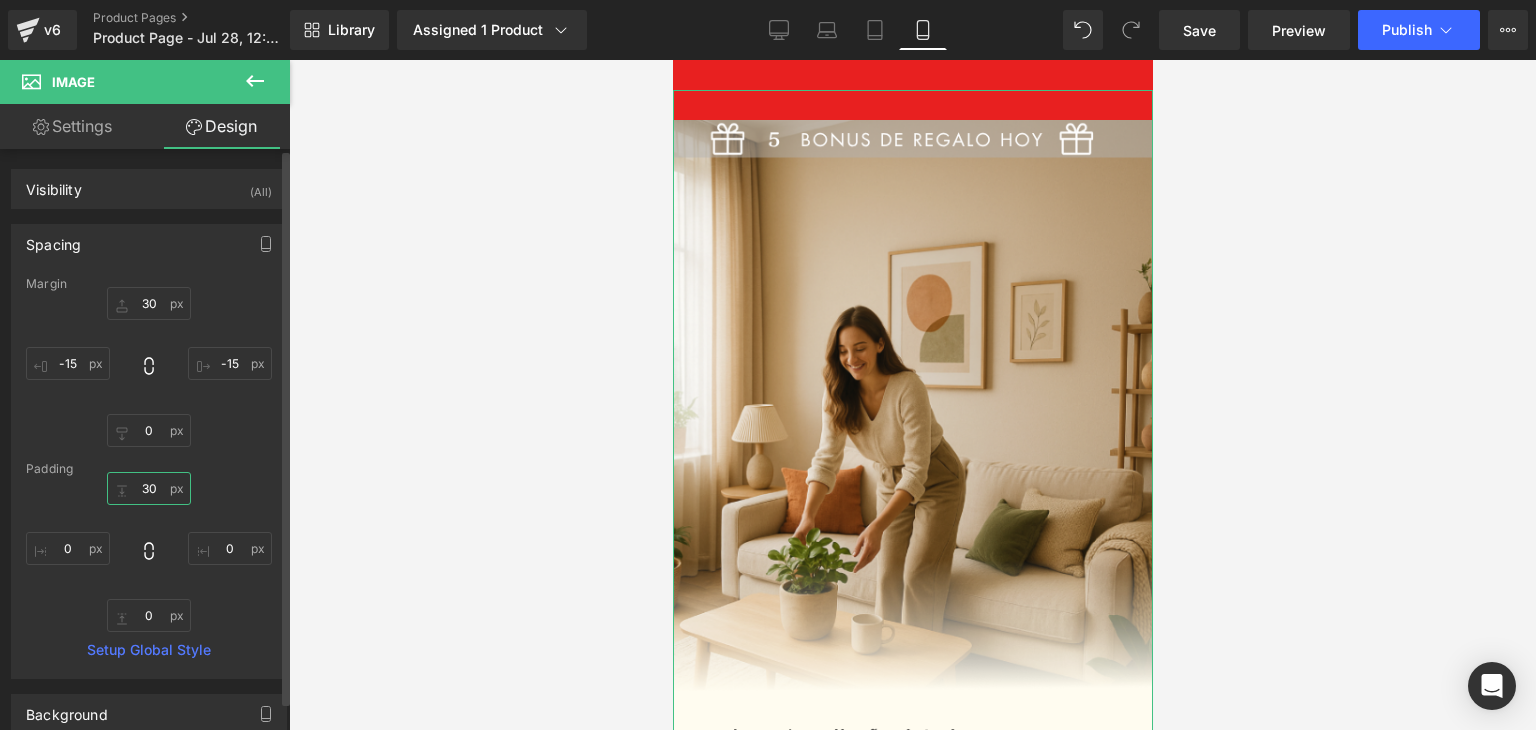 click on "30" at bounding box center (149, 488) 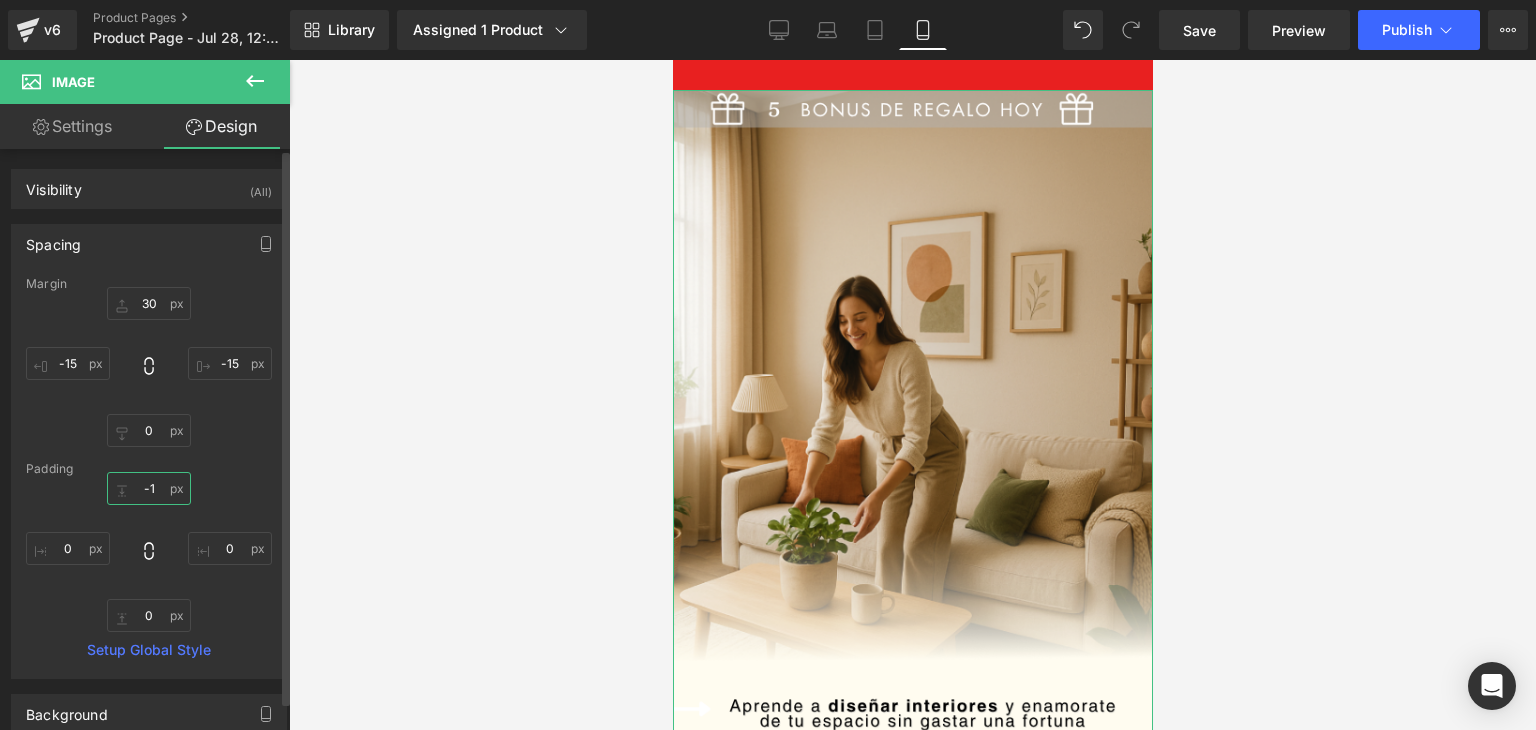 type on "-15" 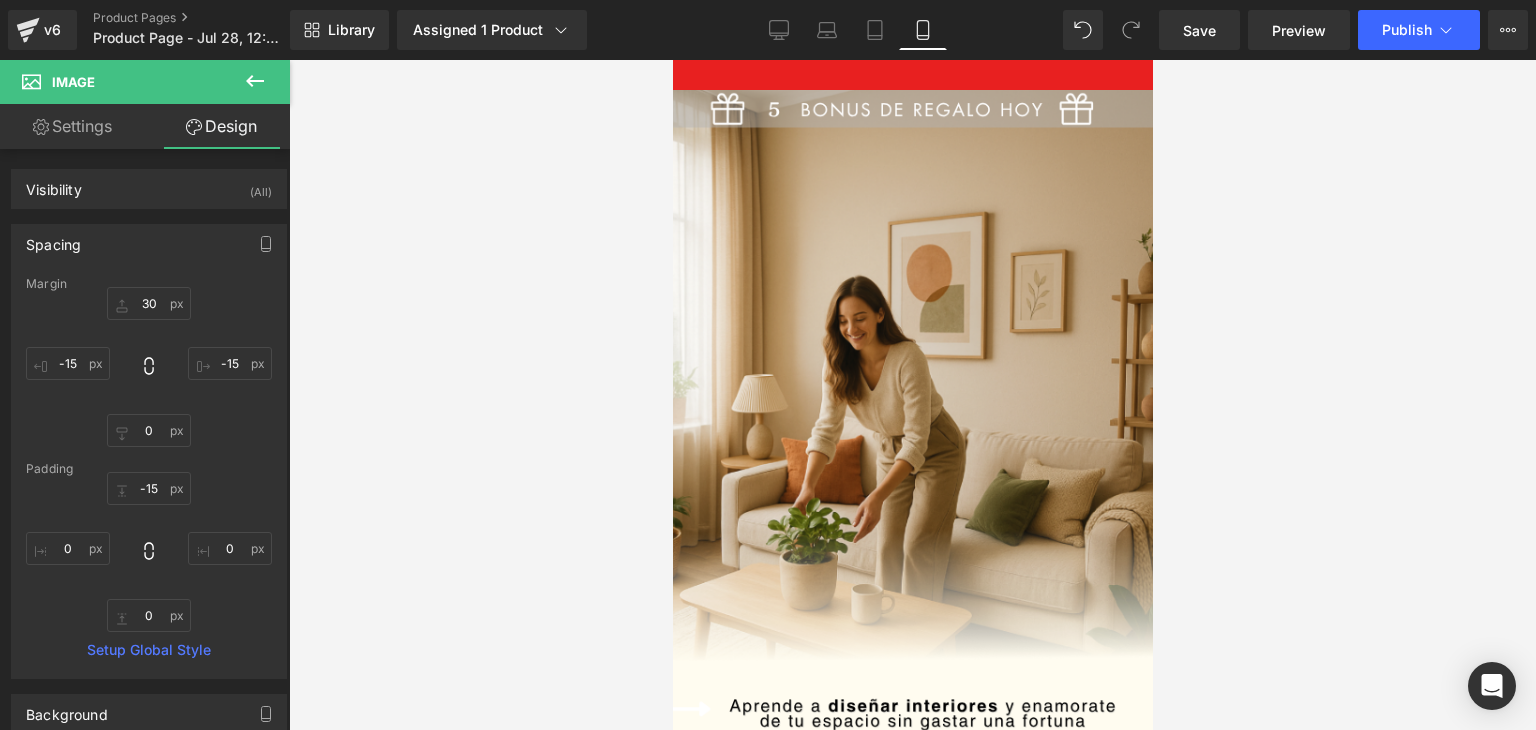 click at bounding box center [912, 395] 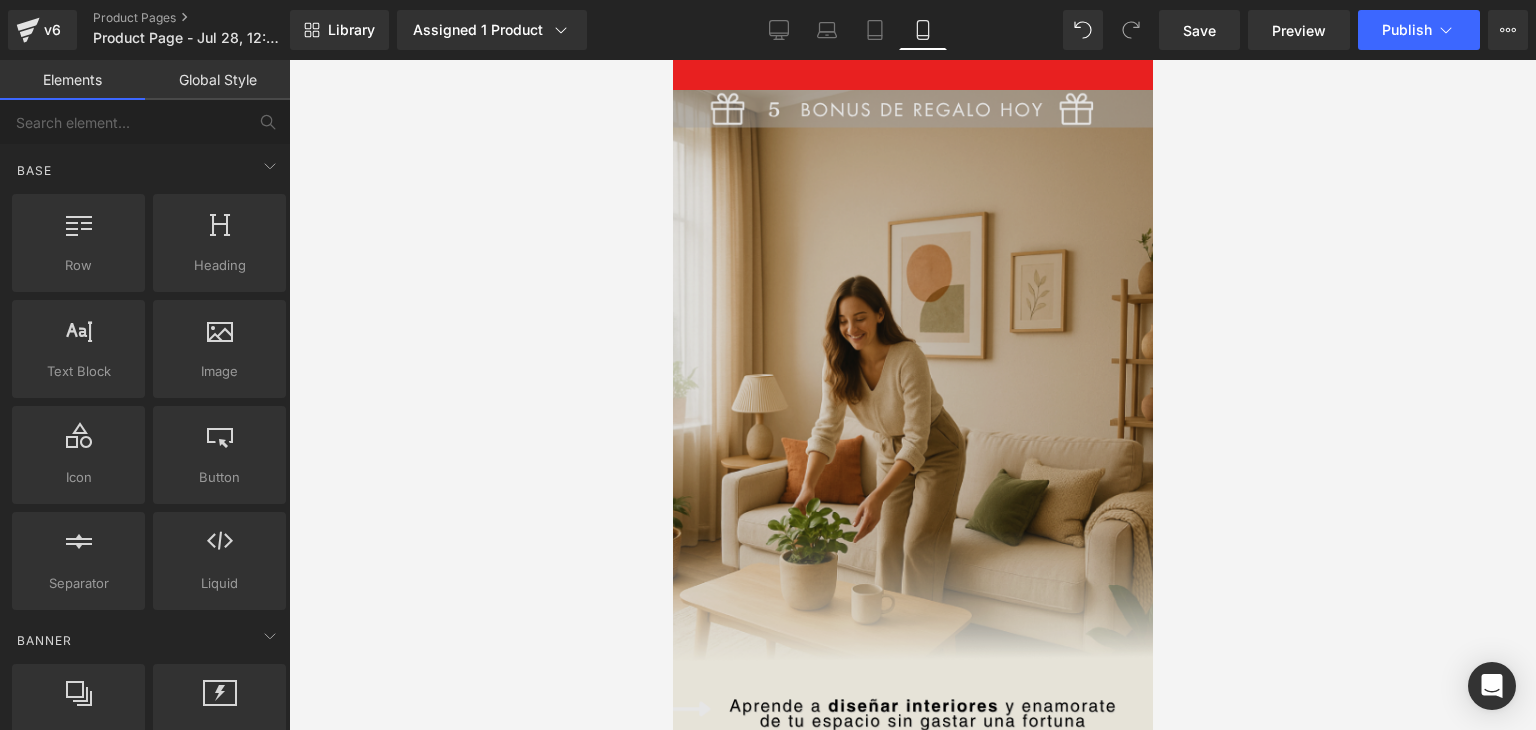 click at bounding box center (912, 465) 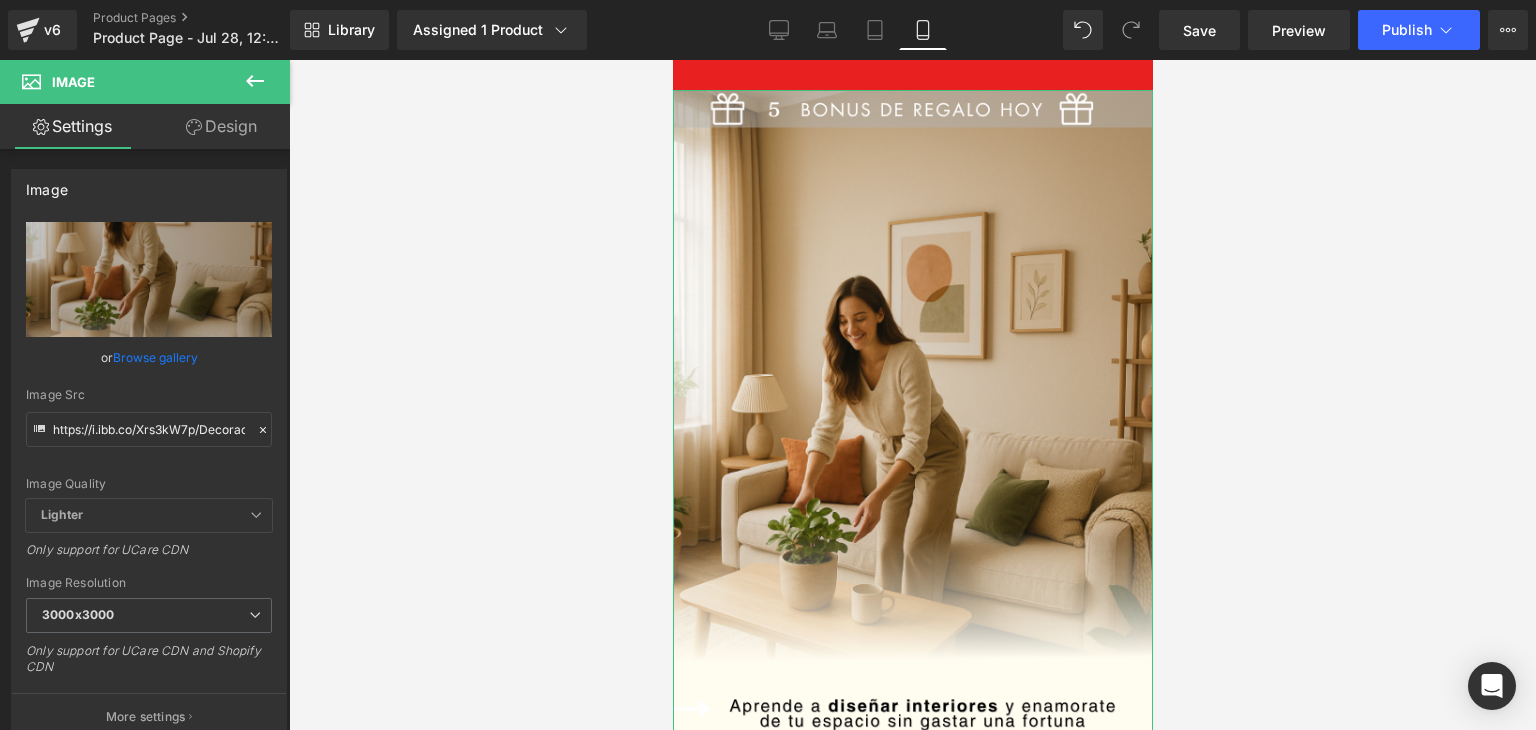 click 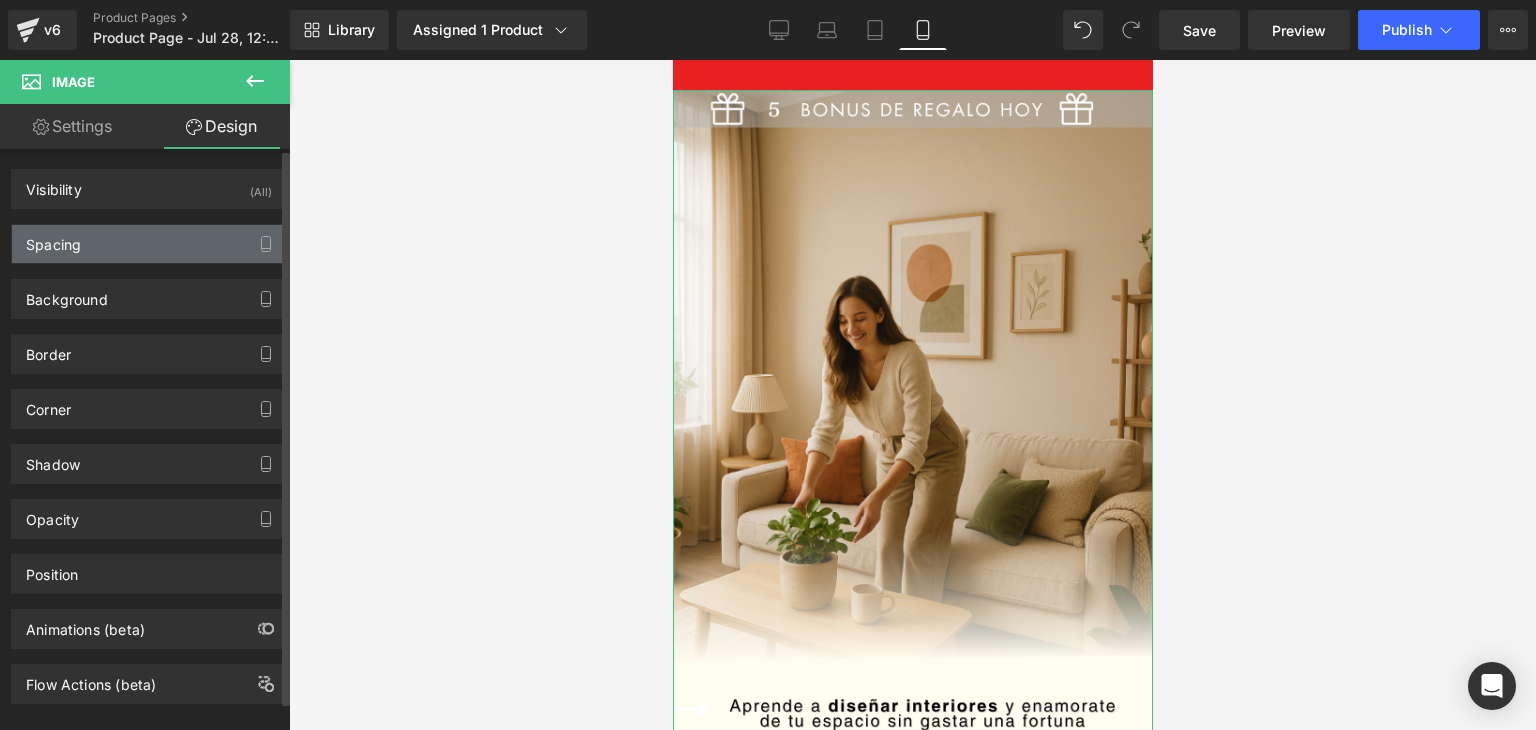 click on "Spacing" at bounding box center (149, 244) 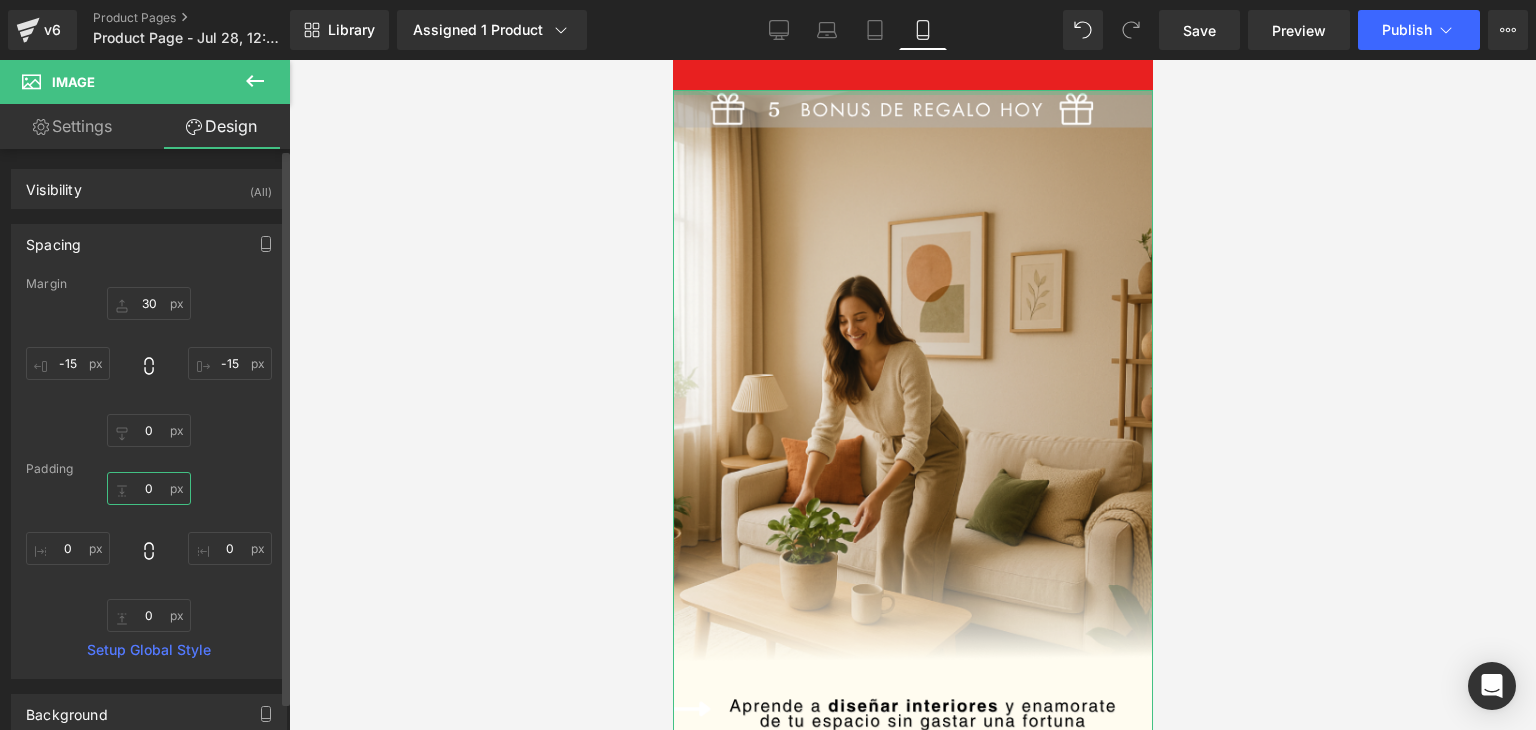 click on "0" at bounding box center (149, 488) 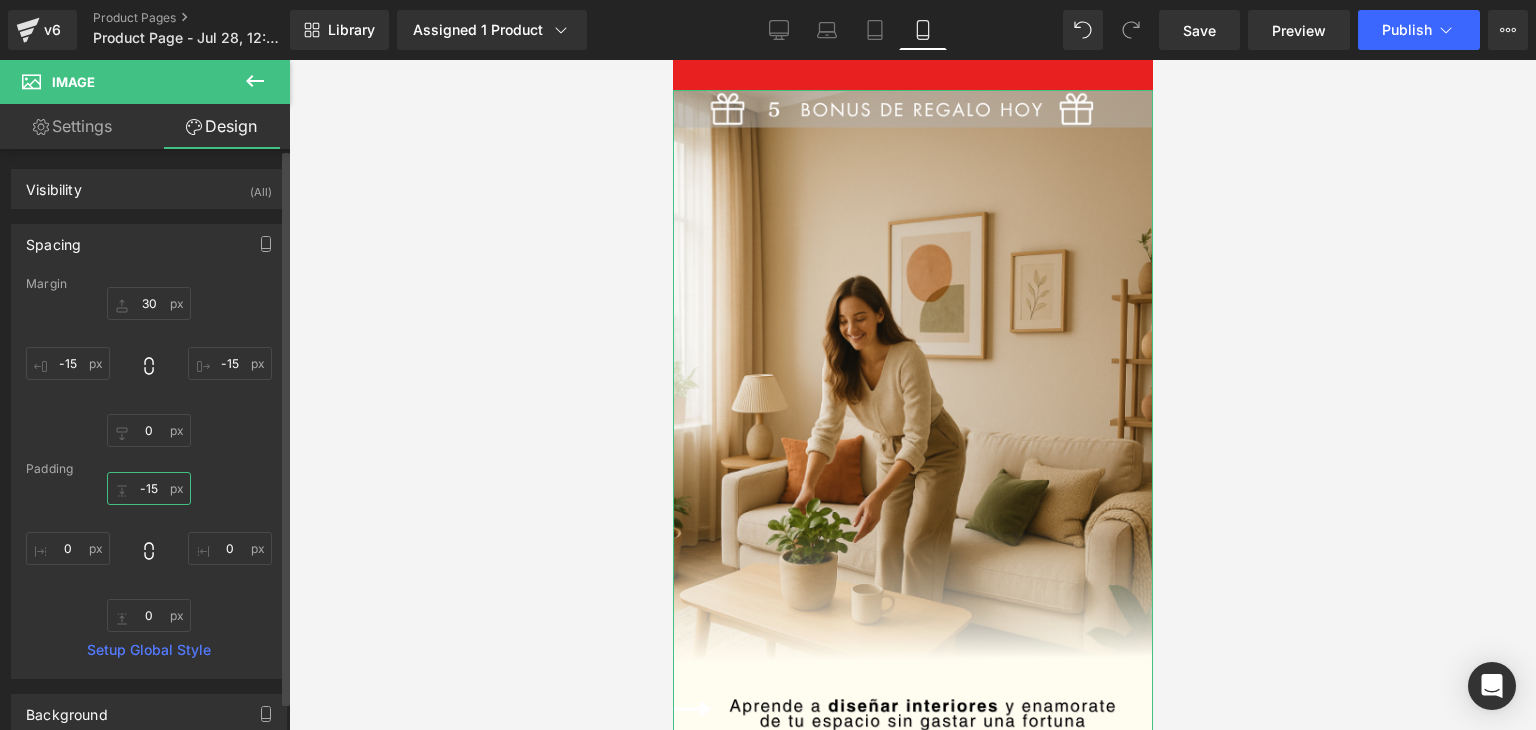type on "-15" 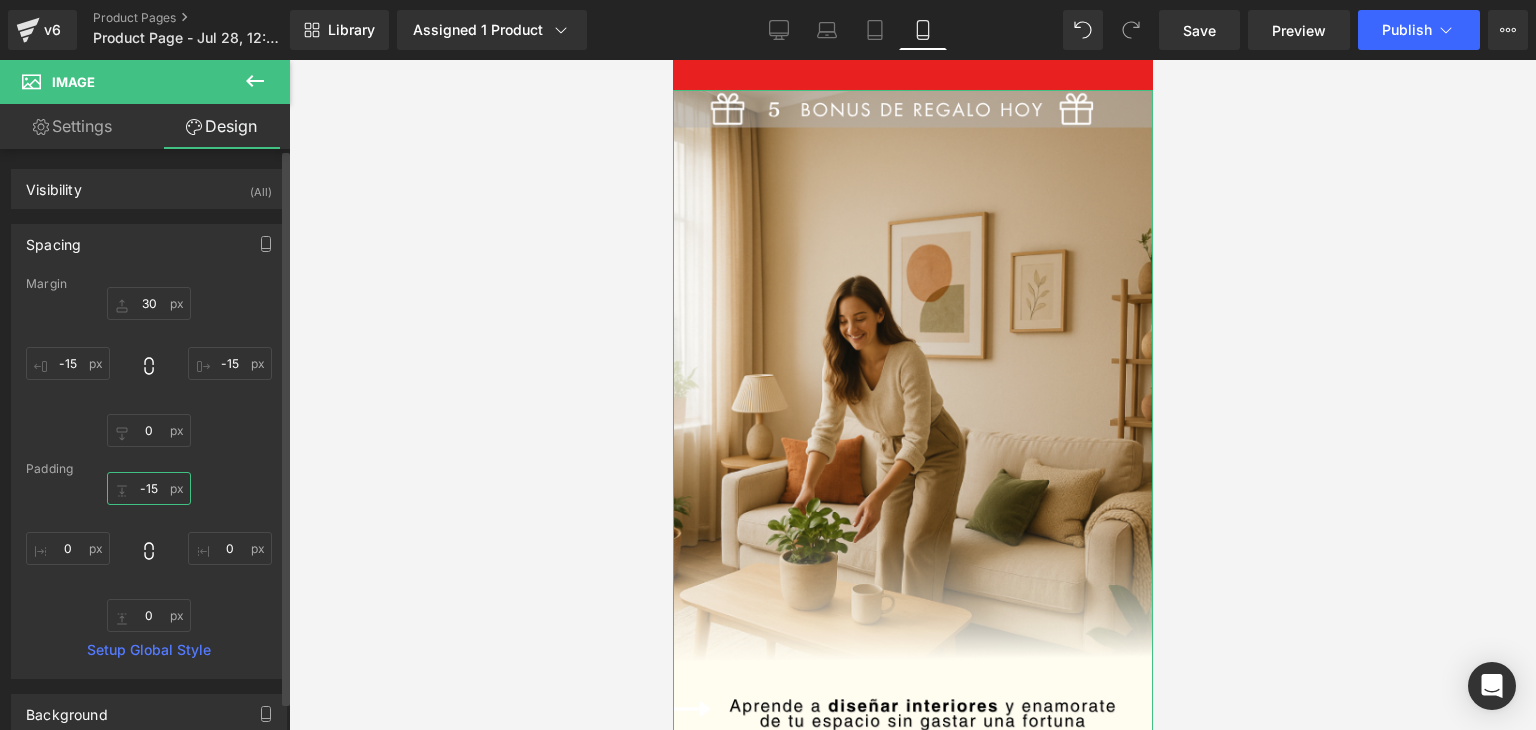 click on "-15" at bounding box center [149, 488] 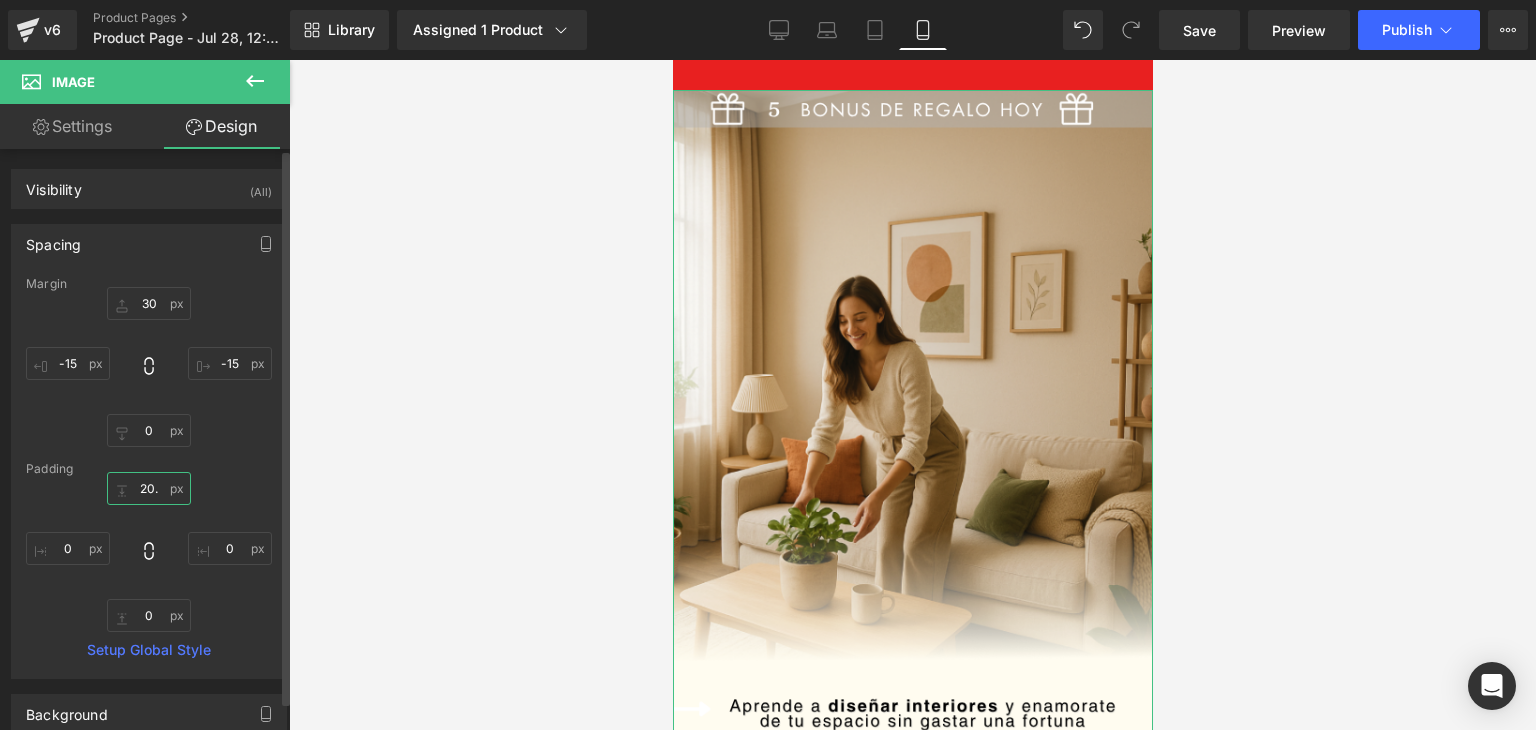 click on "20." at bounding box center [149, 488] 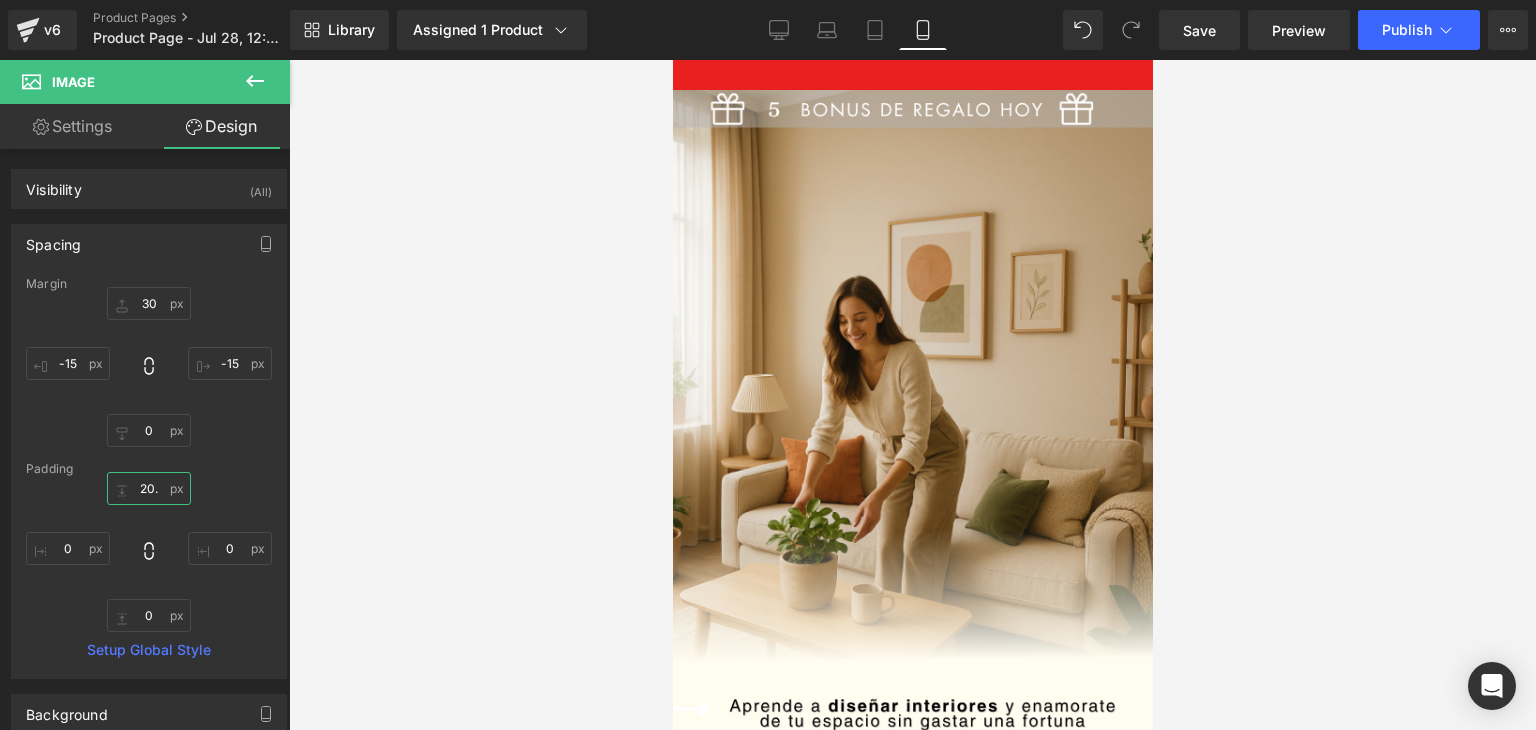 type on "20.¿" 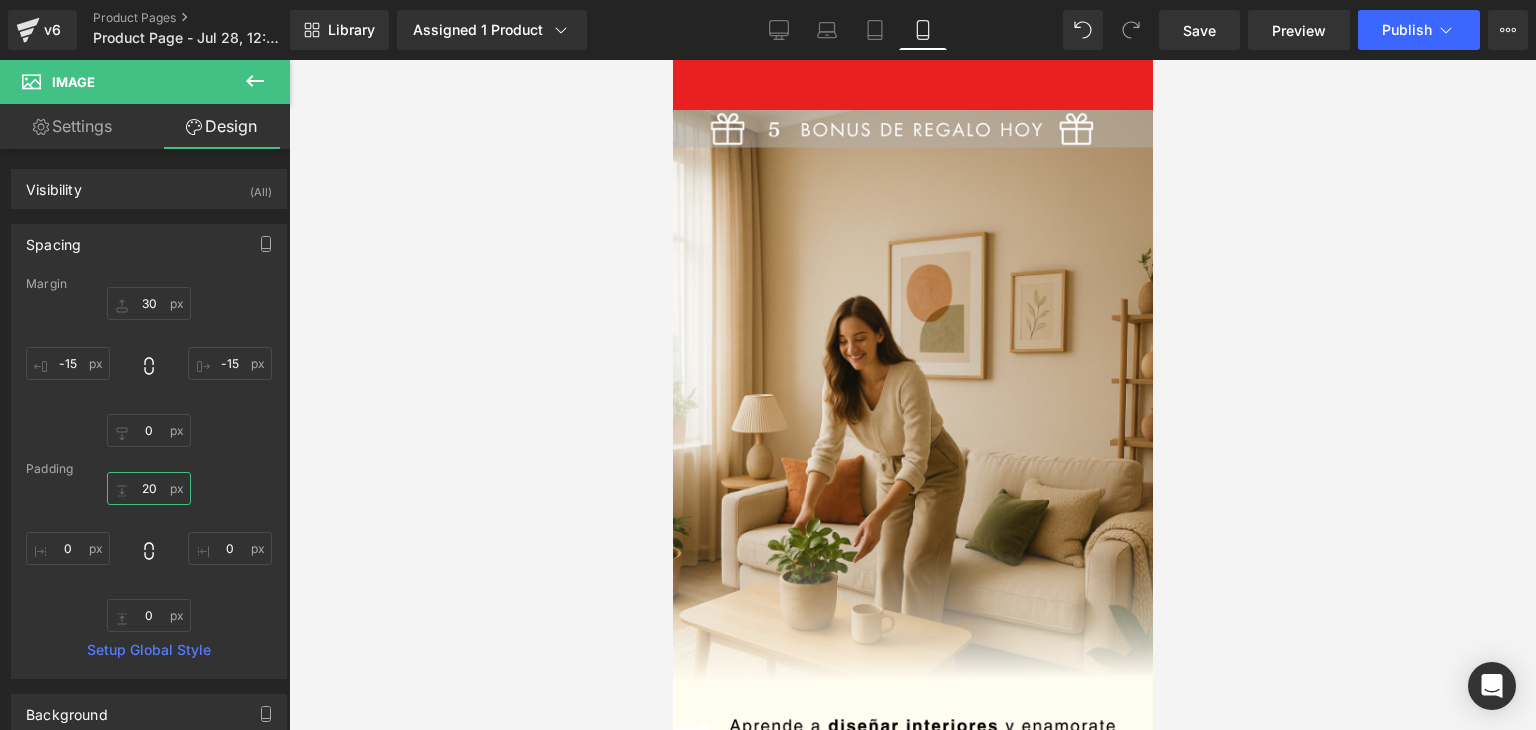type on "2" 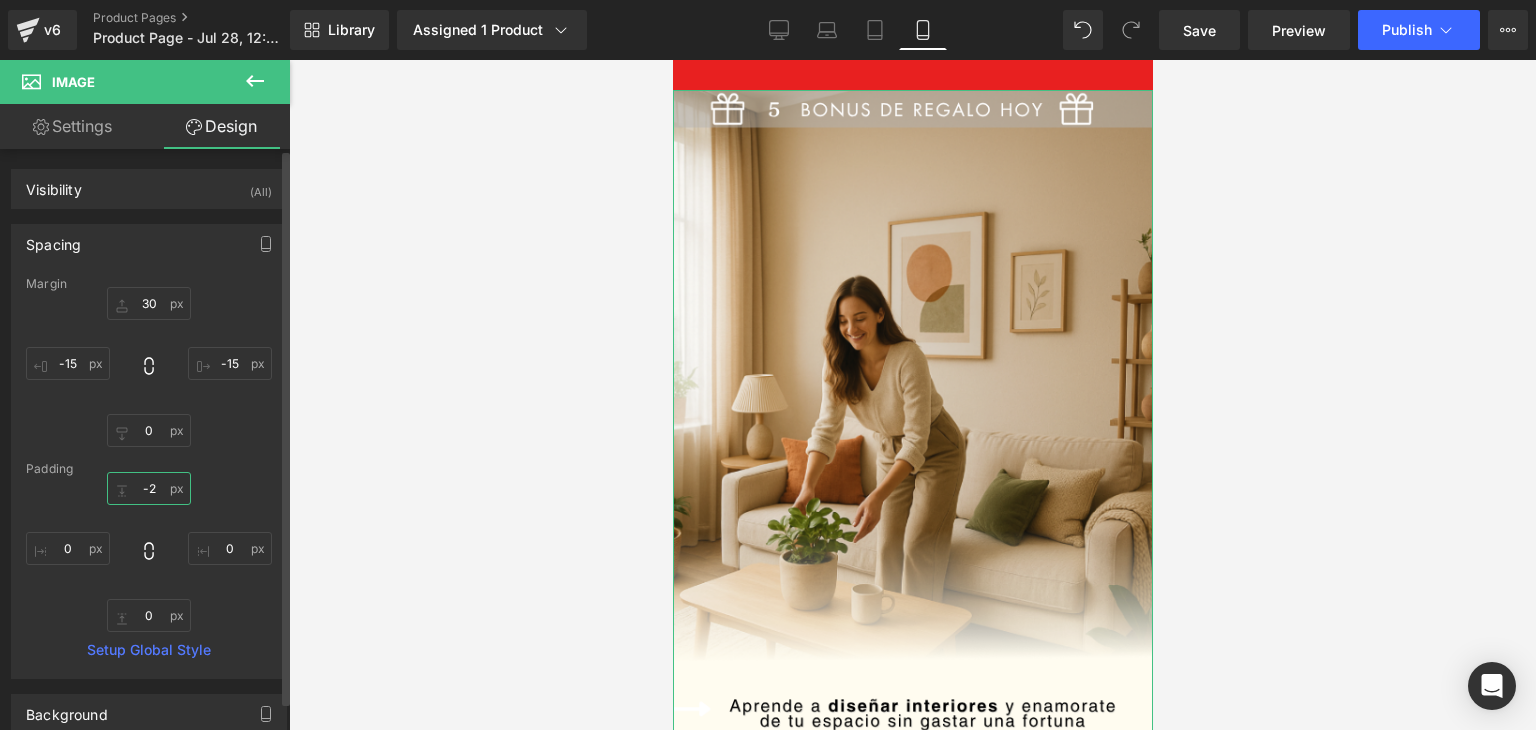 type on "-" 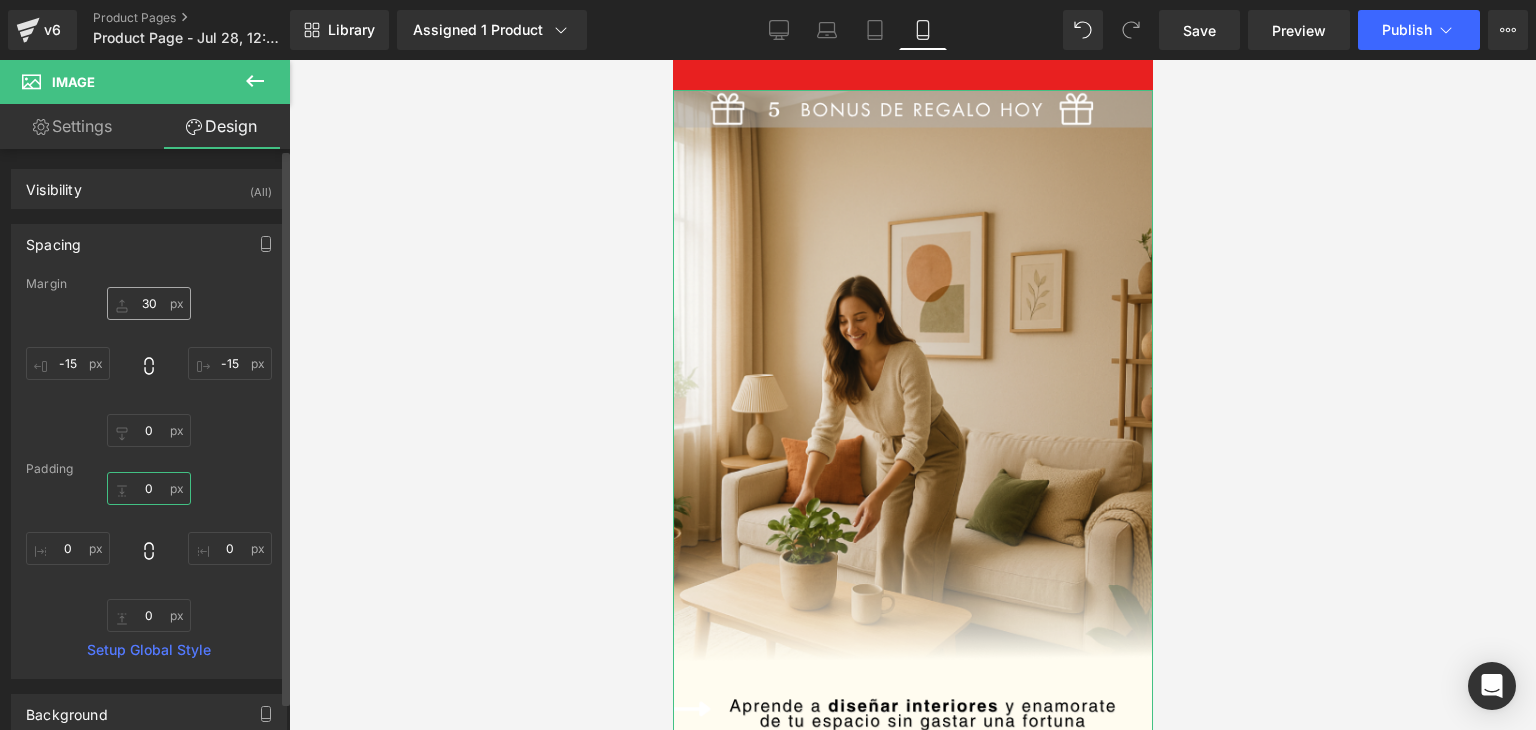 type 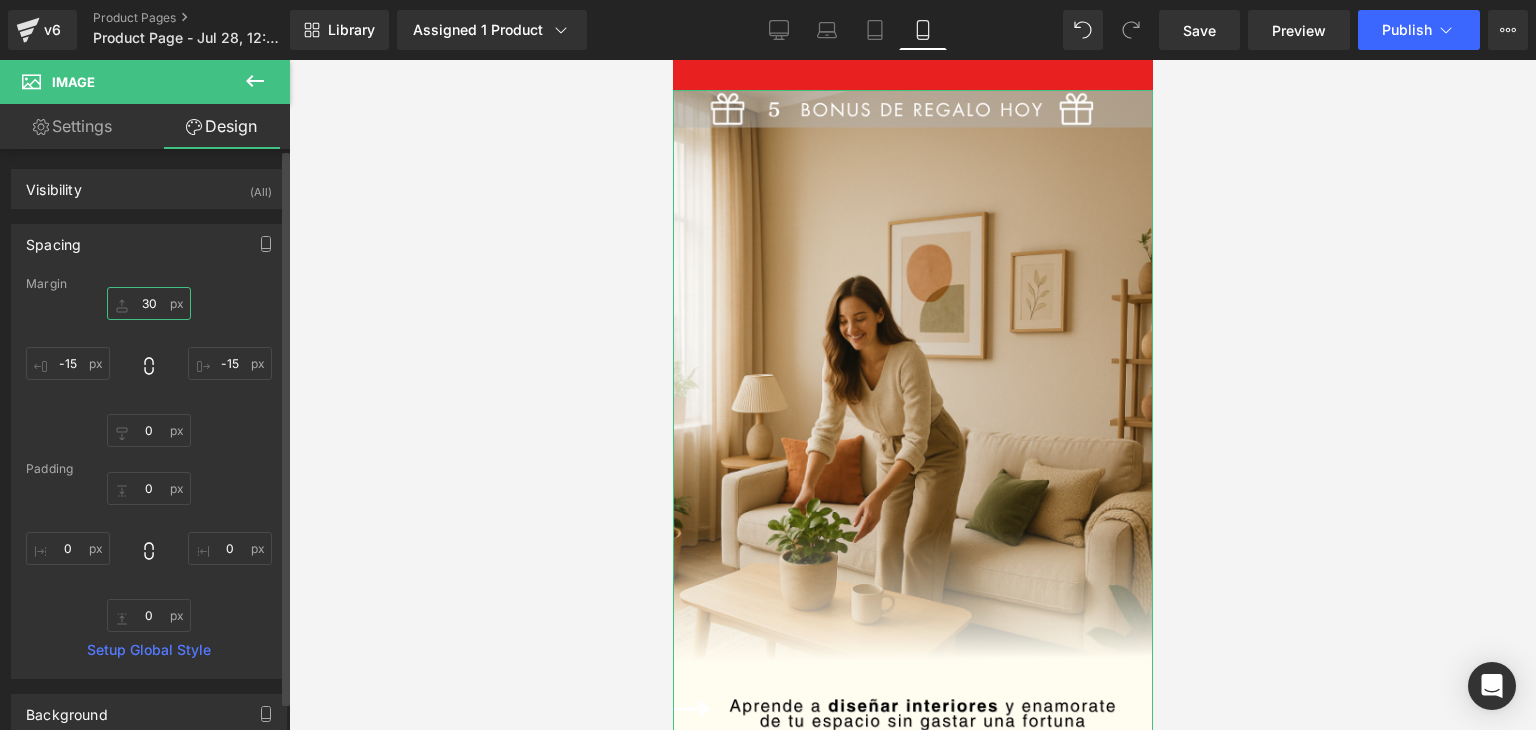 click on "30" at bounding box center [149, 303] 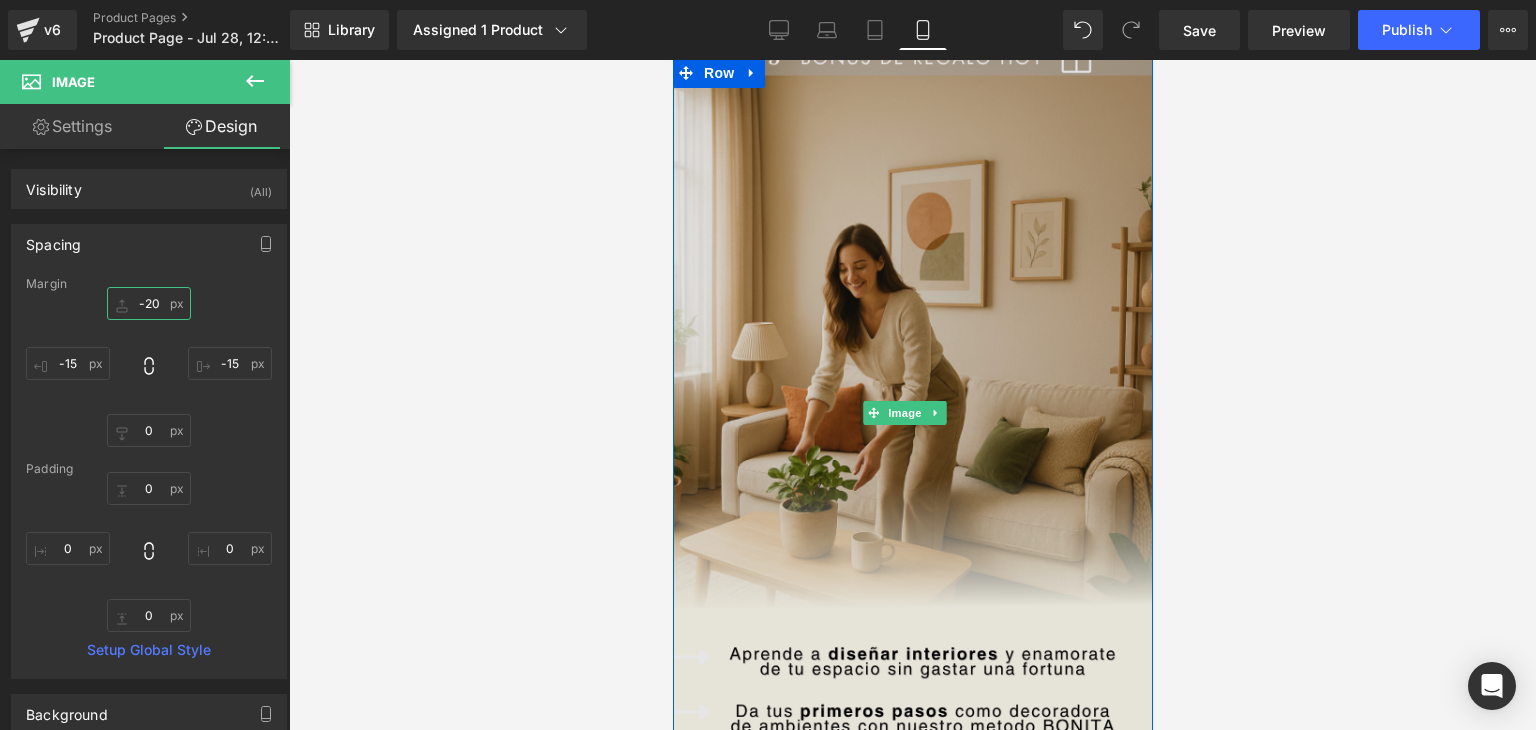 scroll, scrollTop: 0, scrollLeft: 0, axis: both 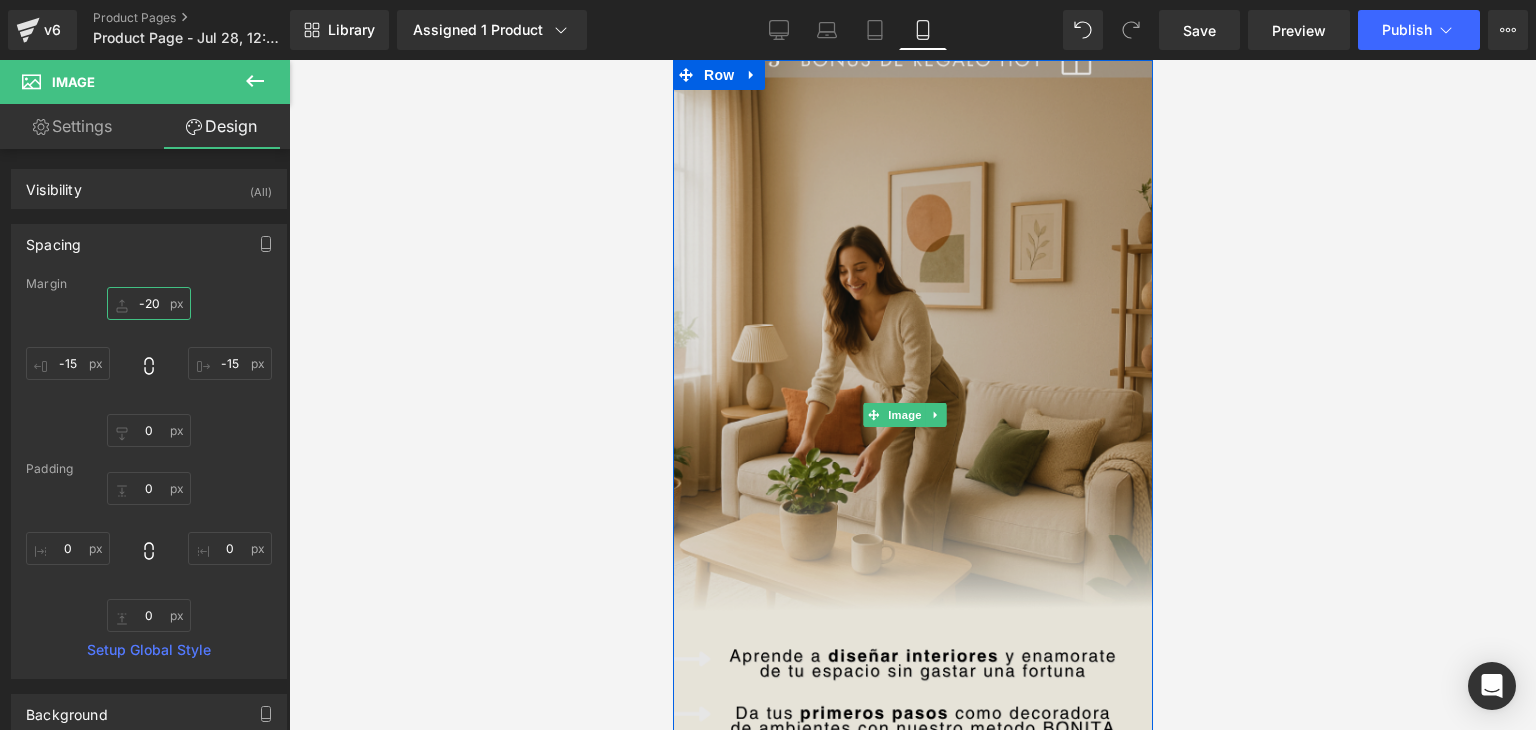 type on "-2" 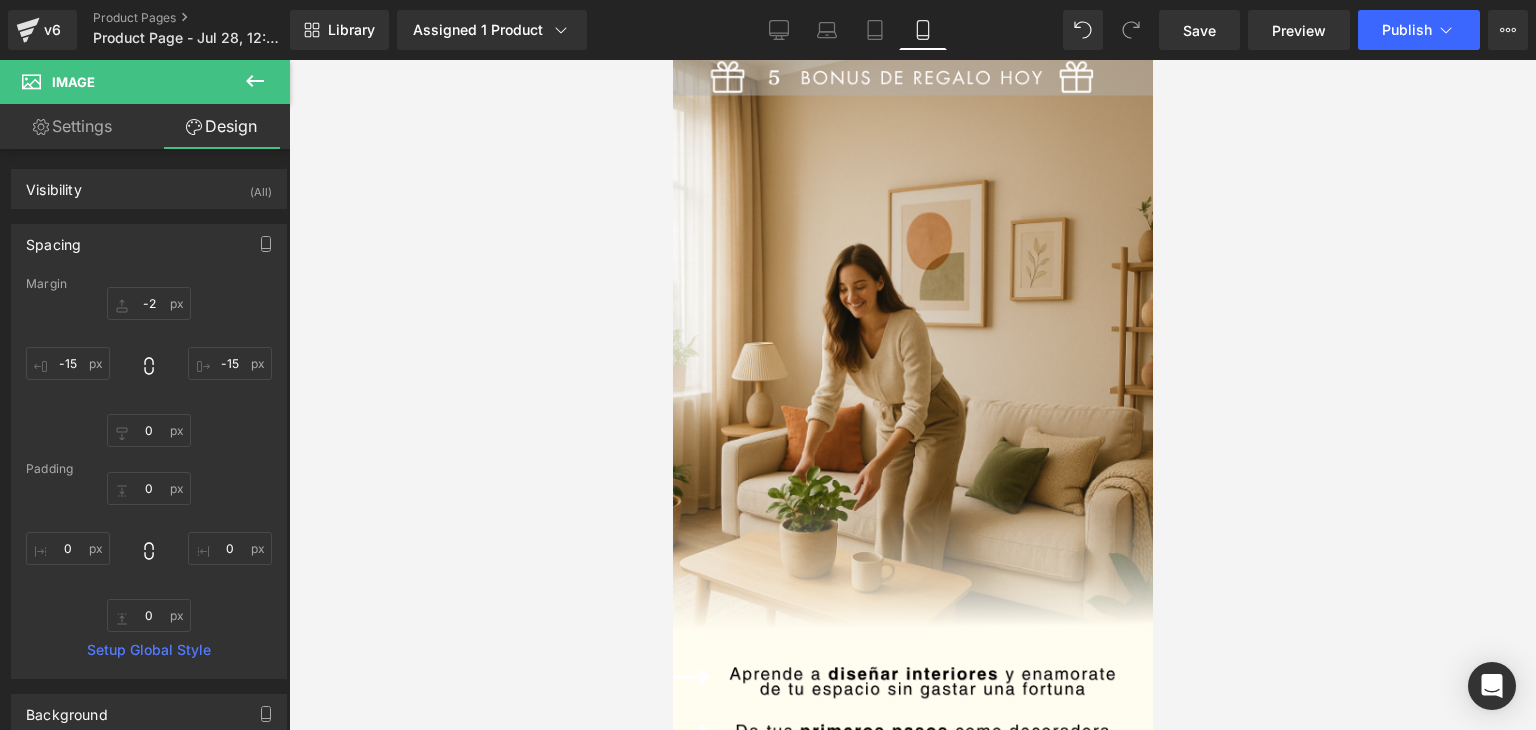click at bounding box center (912, 395) 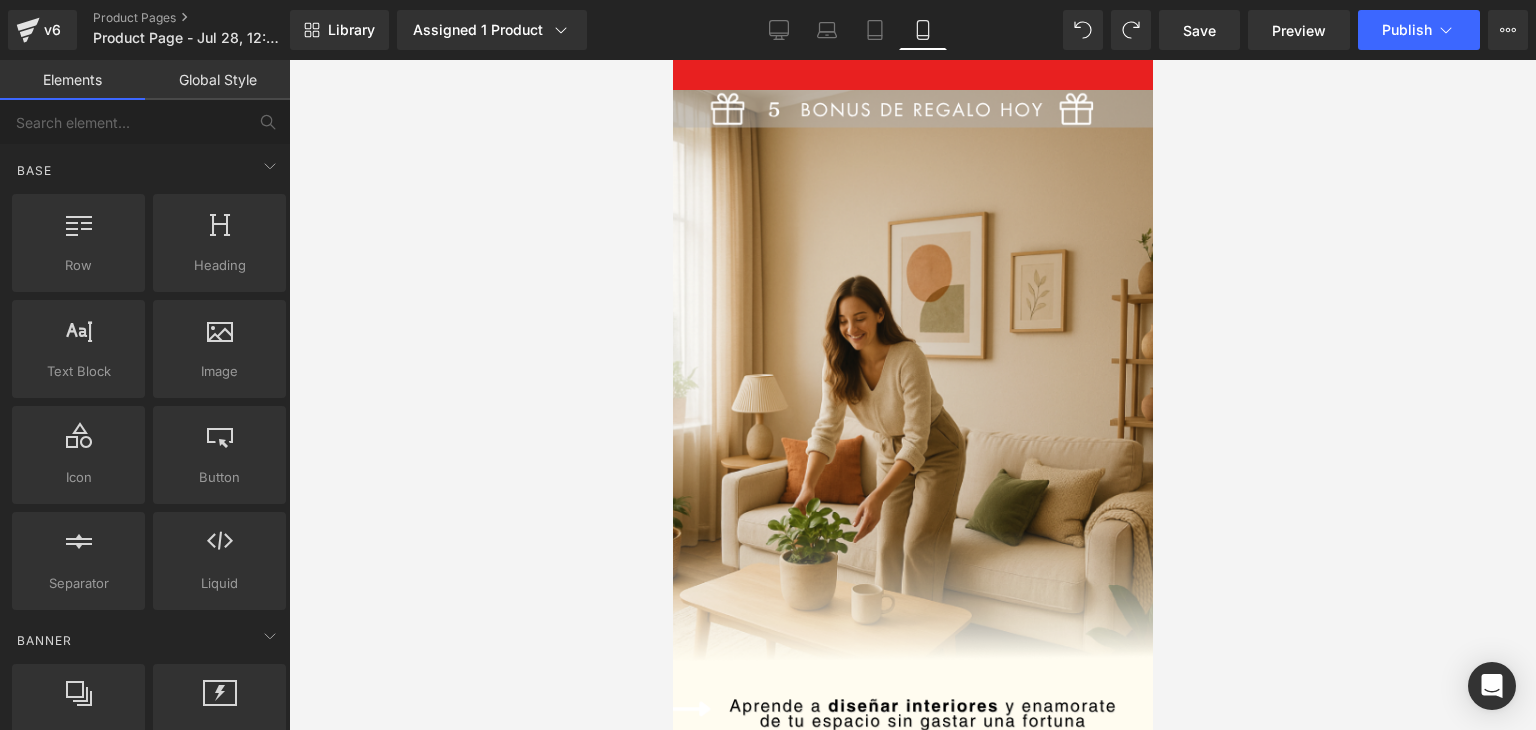 drag, startPoint x: 580, startPoint y: 374, endPoint x: 573, endPoint y: 385, distance: 13.038404 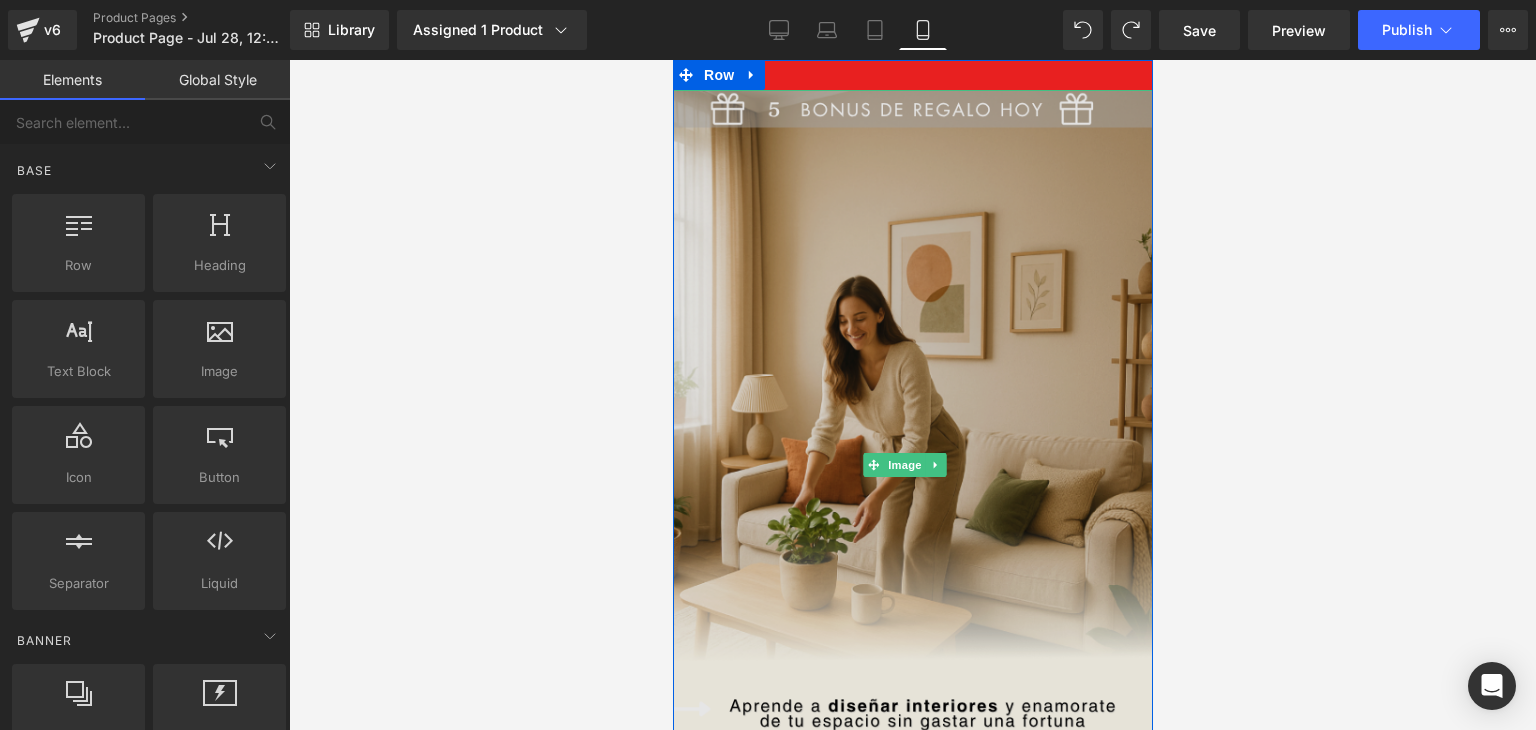 click at bounding box center [912, 465] 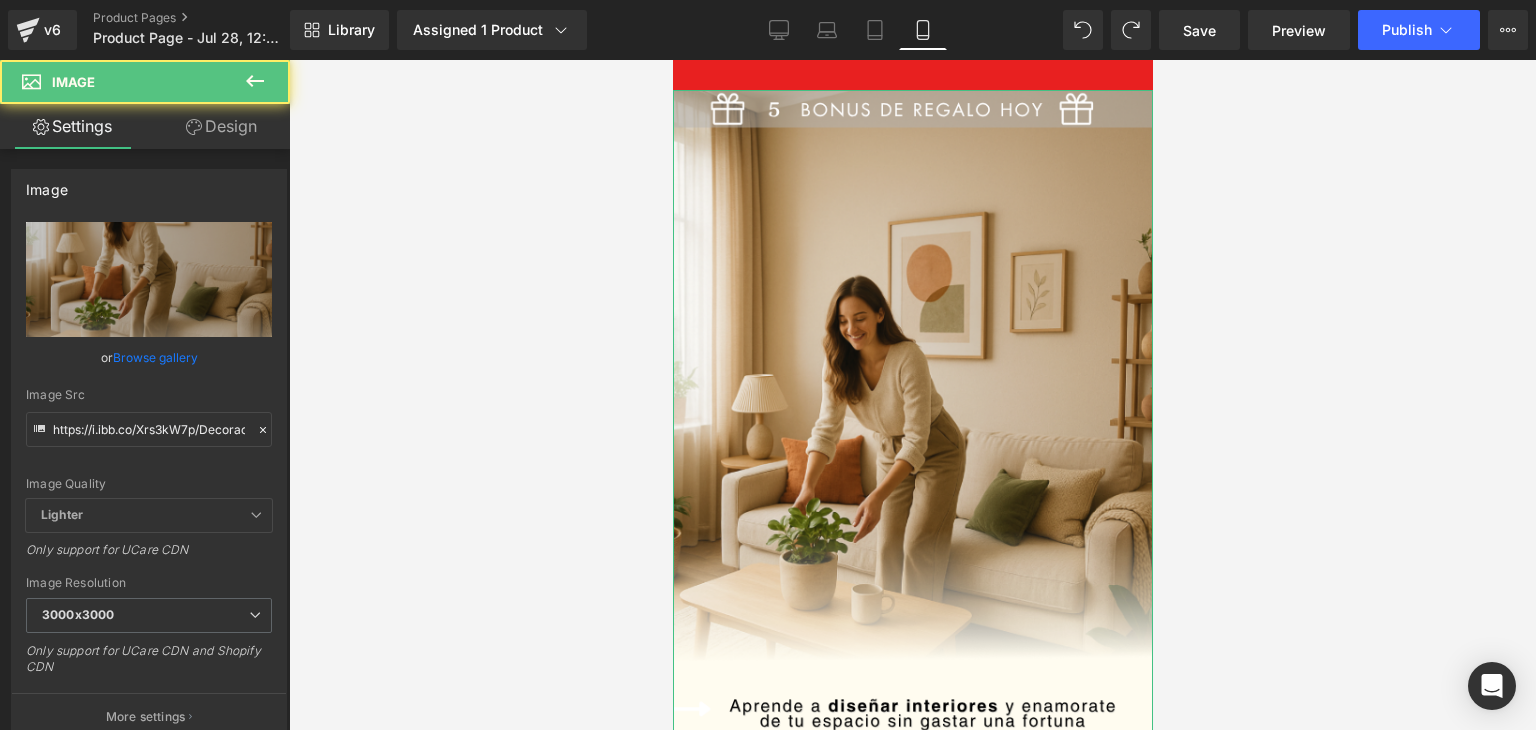 click on "Design" at bounding box center (221, 126) 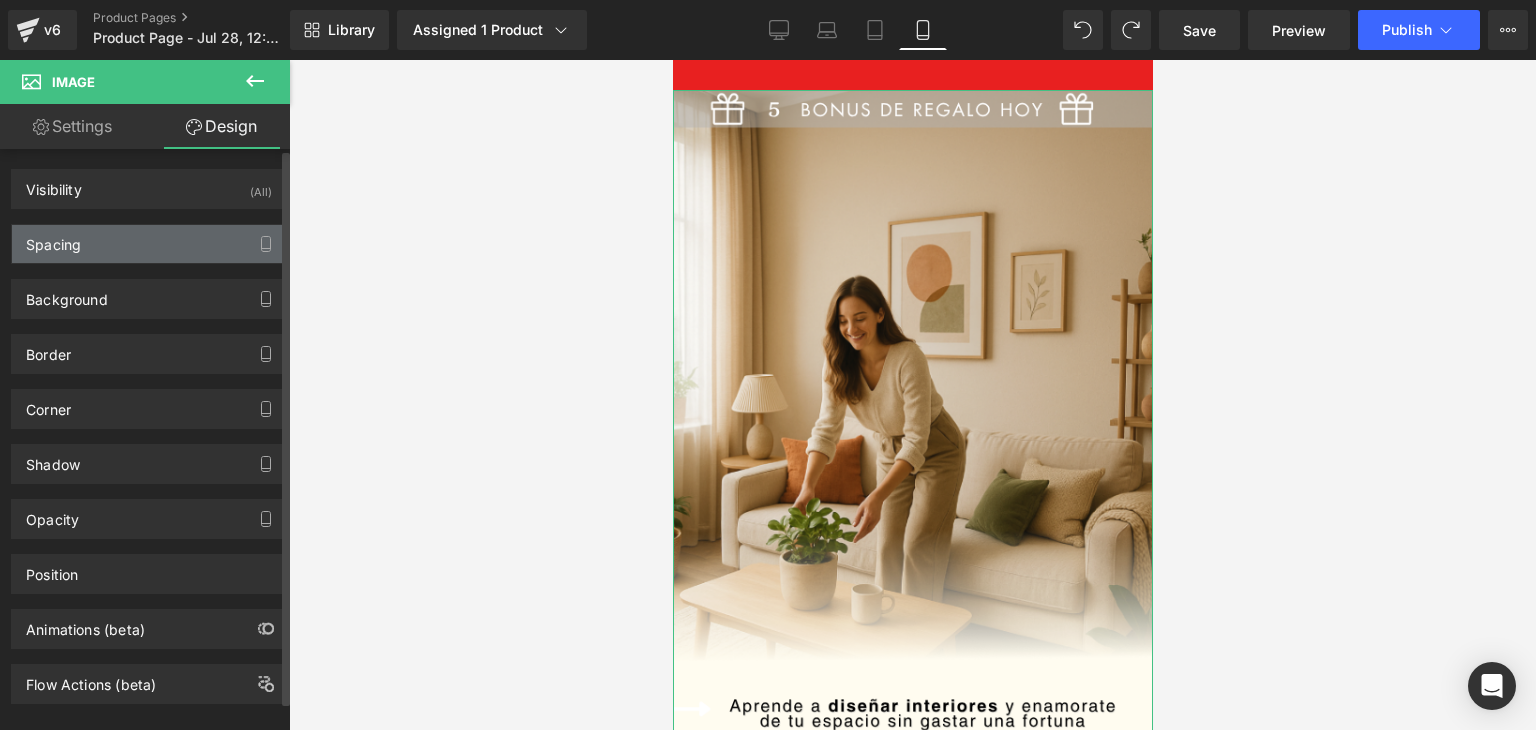 click on "Spacing" at bounding box center [149, 244] 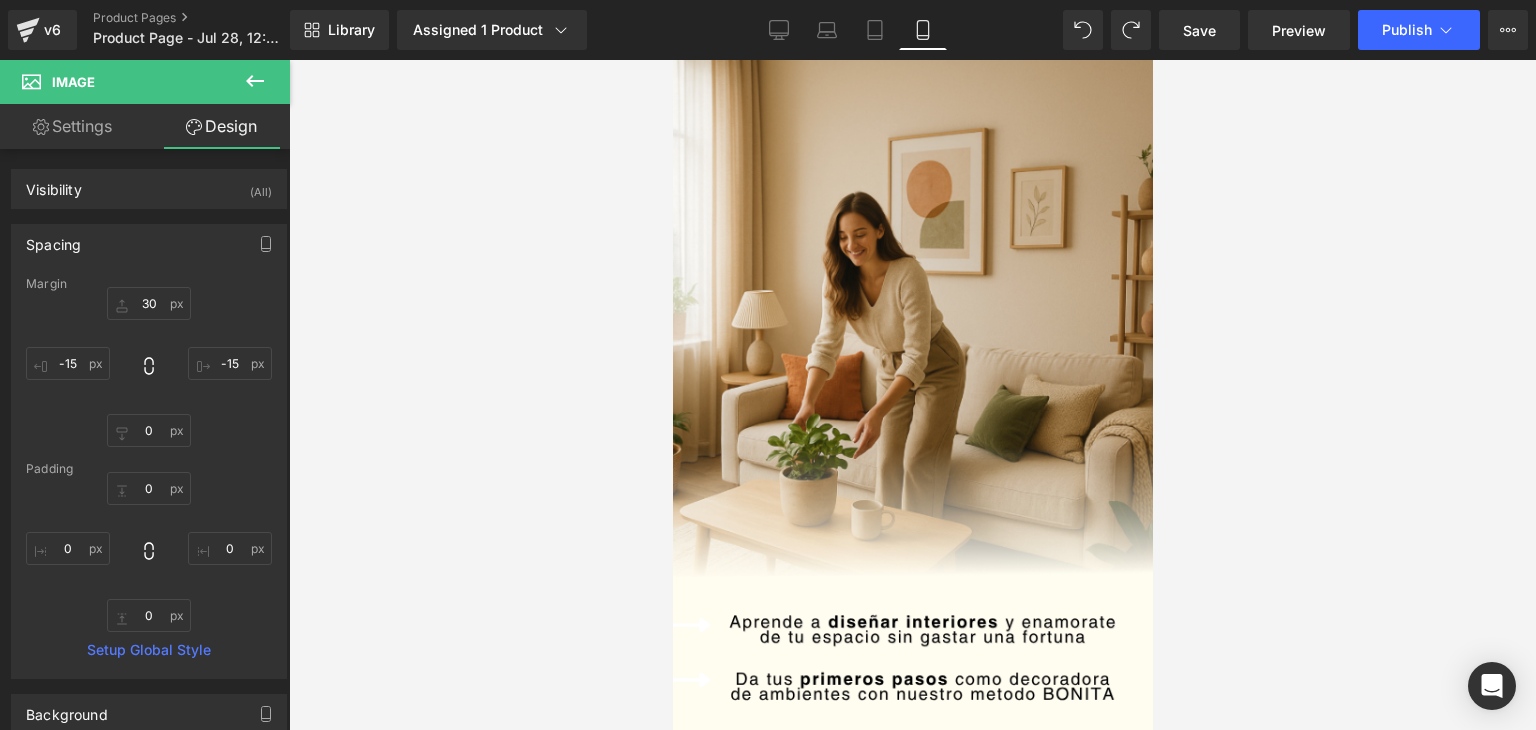 scroll, scrollTop: 0, scrollLeft: 0, axis: both 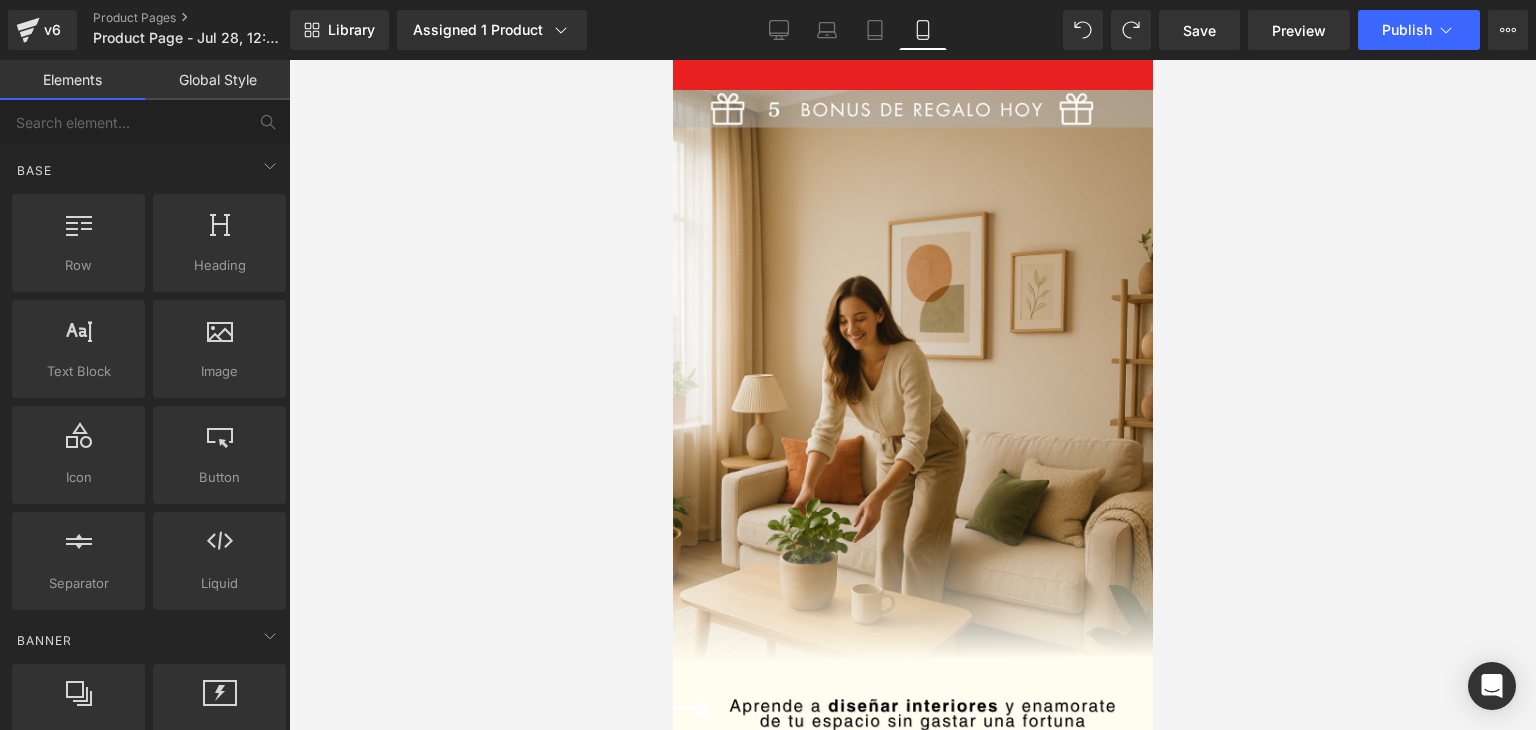 click at bounding box center [912, 395] 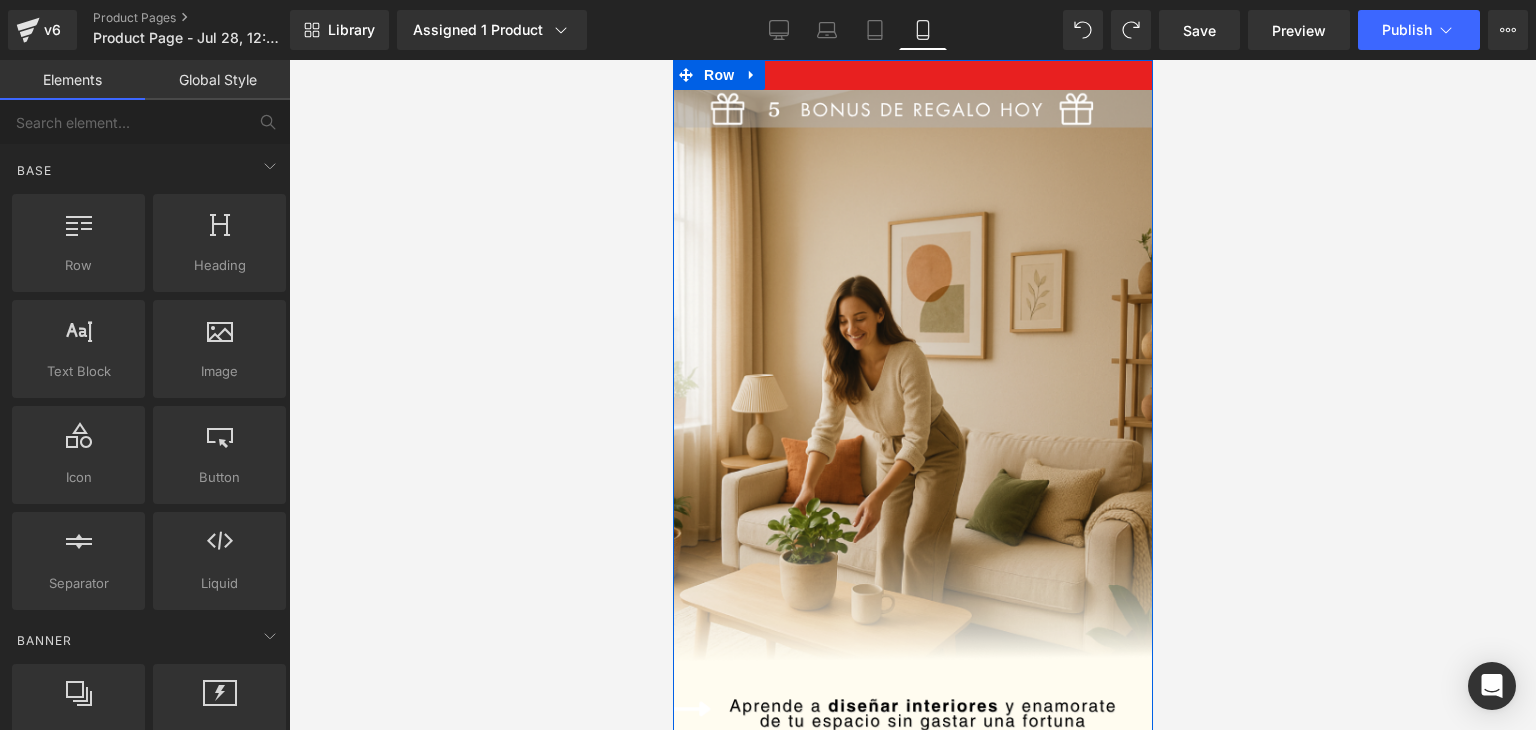 click on "Image" at bounding box center [912, 450] 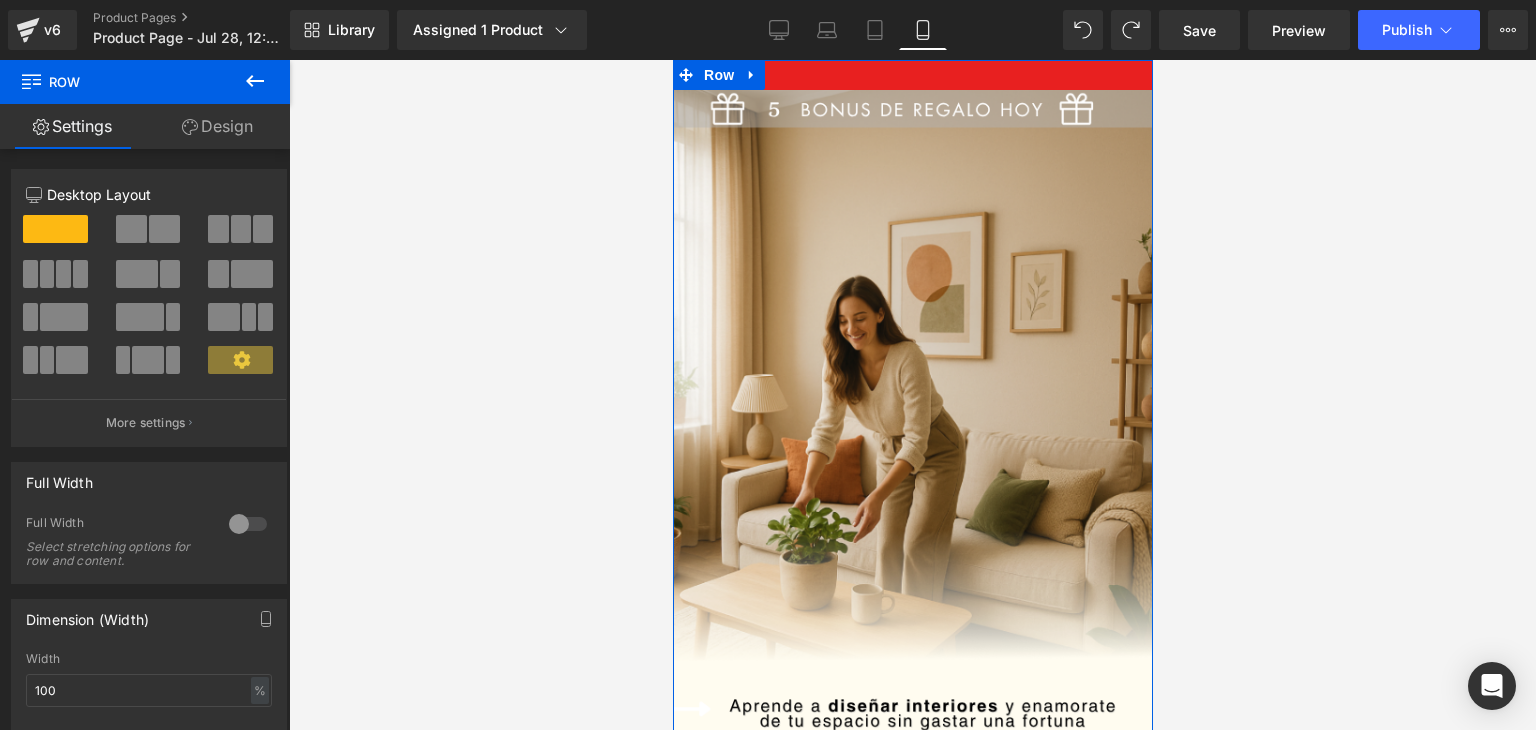 click on "Design" at bounding box center [217, 126] 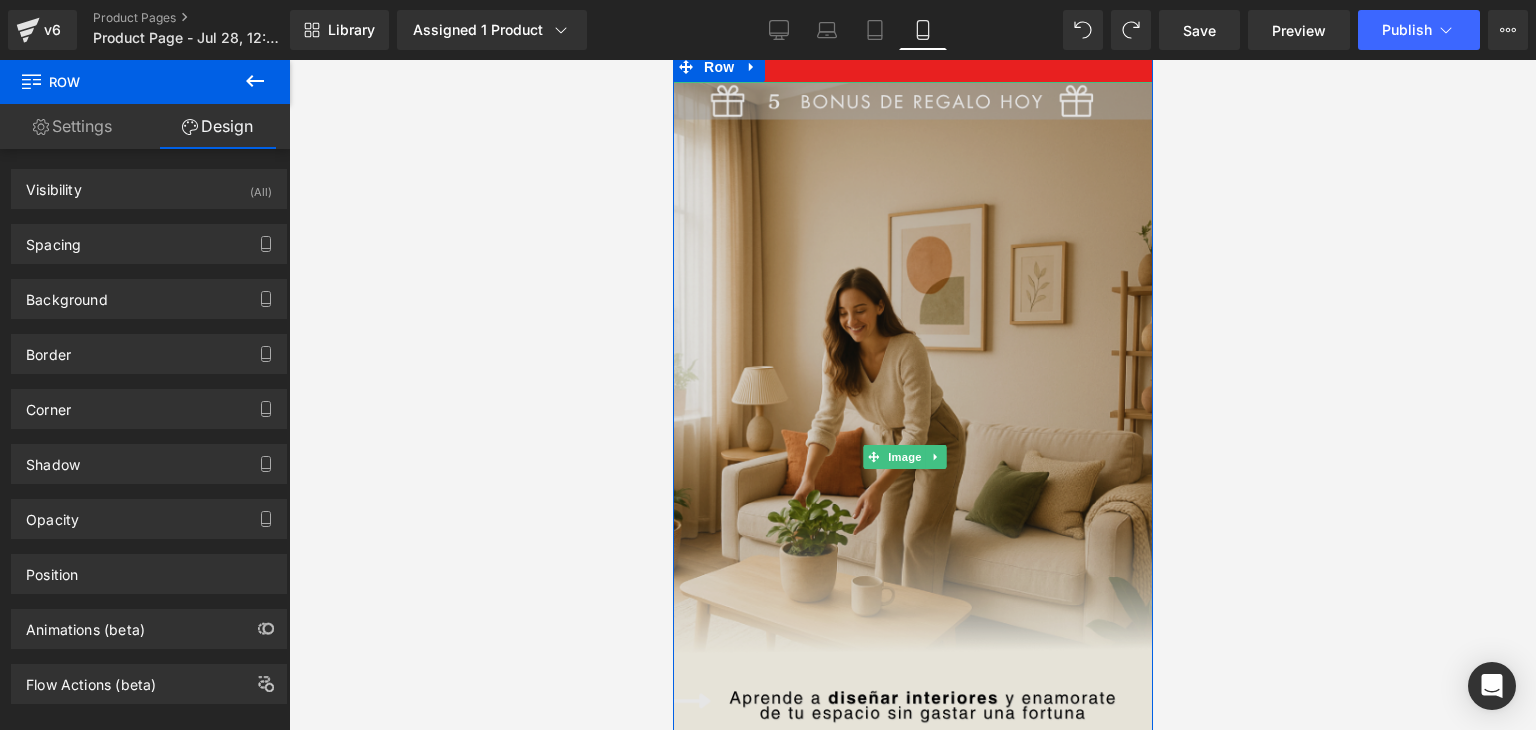 scroll, scrollTop: 0, scrollLeft: 0, axis: both 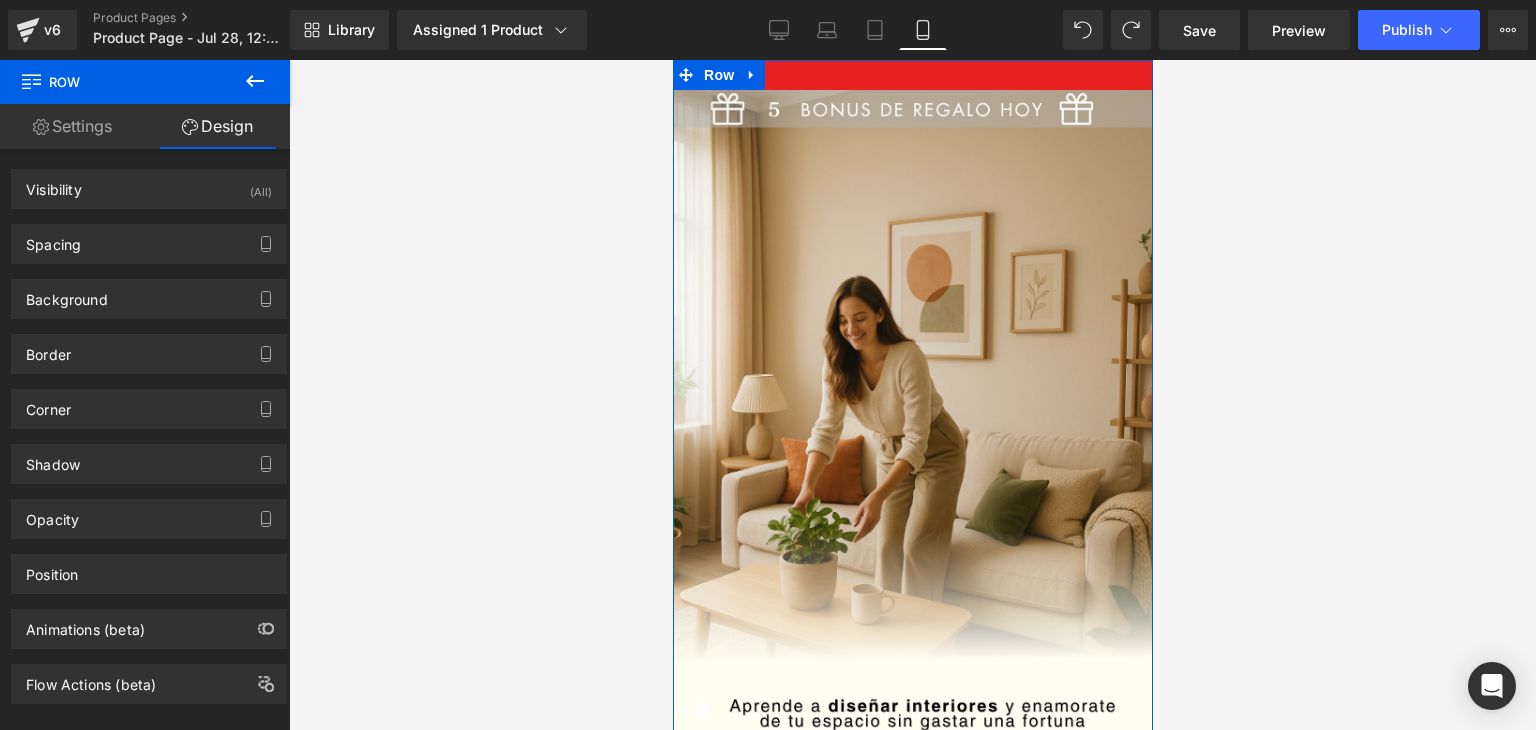 click on "Image" at bounding box center [912, 450] 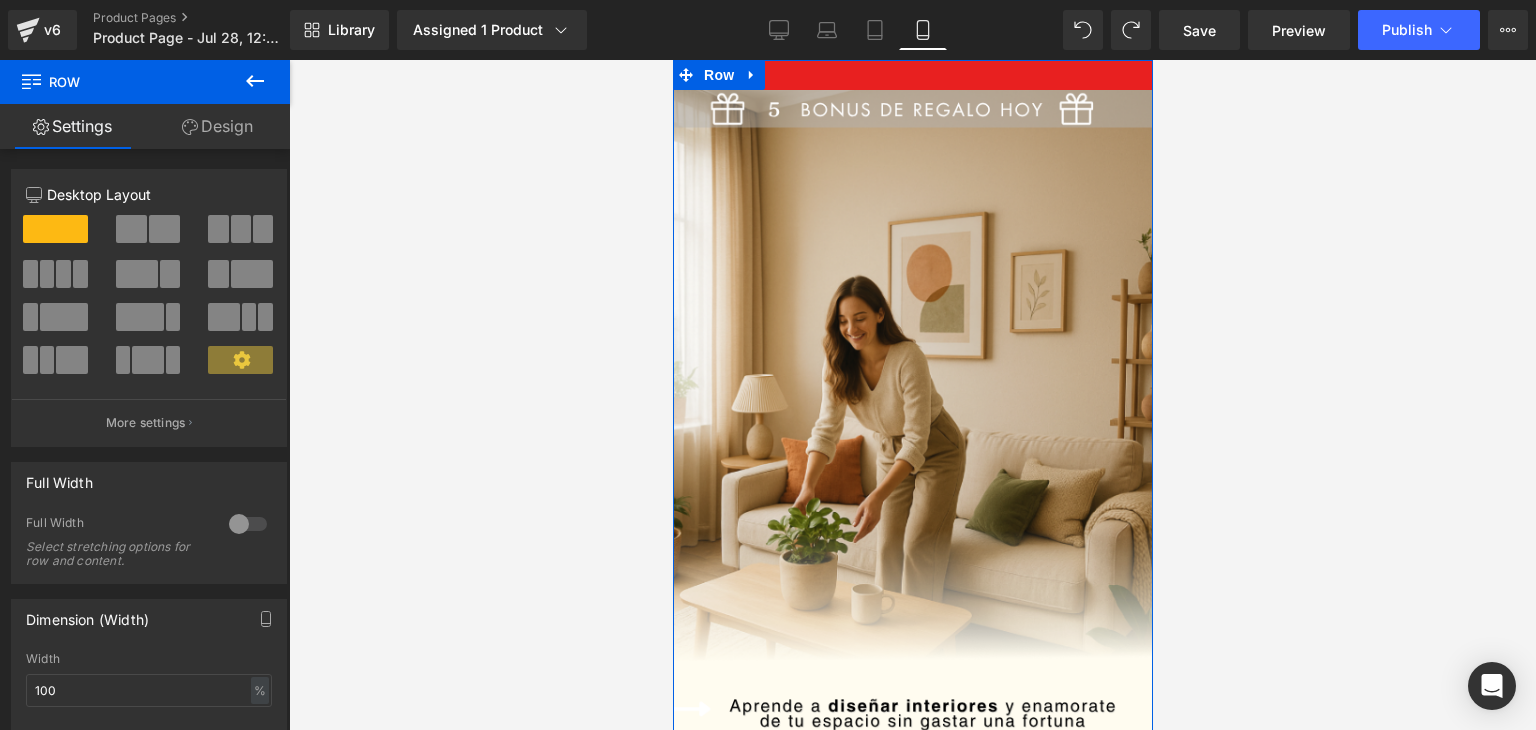click on "Design" at bounding box center (217, 126) 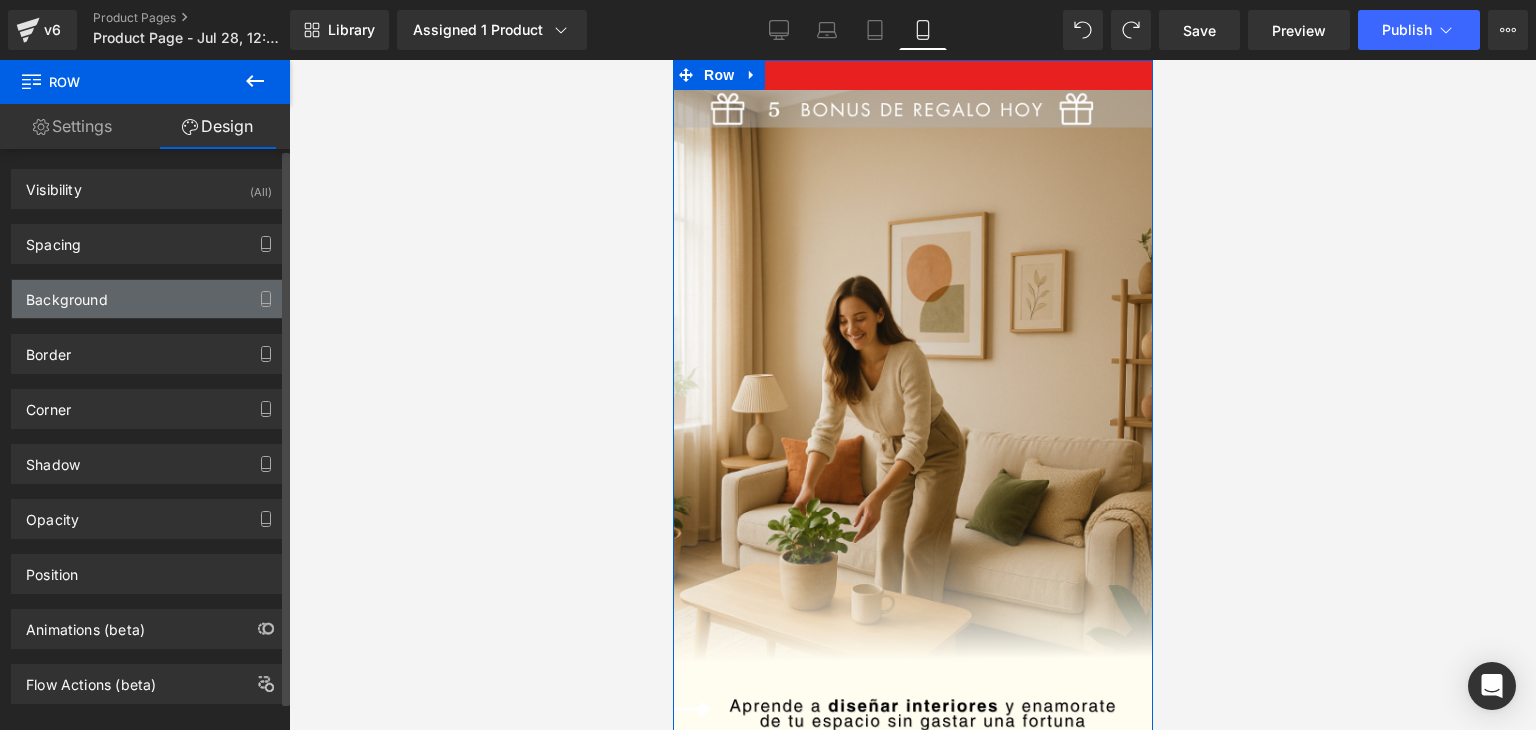click on "Background" at bounding box center (149, 299) 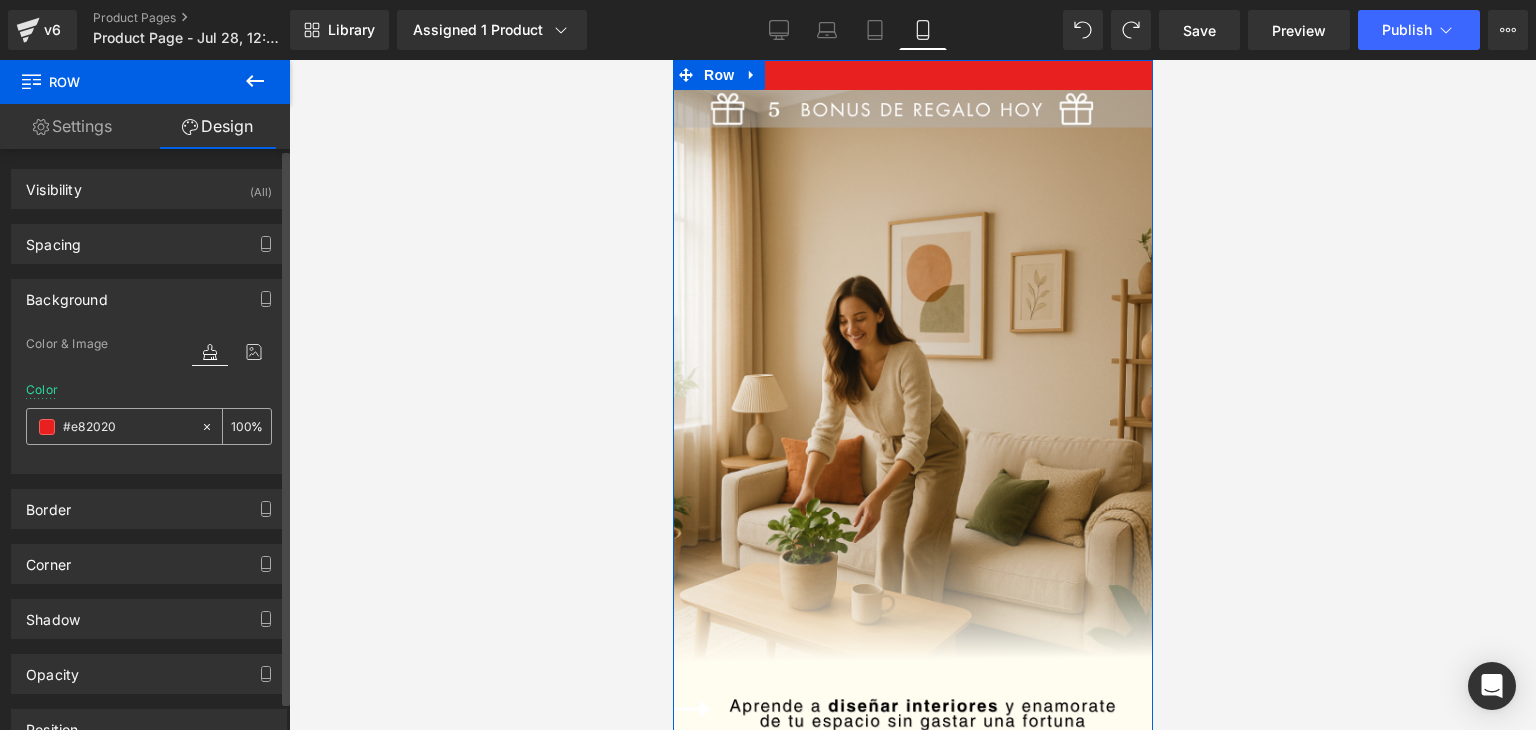 click 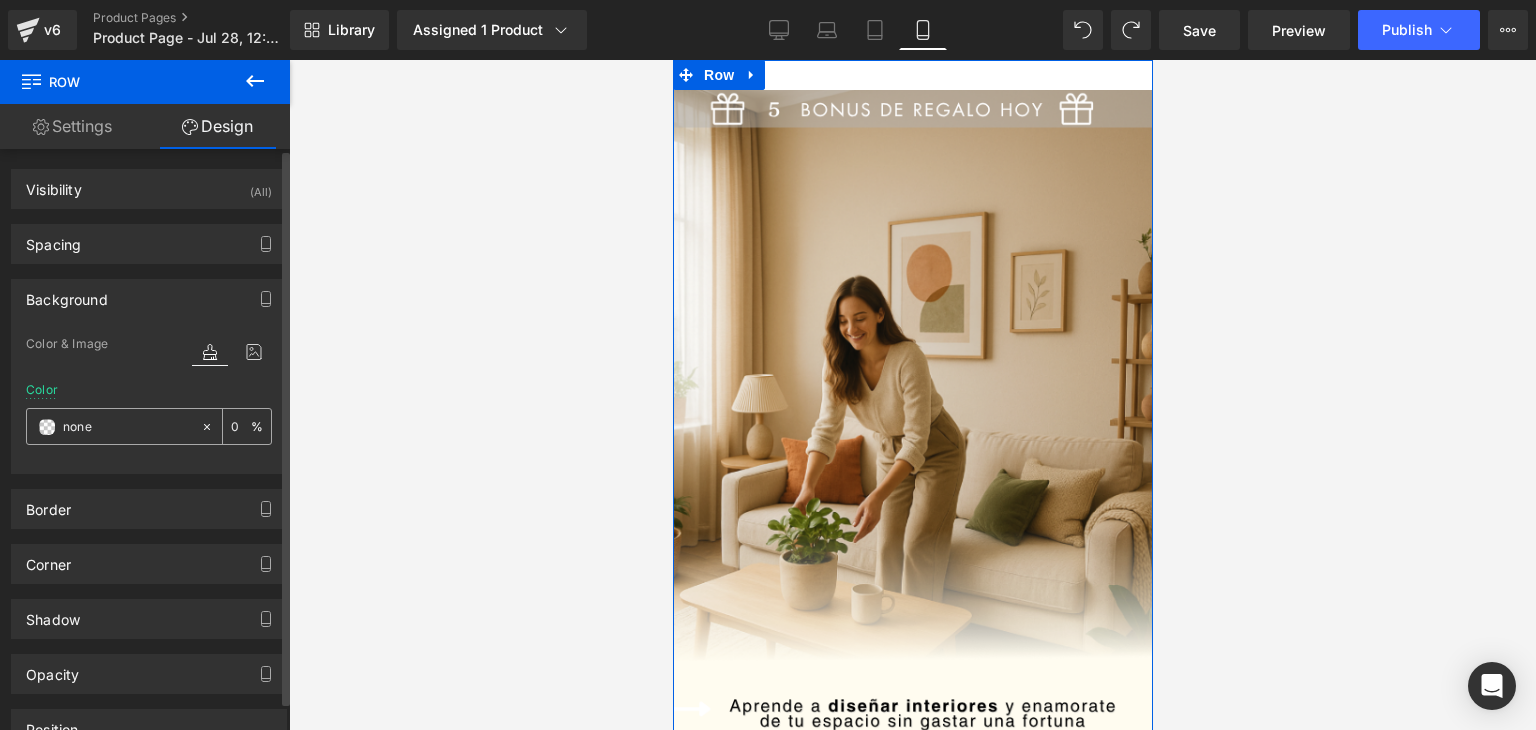 click on "#e82020" at bounding box center [127, 427] 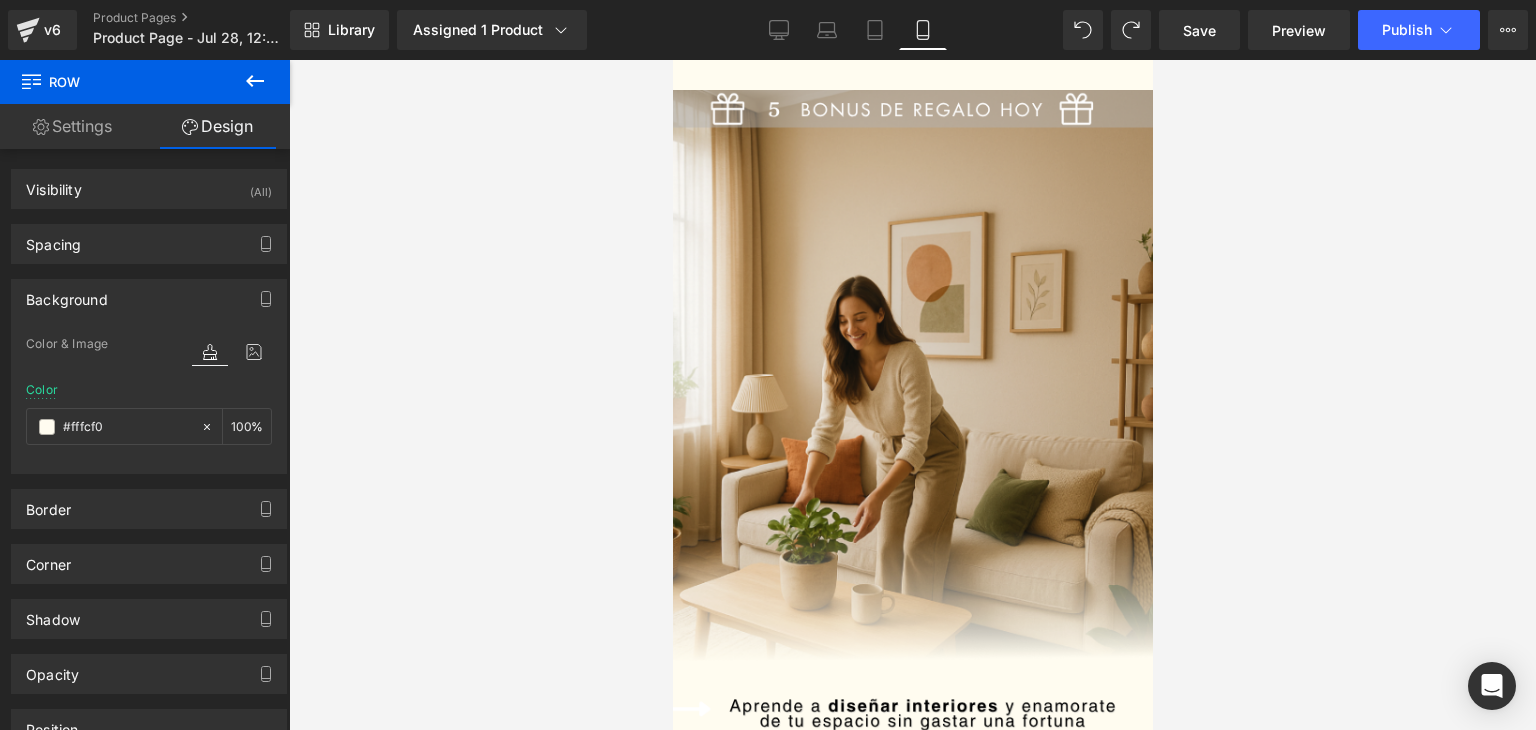 click at bounding box center [912, 395] 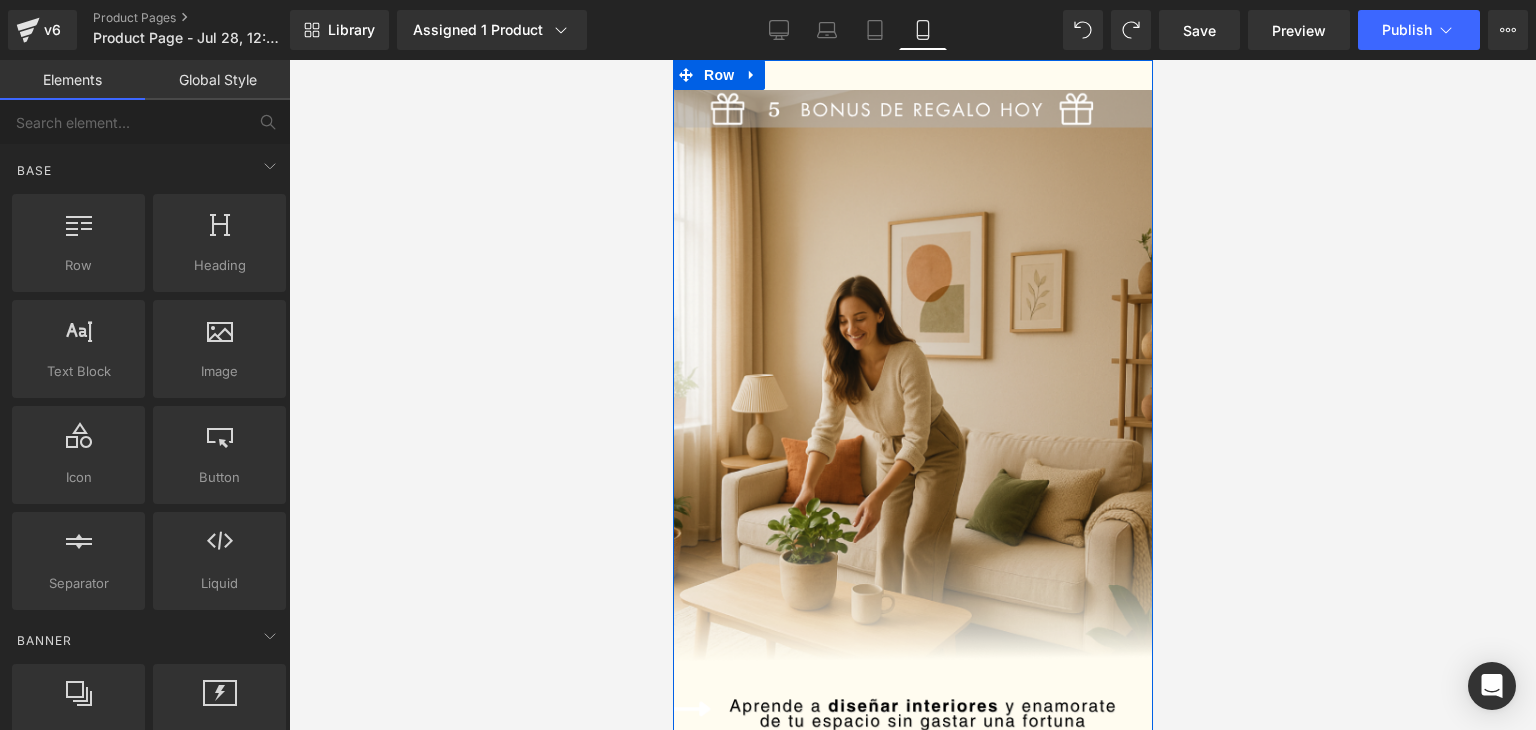 click on "Image" at bounding box center [912, 450] 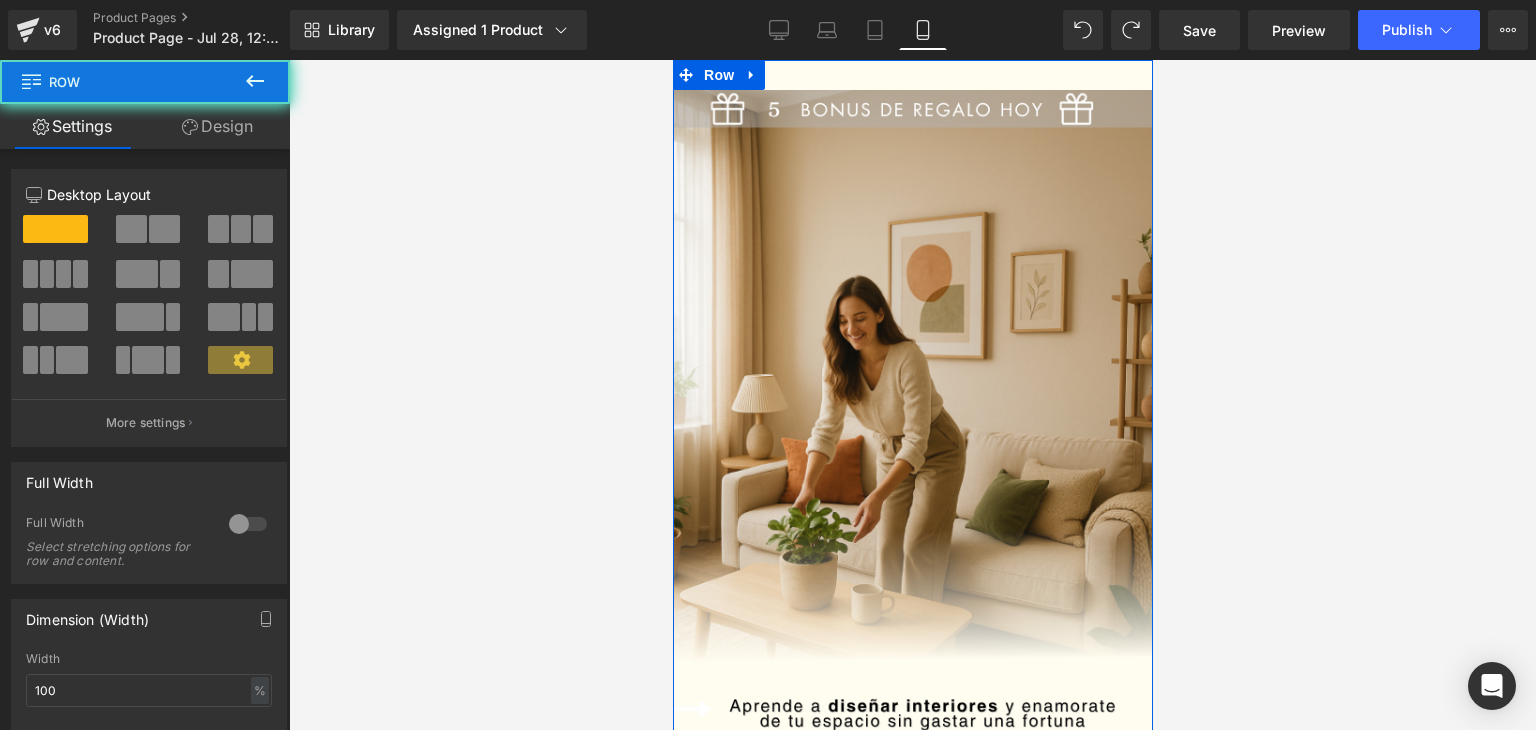 click on "Image" at bounding box center [912, 450] 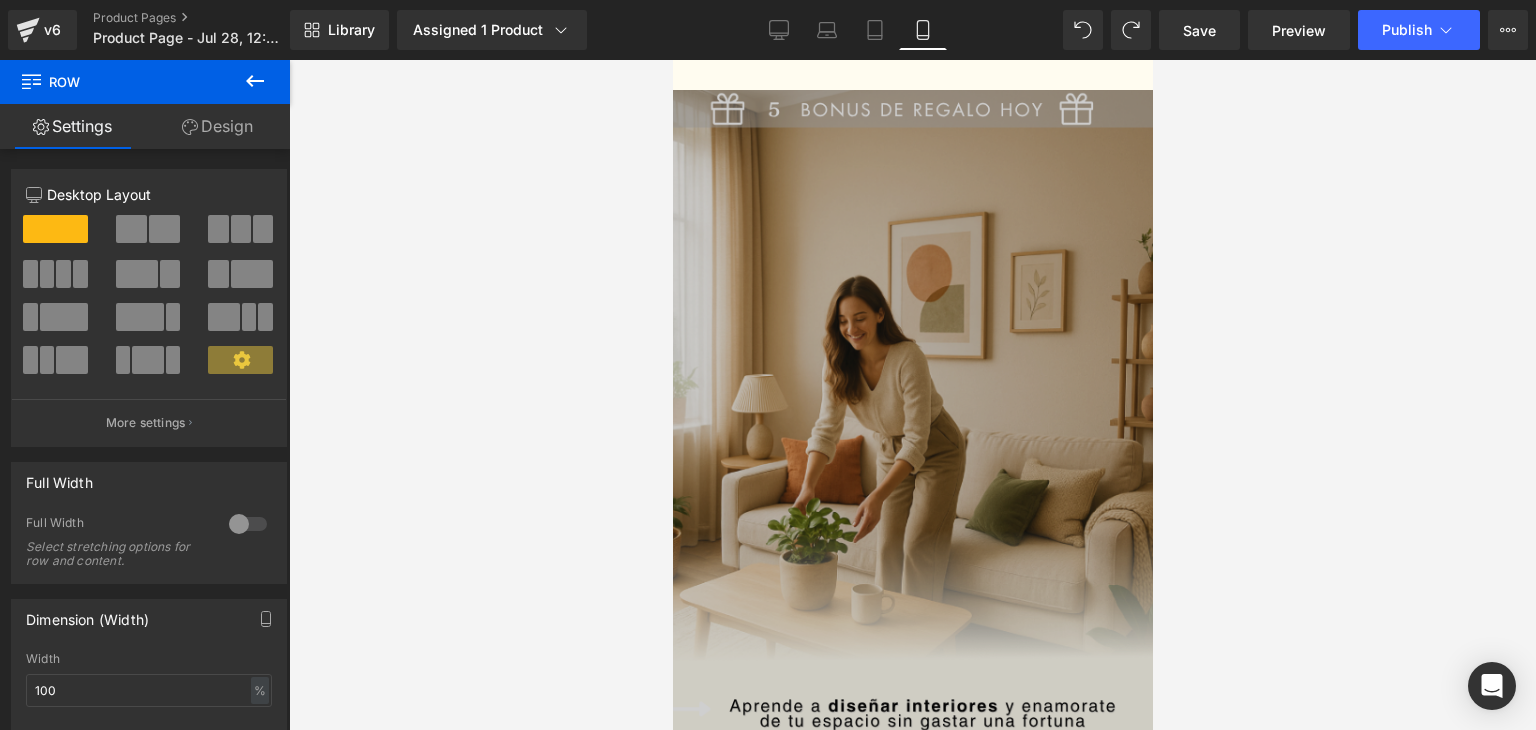 click at bounding box center [912, 395] 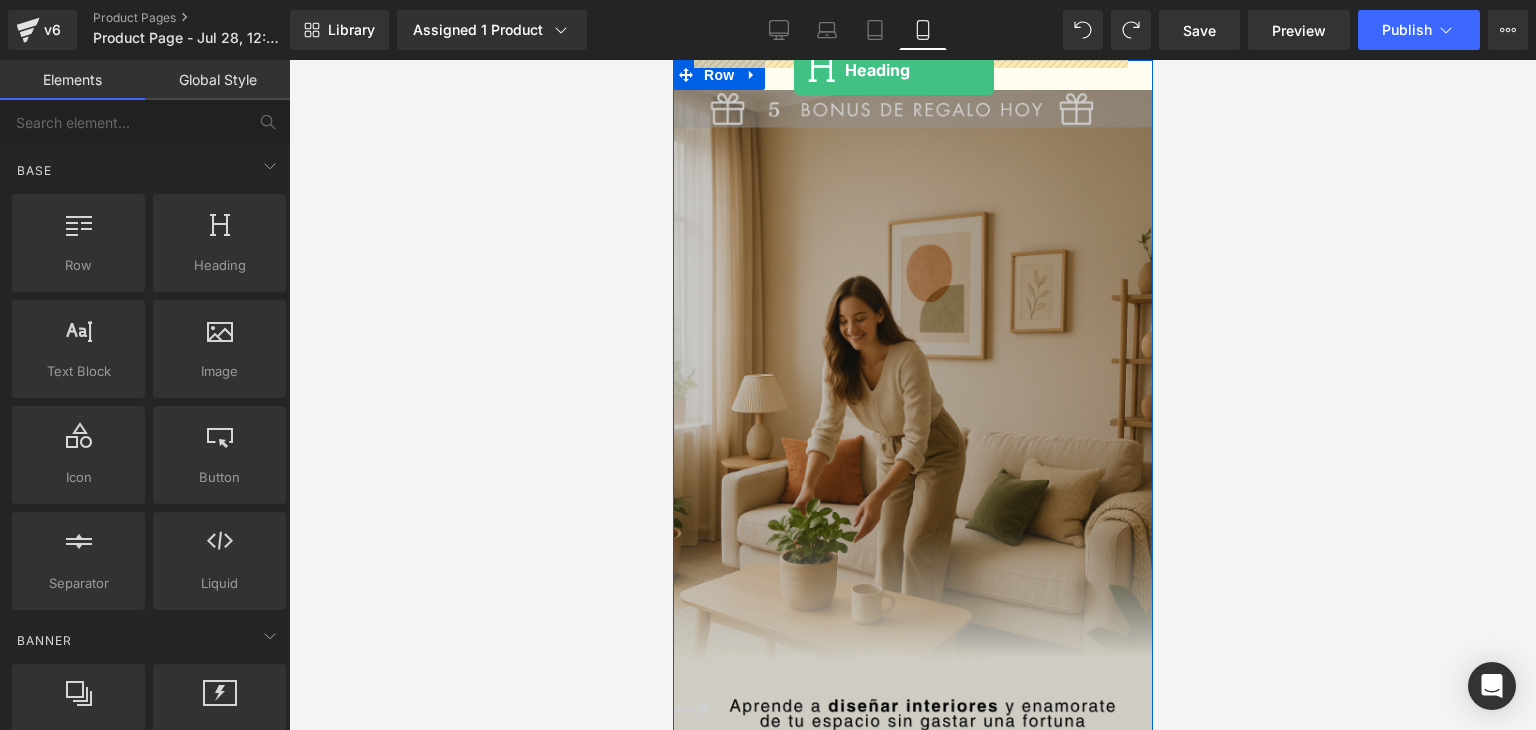 drag, startPoint x: 905, startPoint y: 281, endPoint x: 793, endPoint y: 70, distance: 238.88281 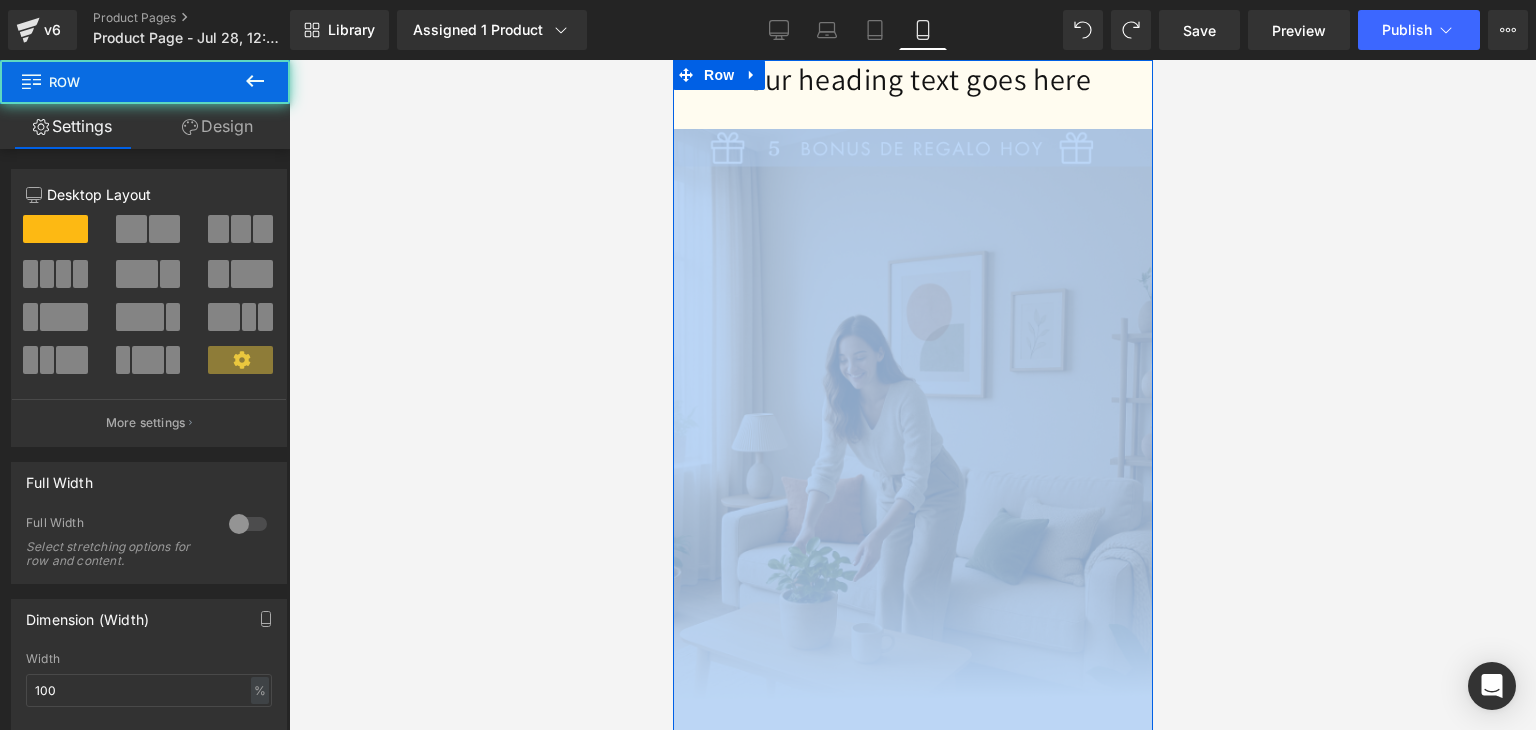 click on "Your heading text goes here
Heading
Image" at bounding box center (912, 469) 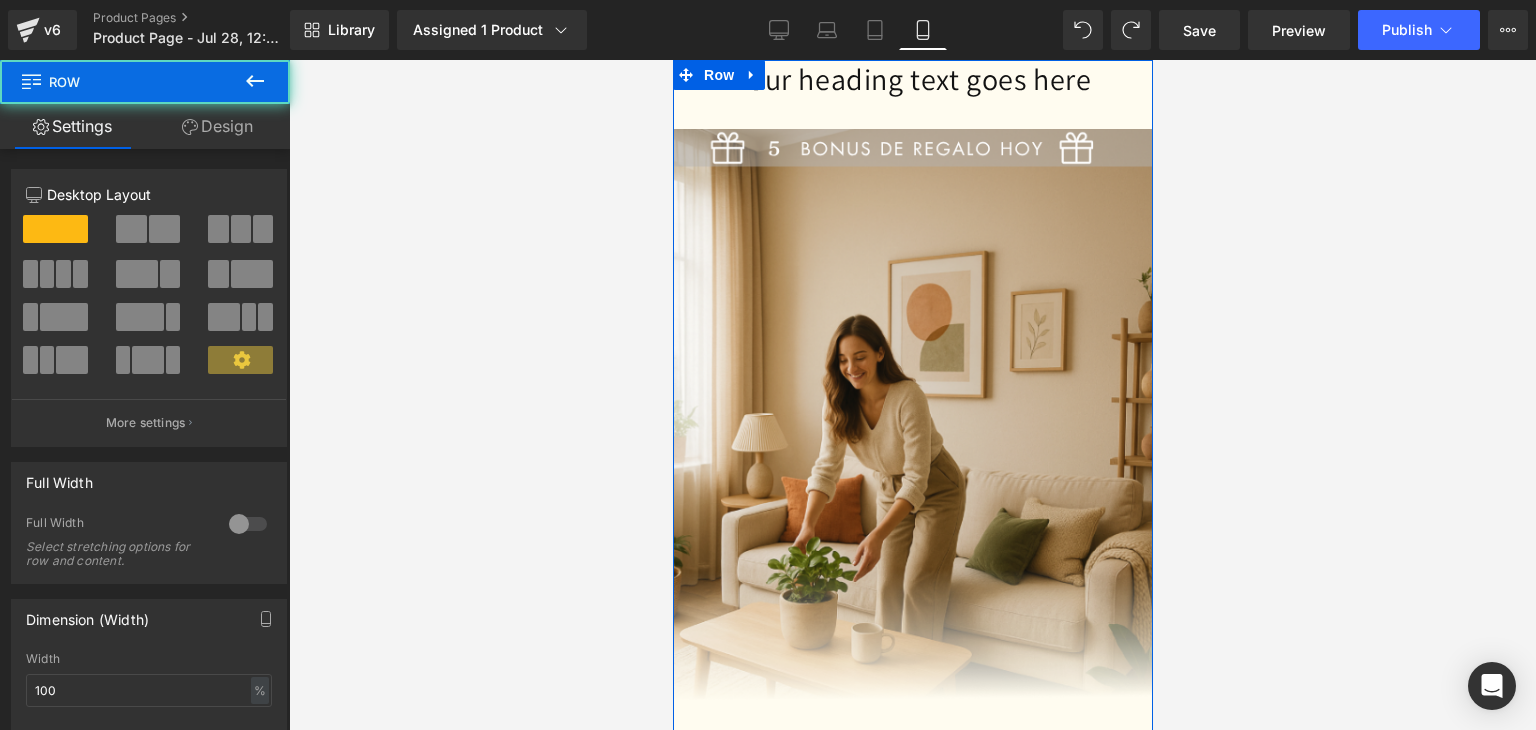 click on "Your heading text goes here" at bounding box center [912, 79] 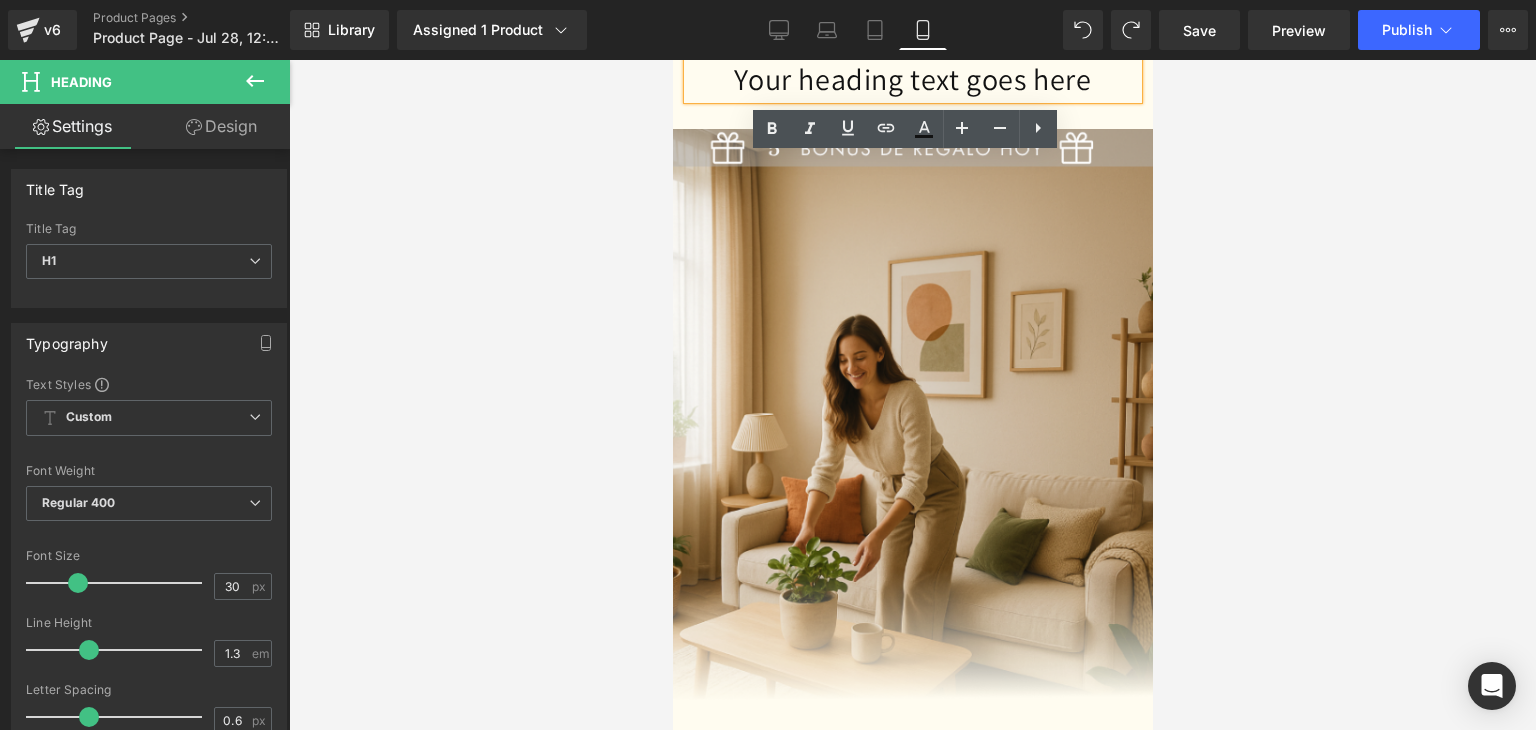 click at bounding box center (912, 395) 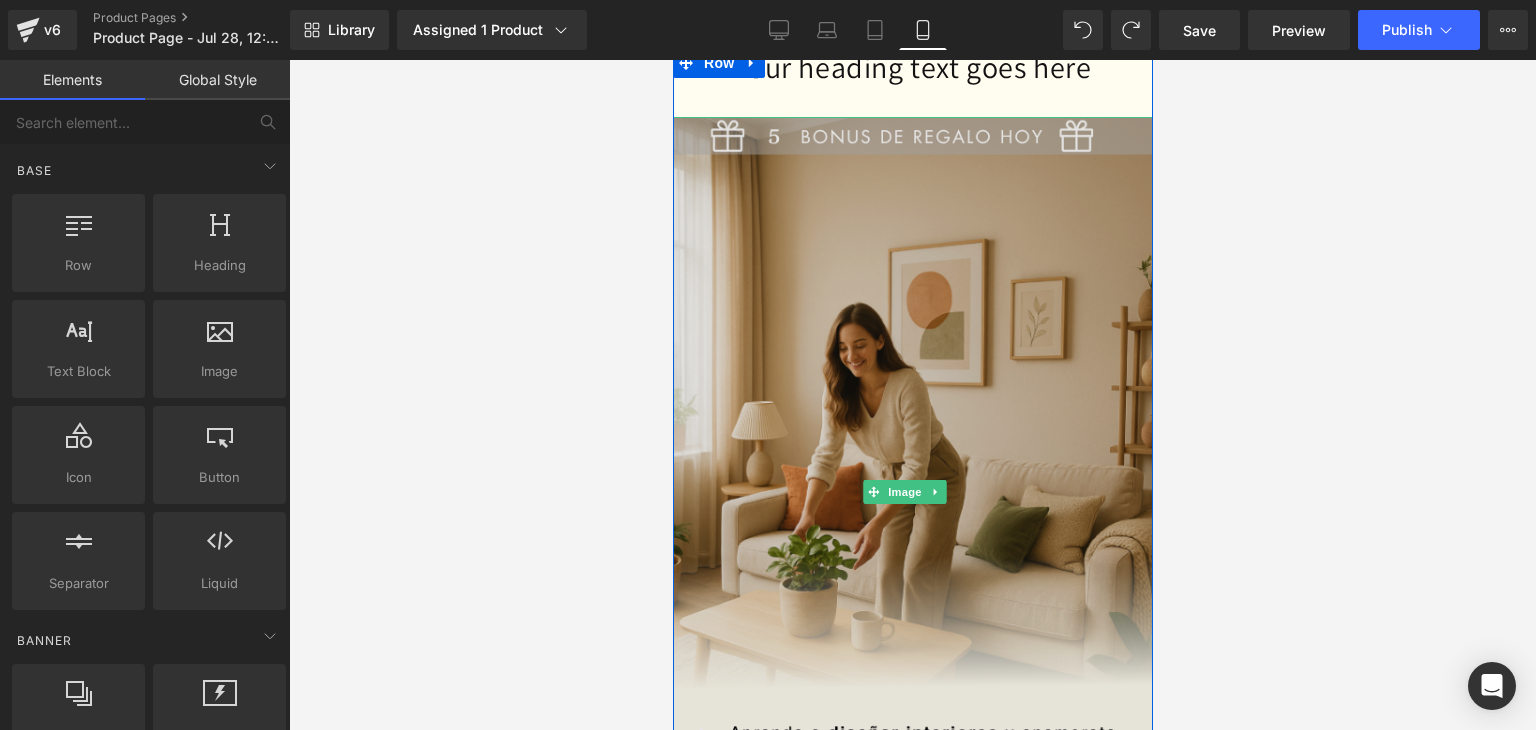 scroll, scrollTop: 0, scrollLeft: 0, axis: both 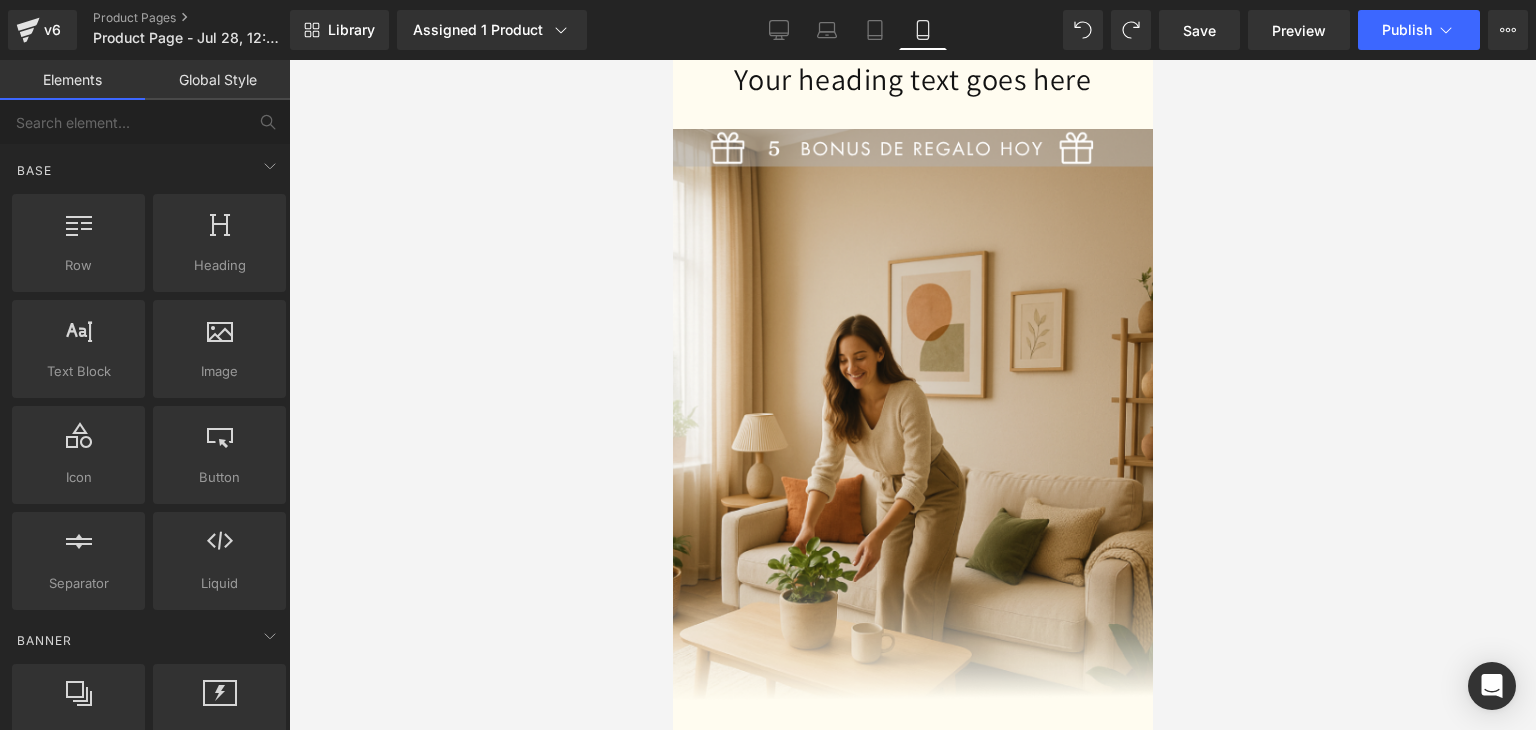 click at bounding box center (912, 395) 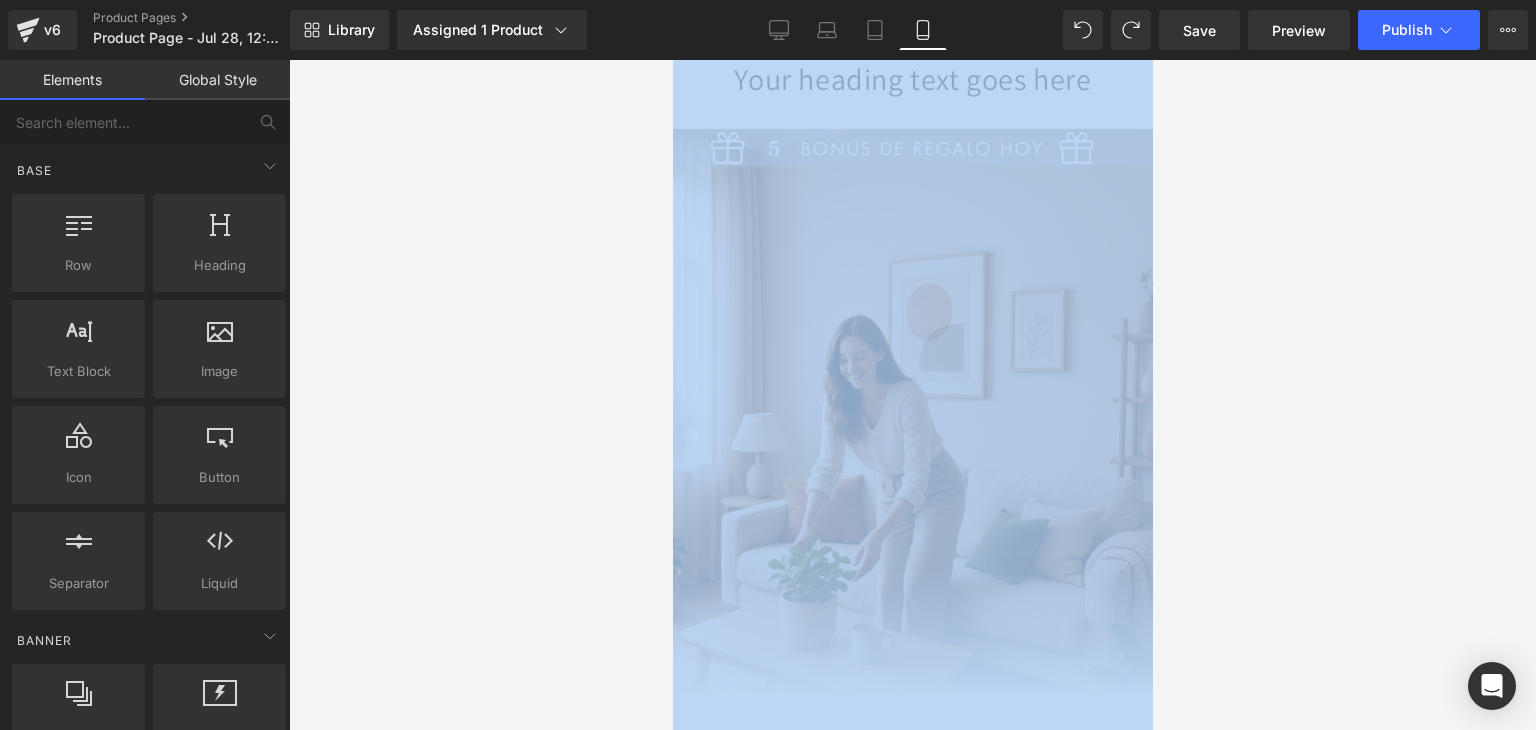 click at bounding box center (912, 395) 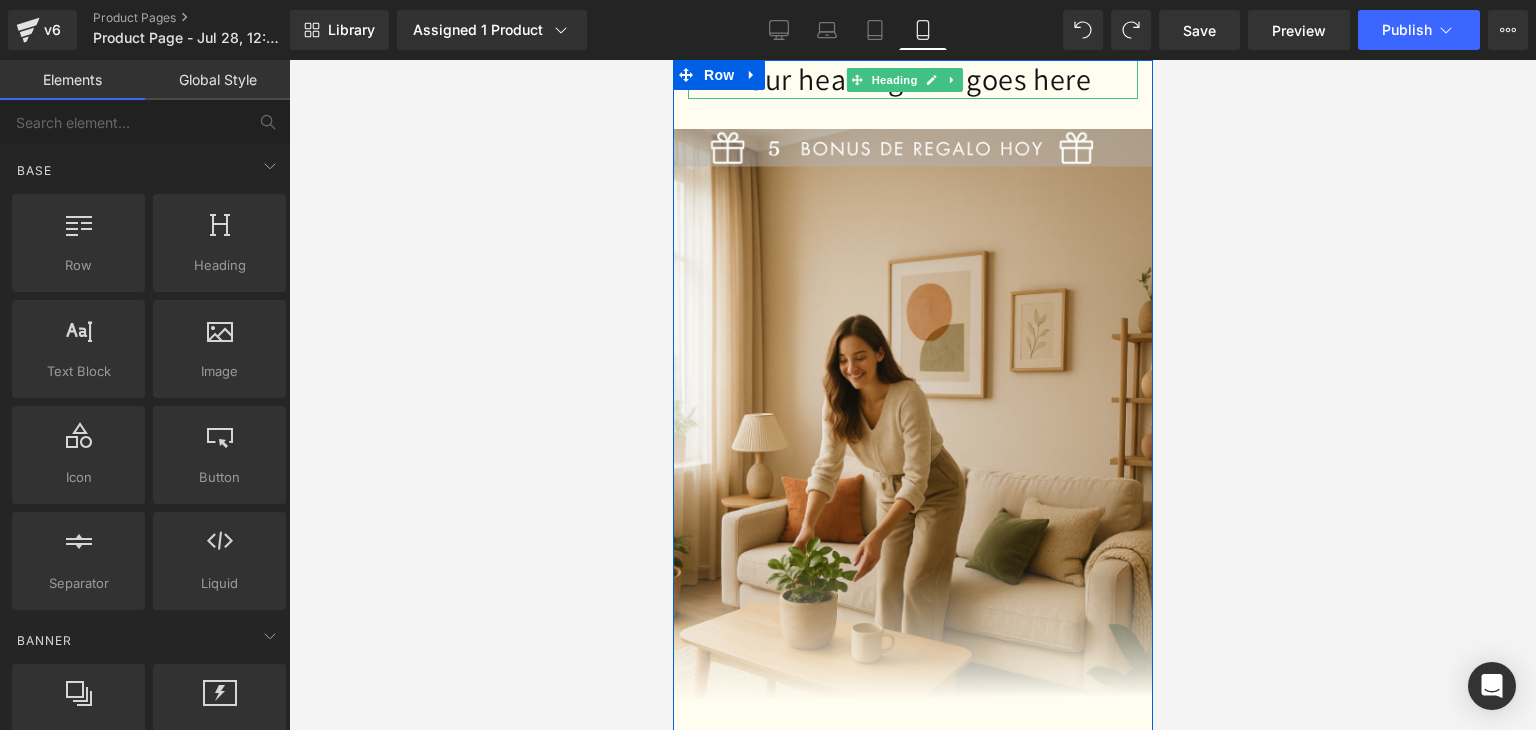 click on "Heading" at bounding box center [894, 80] 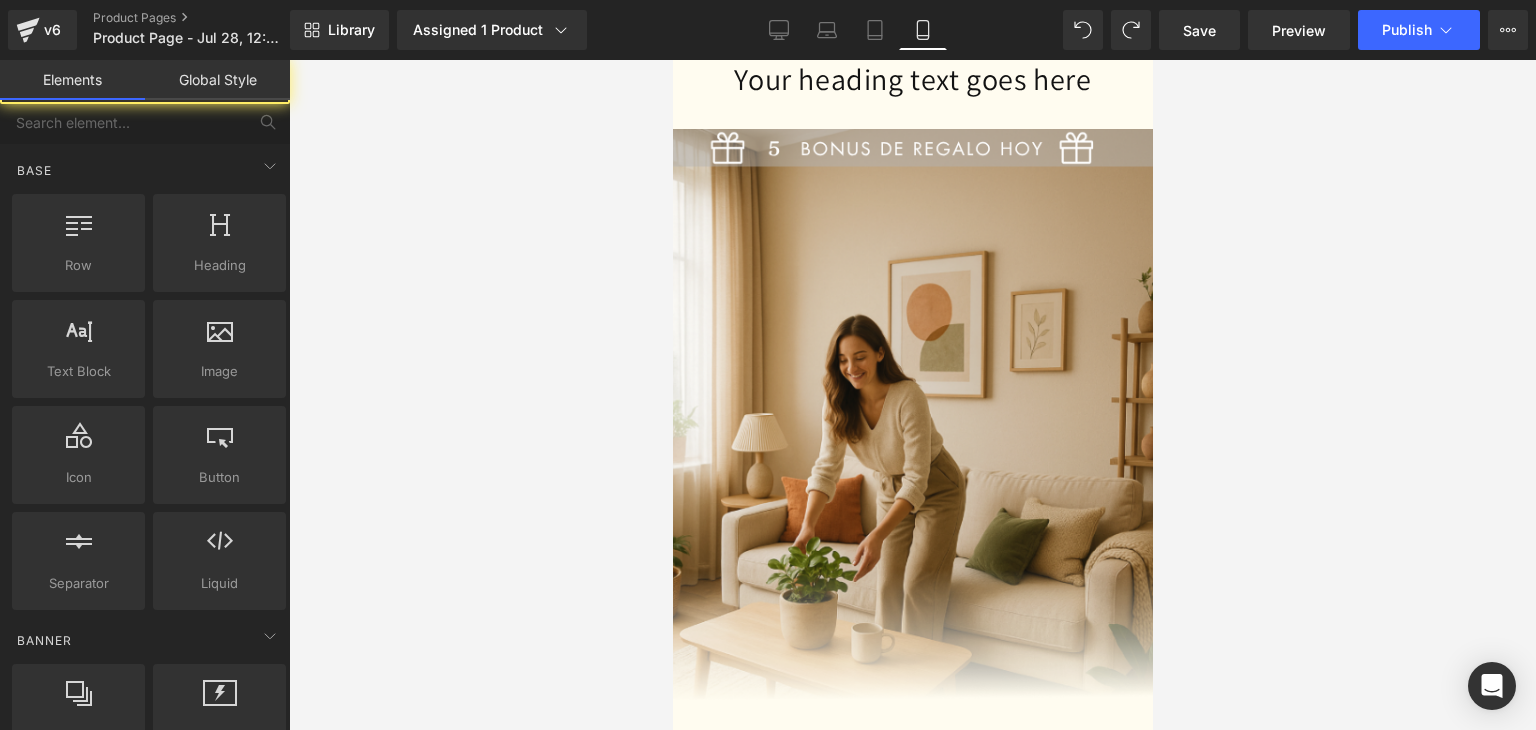 click at bounding box center [912, 395] 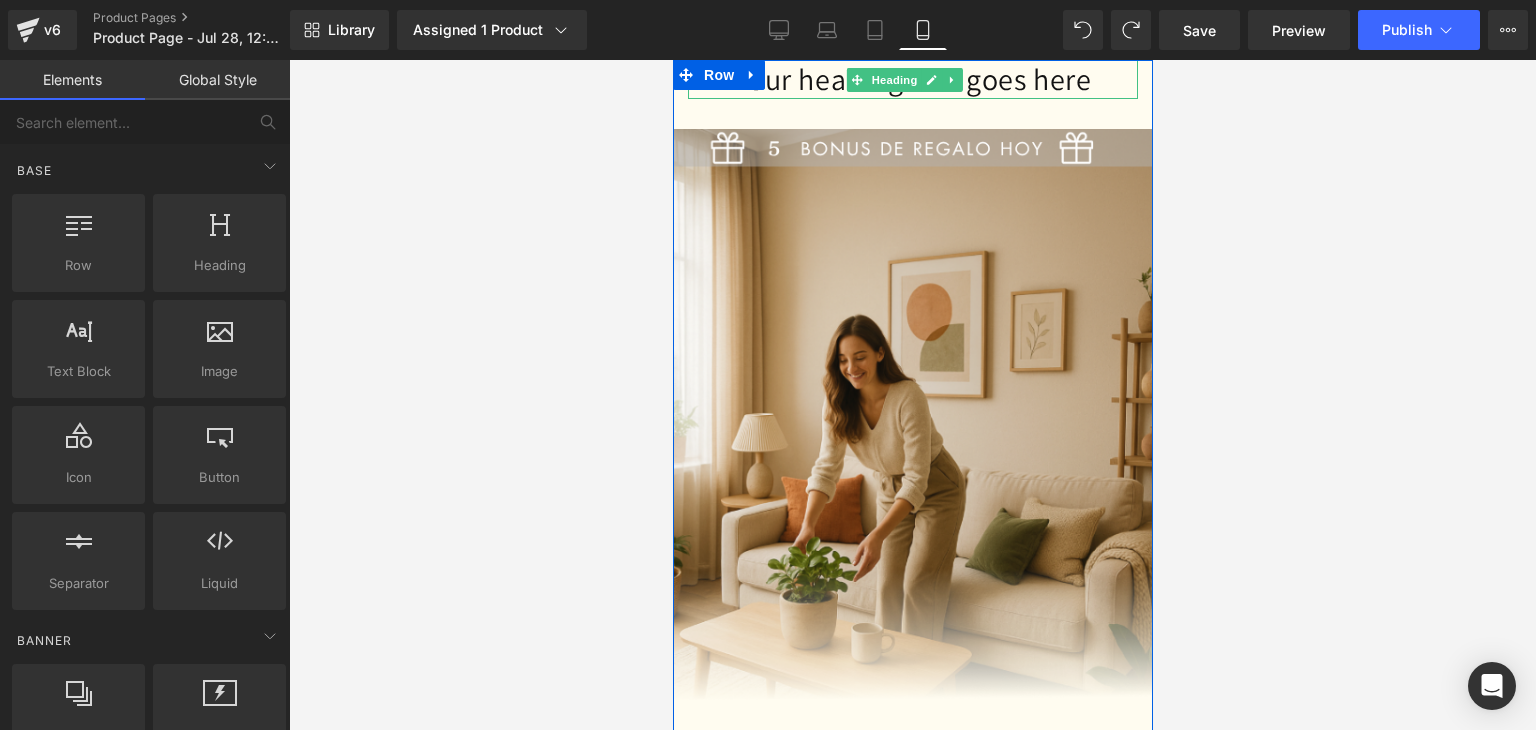 click on "Your heading text goes here" at bounding box center (912, 79) 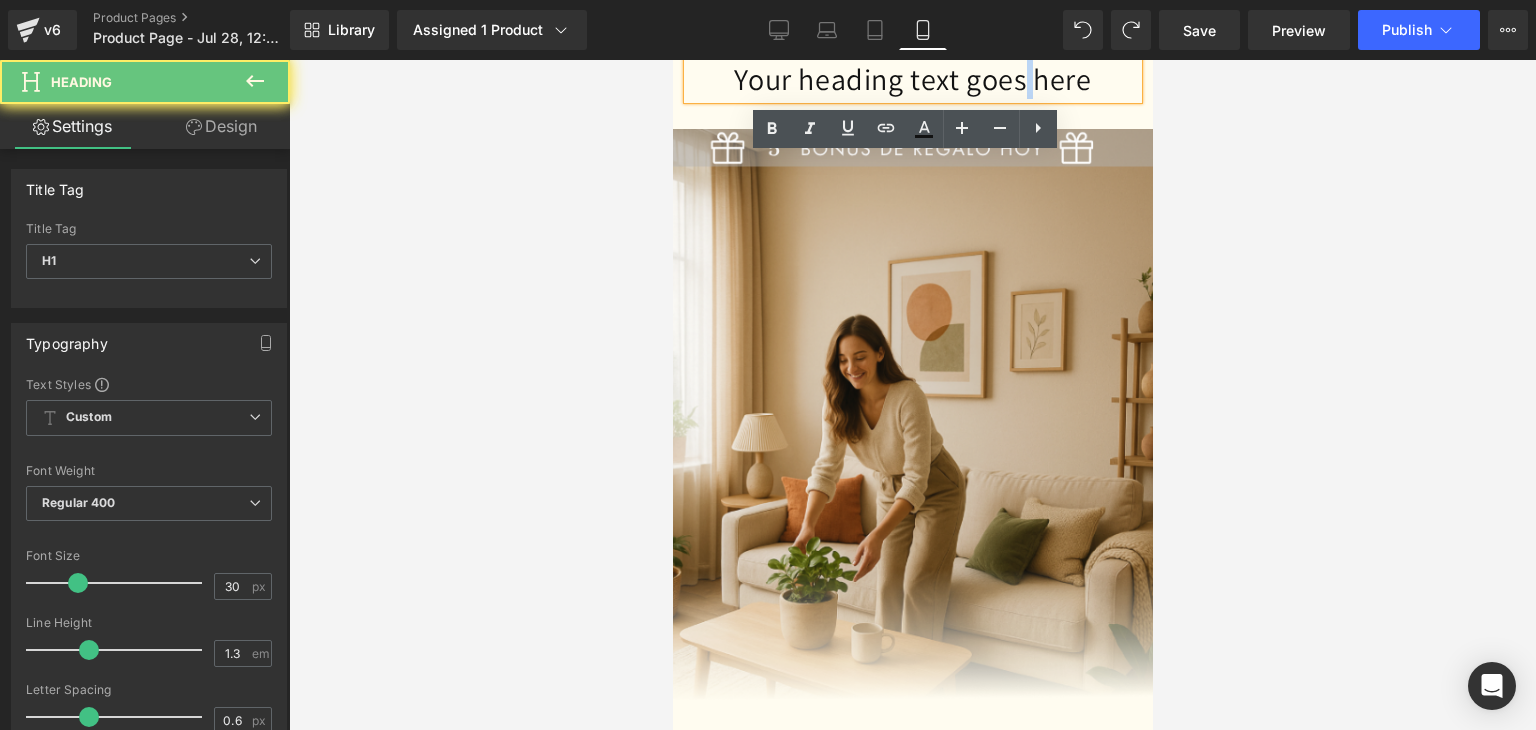 click on "Your heading text goes here" at bounding box center (912, 79) 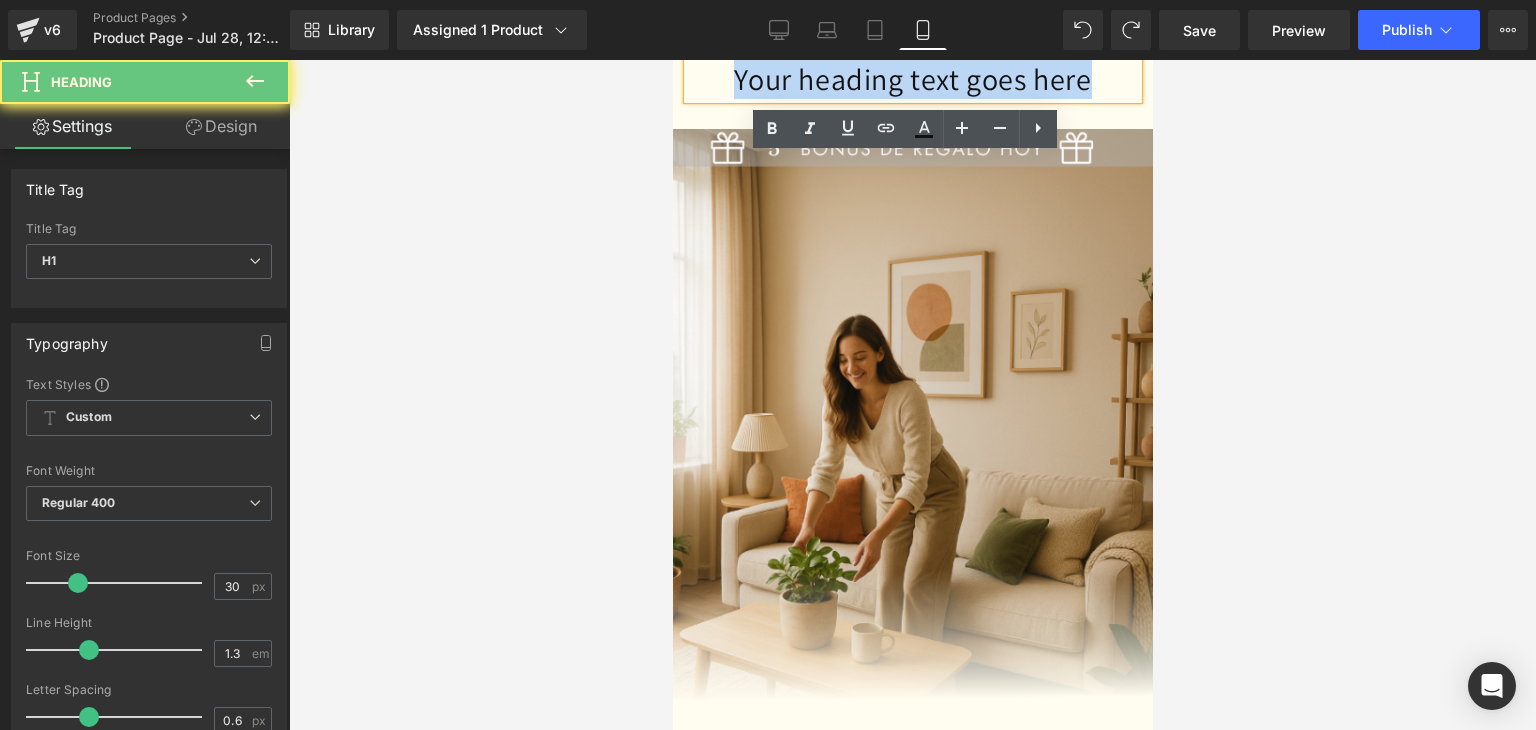 click on "Your heading text goes here" at bounding box center (912, 79) 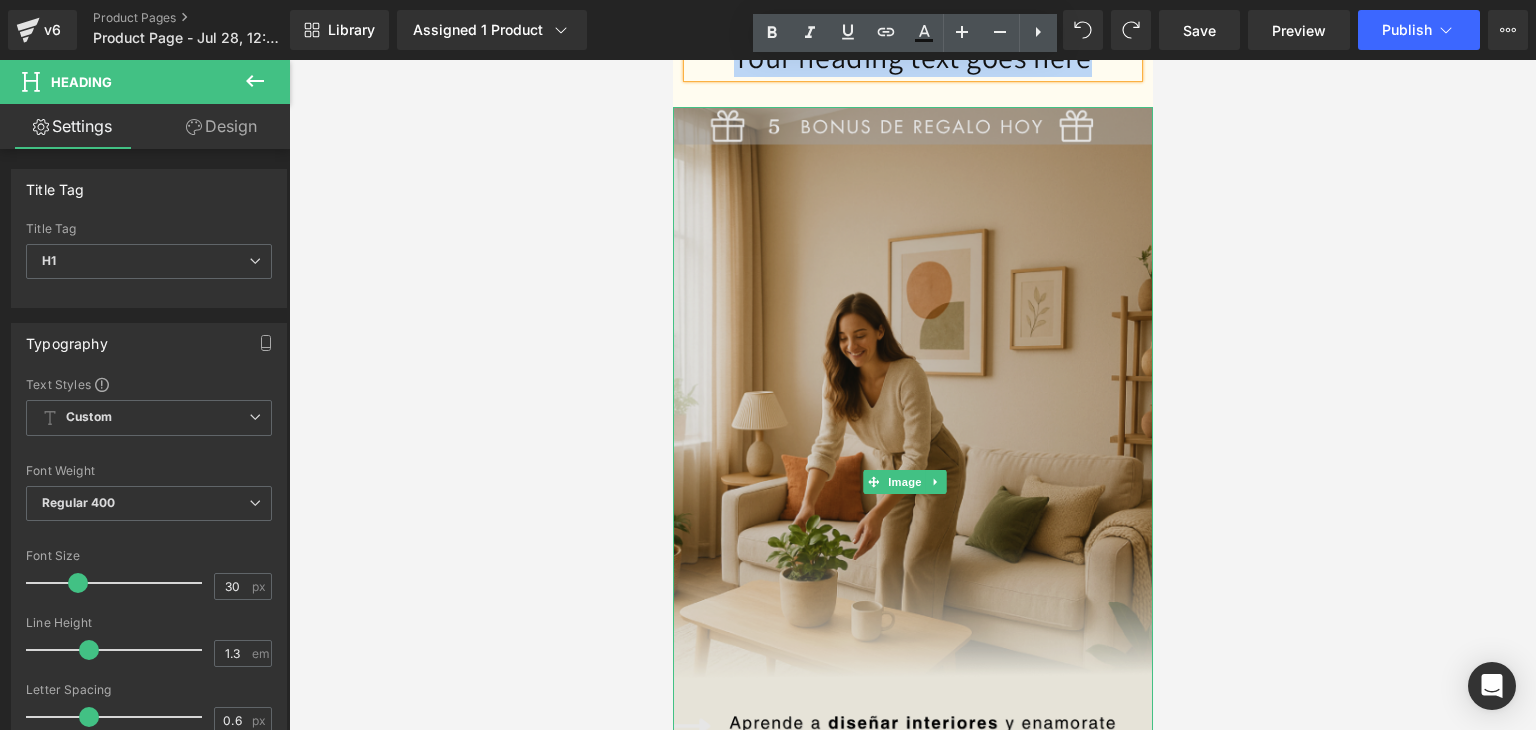 scroll, scrollTop: 0, scrollLeft: 0, axis: both 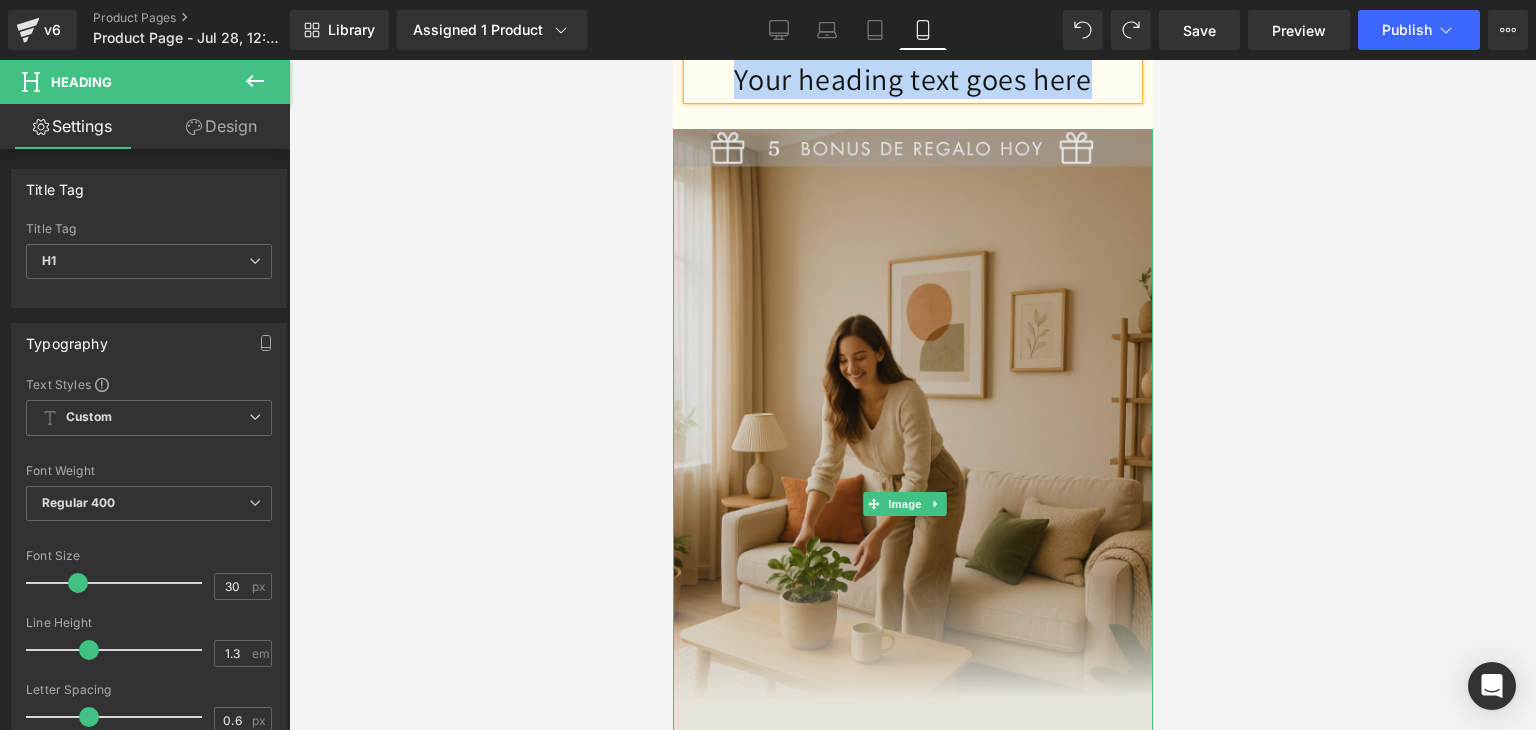 type 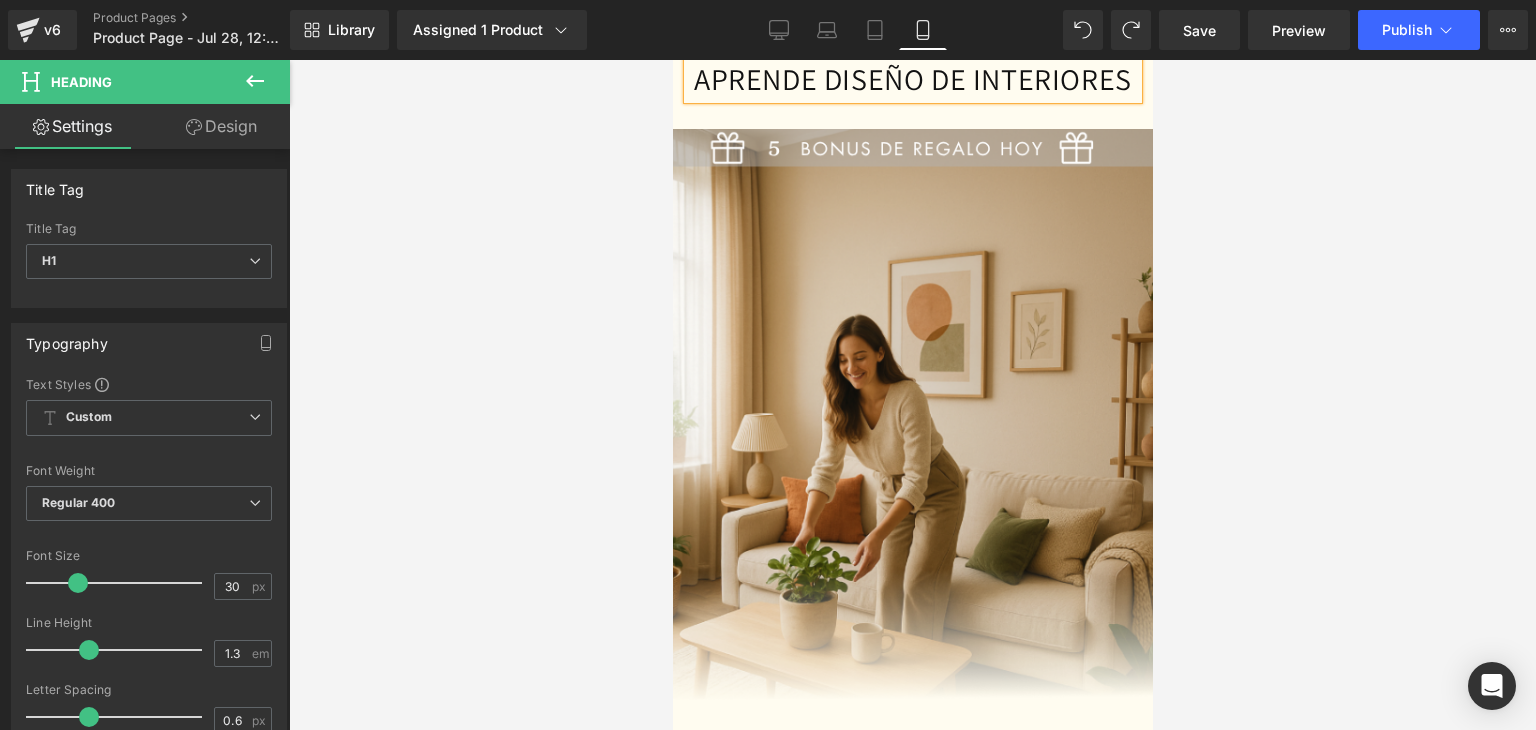 click on "APRENDE DISEÑO DE INTERIORES" at bounding box center [912, 79] 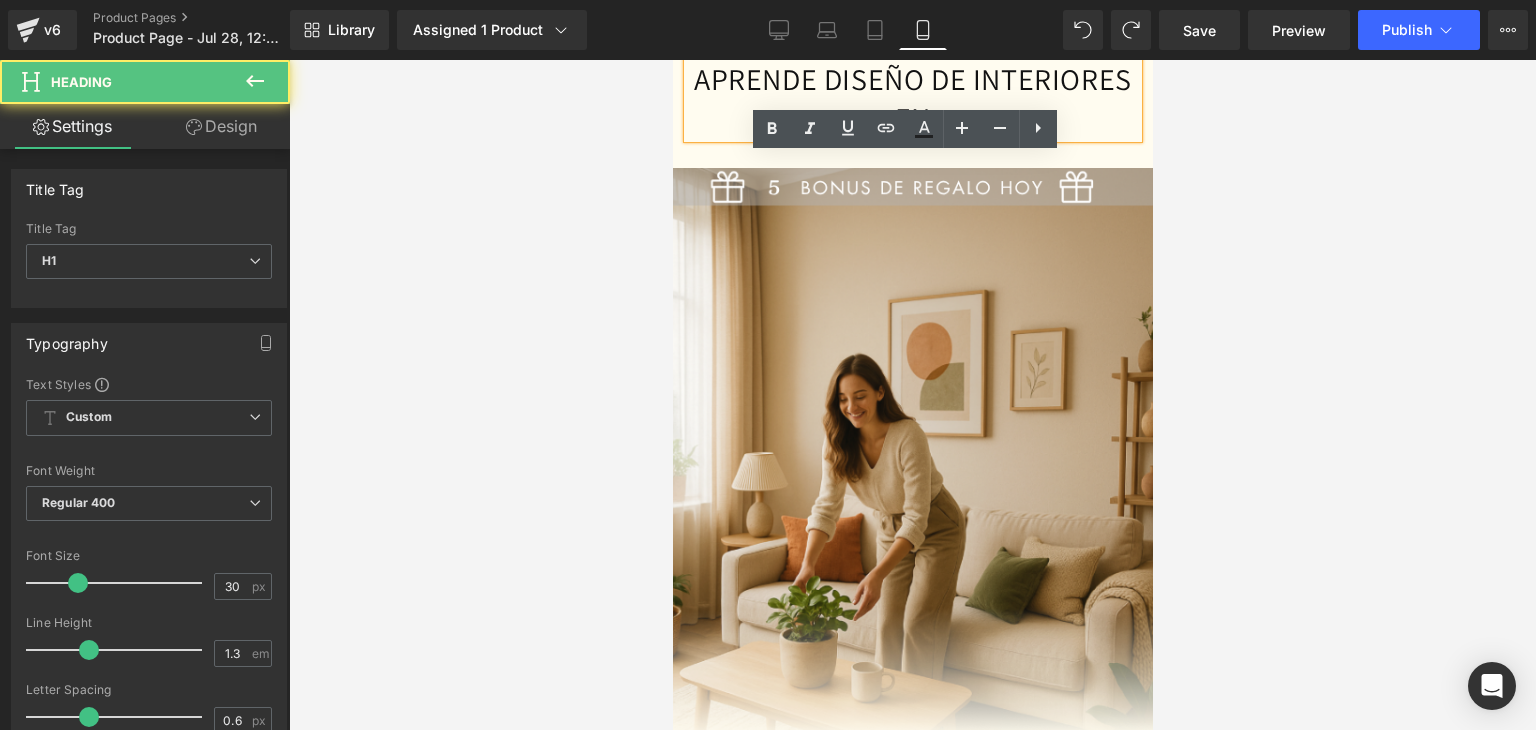 click on "APRENDE DISEÑO DE INTERIORES EN" at bounding box center (912, 99) 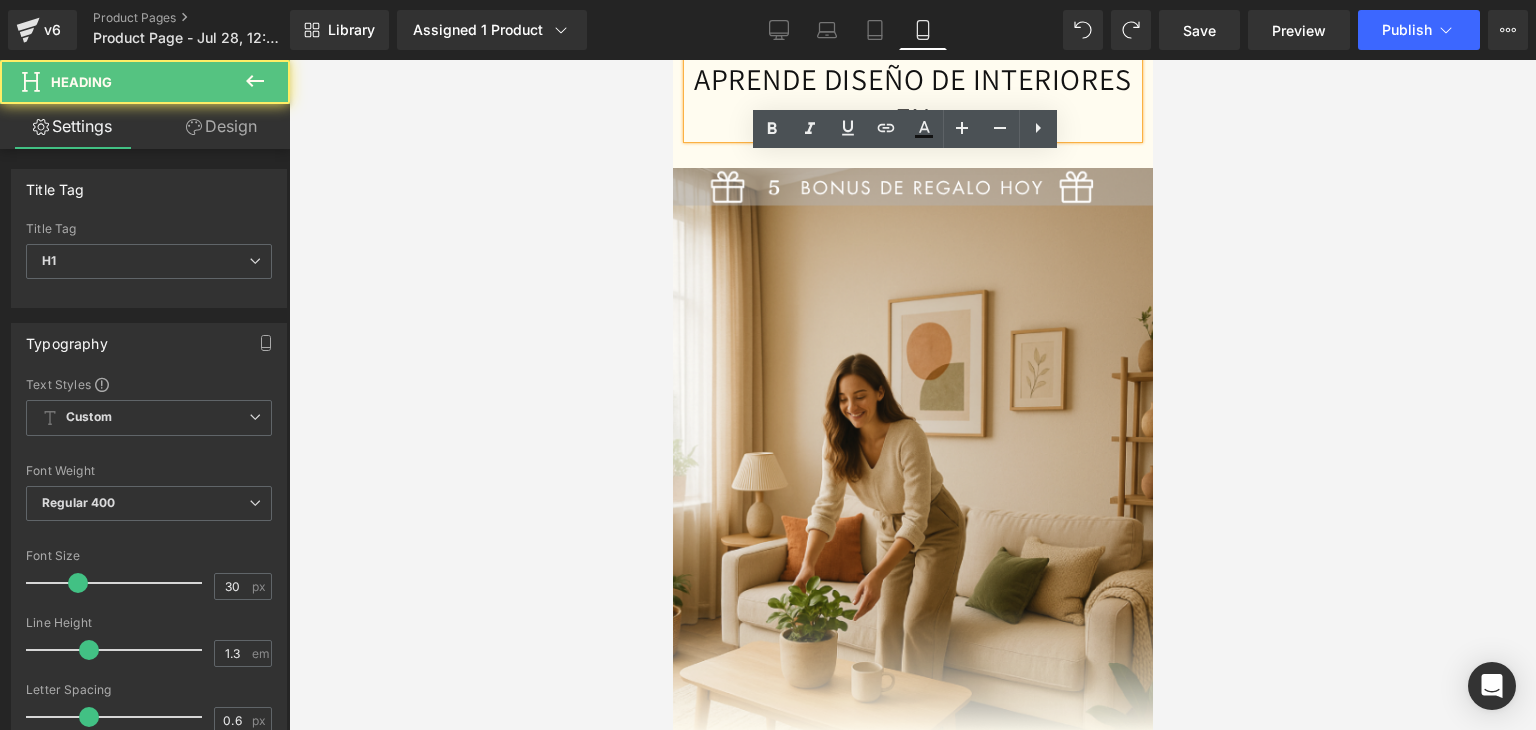 click on "APRENDE DISEÑO DE INTERIORES EN" at bounding box center [912, 99] 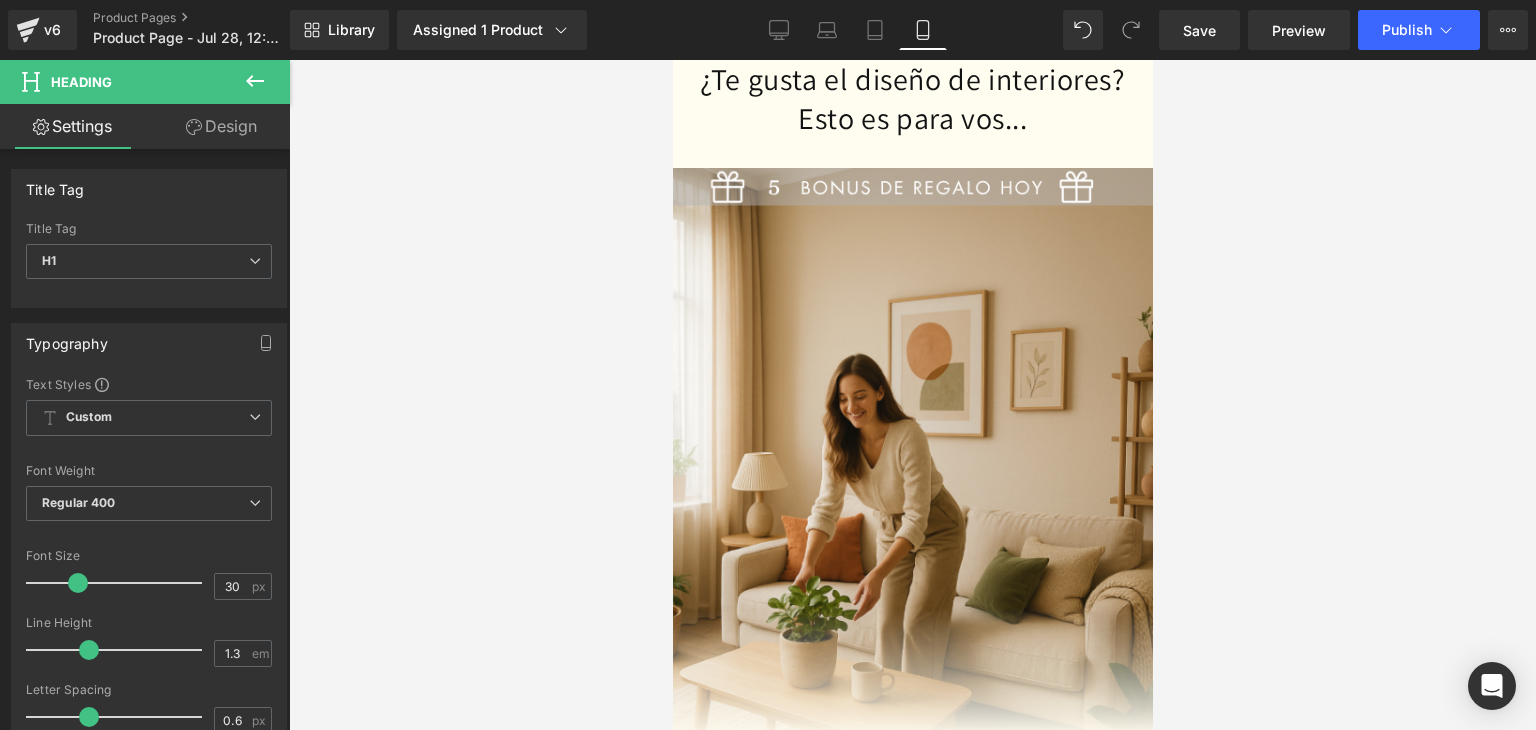 click at bounding box center [912, 395] 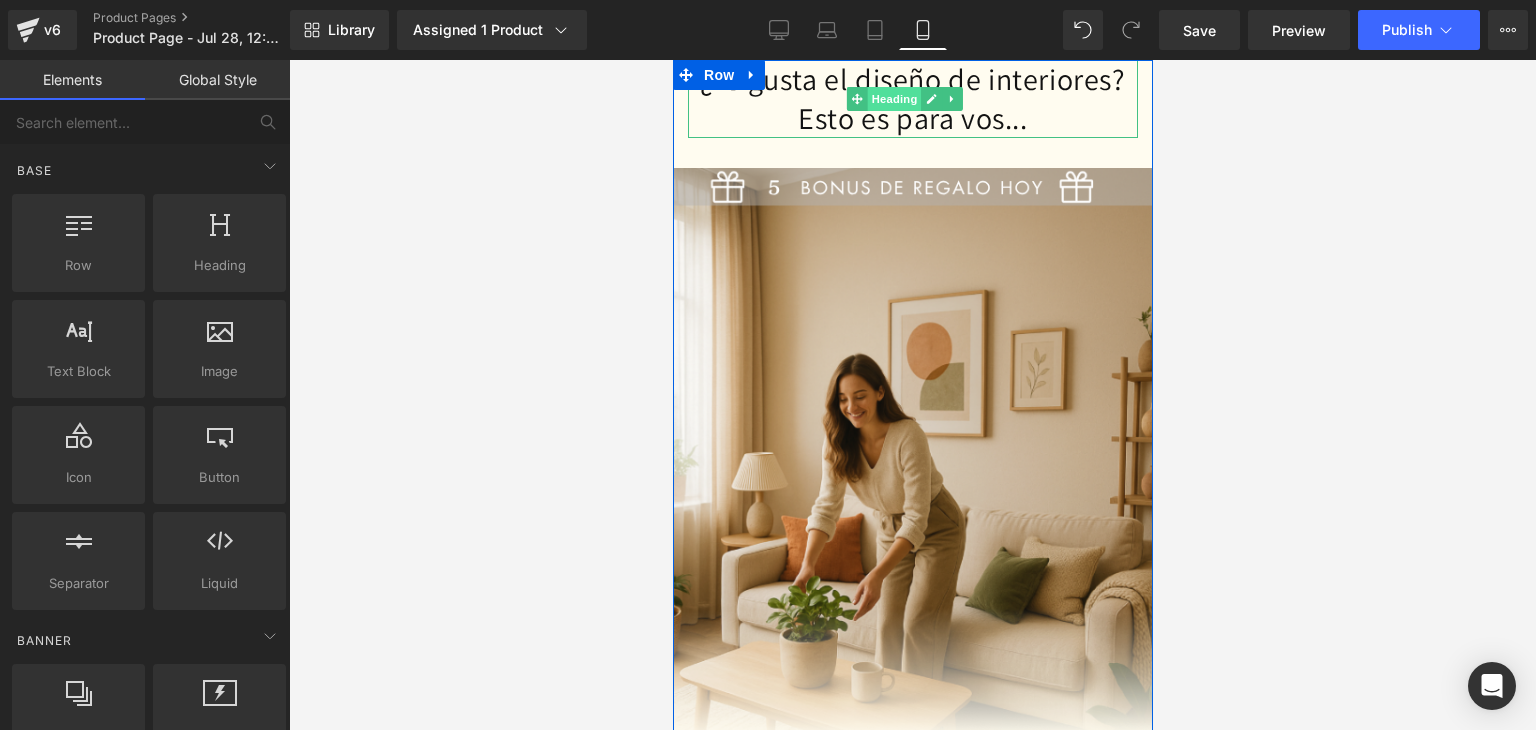 click on "Heading" at bounding box center [894, 99] 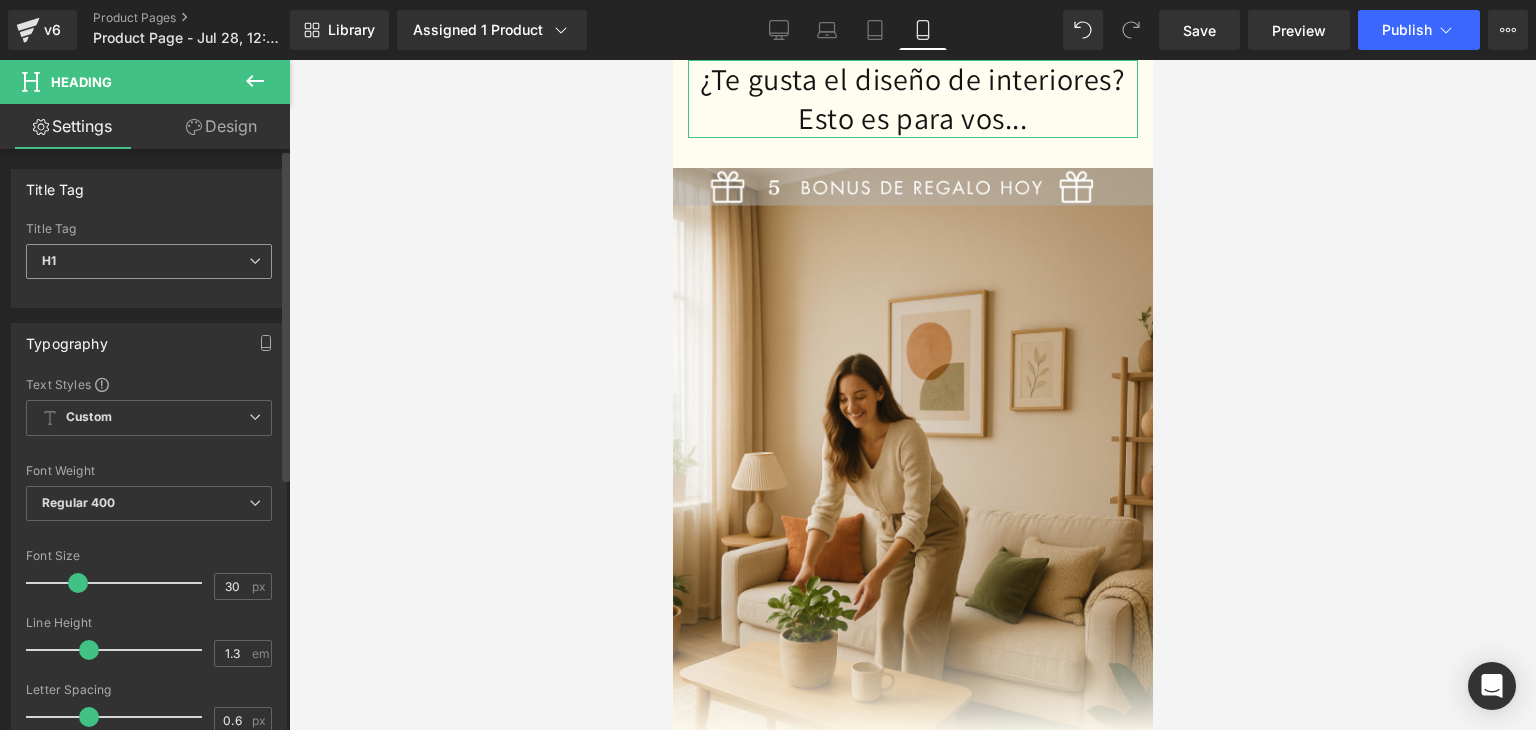 click on "H1" at bounding box center (149, 261) 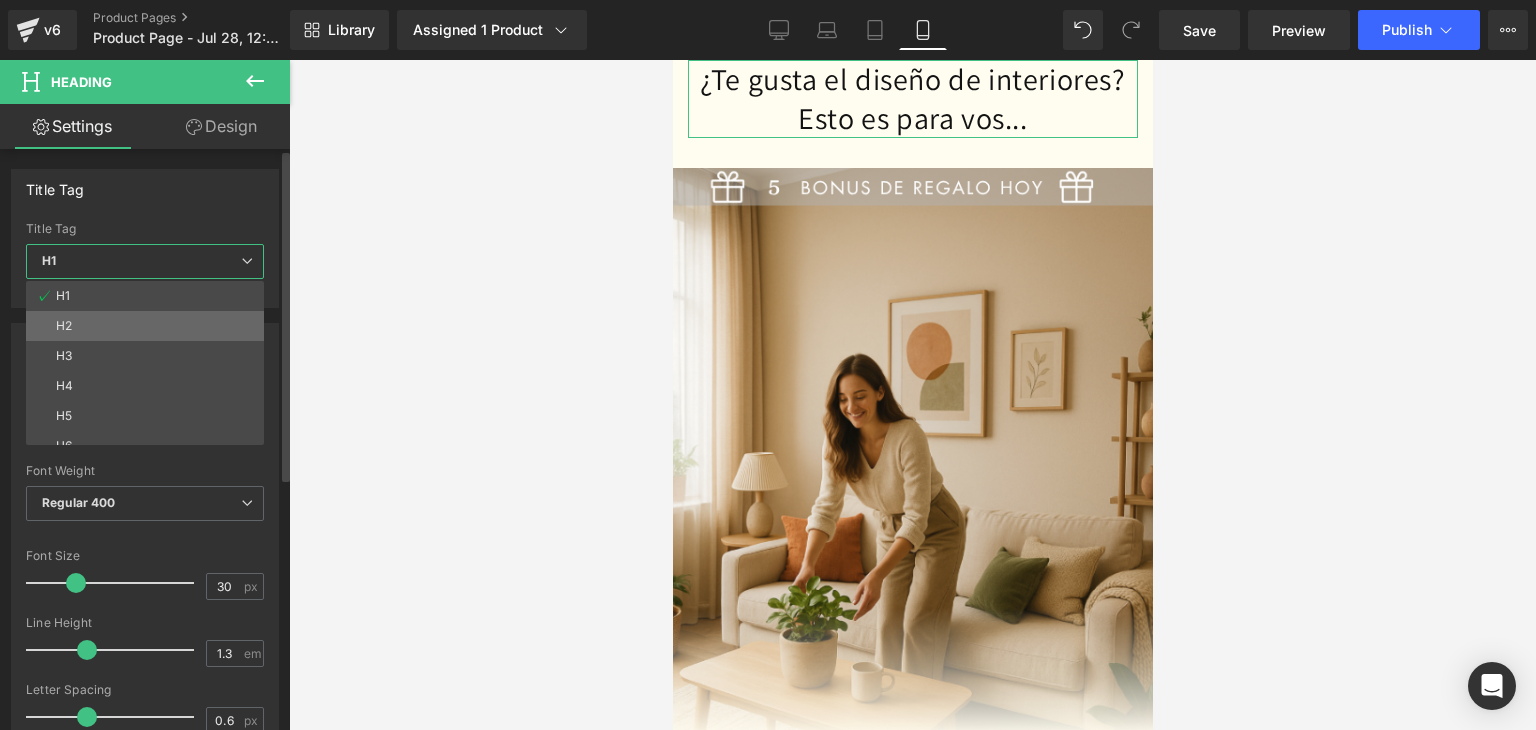 click on "H2" at bounding box center [149, 326] 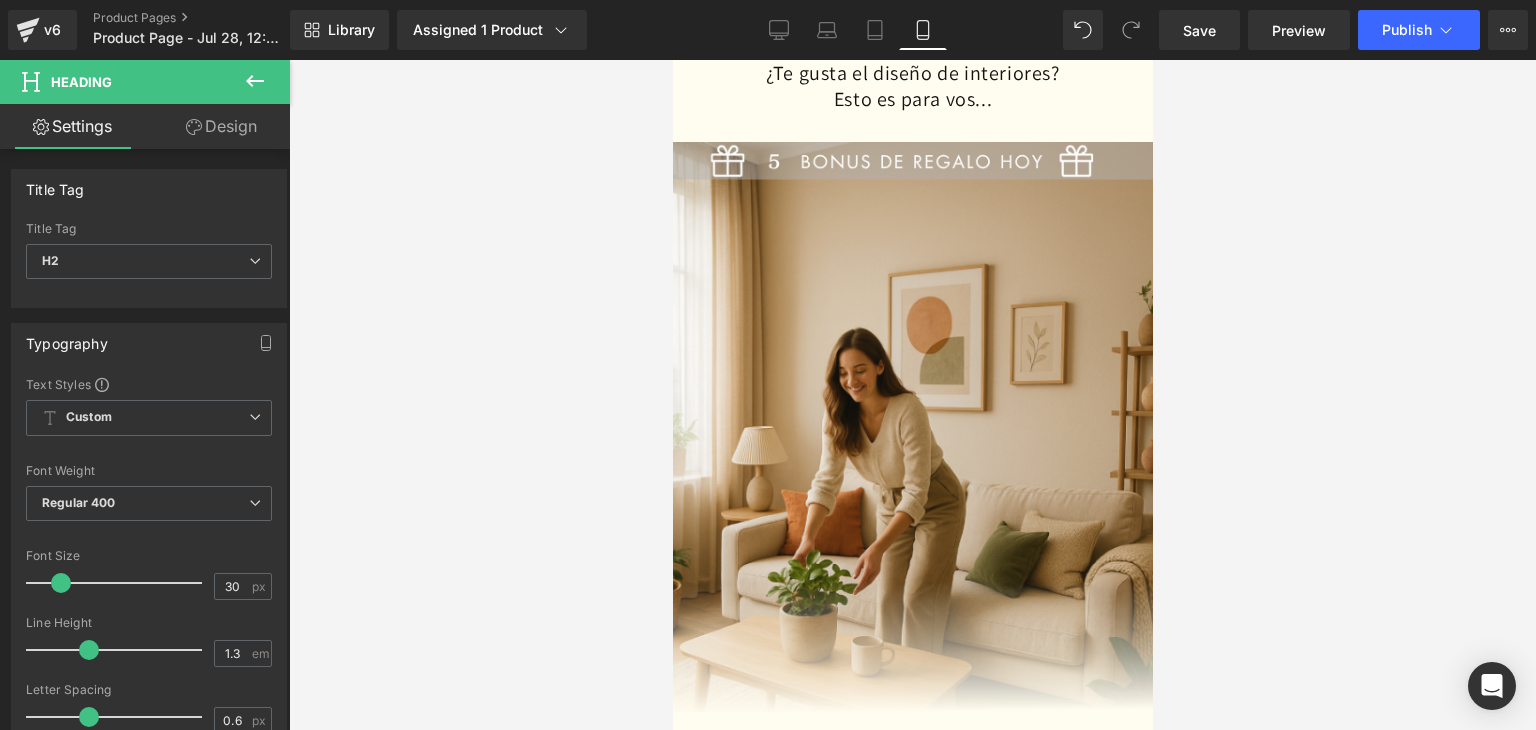 click at bounding box center (912, 395) 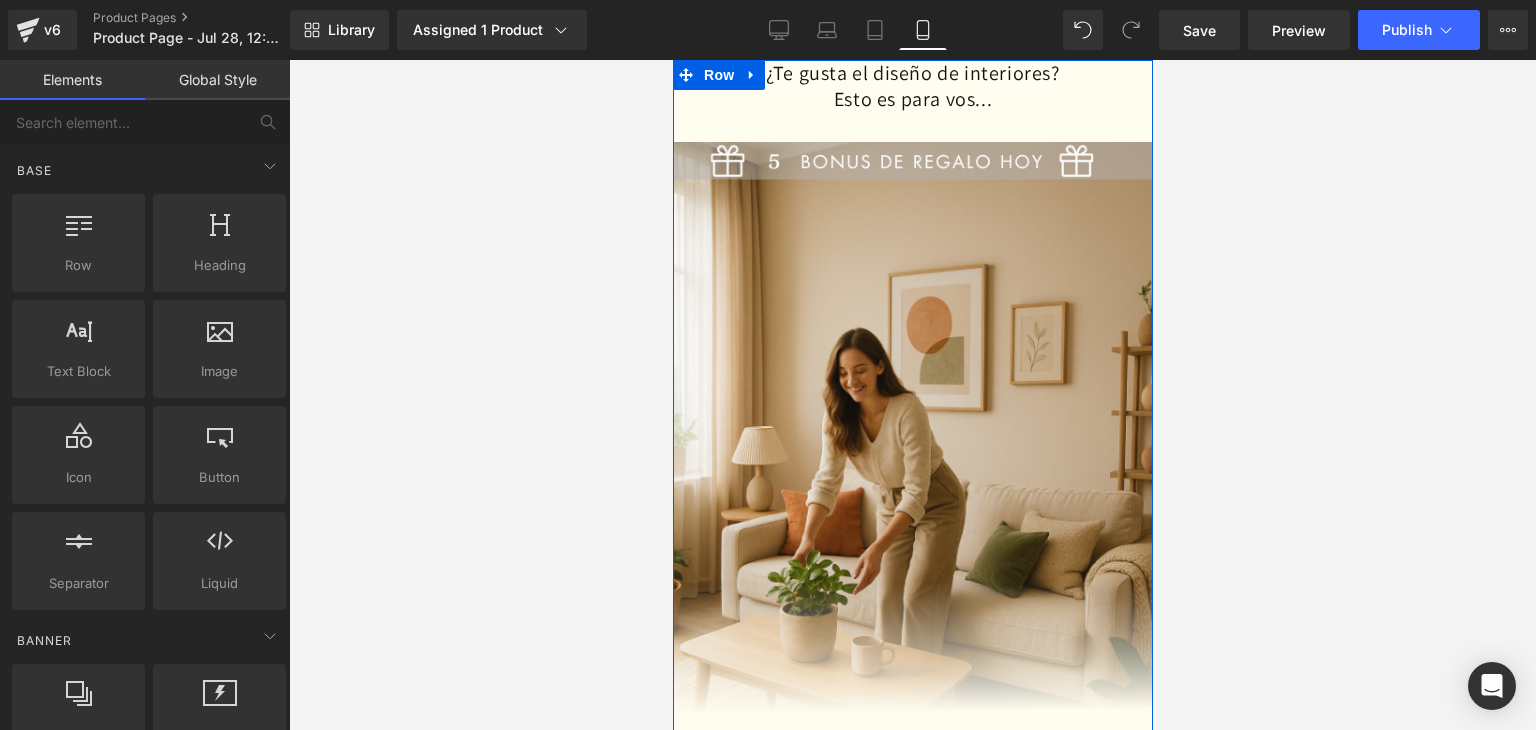 click on "¿Te gusta el diseño de interiores? Esto es para vos..." at bounding box center (912, 86) 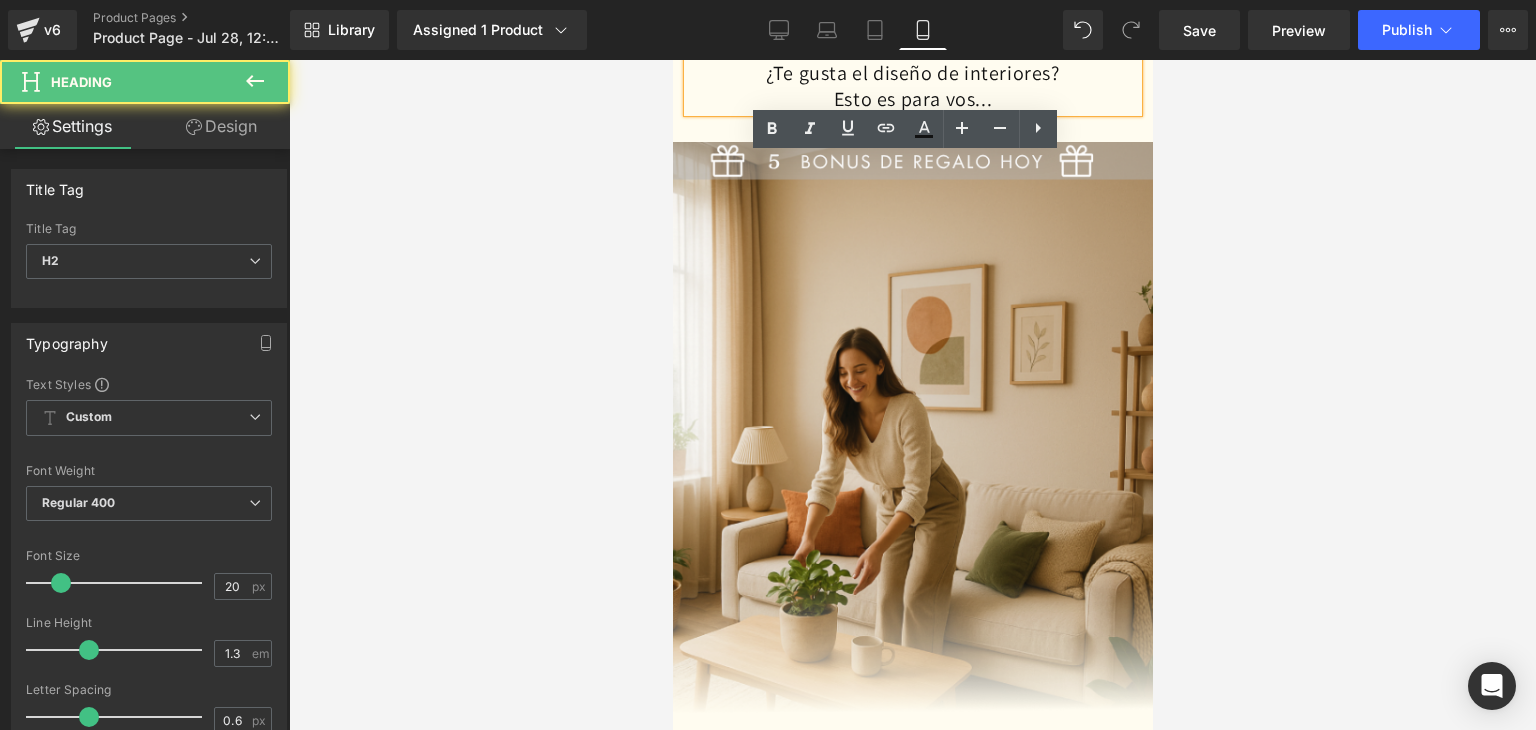 click at bounding box center (912, 395) 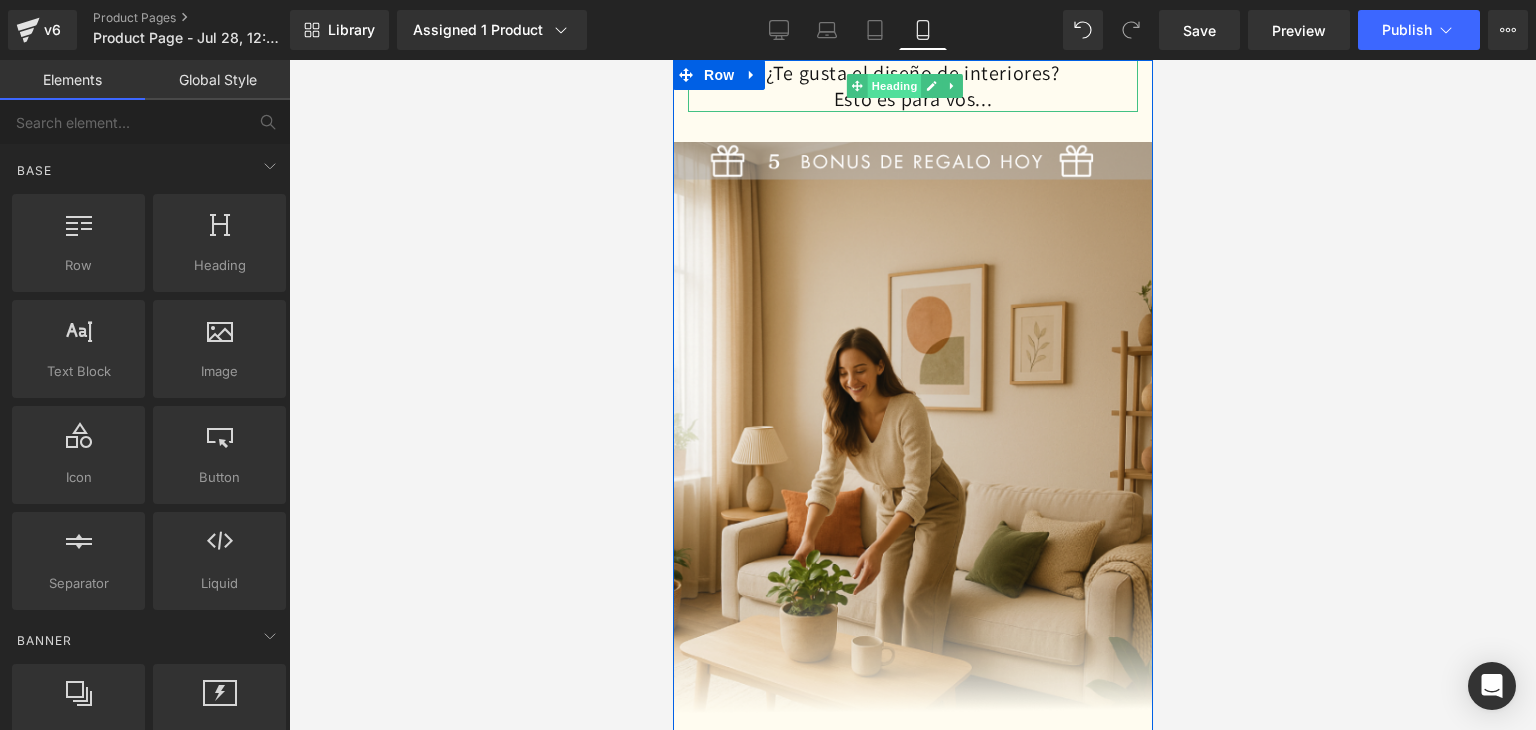 click on "Heading" at bounding box center (894, 86) 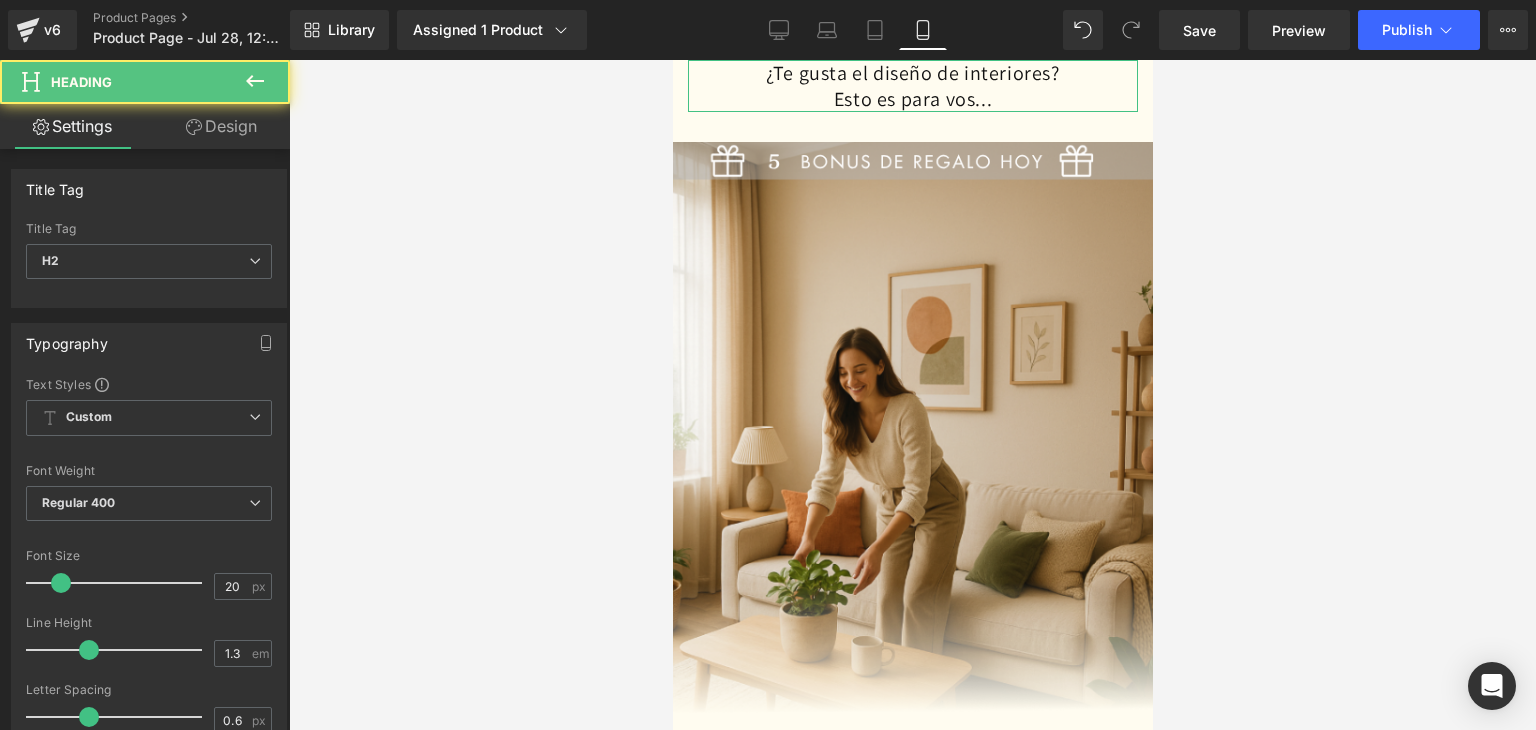 click on "Design" at bounding box center (221, 126) 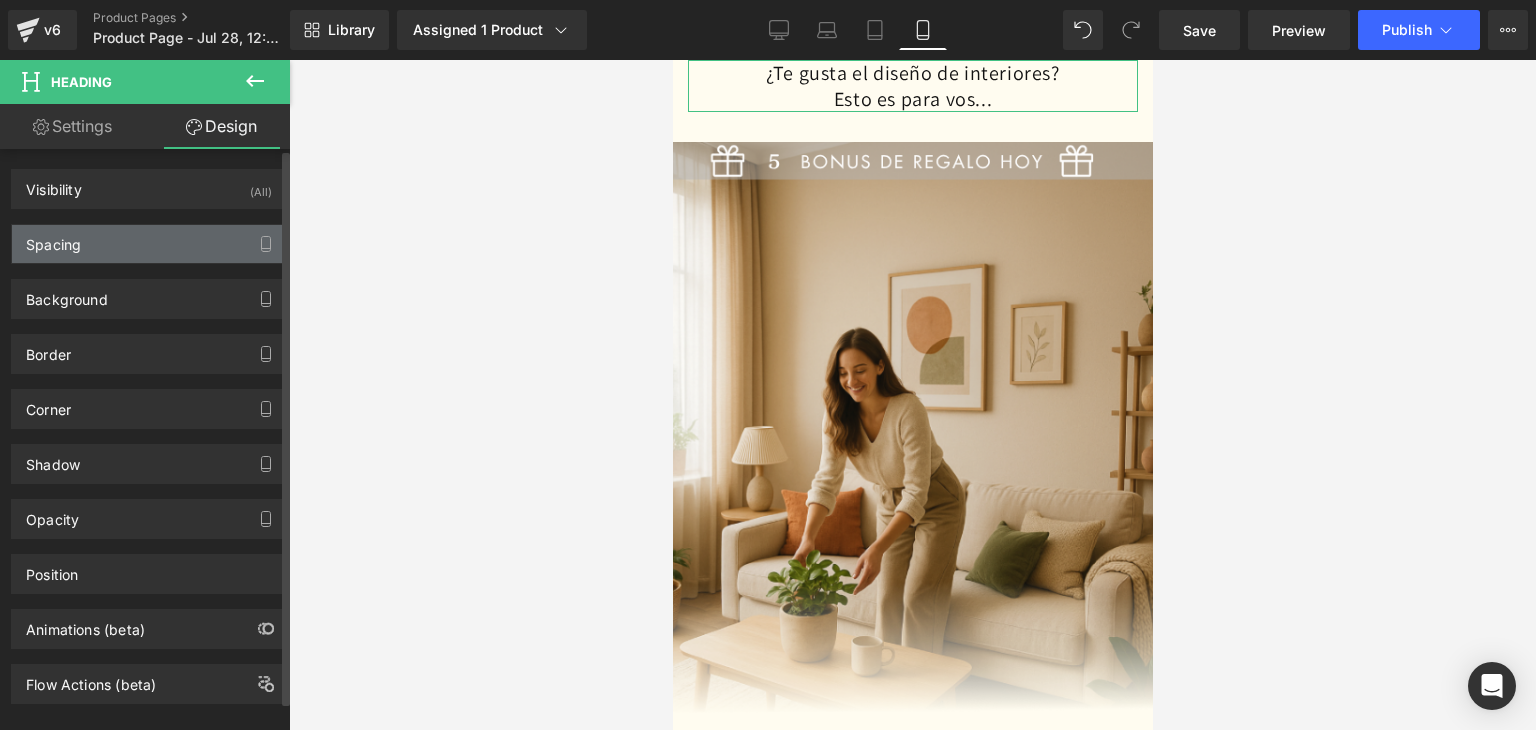 click on "Spacing" at bounding box center (149, 244) 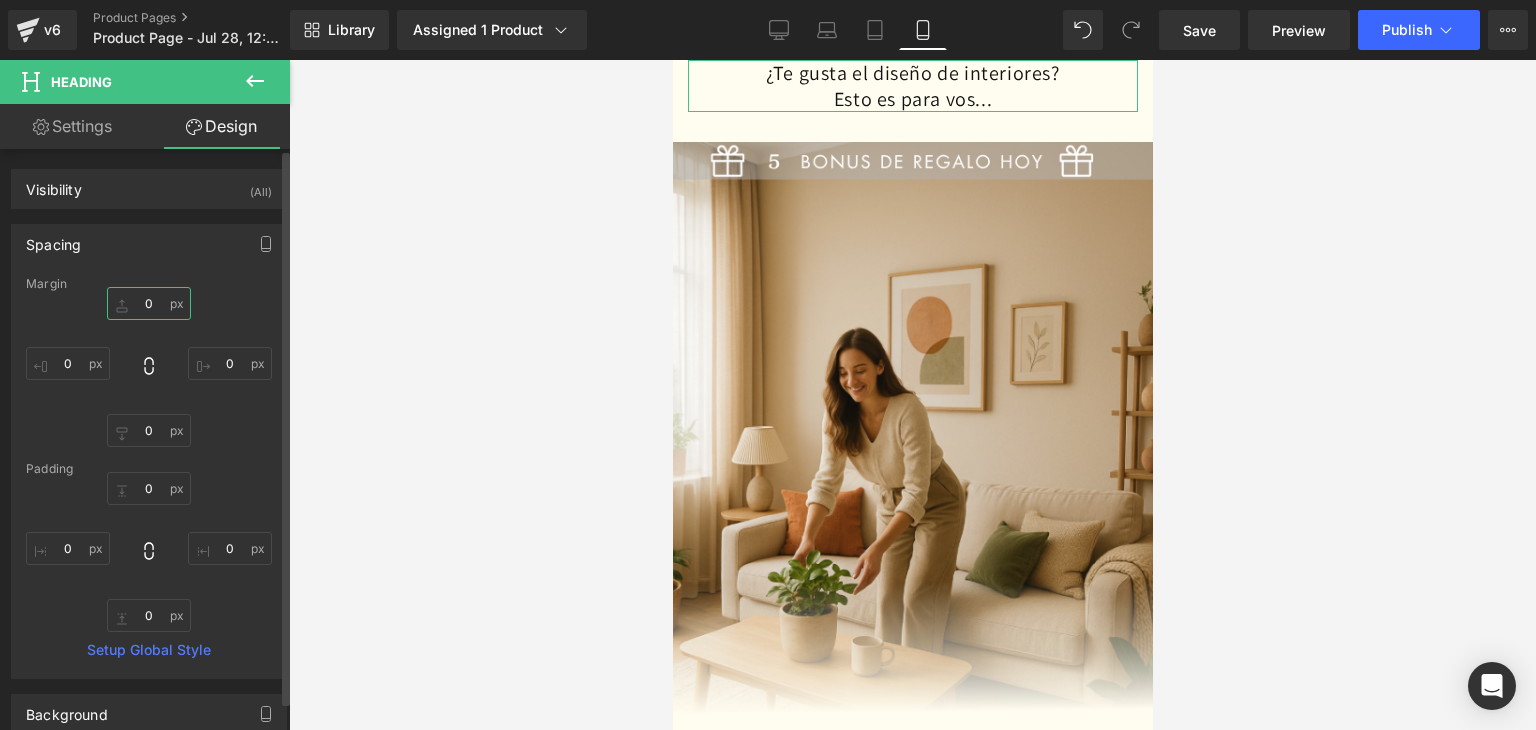 click on "0" at bounding box center [149, 303] 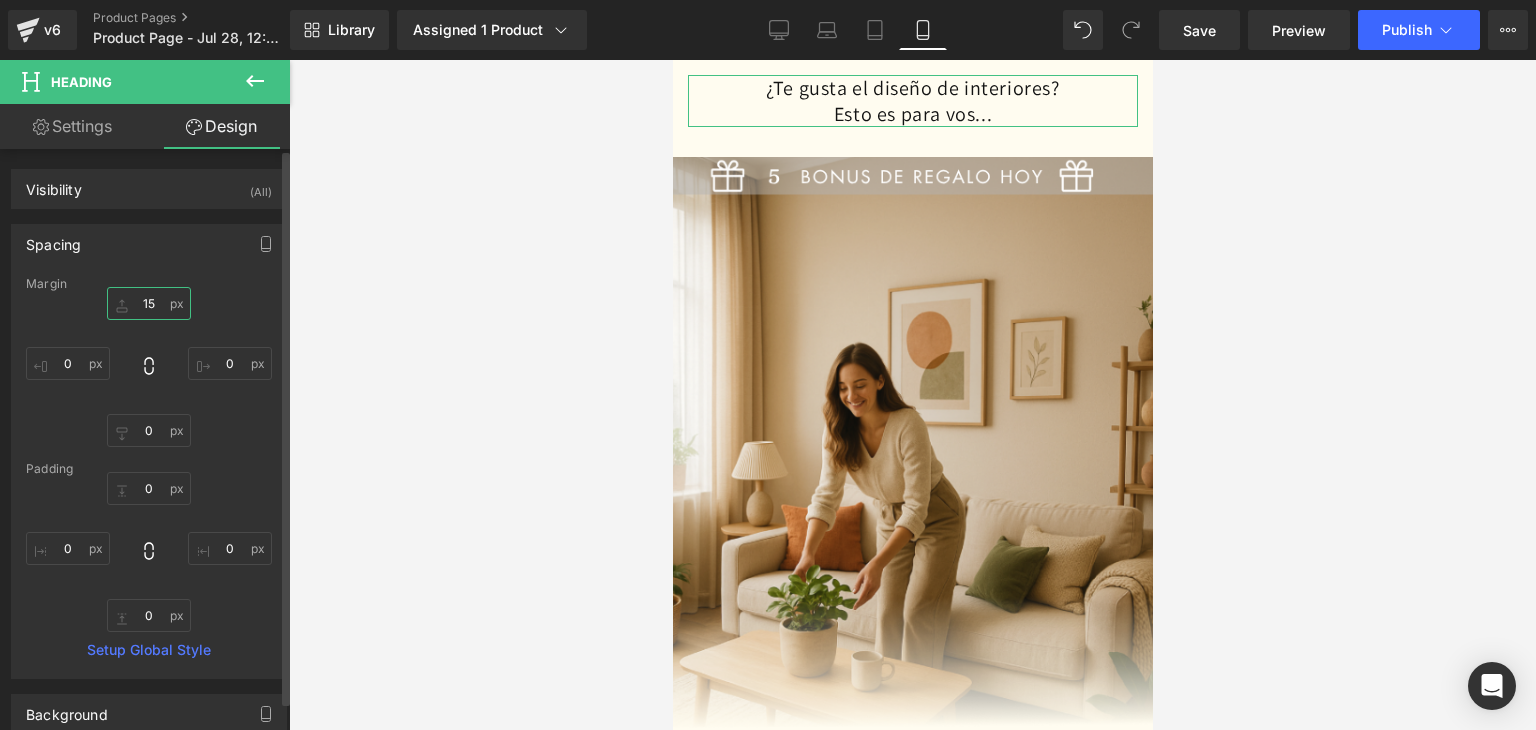 click on "15" at bounding box center (149, 303) 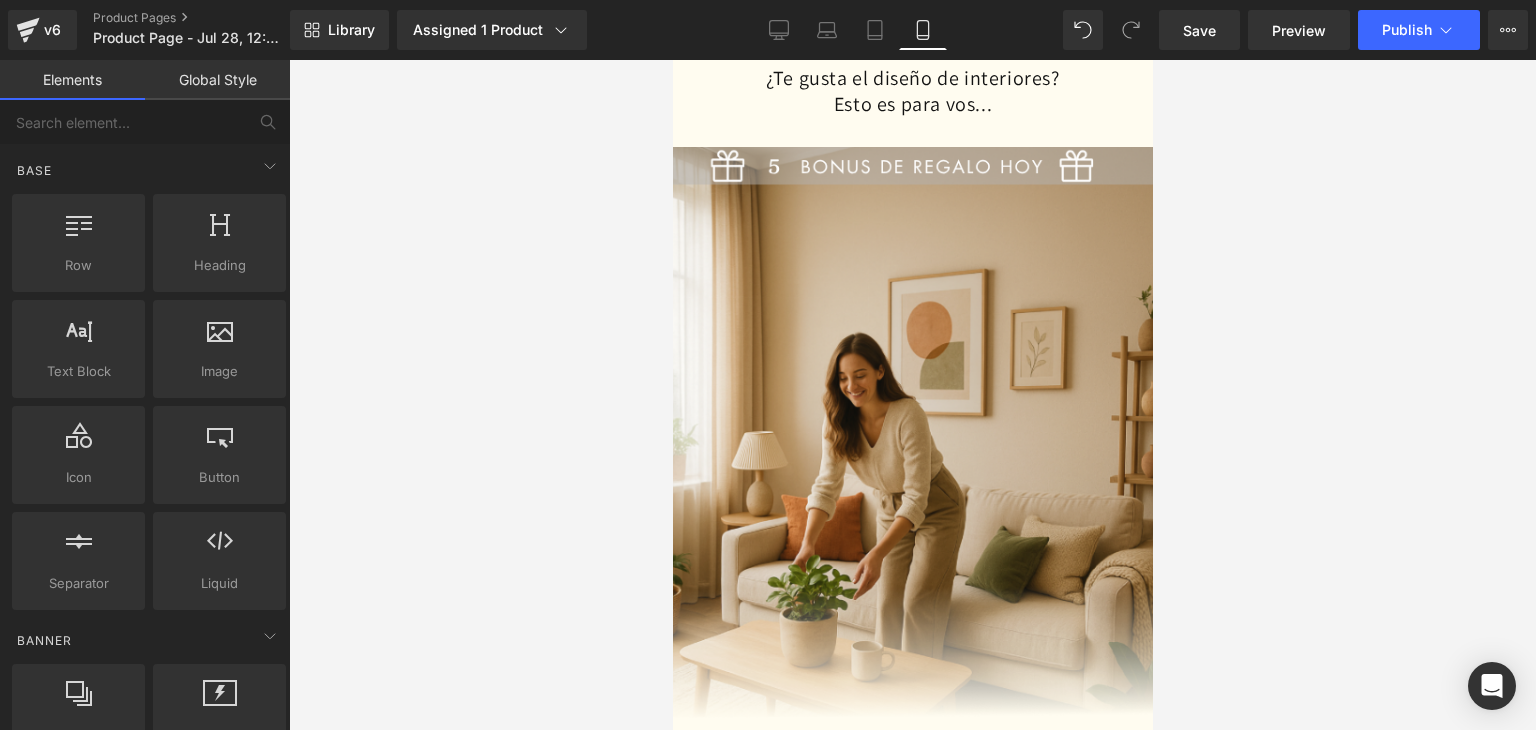 click at bounding box center (912, 395) 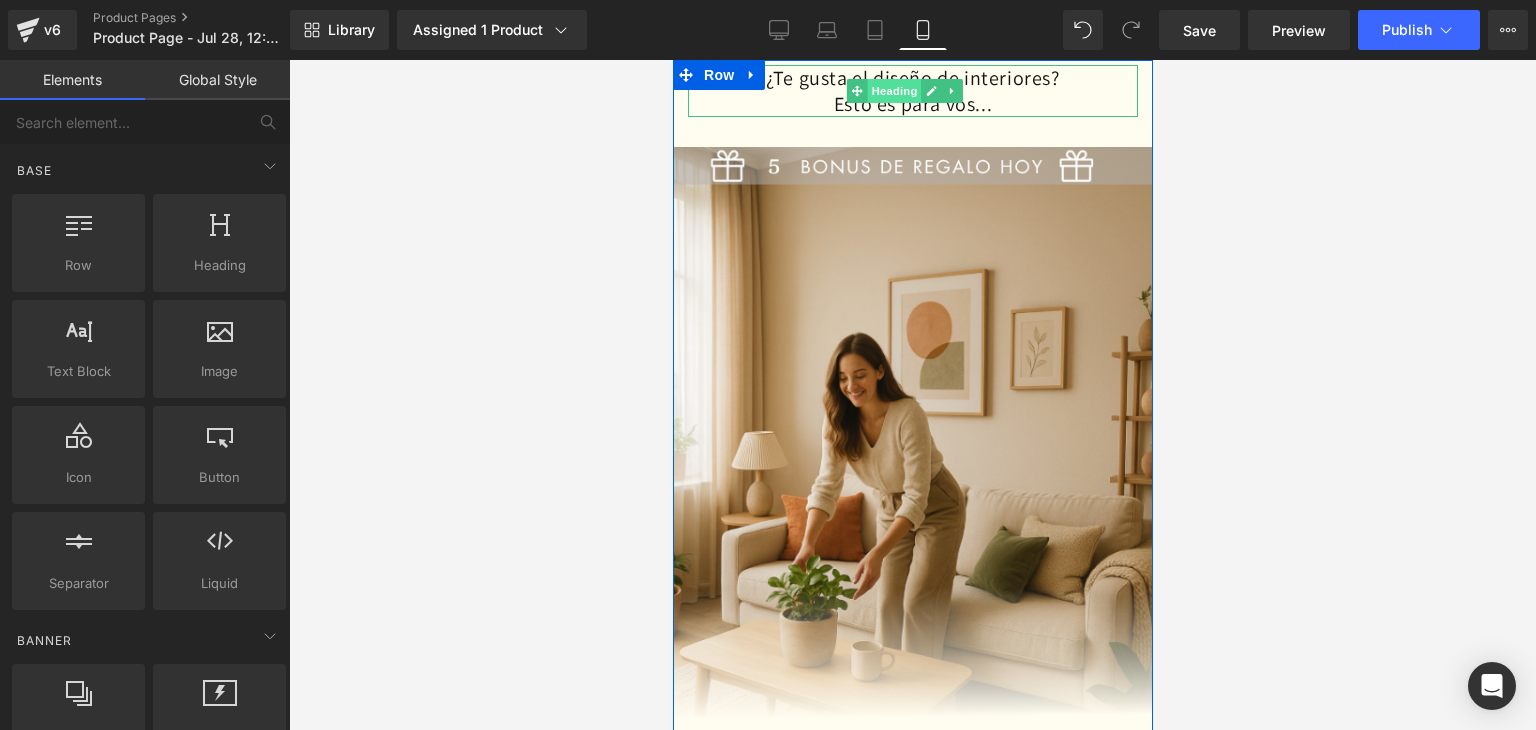 click on "Heading" at bounding box center (894, 91) 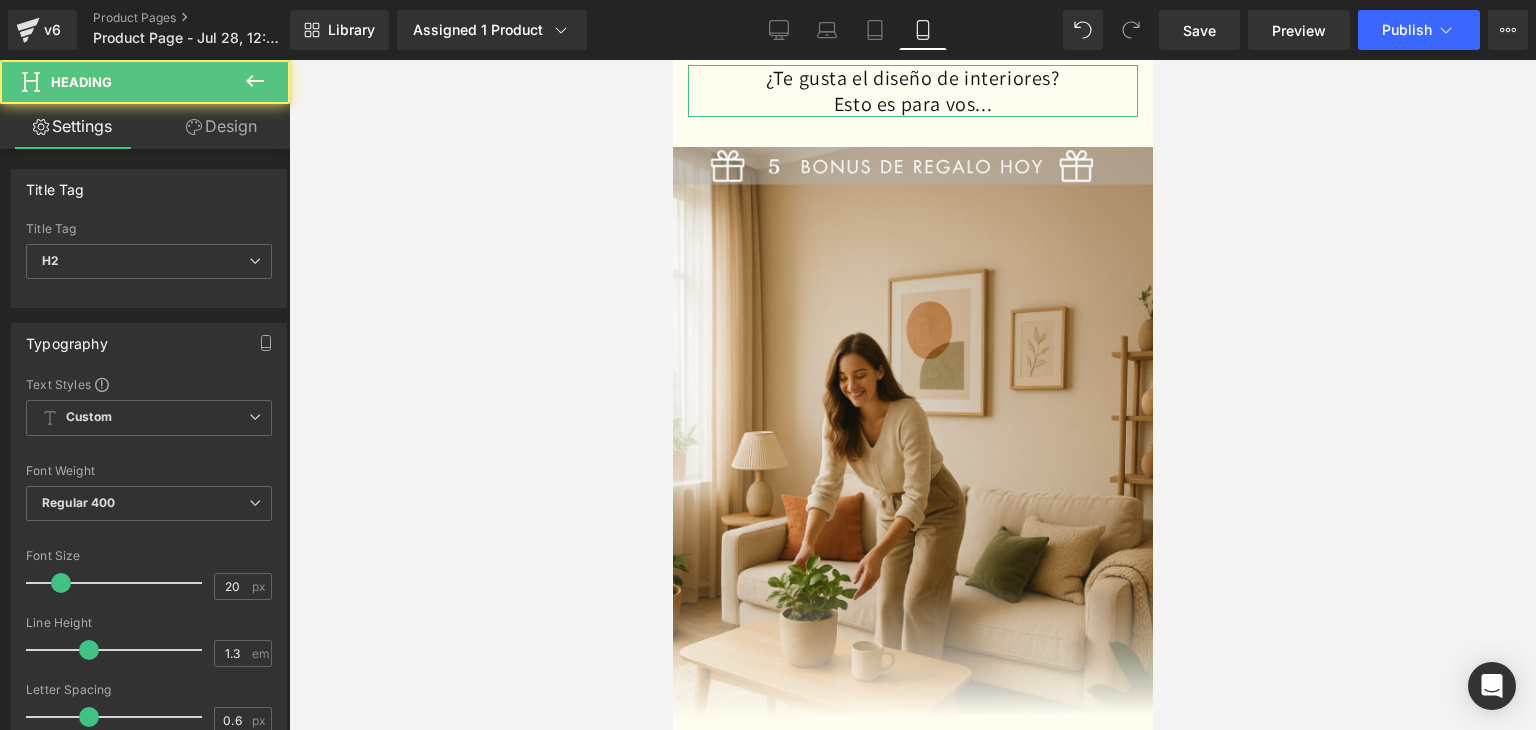 click on "Design" at bounding box center (221, 126) 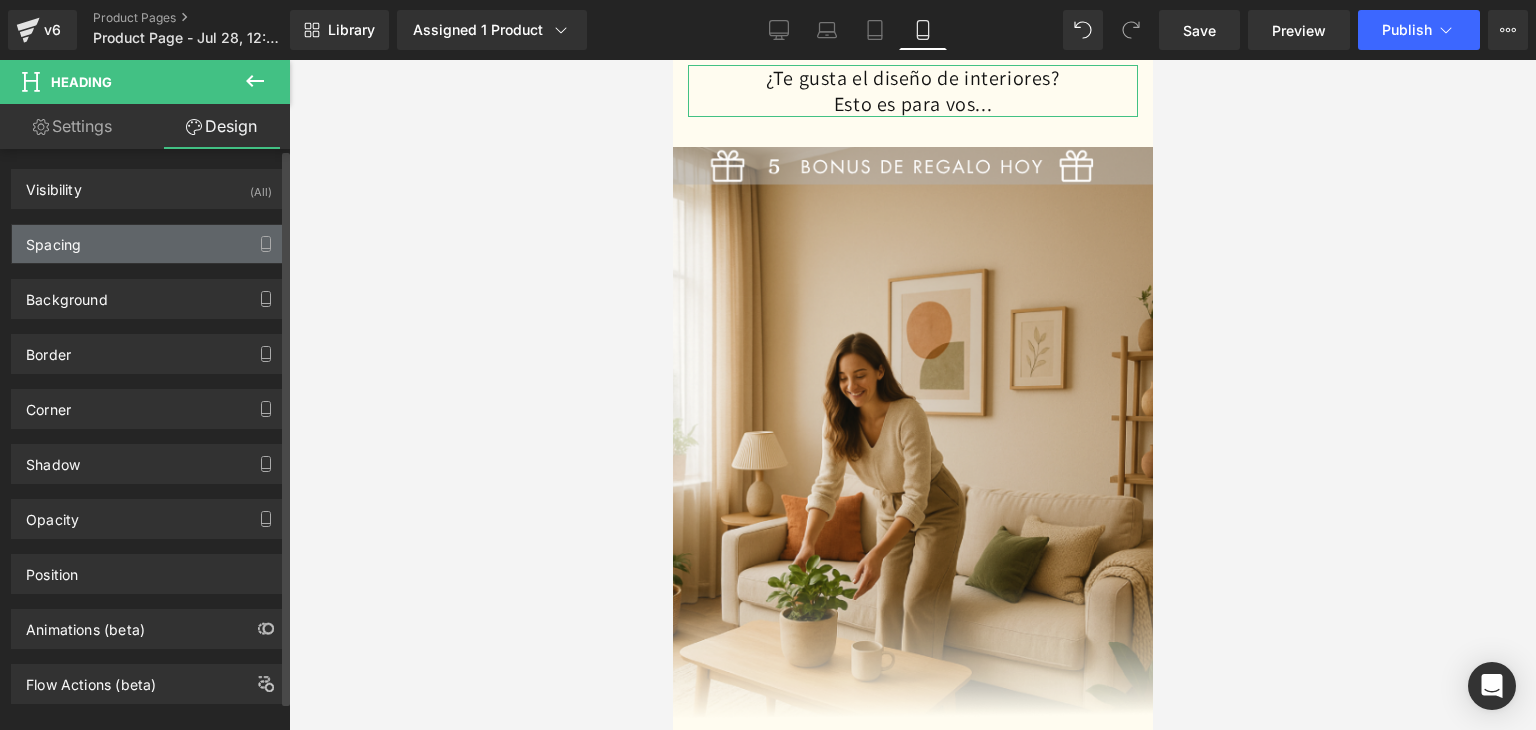 click on "Spacing" at bounding box center [149, 244] 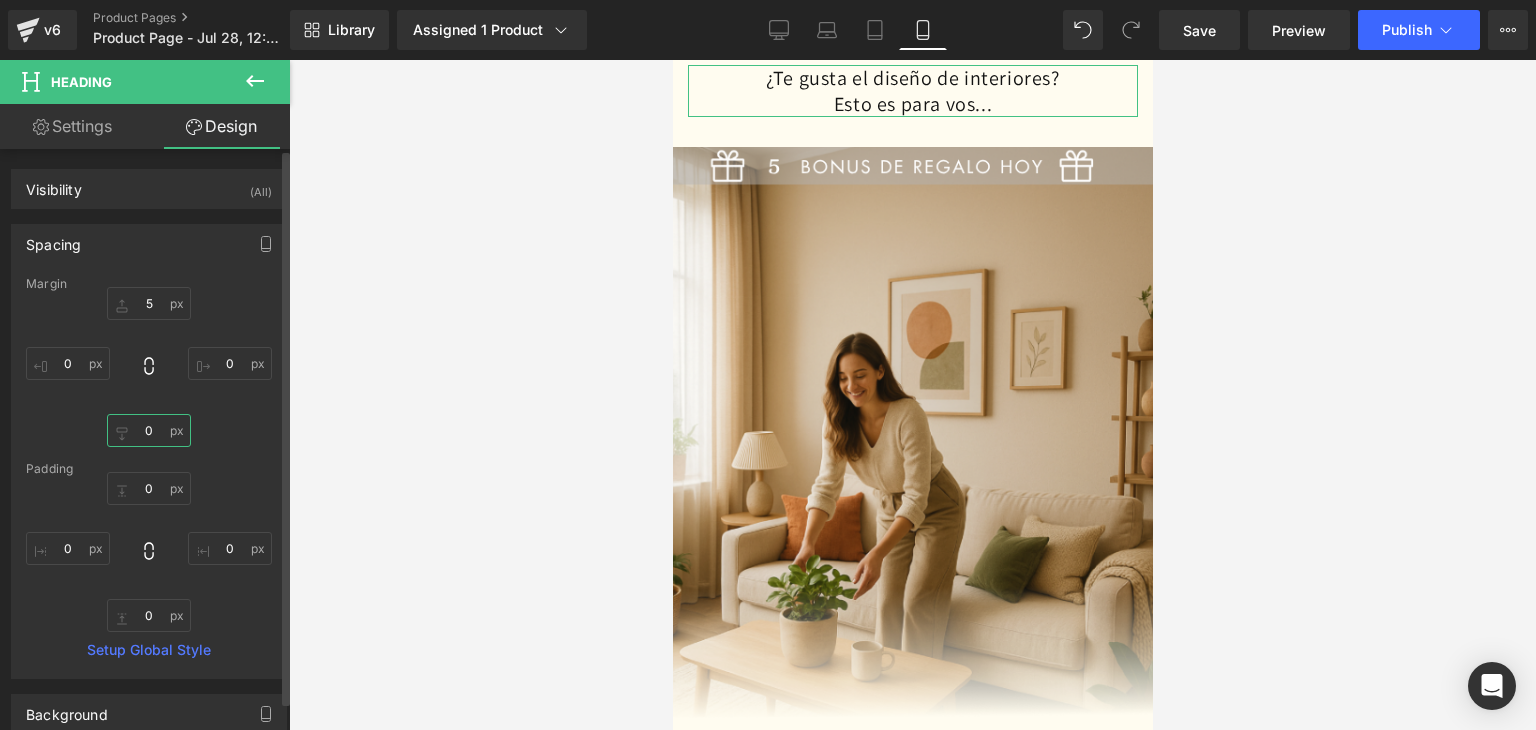click at bounding box center (149, 430) 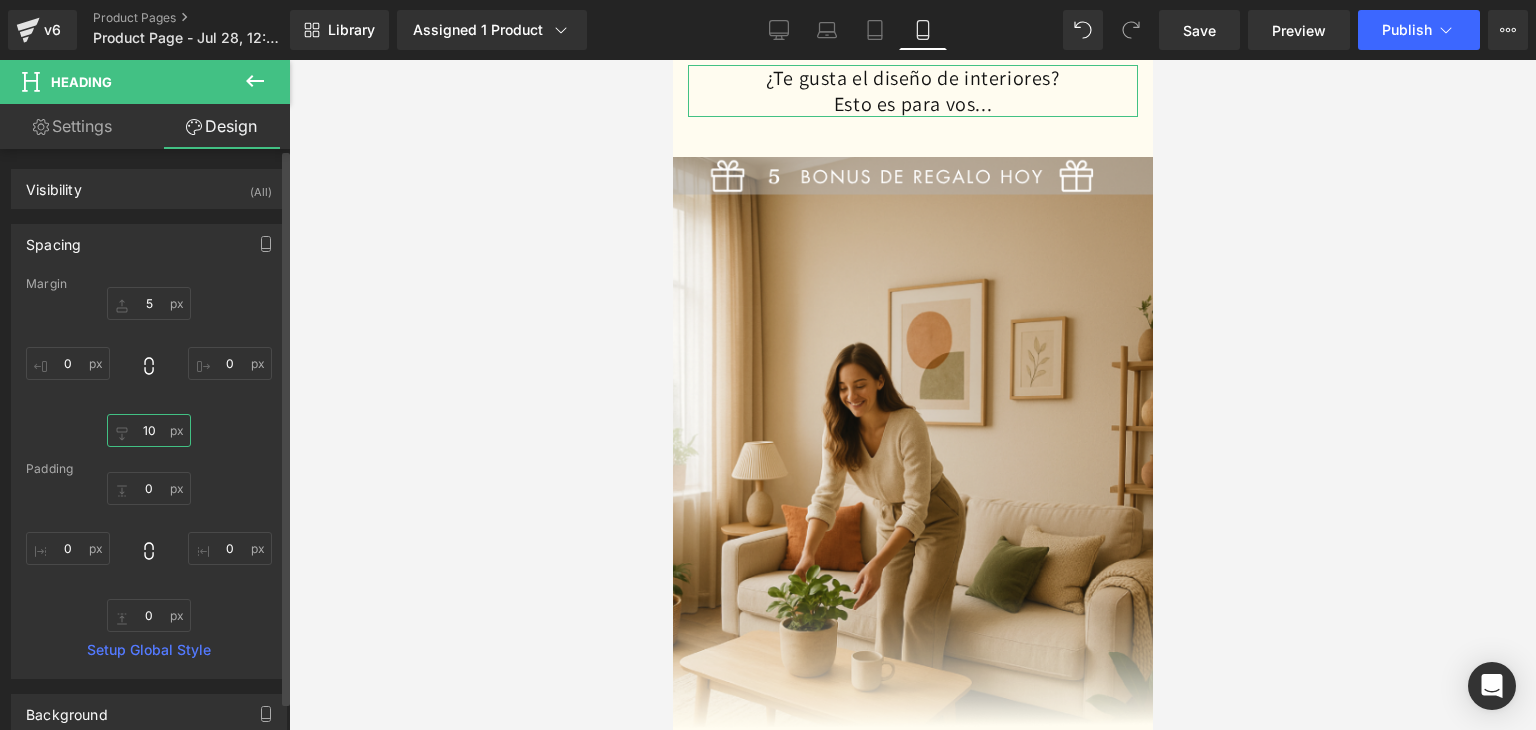 type on "1" 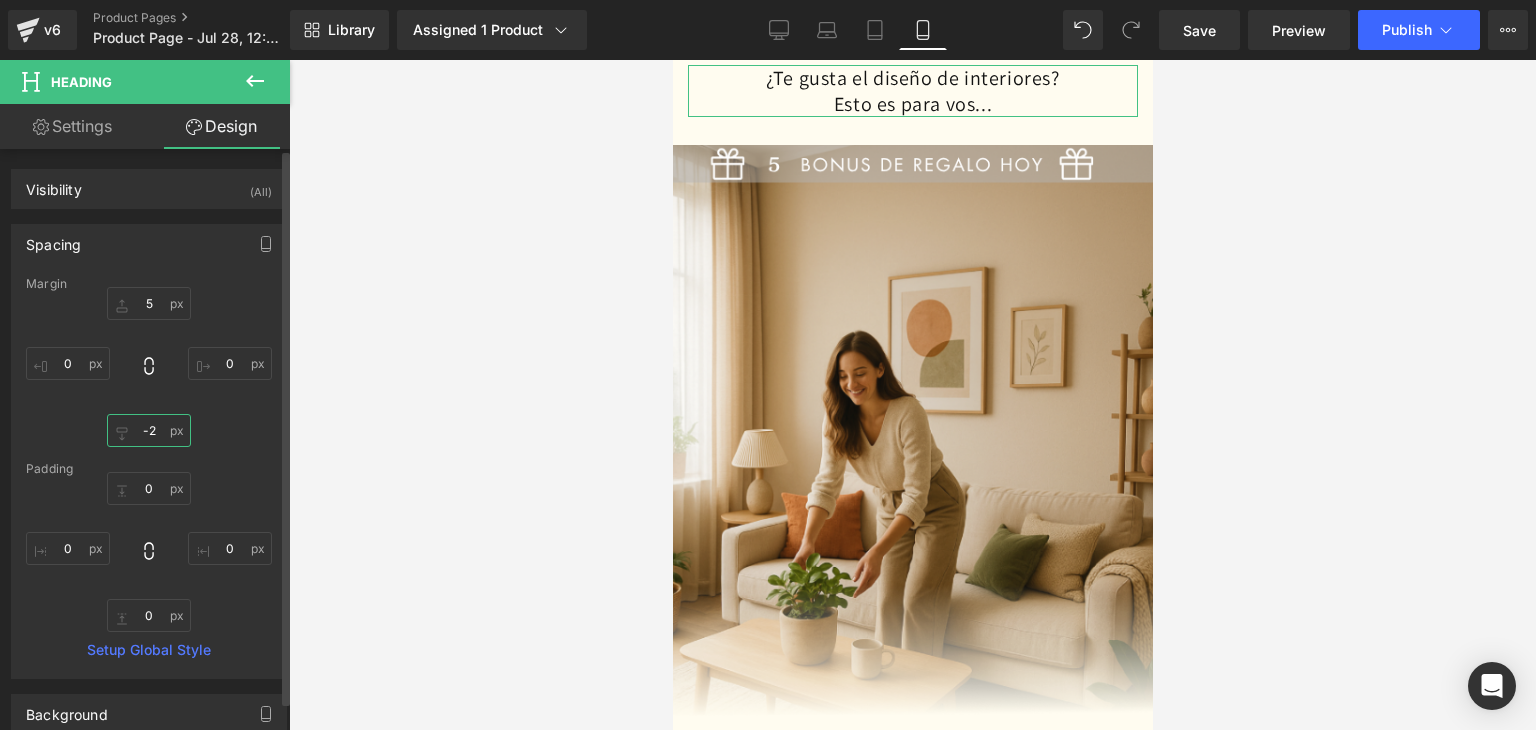 type on "-20" 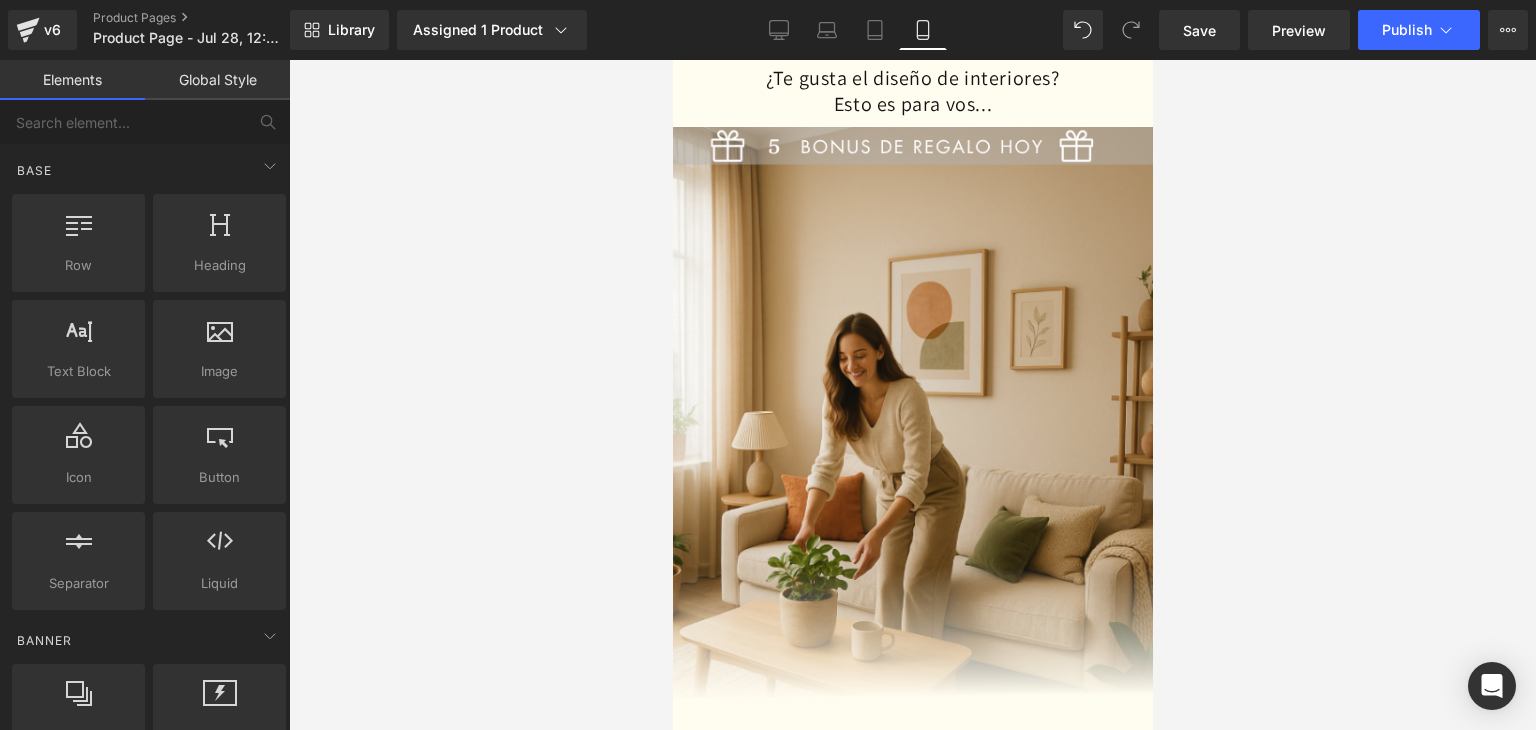 click at bounding box center (912, 395) 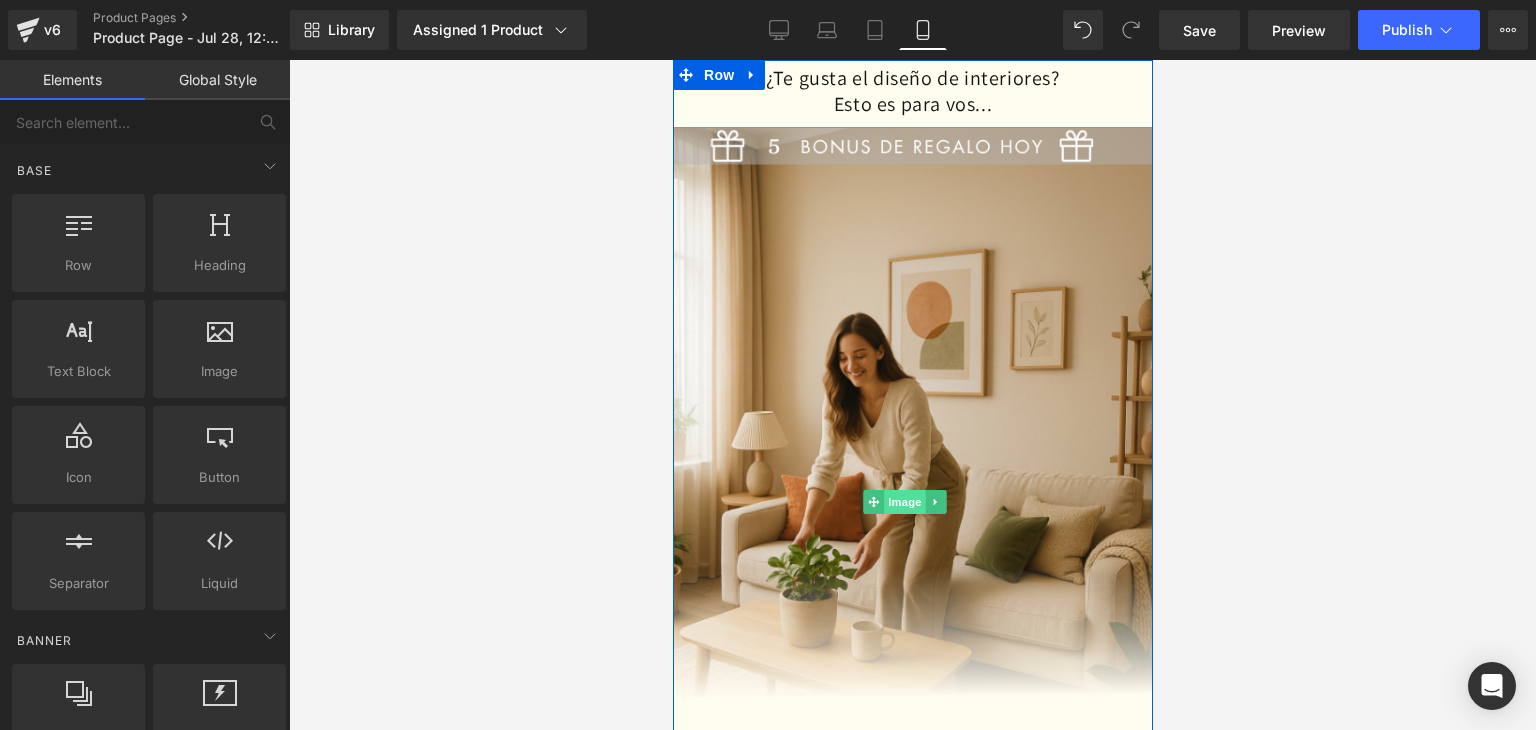 click on "Image" at bounding box center [905, 502] 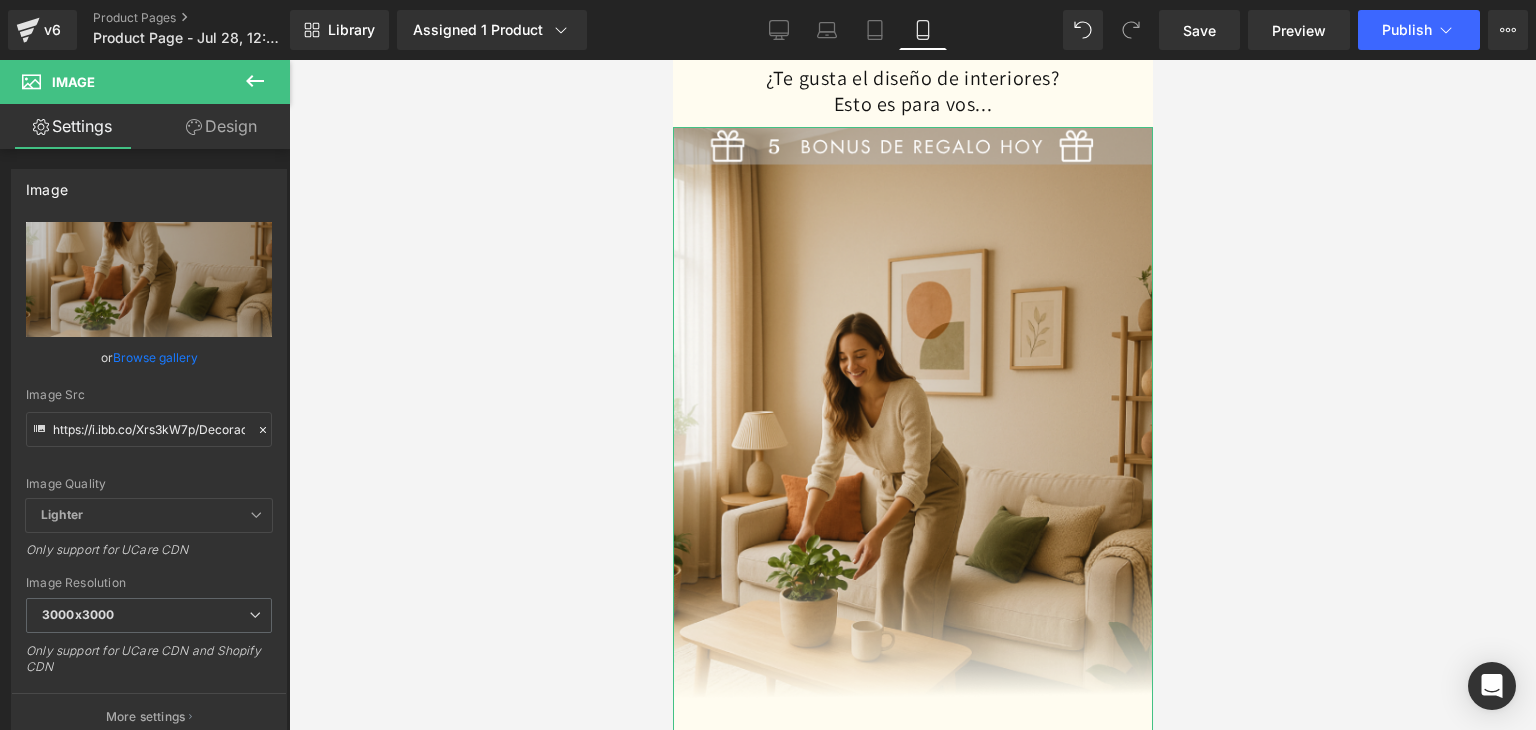 click on "Design" at bounding box center (221, 126) 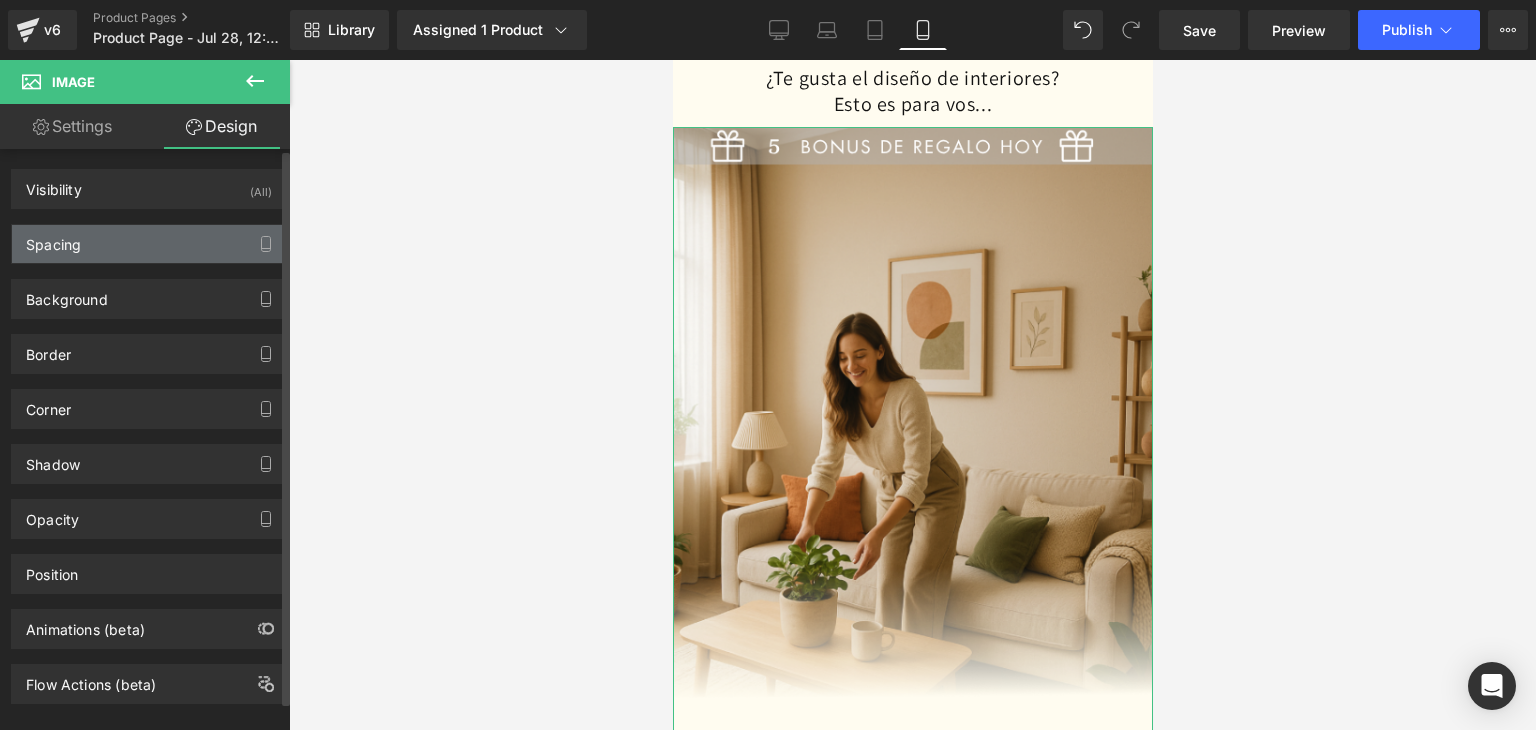 click on "Spacing" at bounding box center (53, 239) 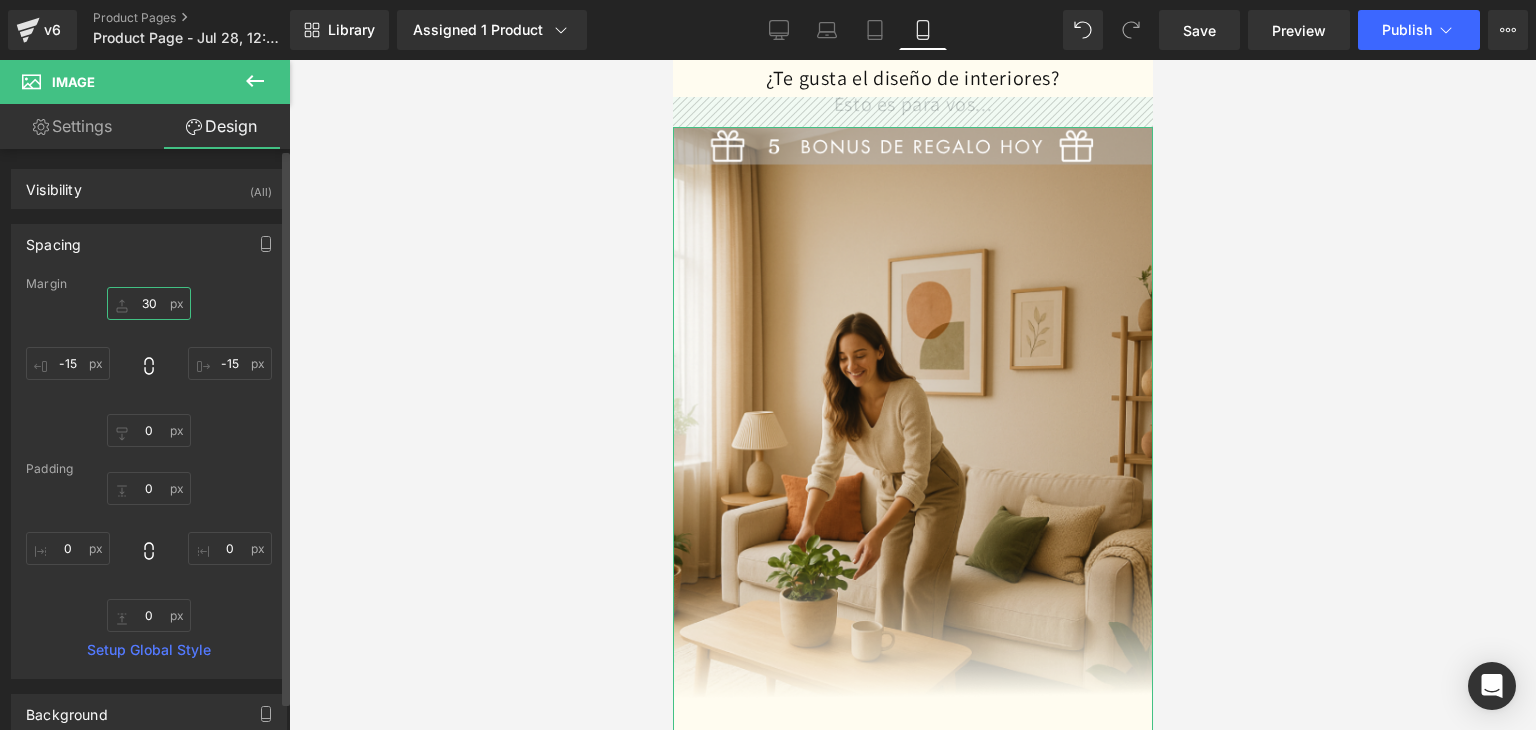 click on "30" at bounding box center (149, 303) 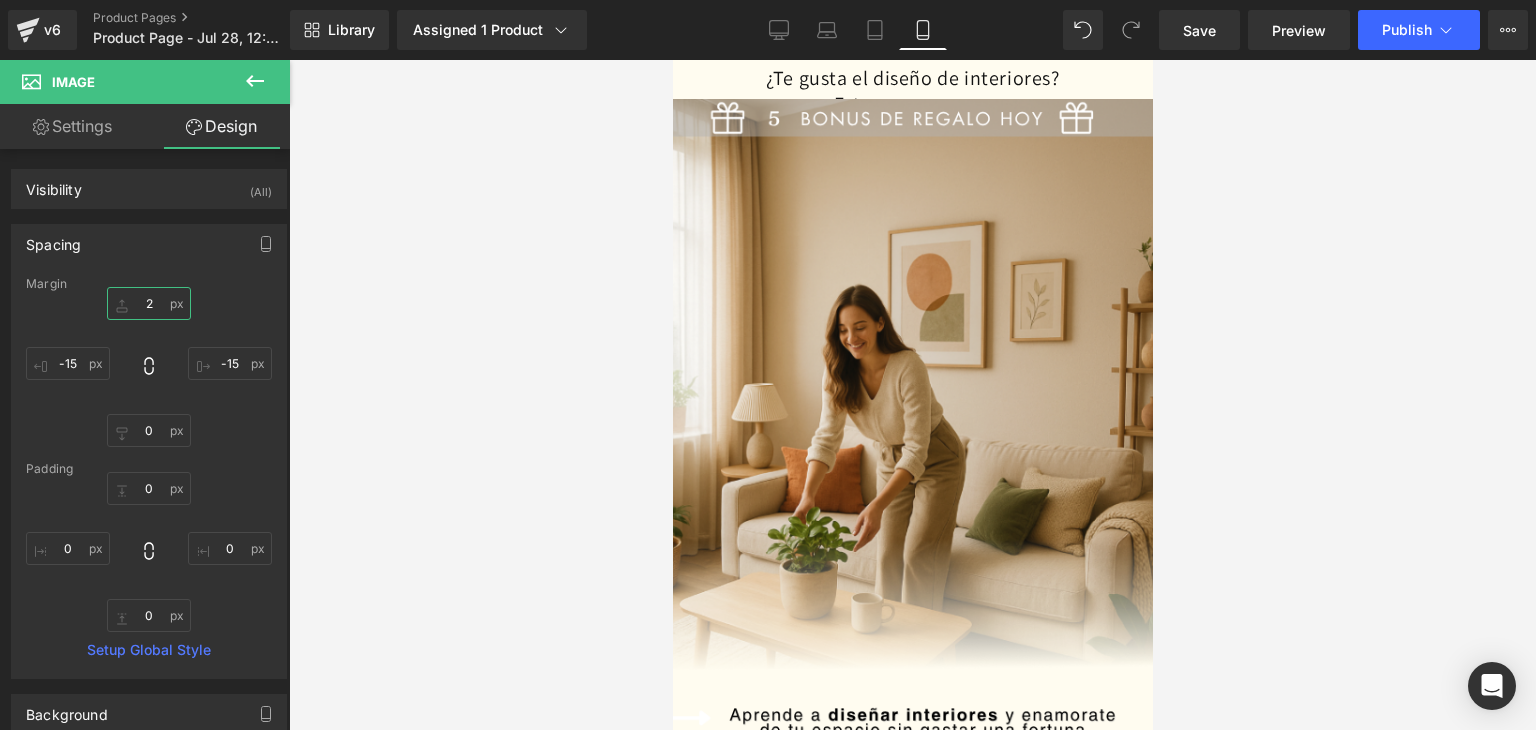 type on "30" 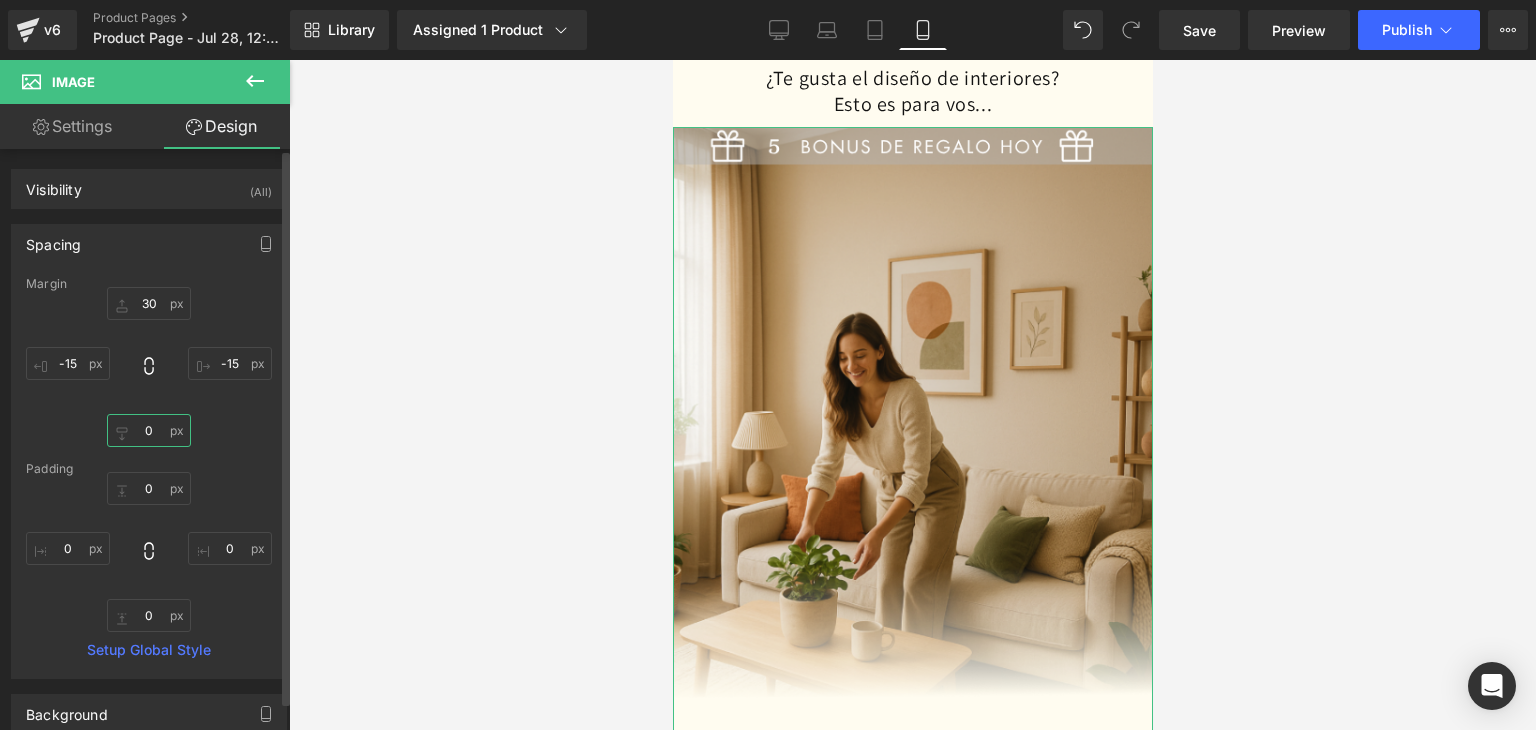 click on "0" at bounding box center [149, 430] 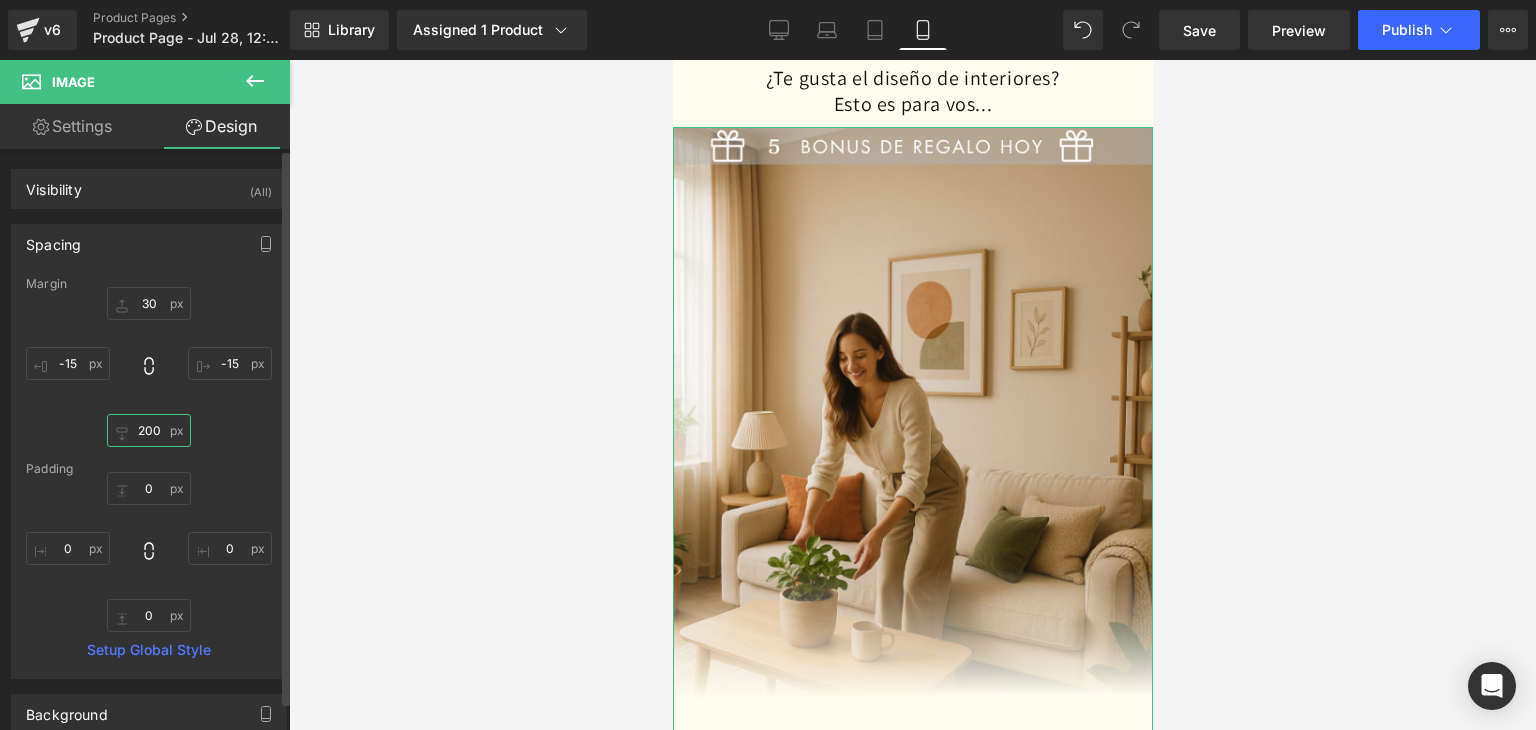 click on "200" at bounding box center (149, 430) 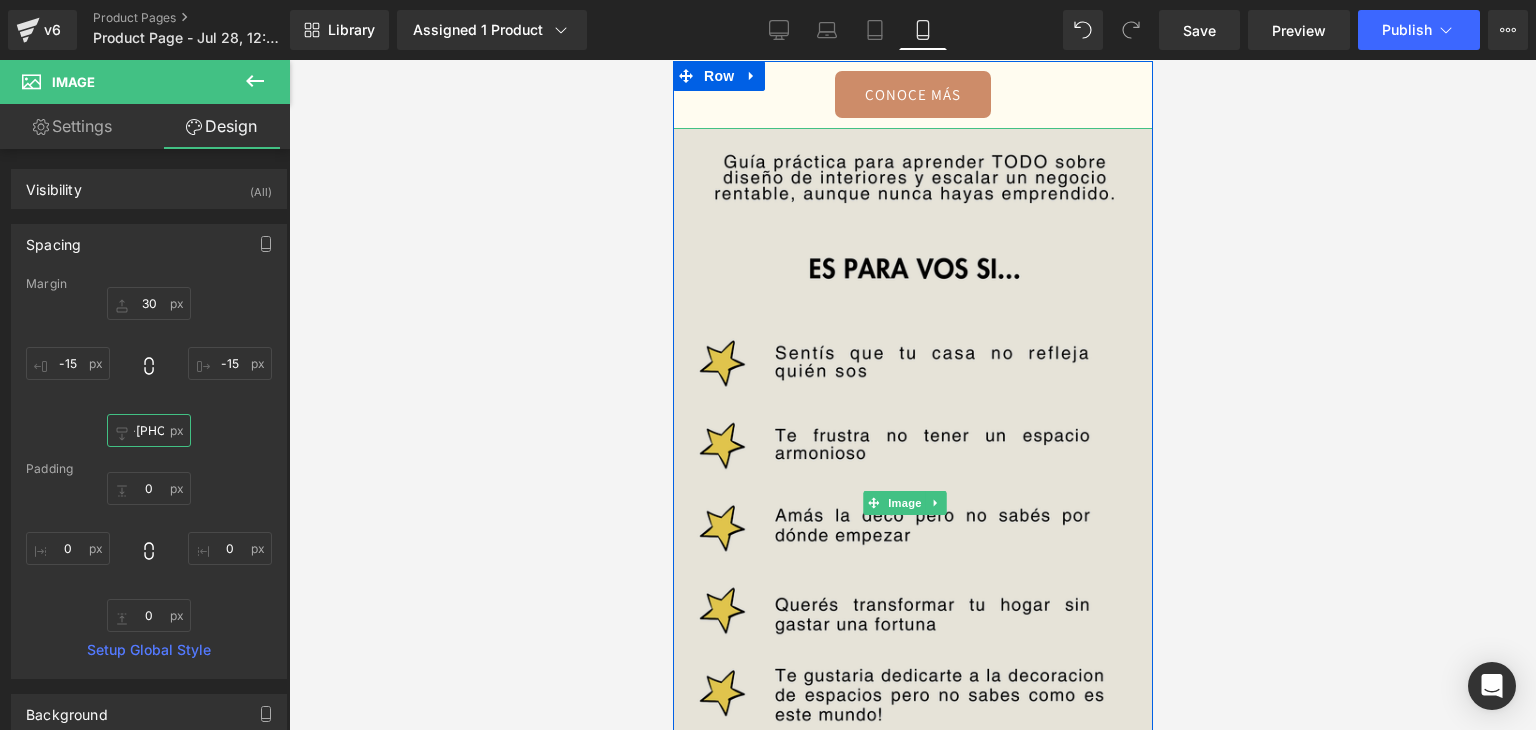 scroll, scrollTop: 0, scrollLeft: 0, axis: both 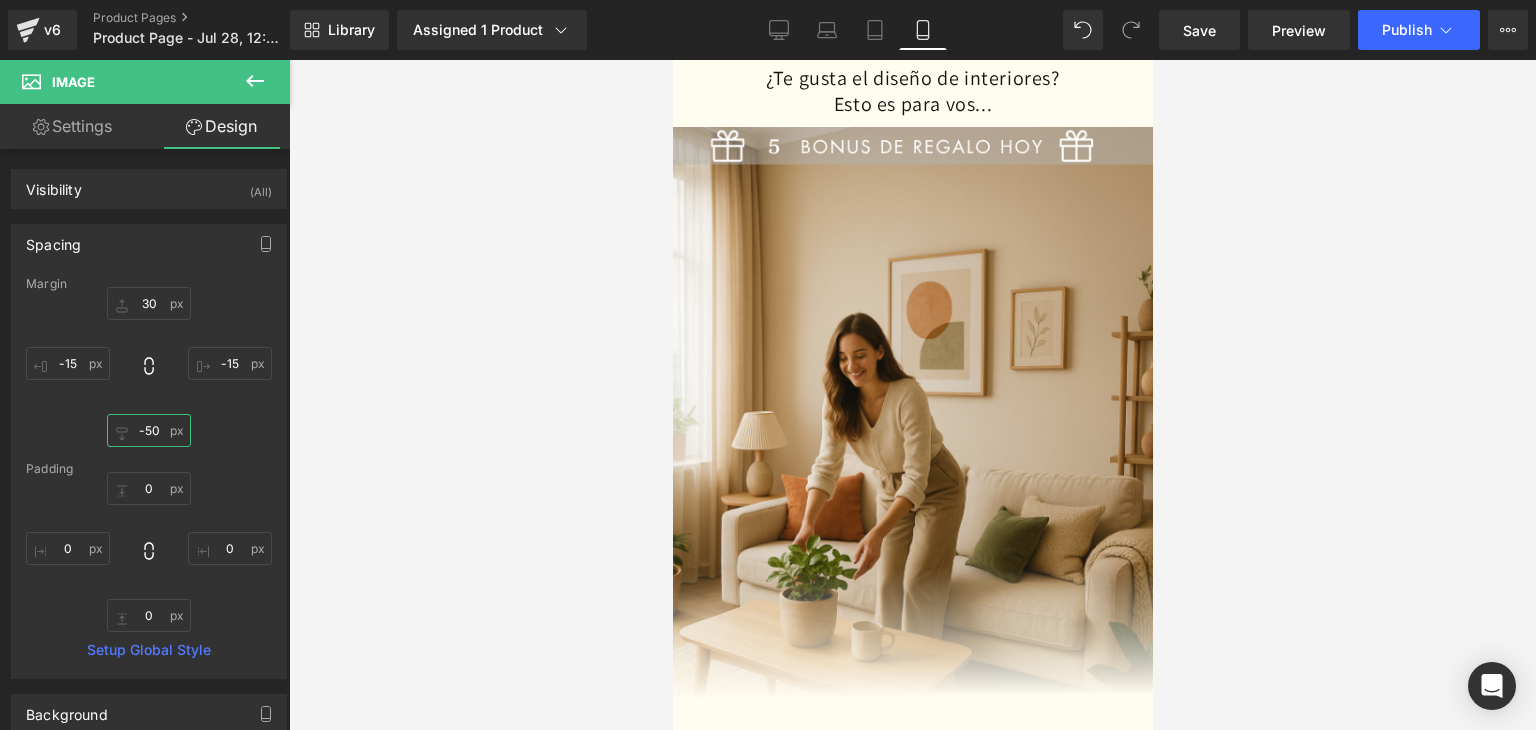 type on "-50" 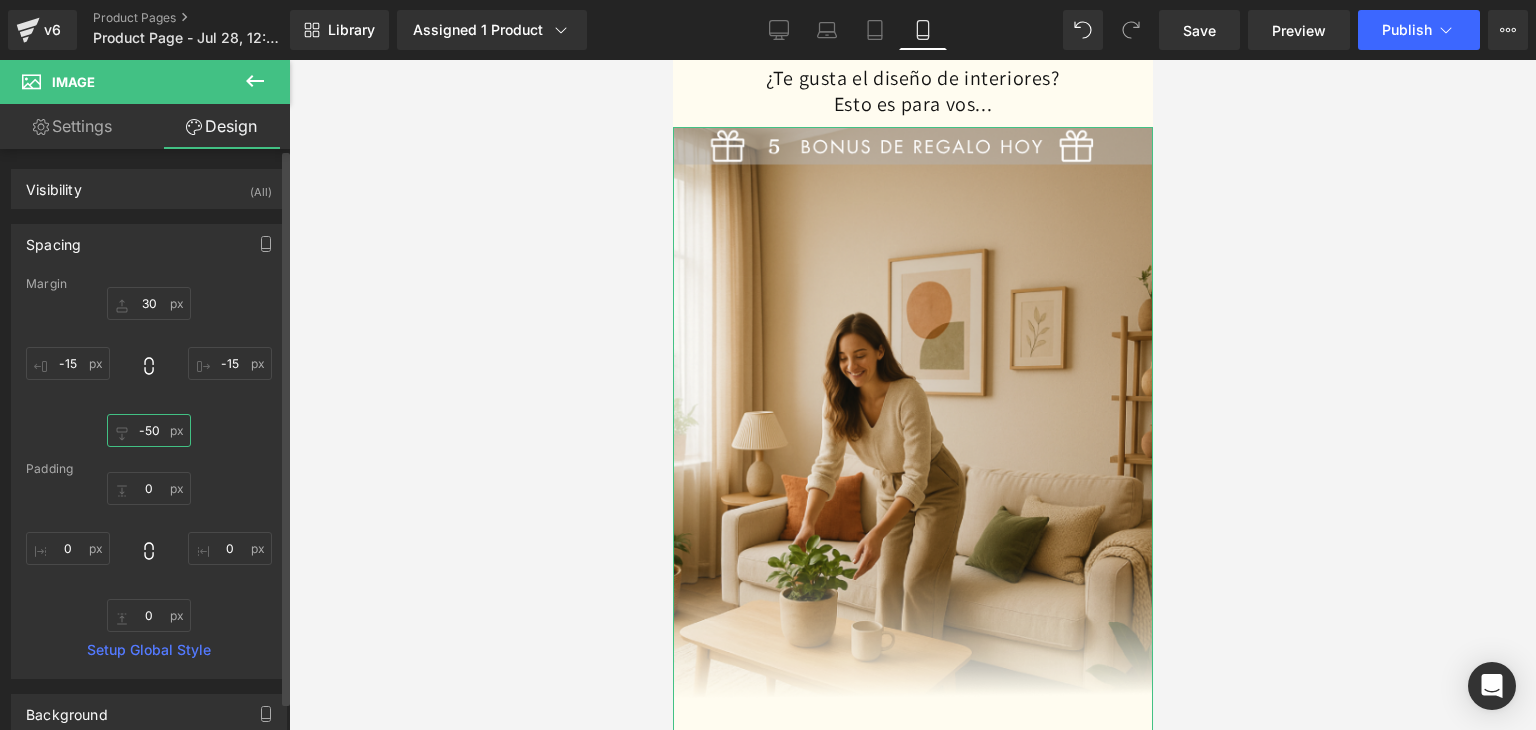 click on "-50" at bounding box center (149, 430) 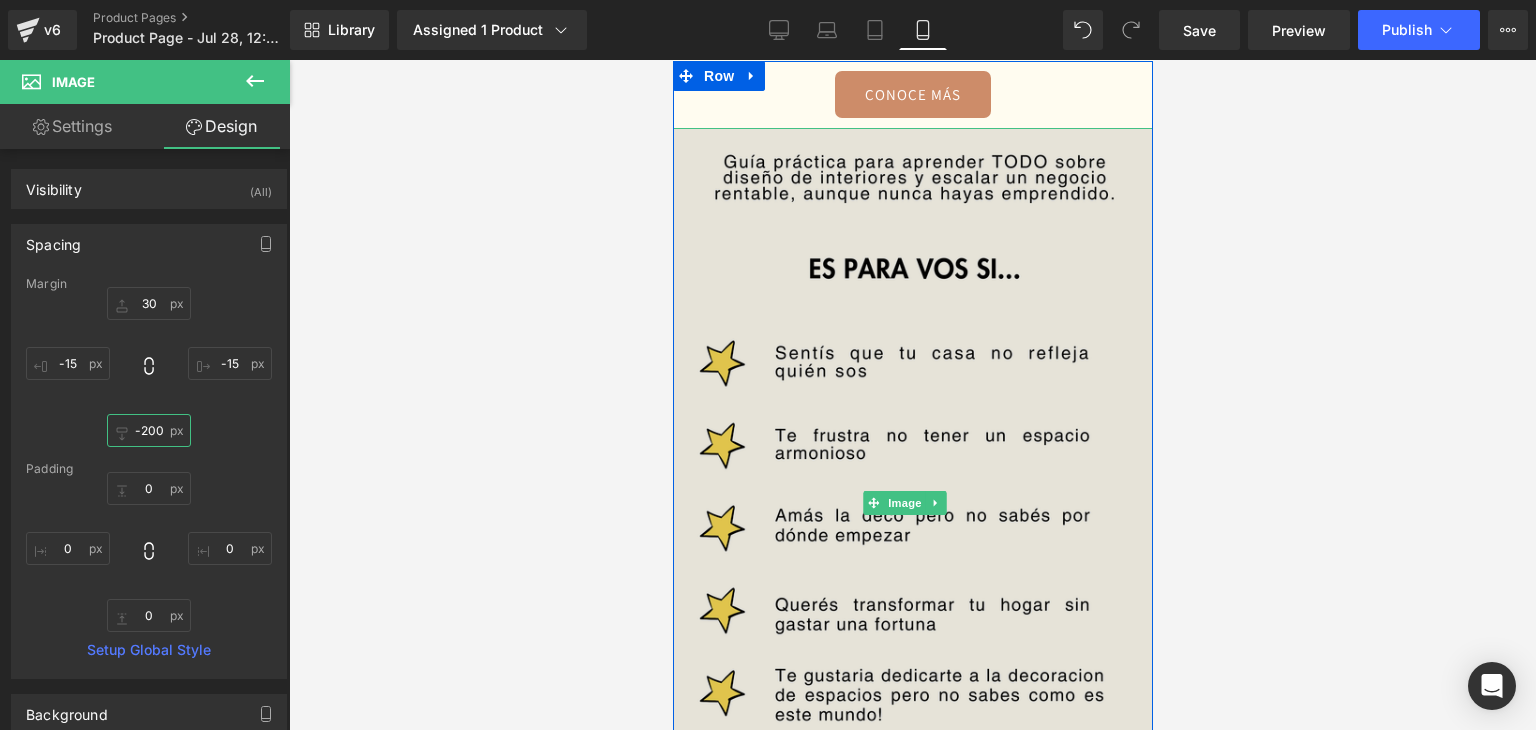 scroll, scrollTop: 0, scrollLeft: 0, axis: both 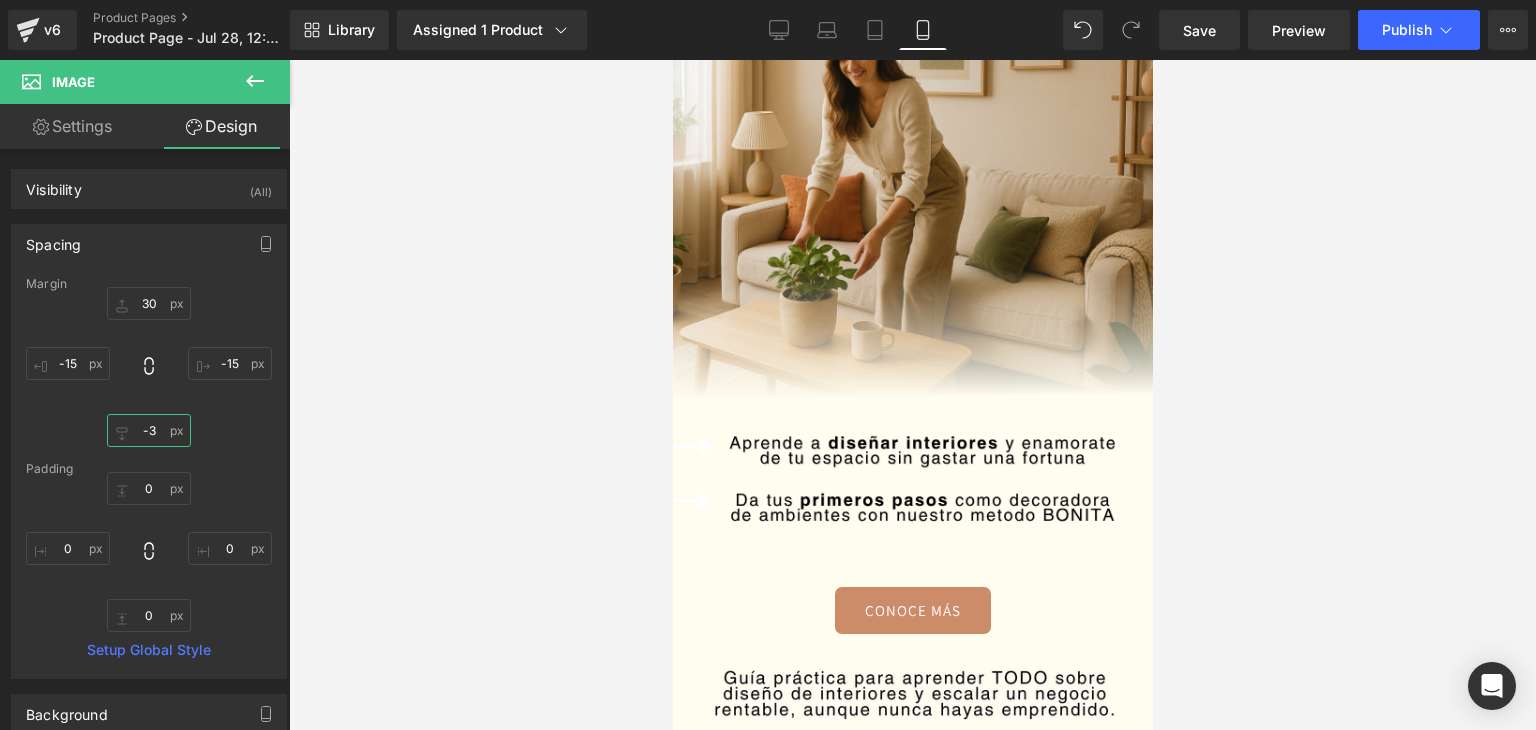 type on "-30" 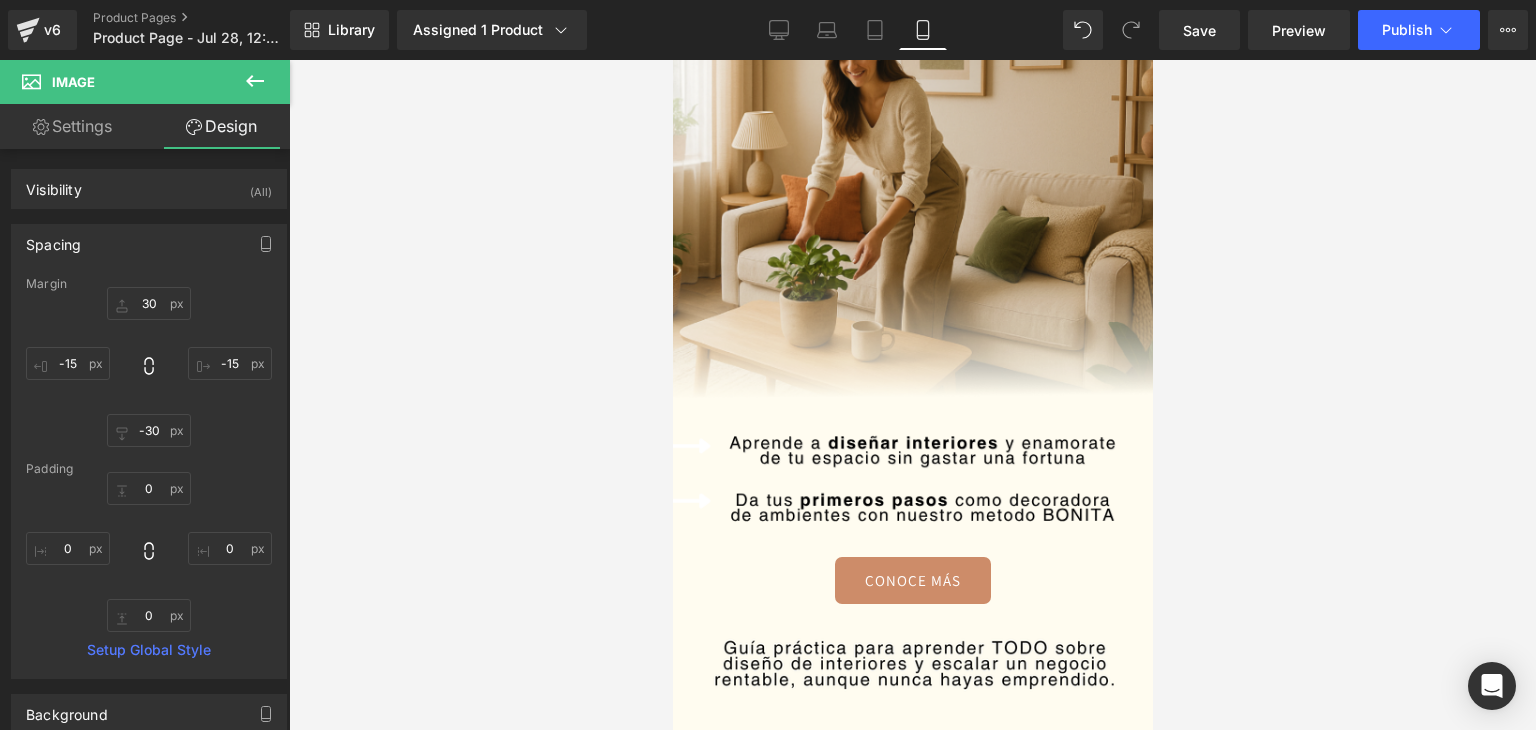 click at bounding box center [912, 395] 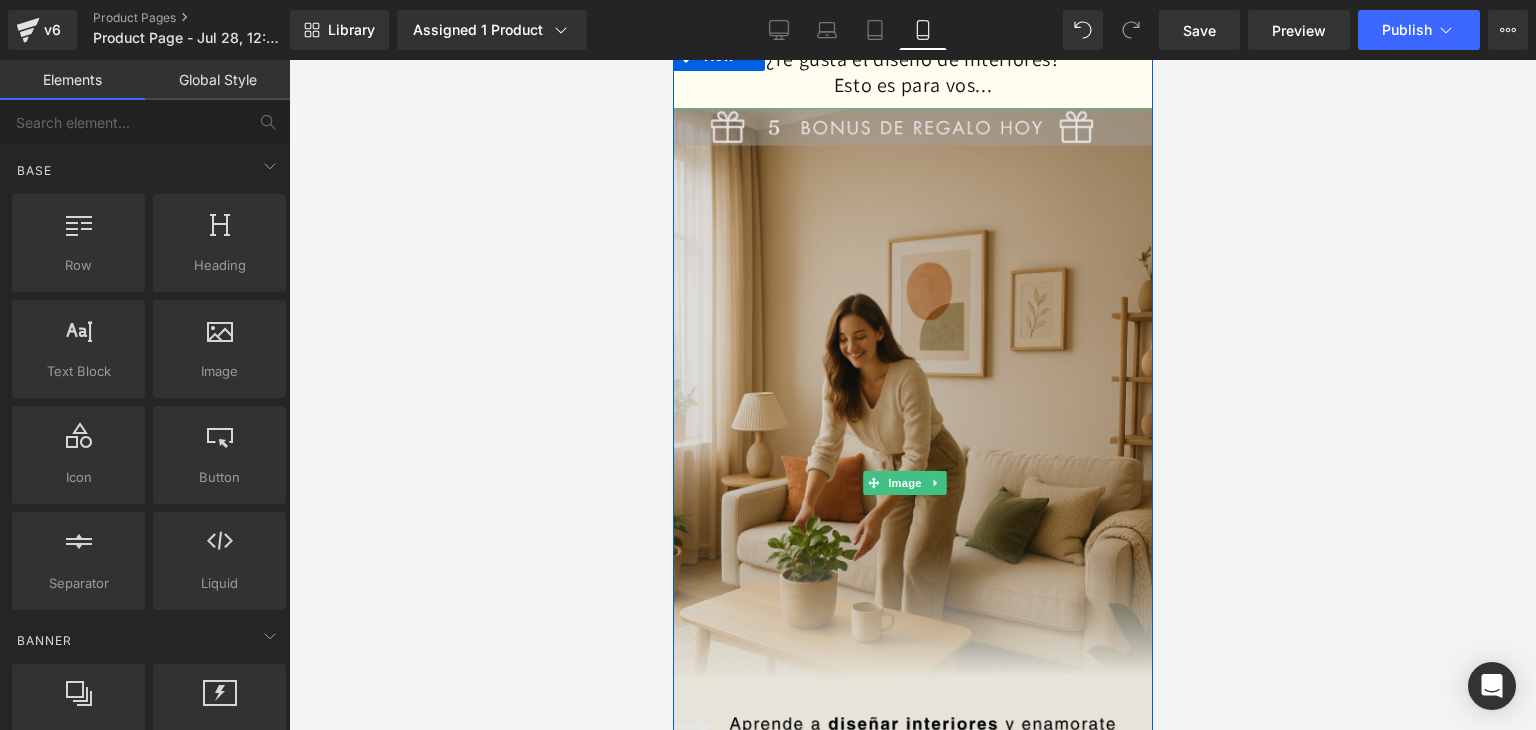 scroll, scrollTop: 0, scrollLeft: 0, axis: both 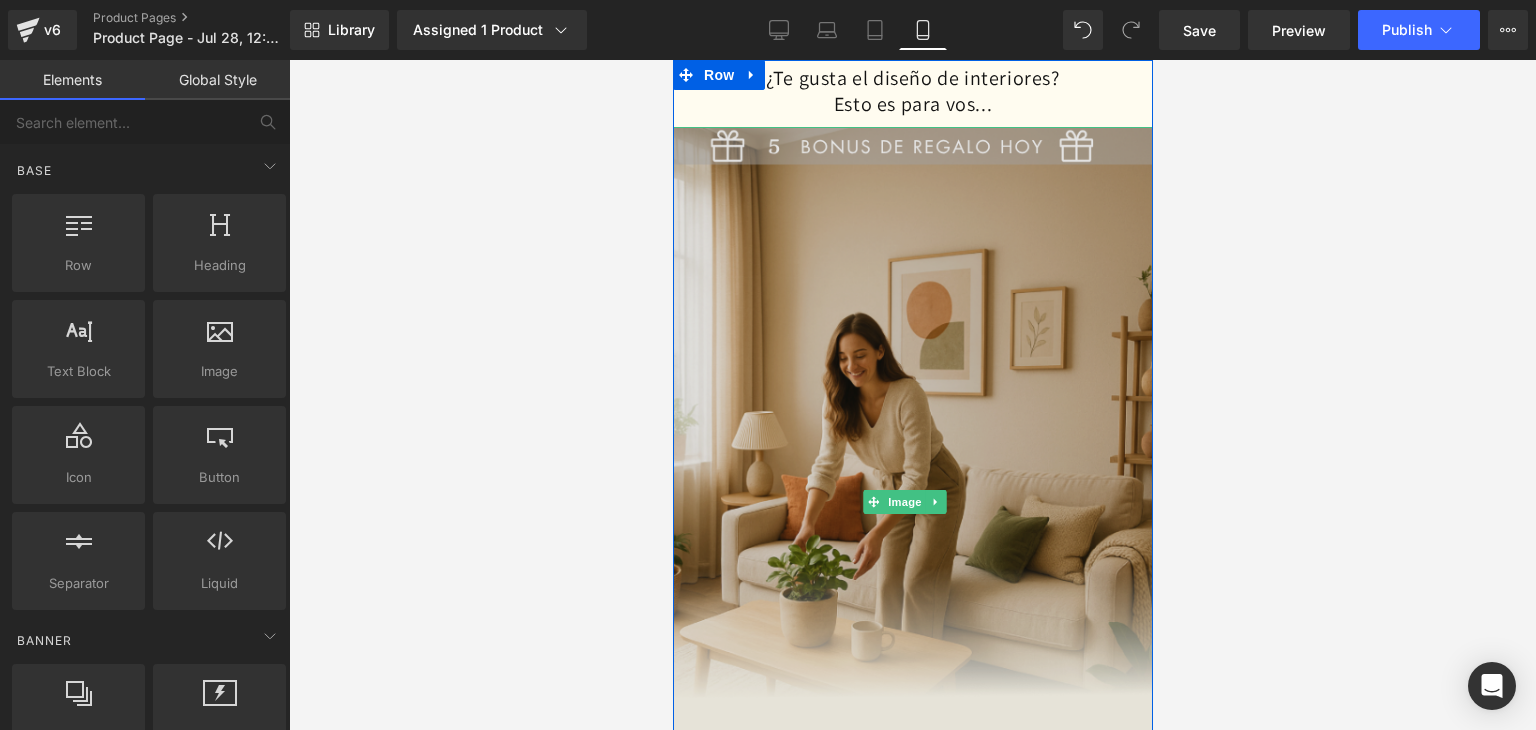 click at bounding box center (912, 502) 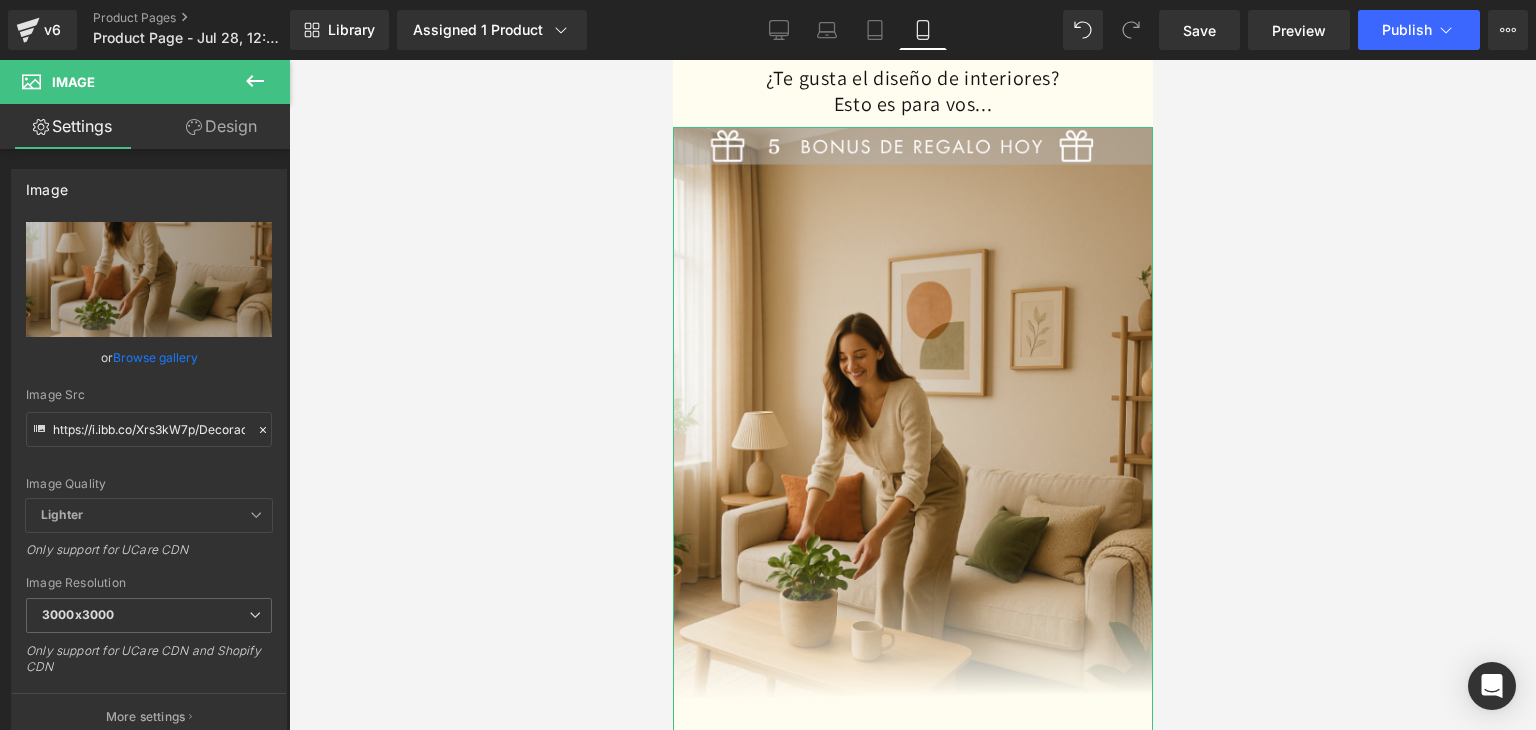 click on "Design" at bounding box center [221, 126] 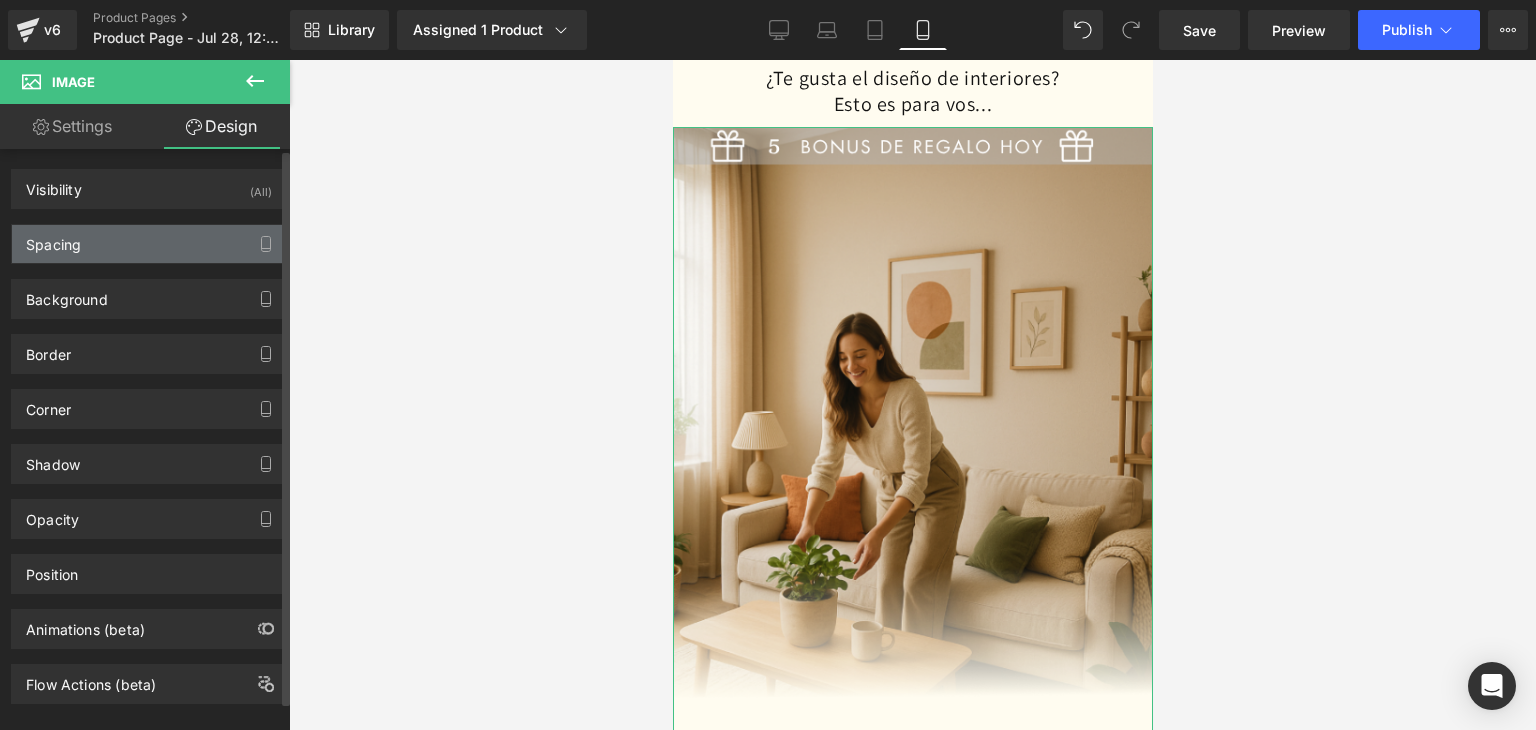 click on "Spacing" at bounding box center (149, 244) 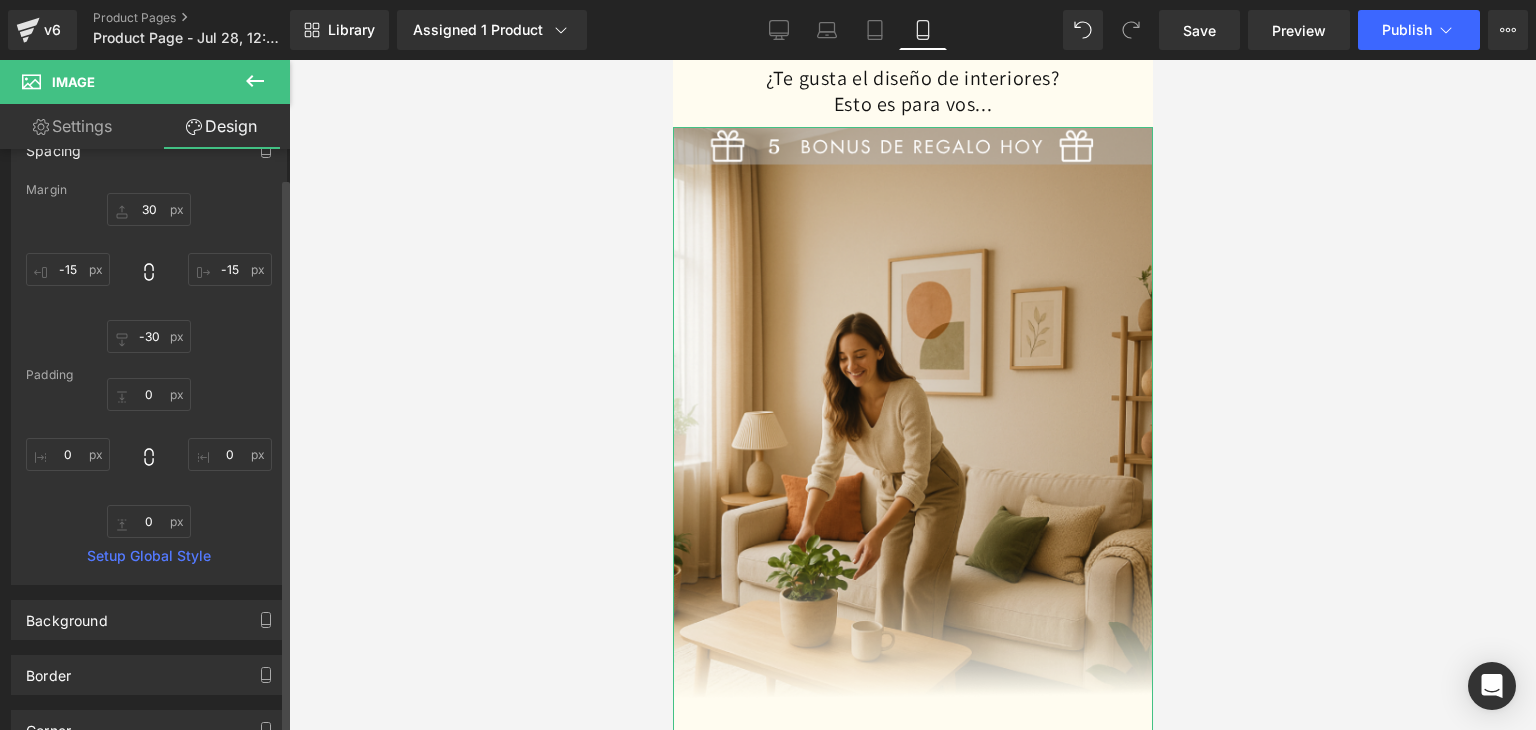 scroll, scrollTop: 100, scrollLeft: 0, axis: vertical 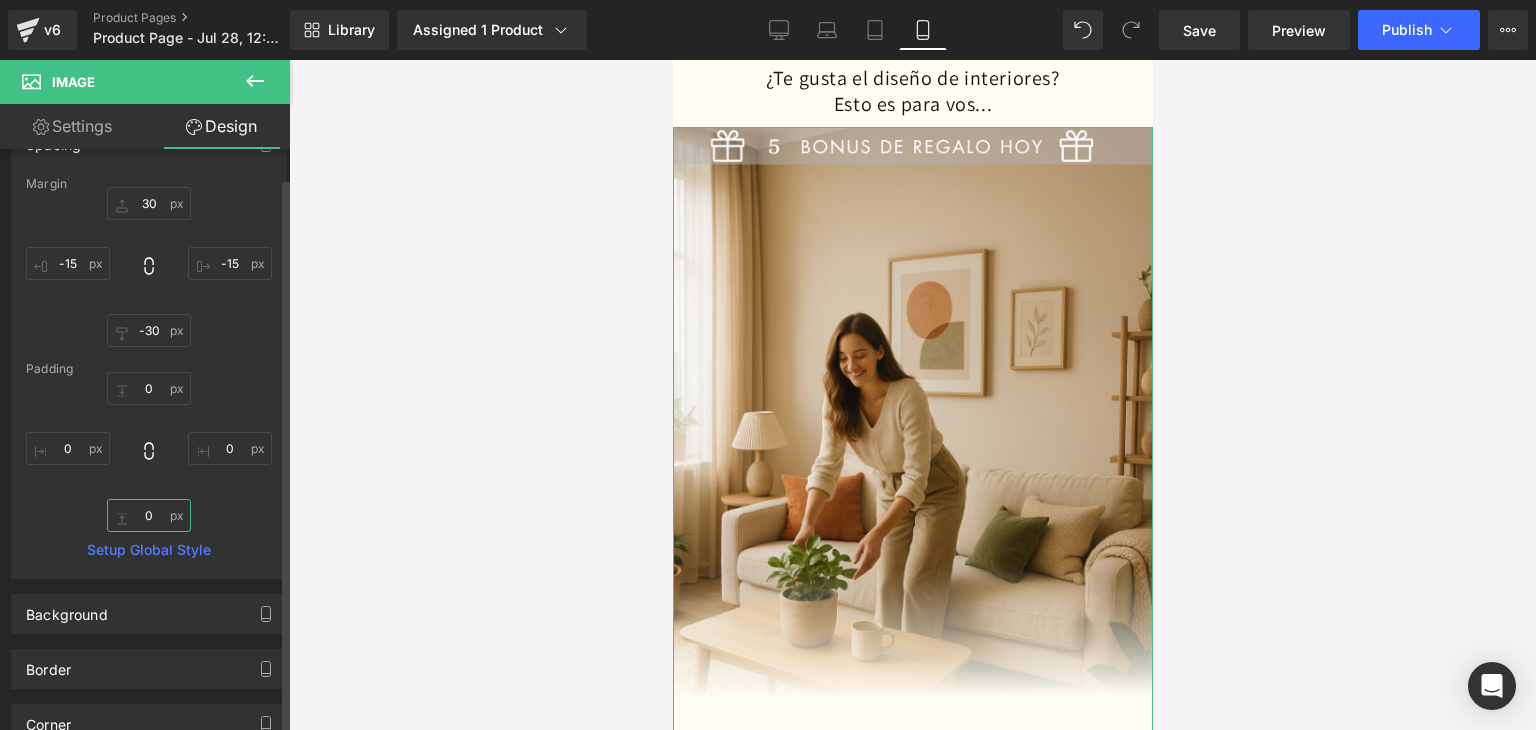 click at bounding box center (149, 515) 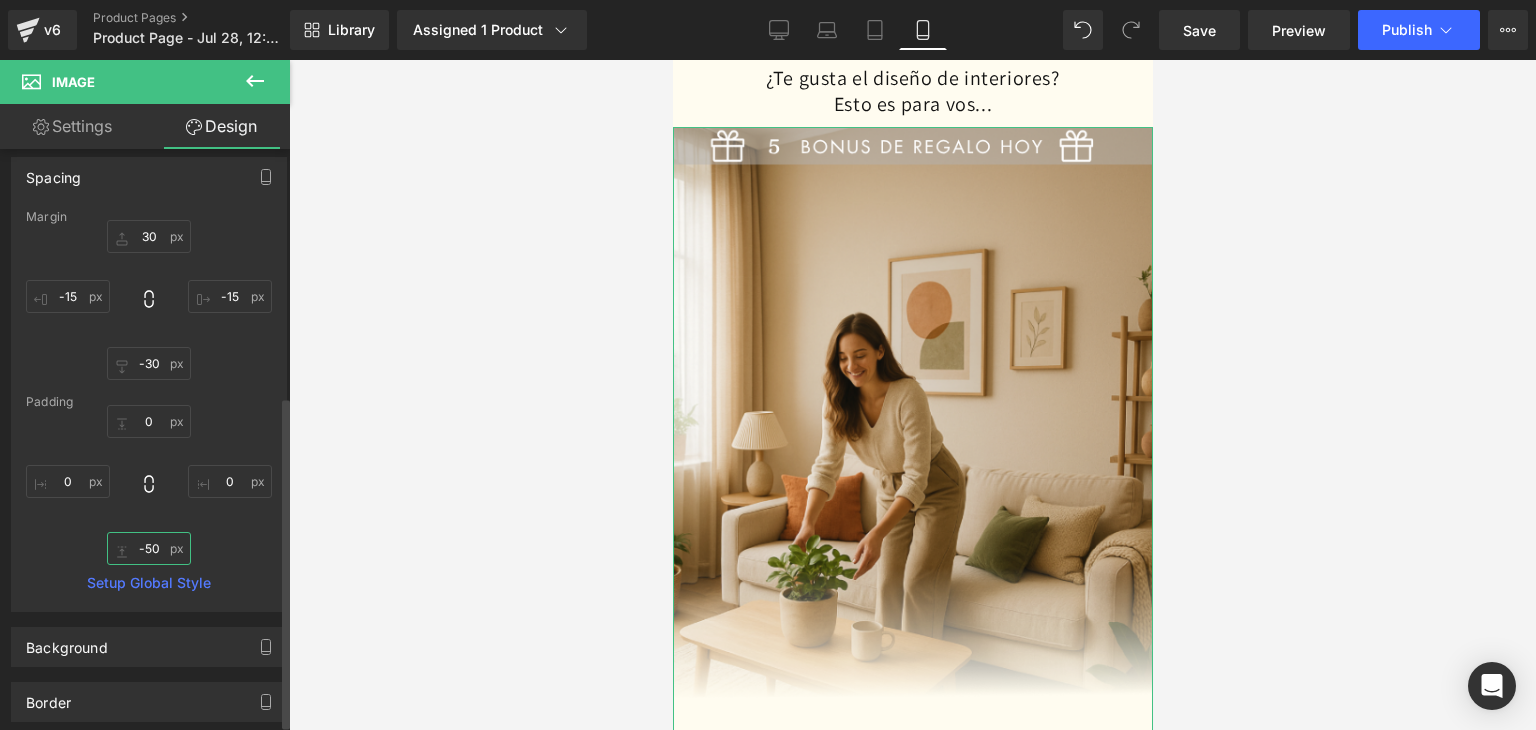 scroll, scrollTop: 0, scrollLeft: 0, axis: both 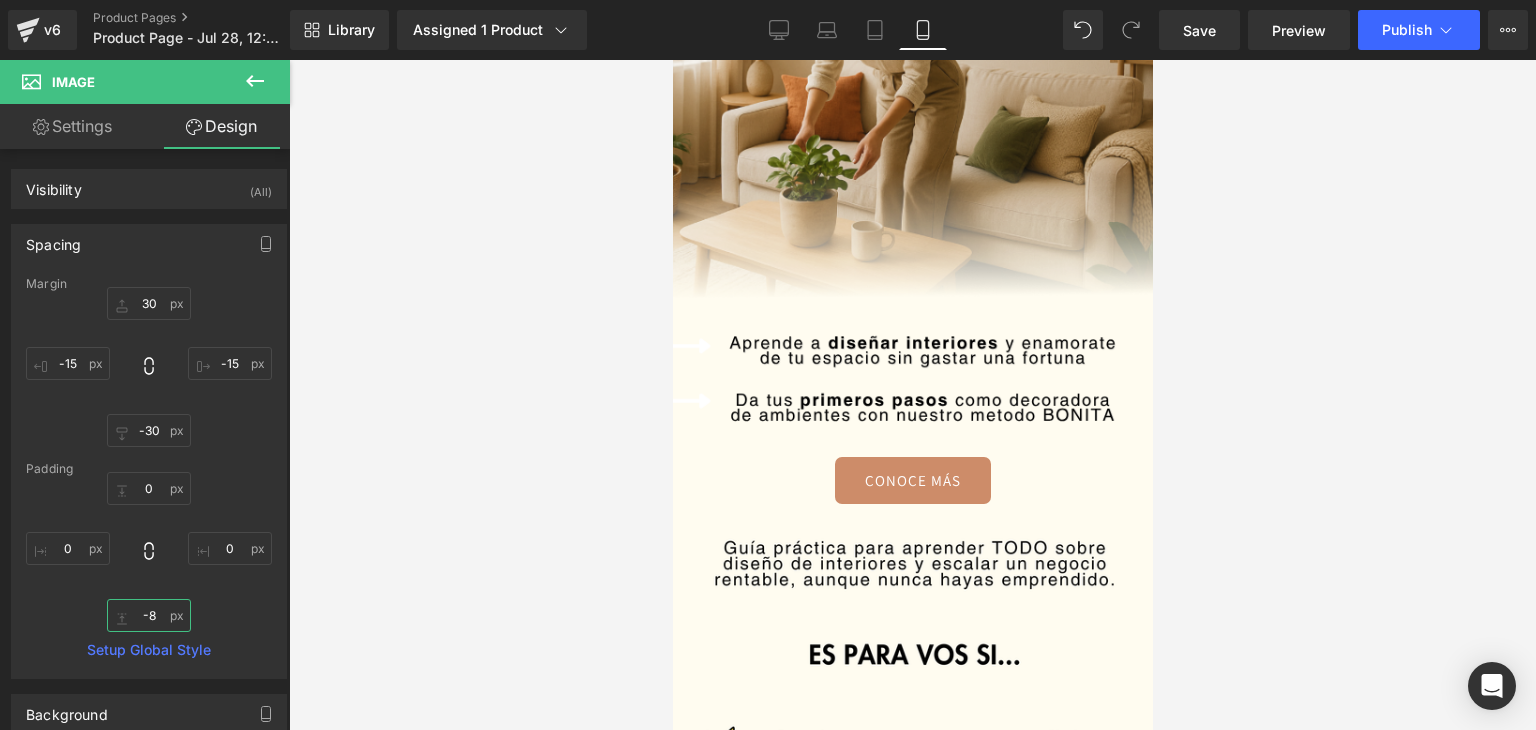 type on "-" 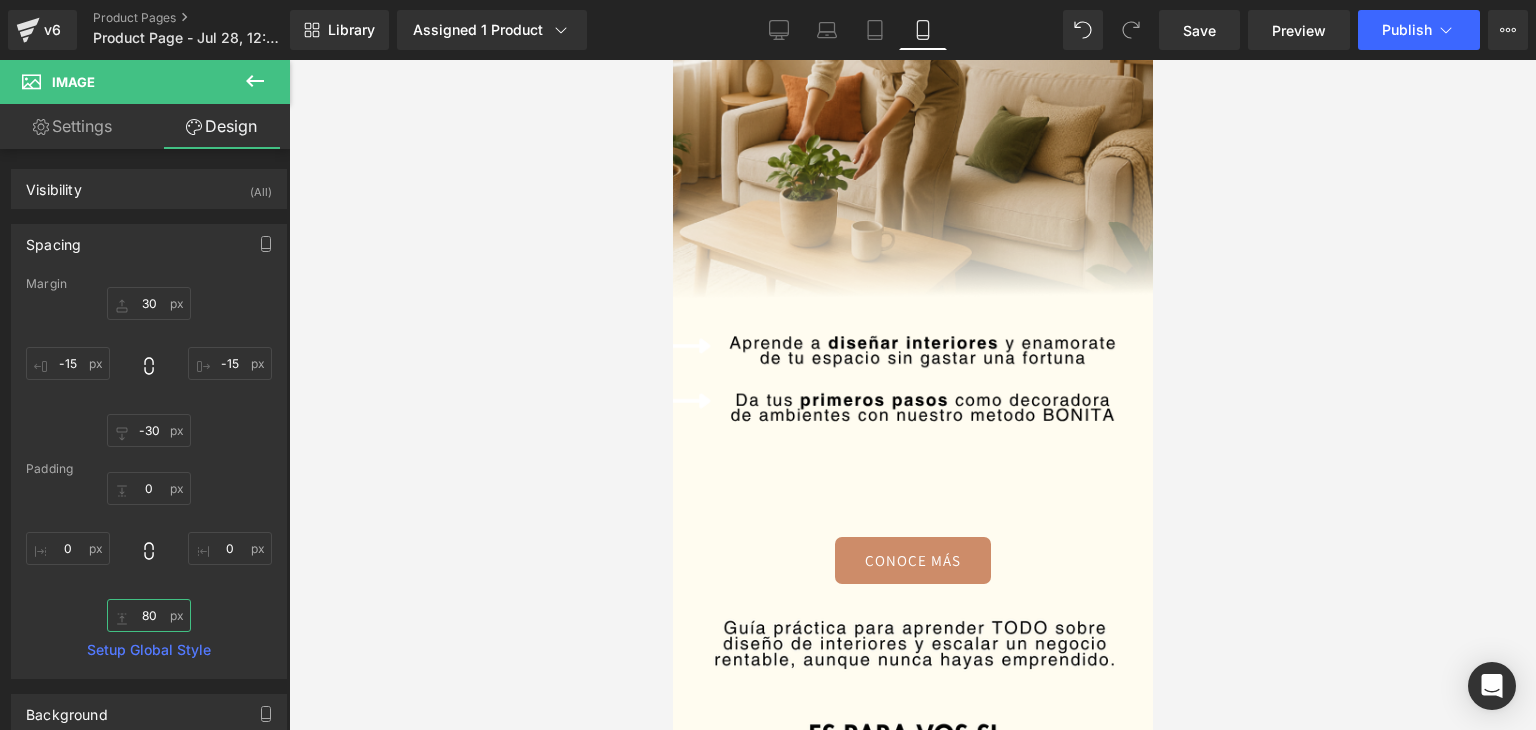 type on "8" 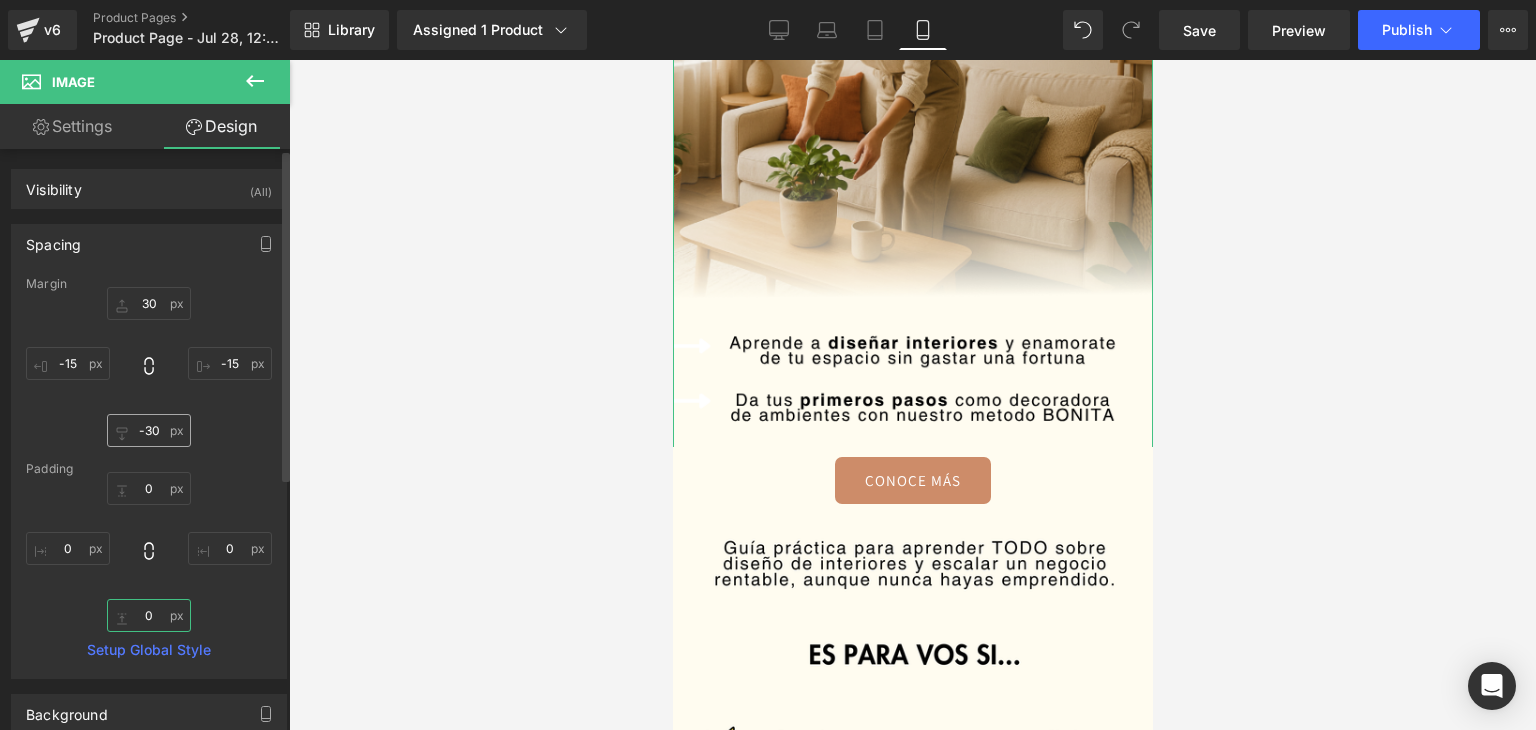 type 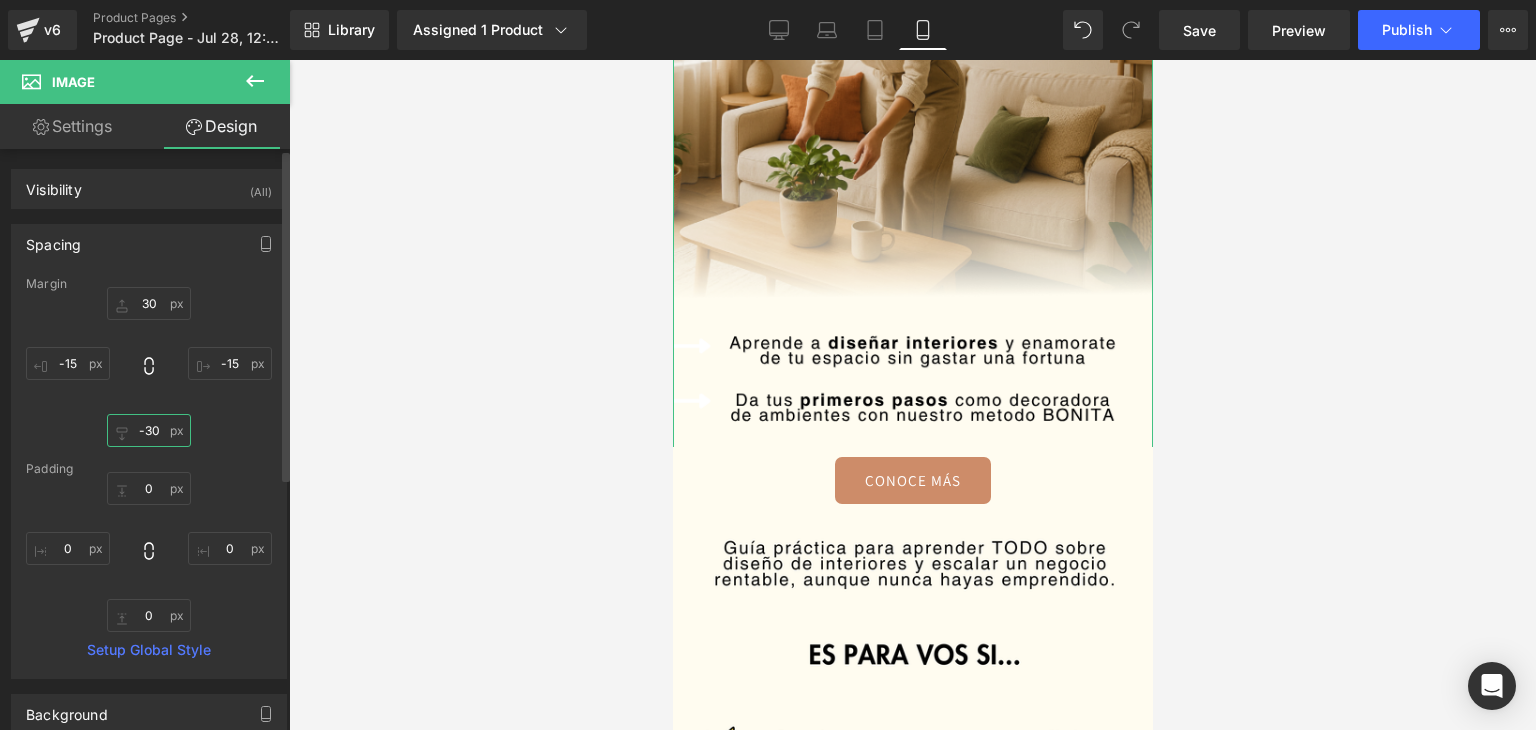 click at bounding box center (149, 430) 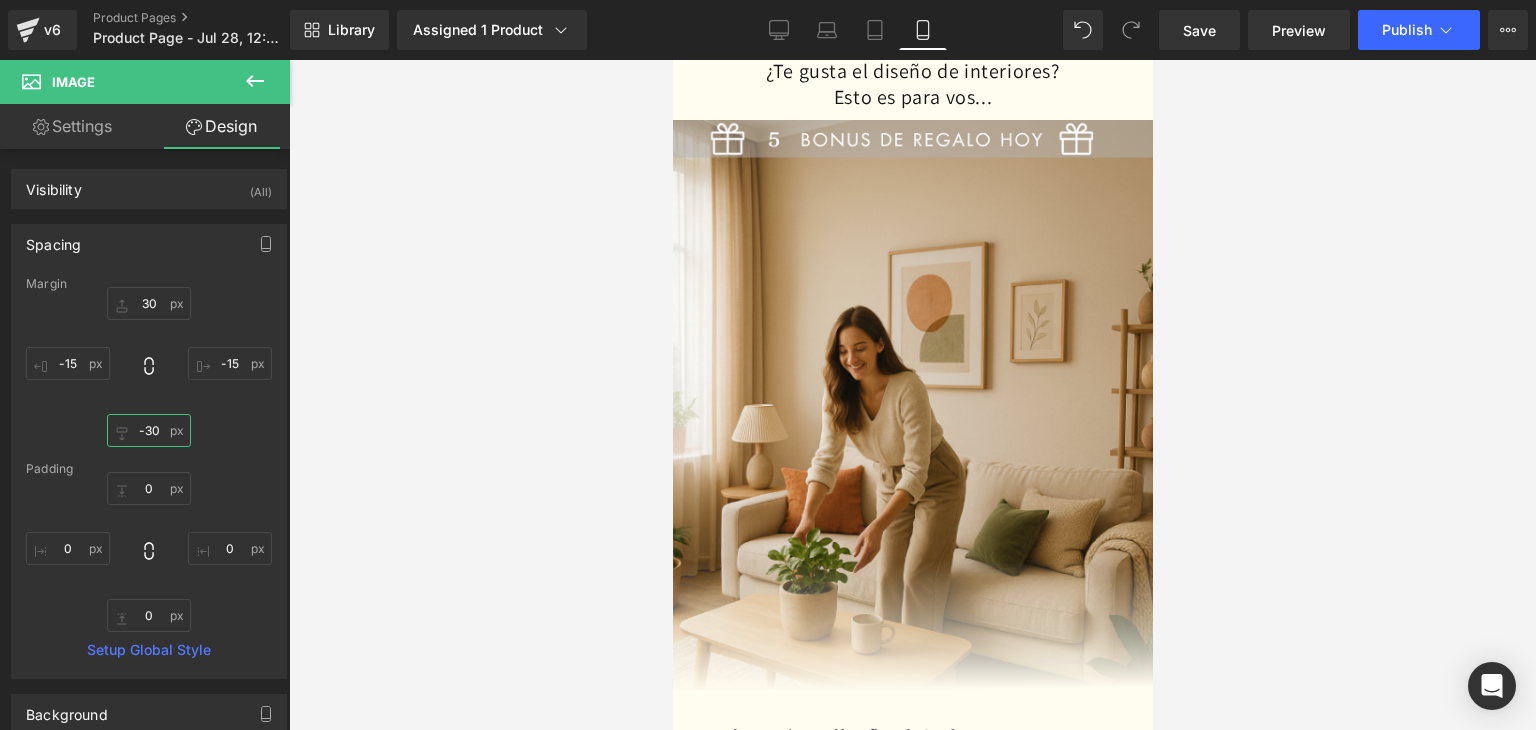 scroll, scrollTop: 0, scrollLeft: 0, axis: both 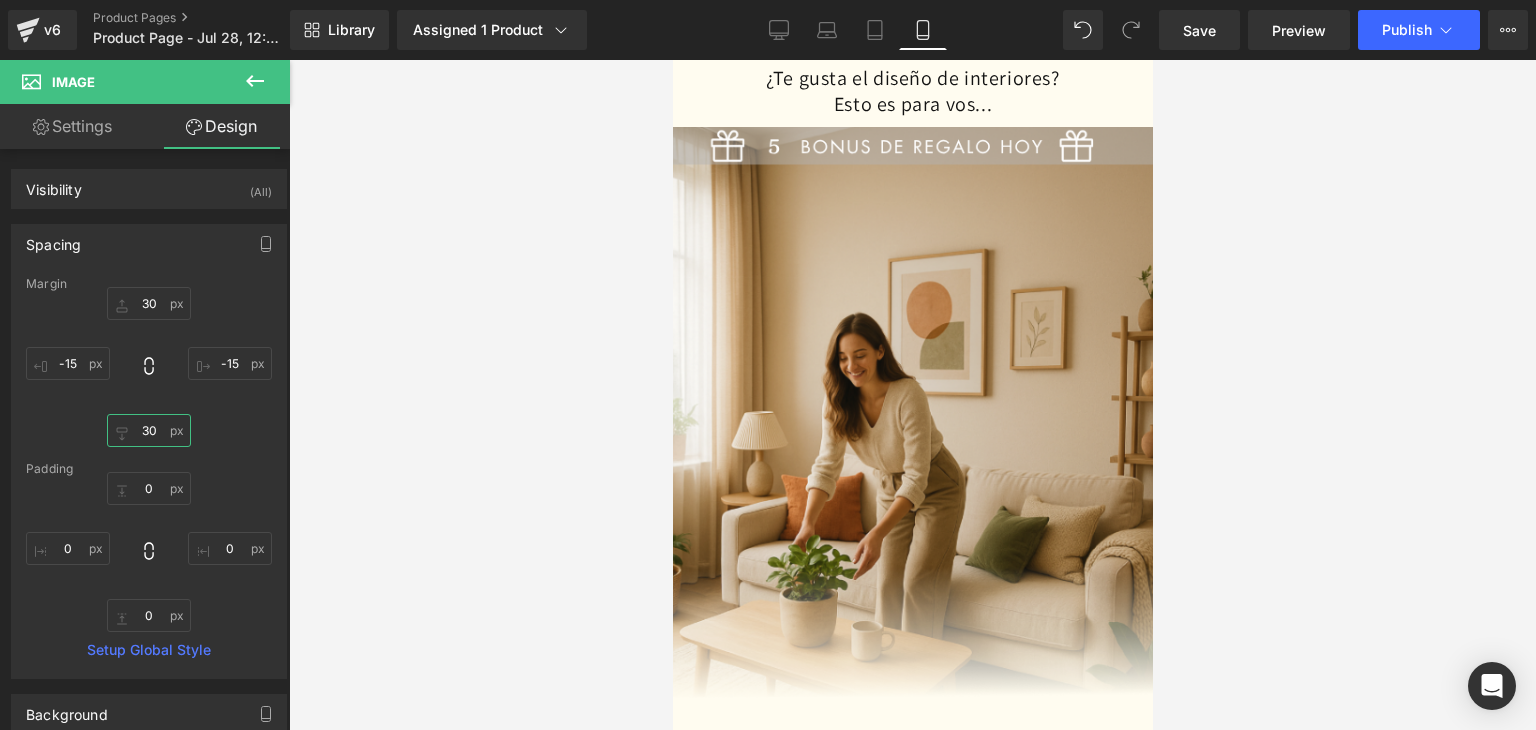 type on "3" 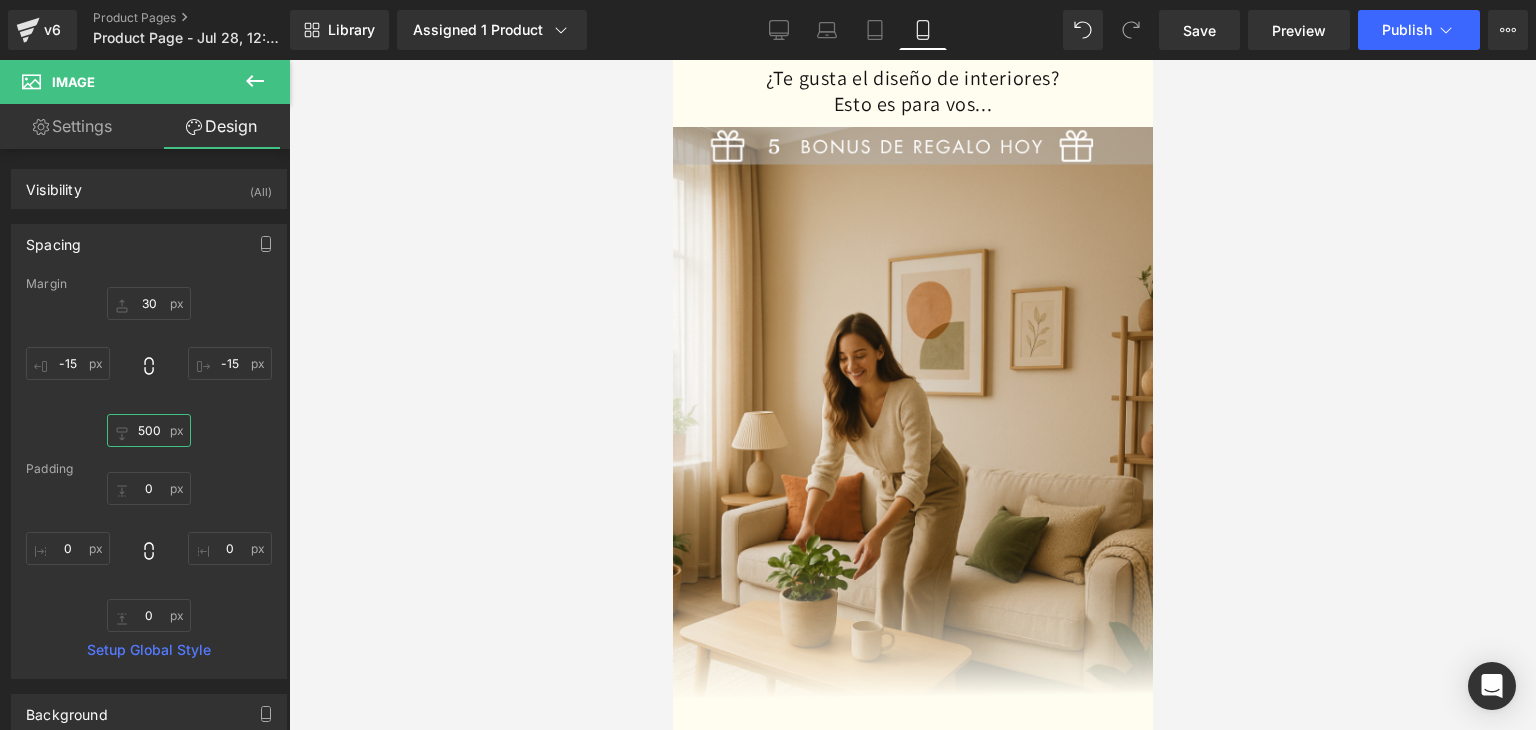 scroll, scrollTop: 0, scrollLeft: 0, axis: both 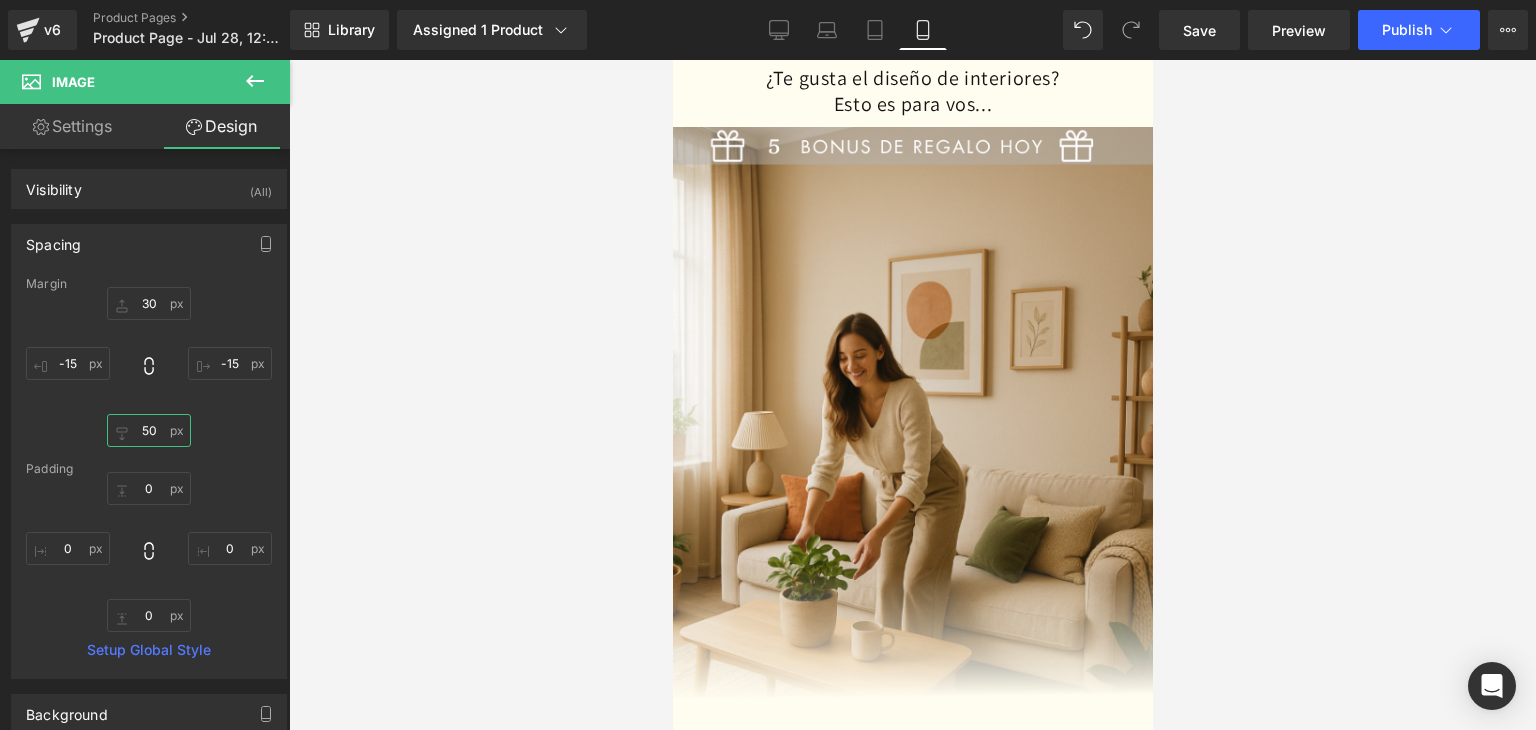 type on "5" 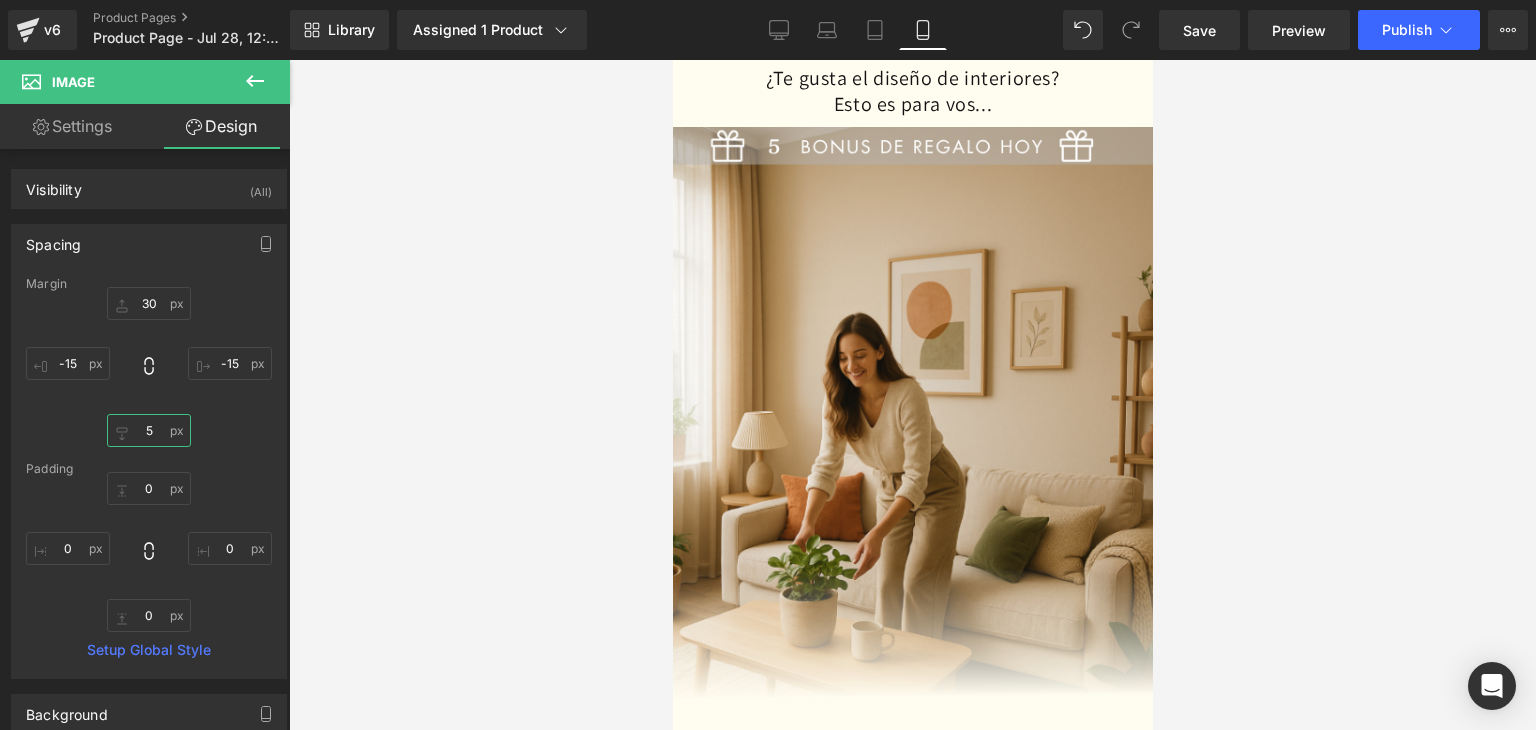 type 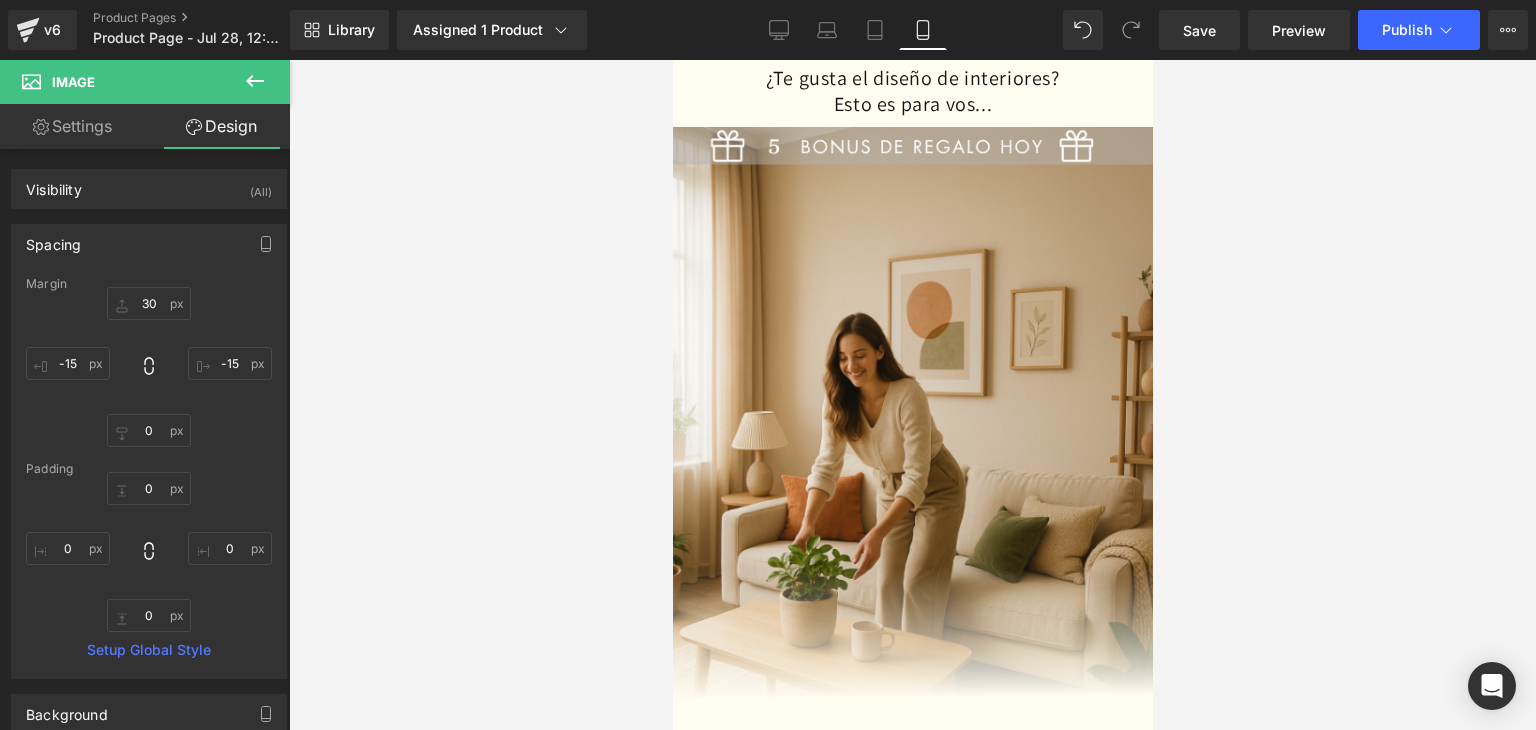 click at bounding box center [912, 395] 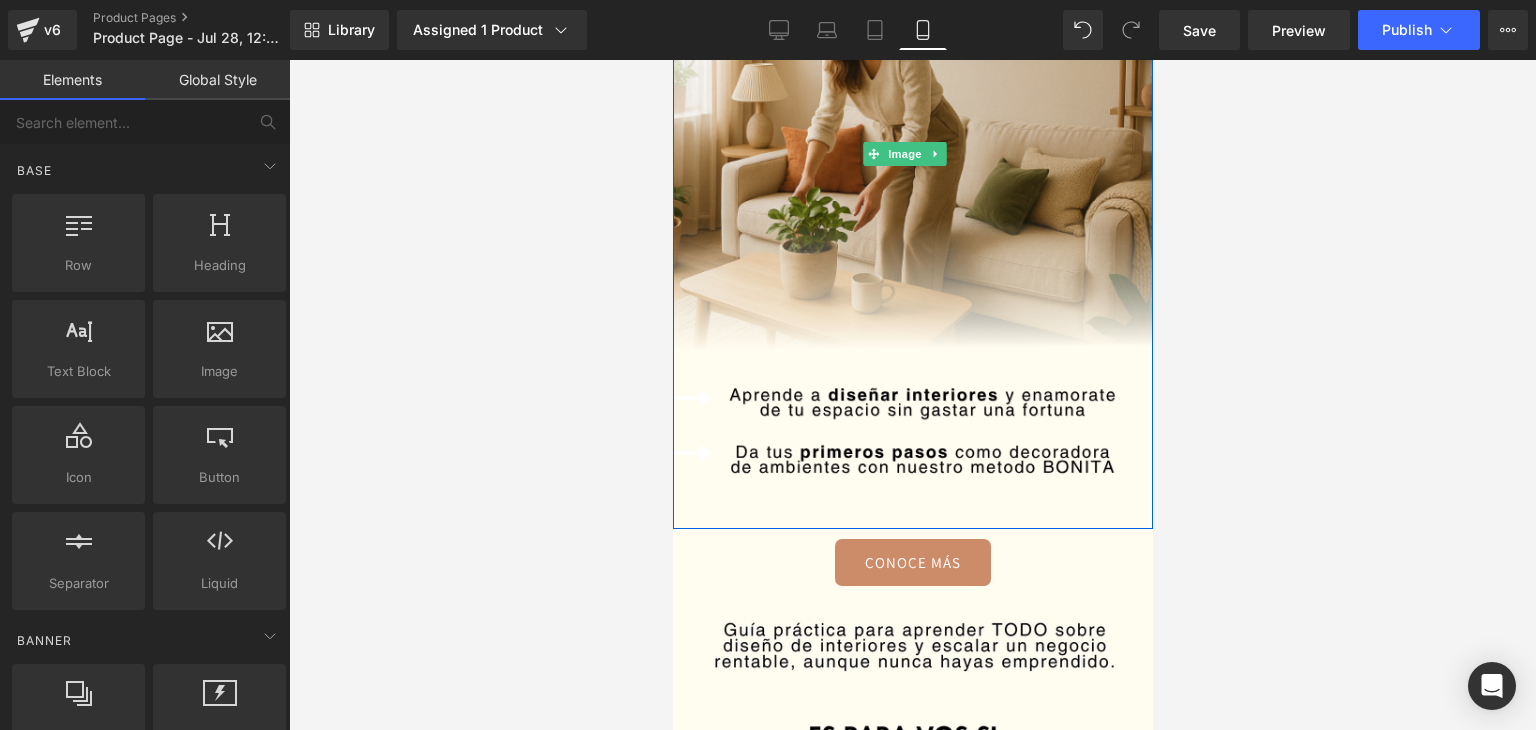 scroll, scrollTop: 400, scrollLeft: 0, axis: vertical 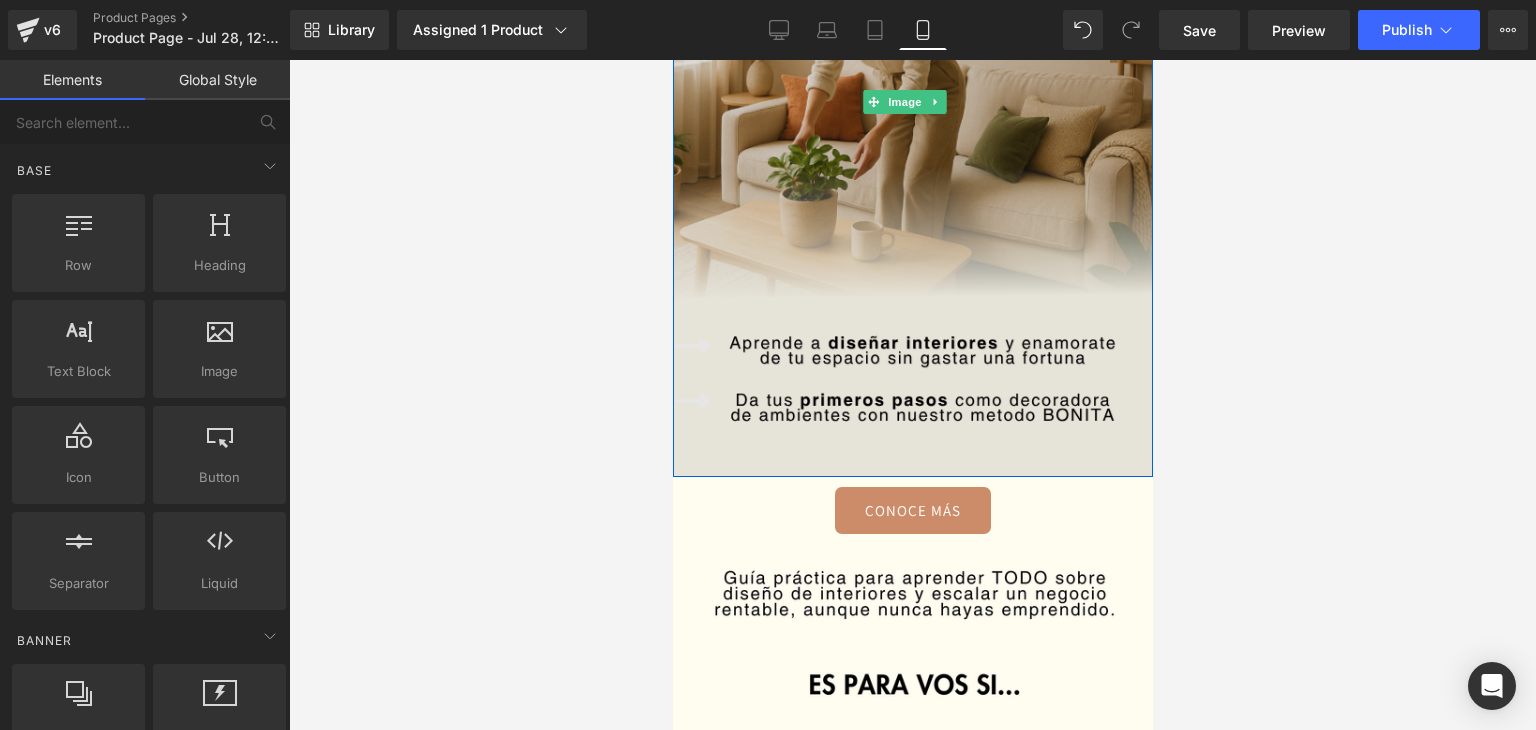 click at bounding box center (912, 102) 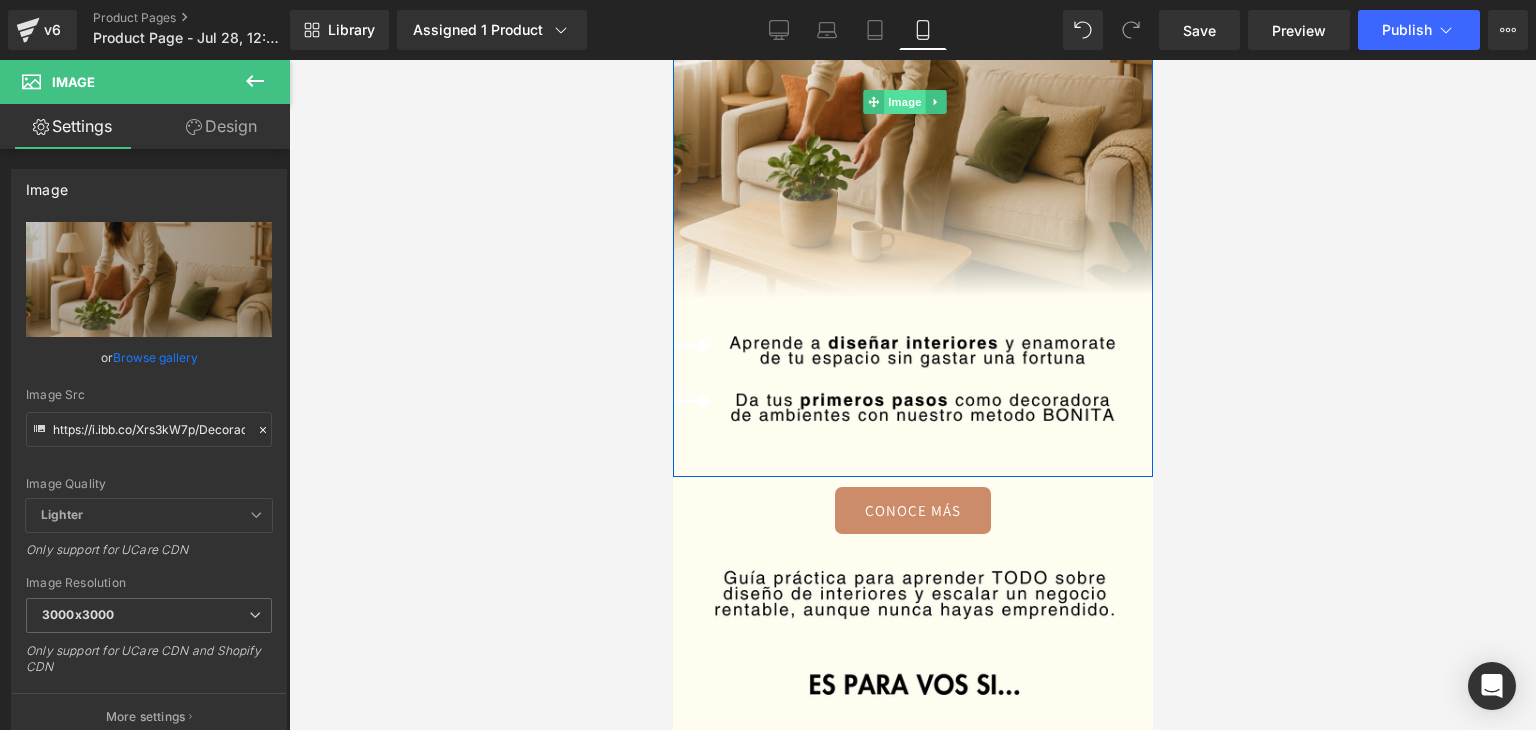 click on "Image" at bounding box center (905, 102) 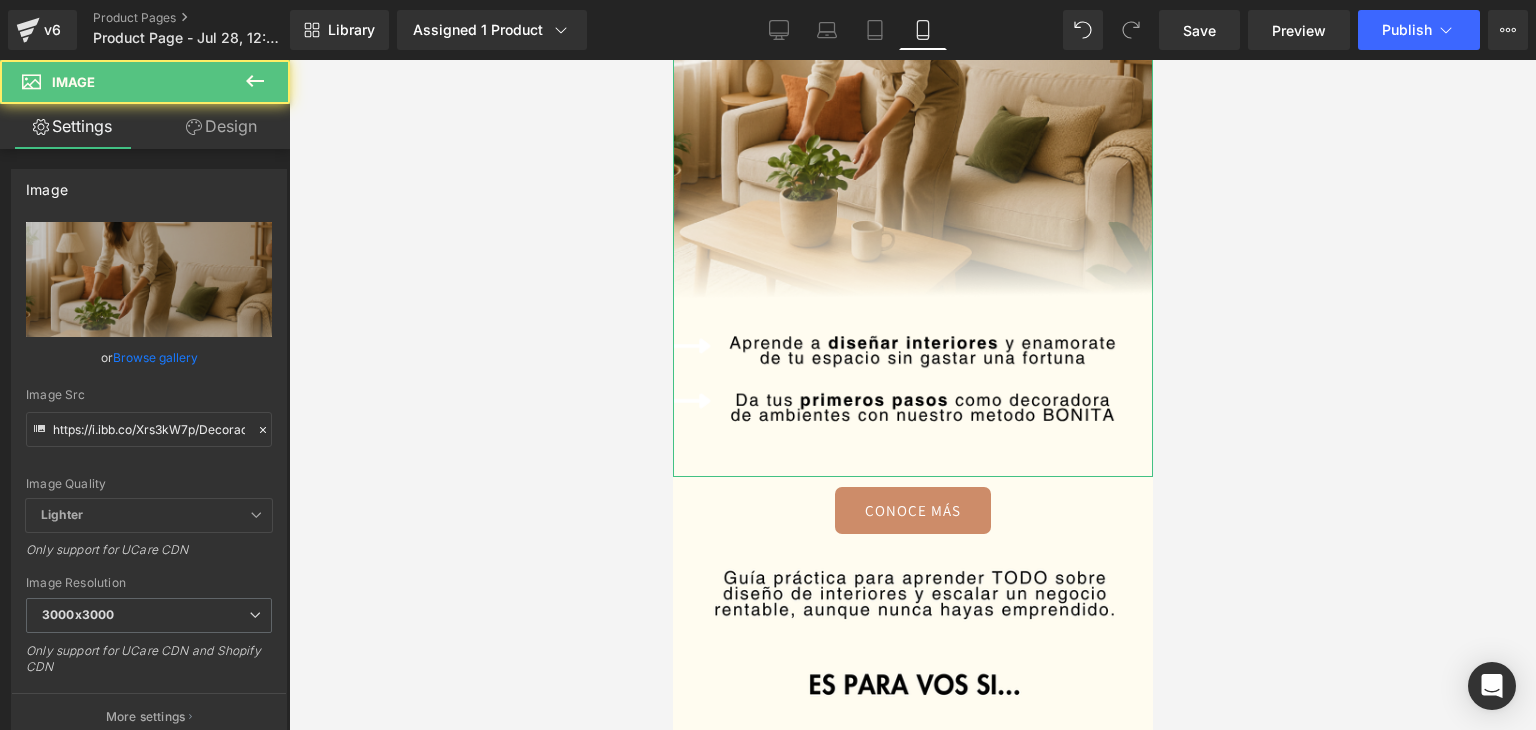 click on "Design" at bounding box center [221, 126] 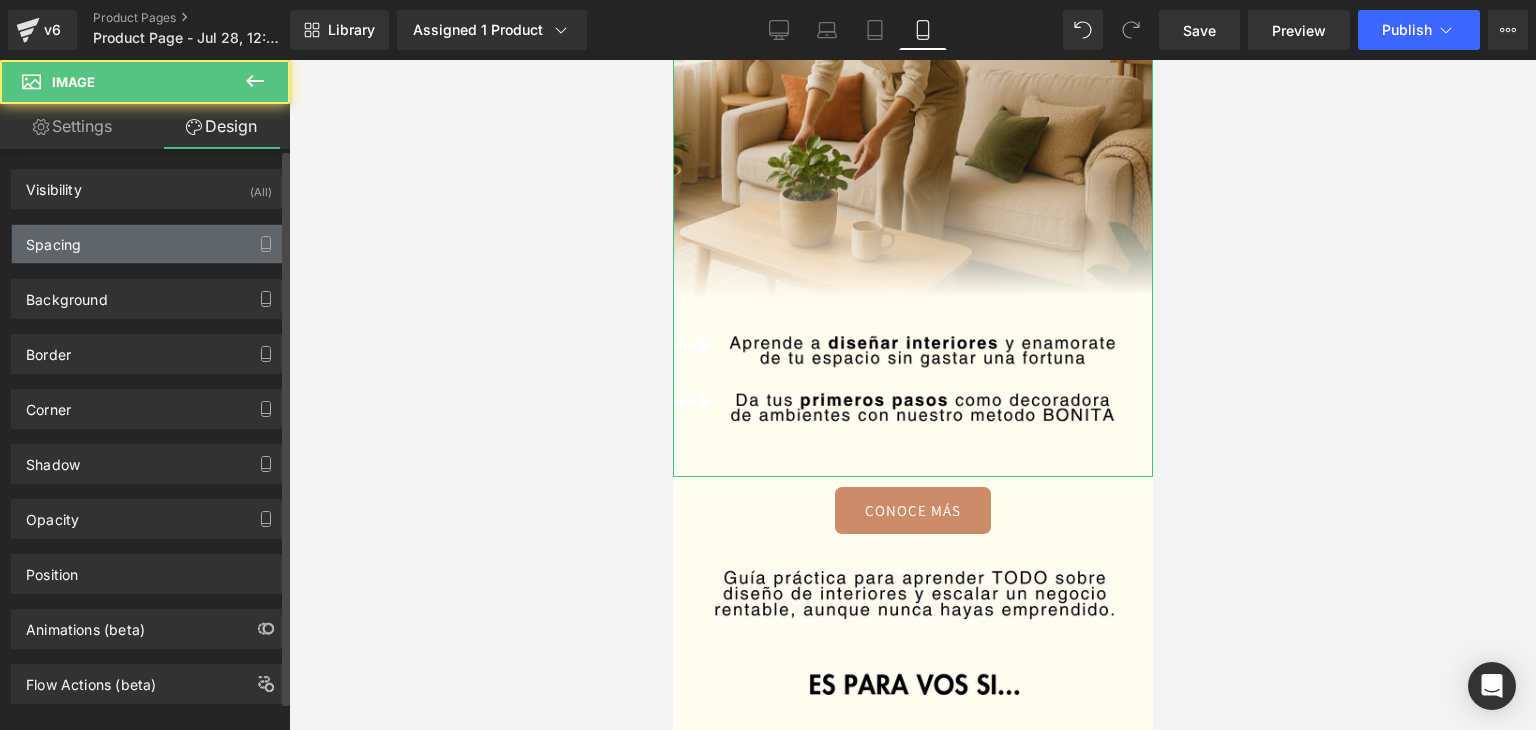 click on "Spacing" at bounding box center (53, 239) 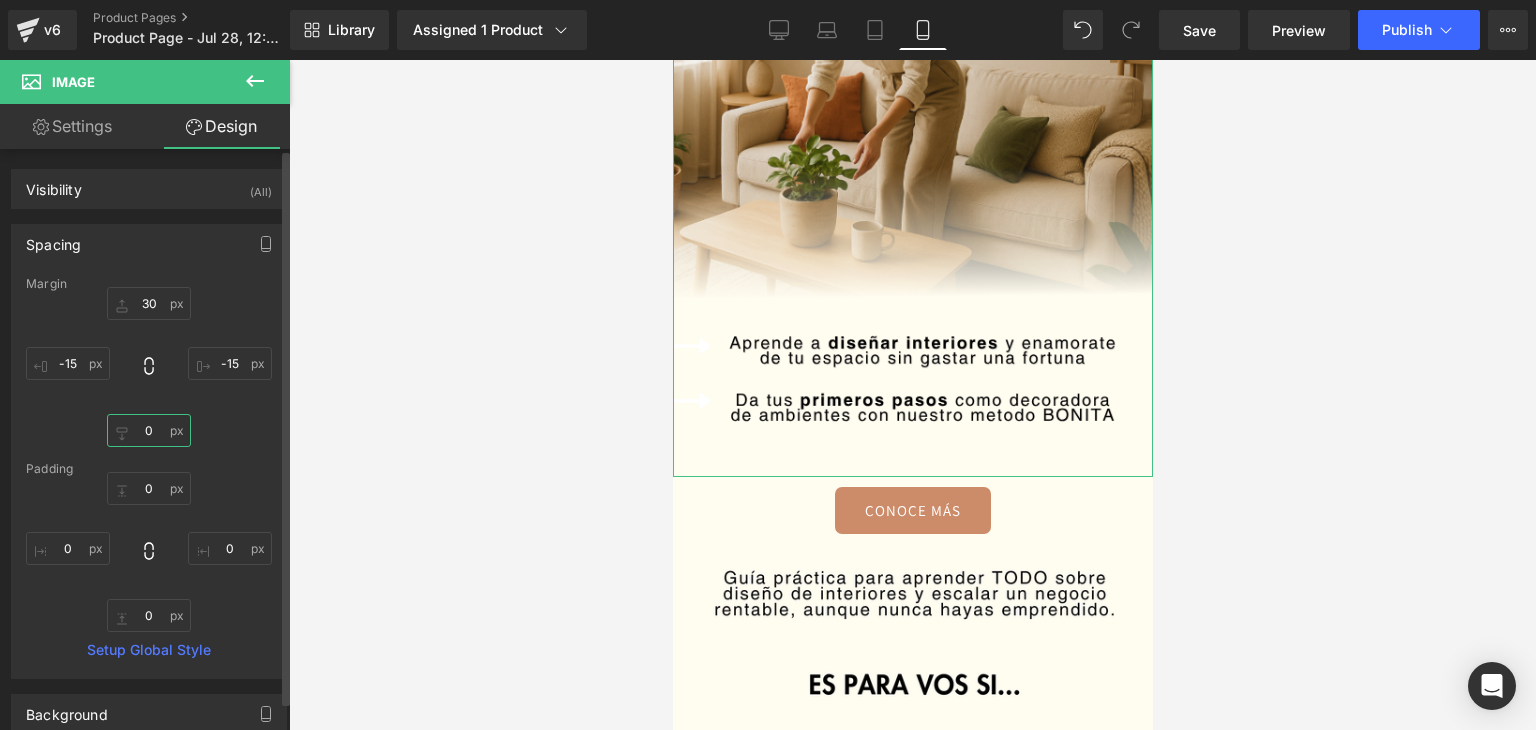click at bounding box center [149, 430] 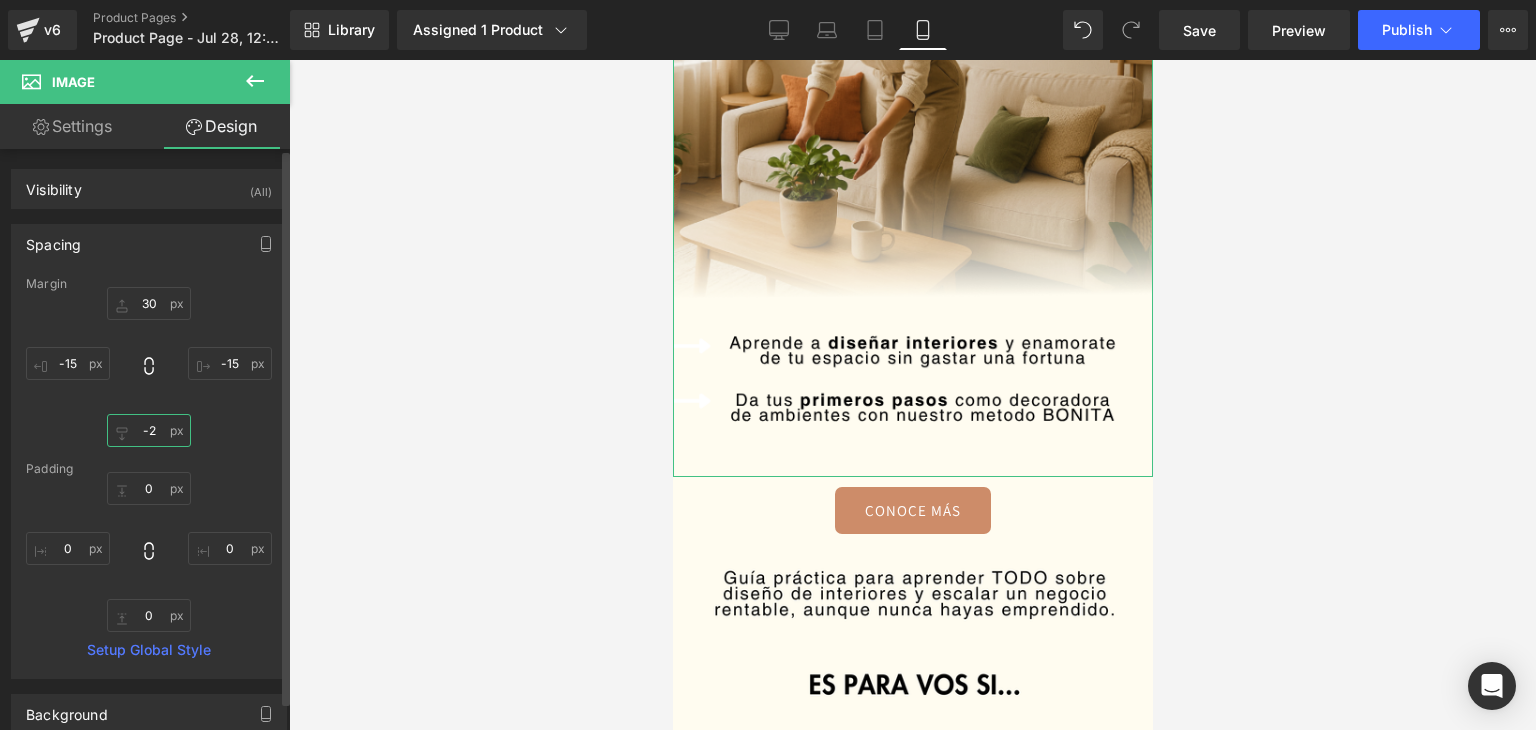 type on "-20" 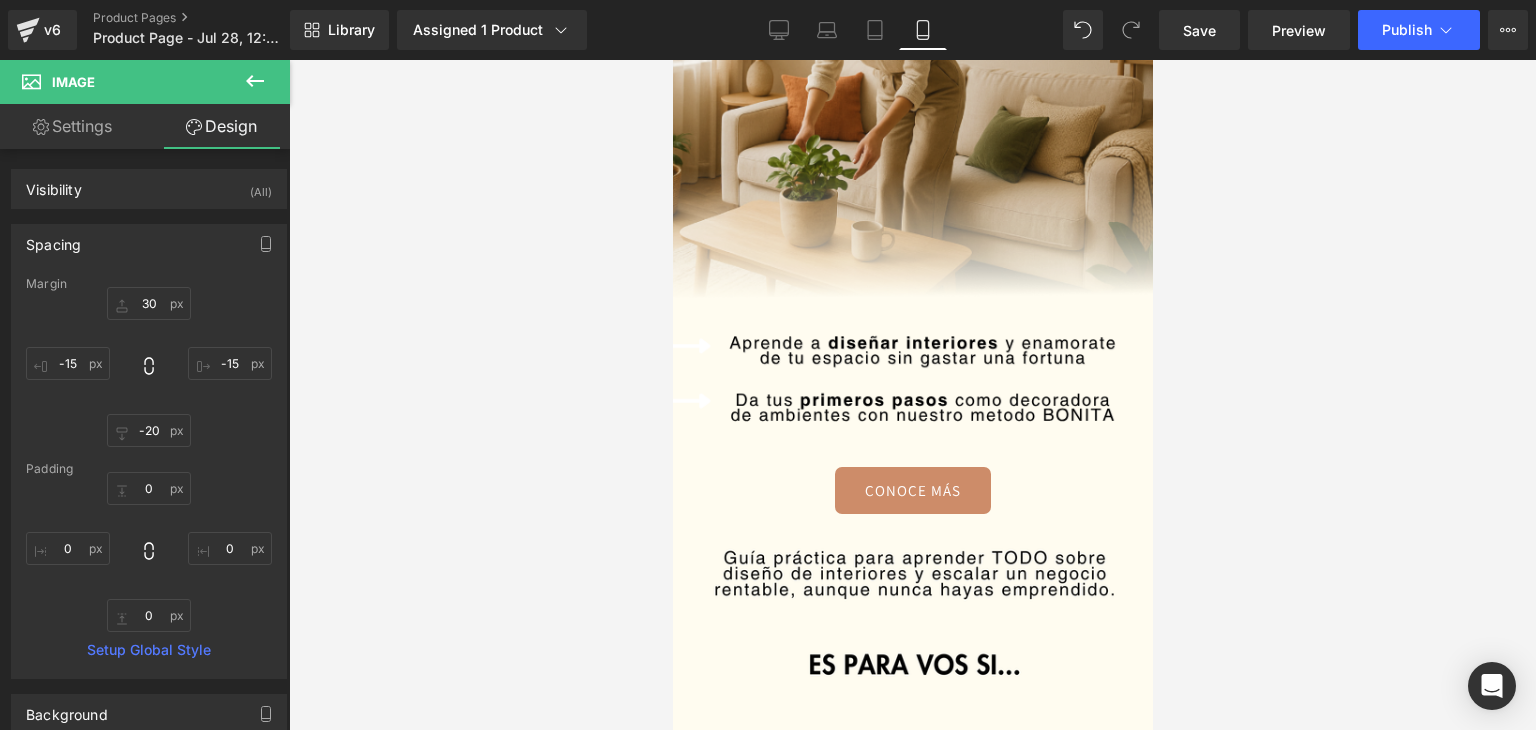 drag, startPoint x: 520, startPoint y: 398, endPoint x: 498, endPoint y: 401, distance: 22.203604 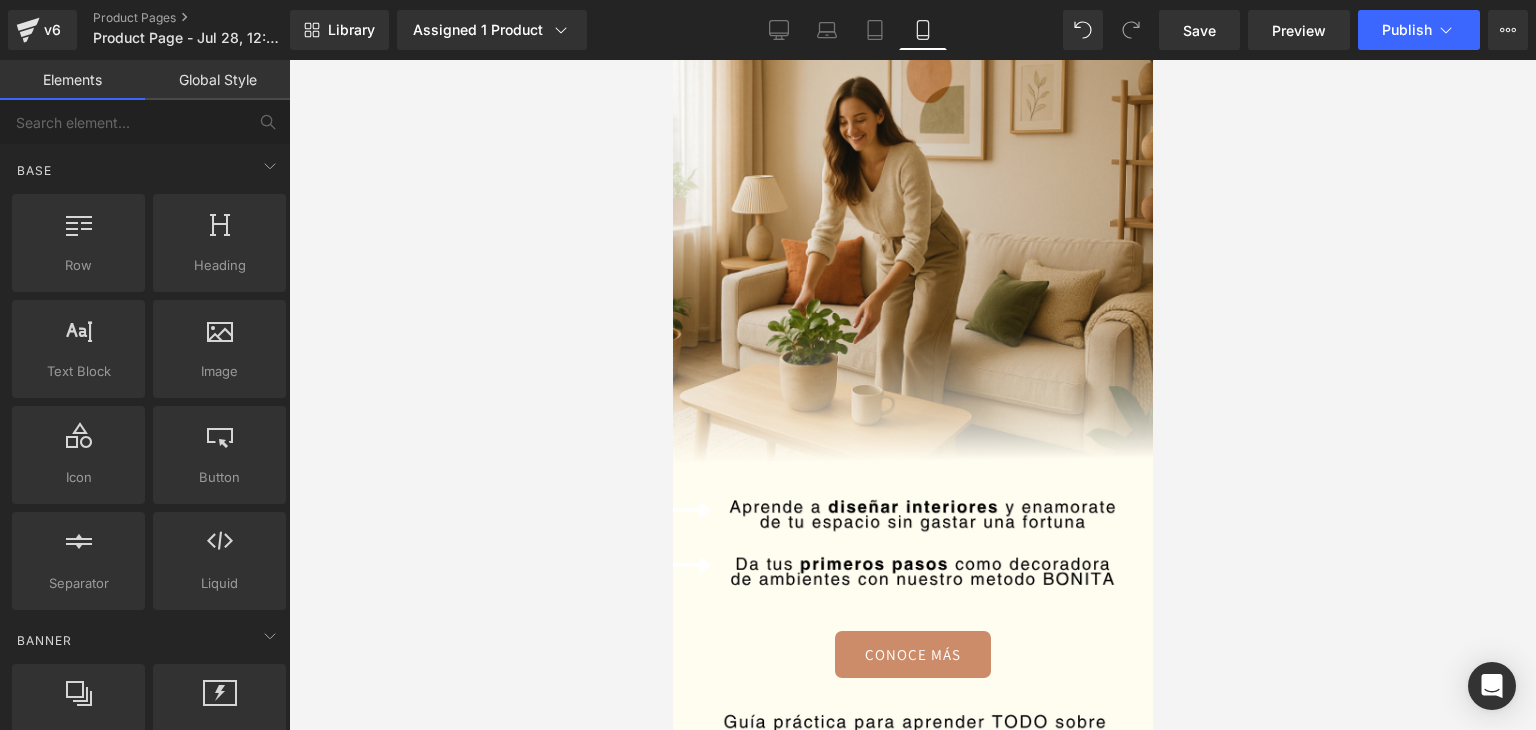 scroll, scrollTop: 0, scrollLeft: 0, axis: both 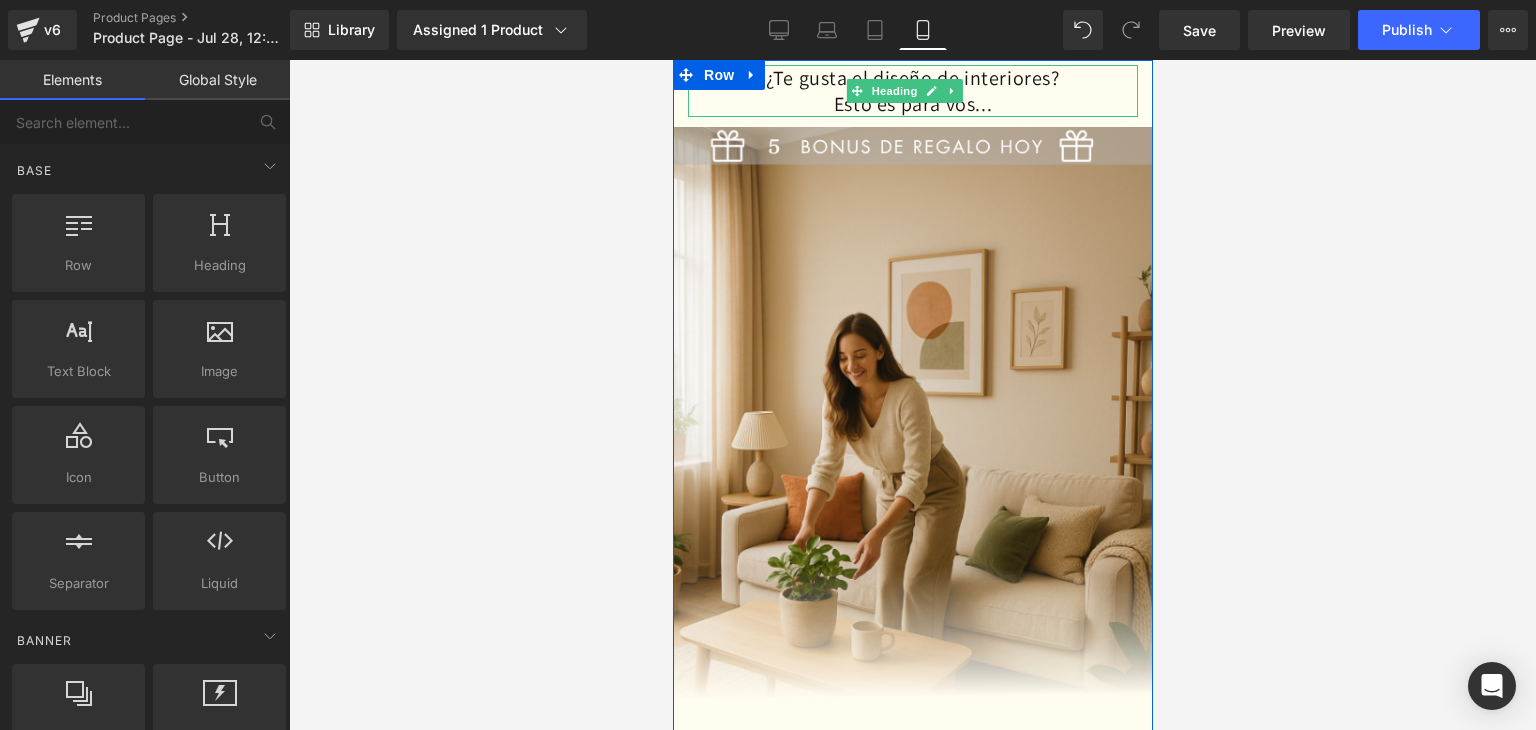 click on "¿Te gusta el diseño de interiores? Esto es para vos..." at bounding box center [912, 91] 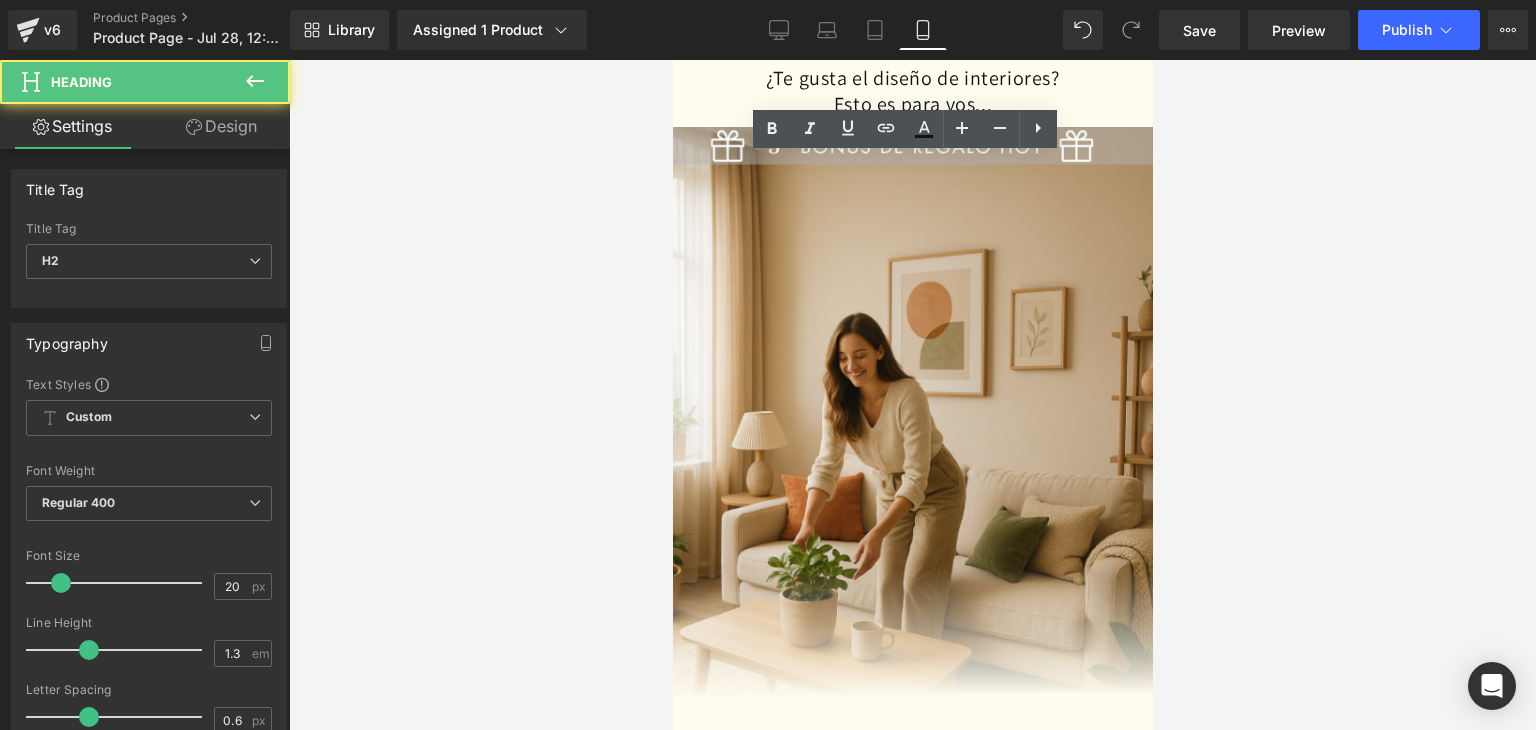 click at bounding box center (912, 395) 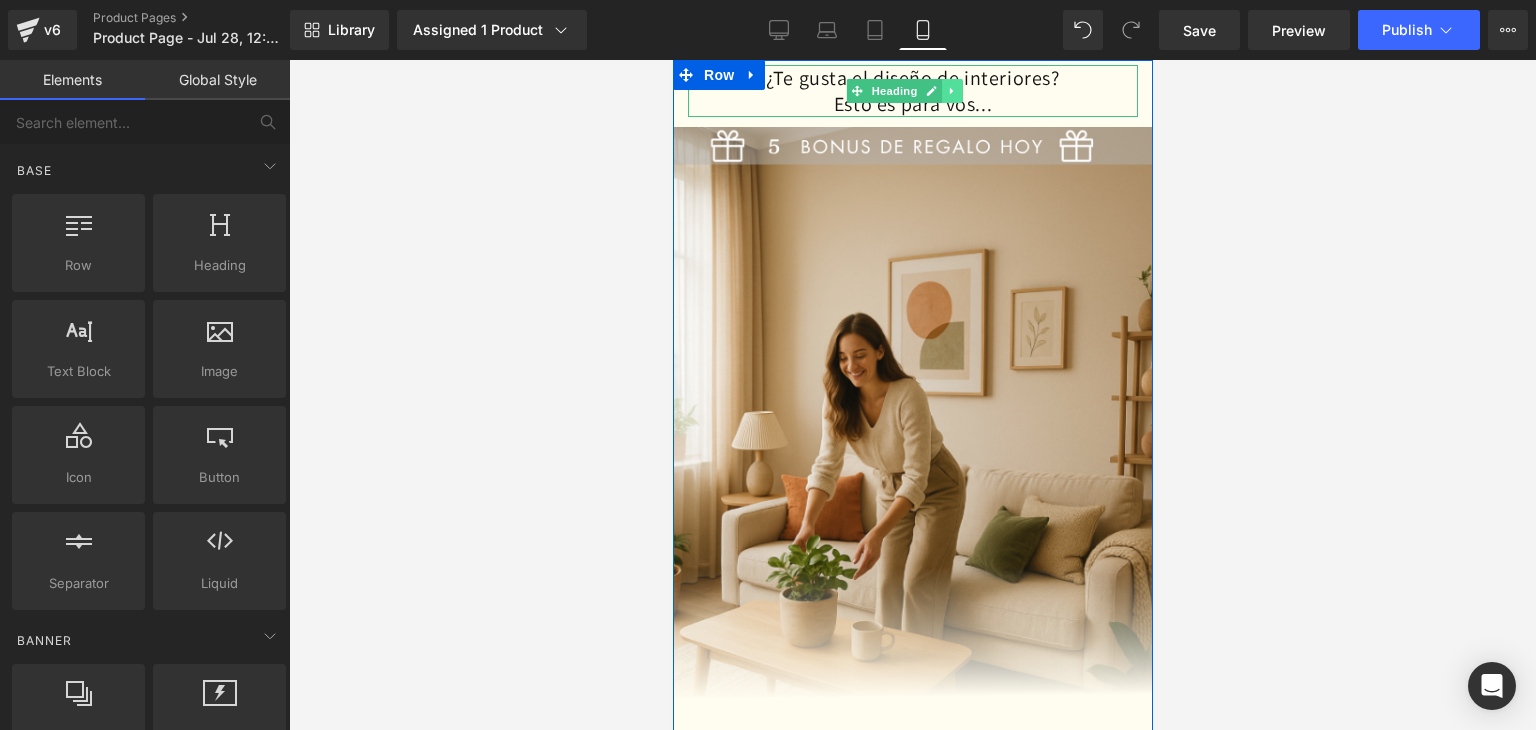 click 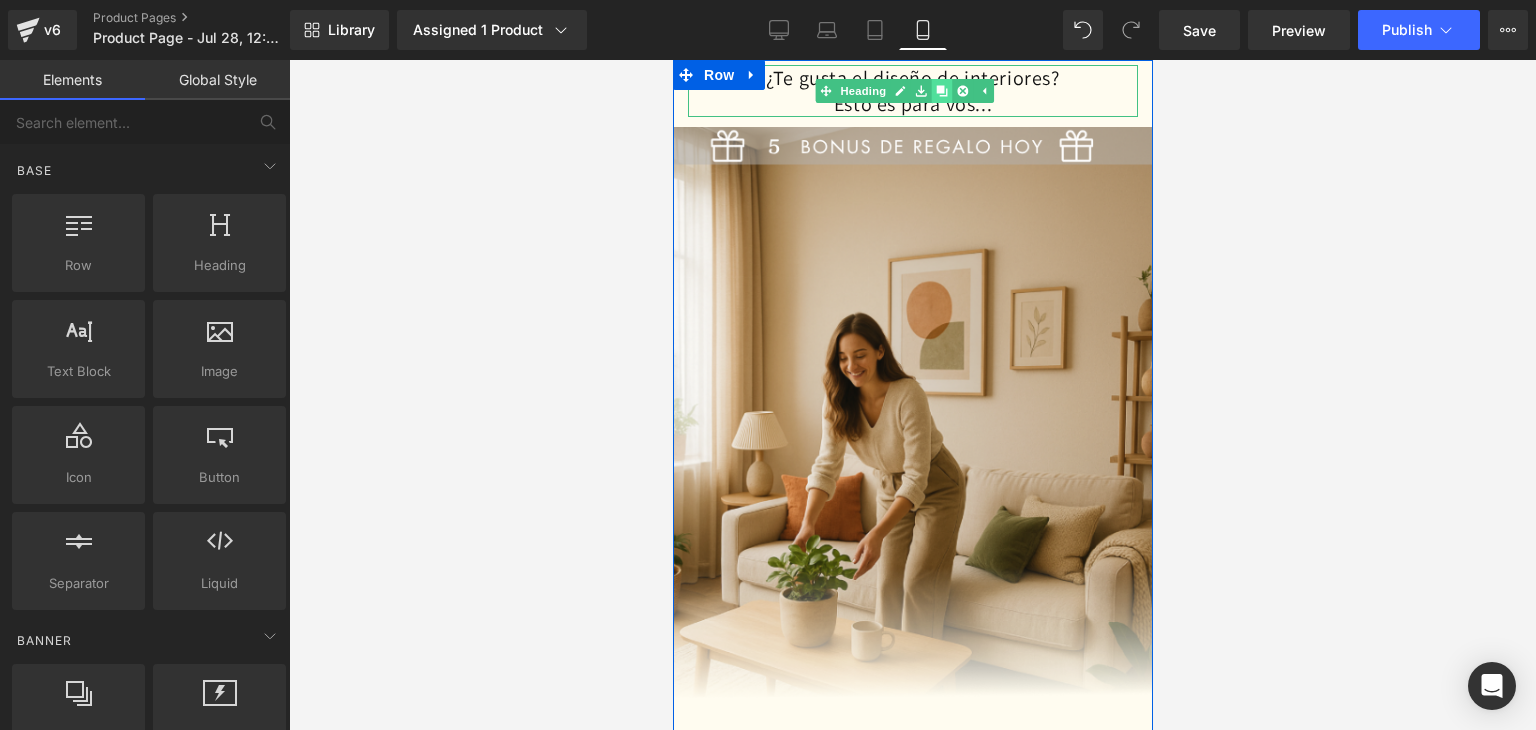 click 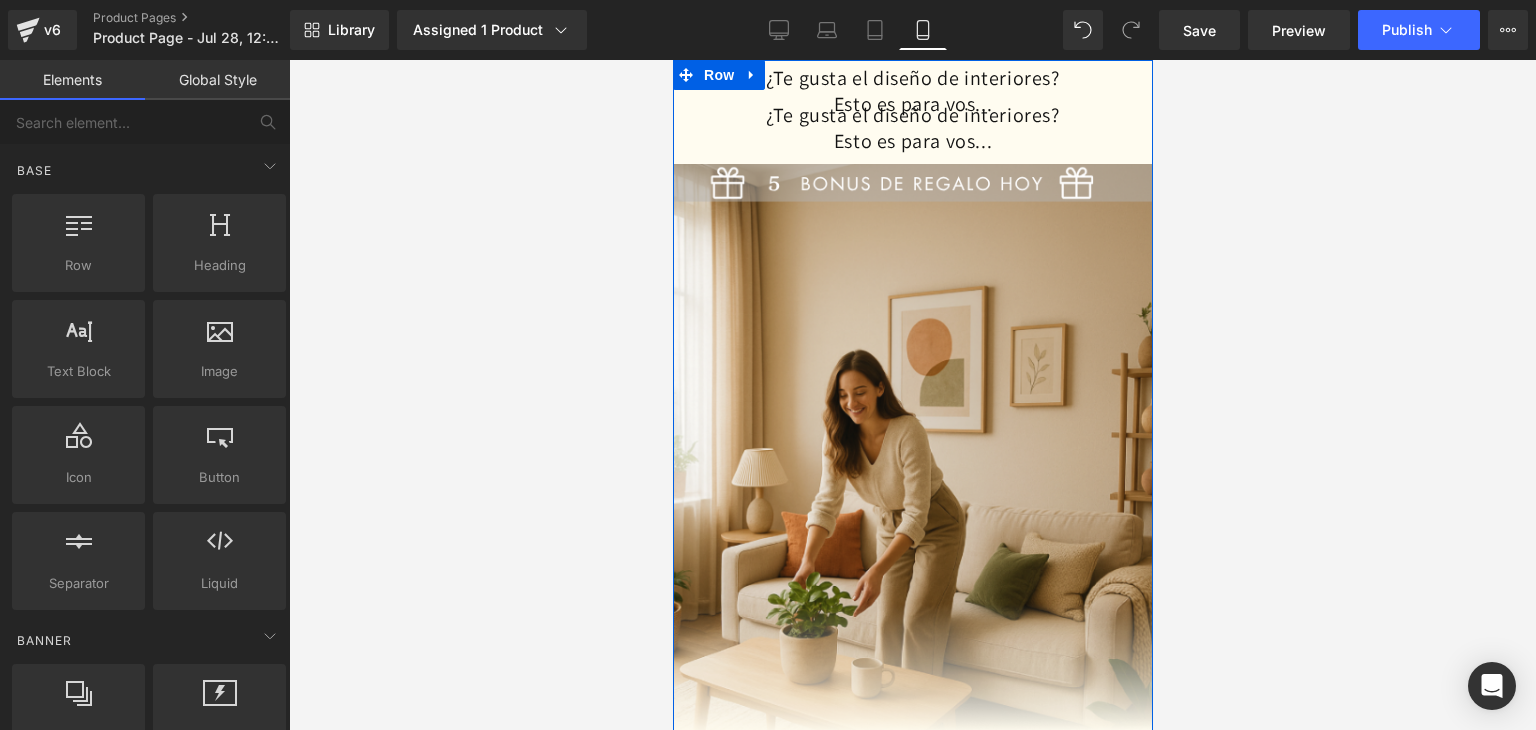 click at bounding box center (672, 60) 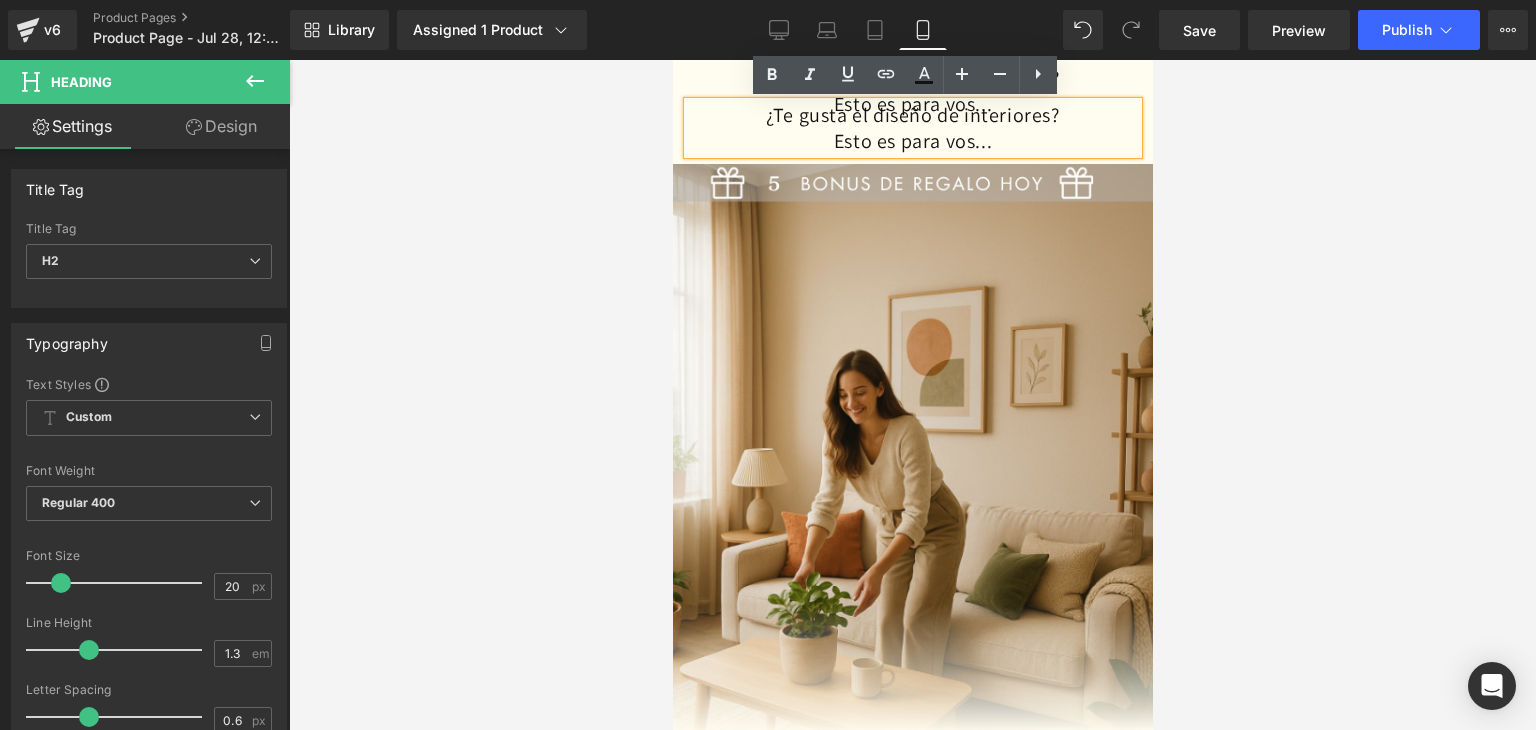 click at bounding box center (912, 395) 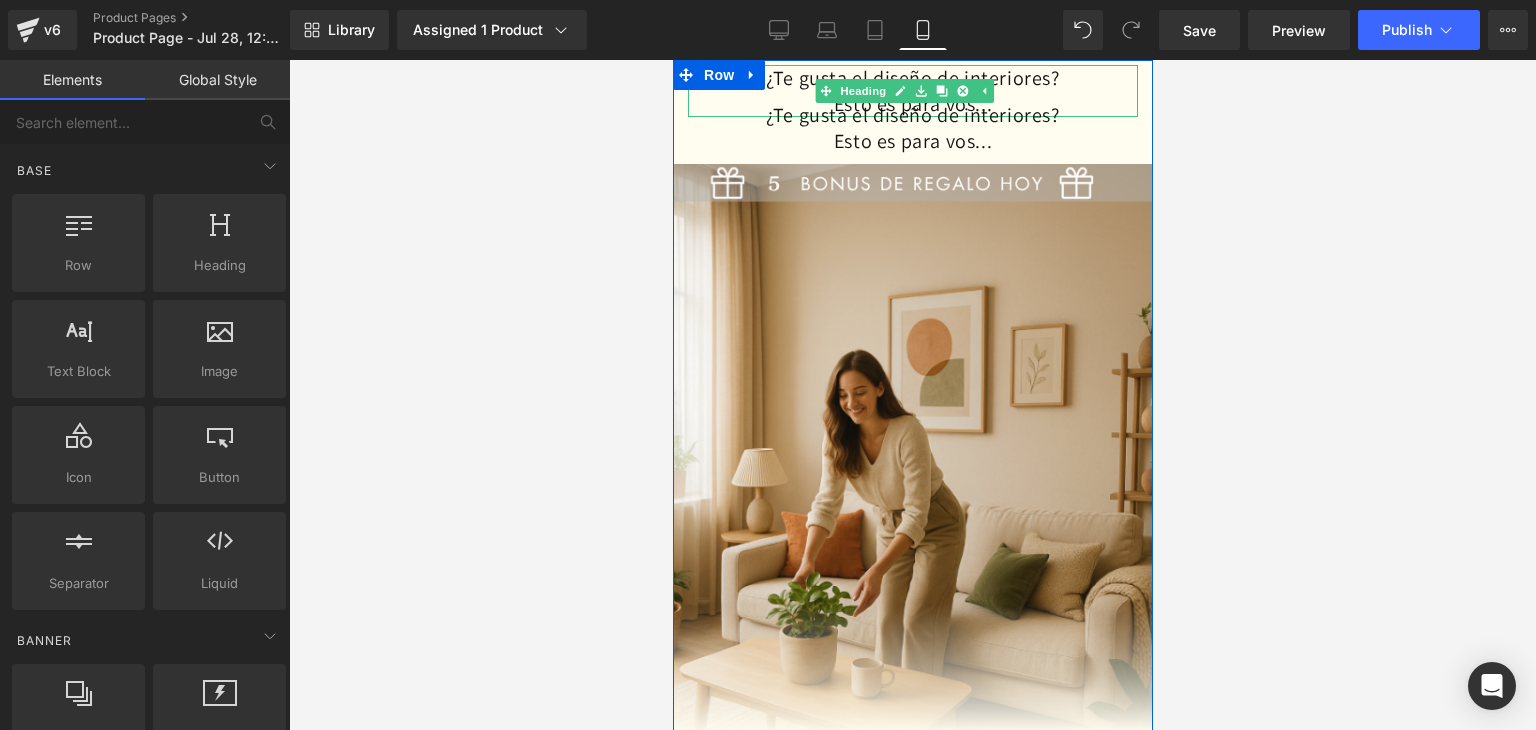 click at bounding box center [983, 91] 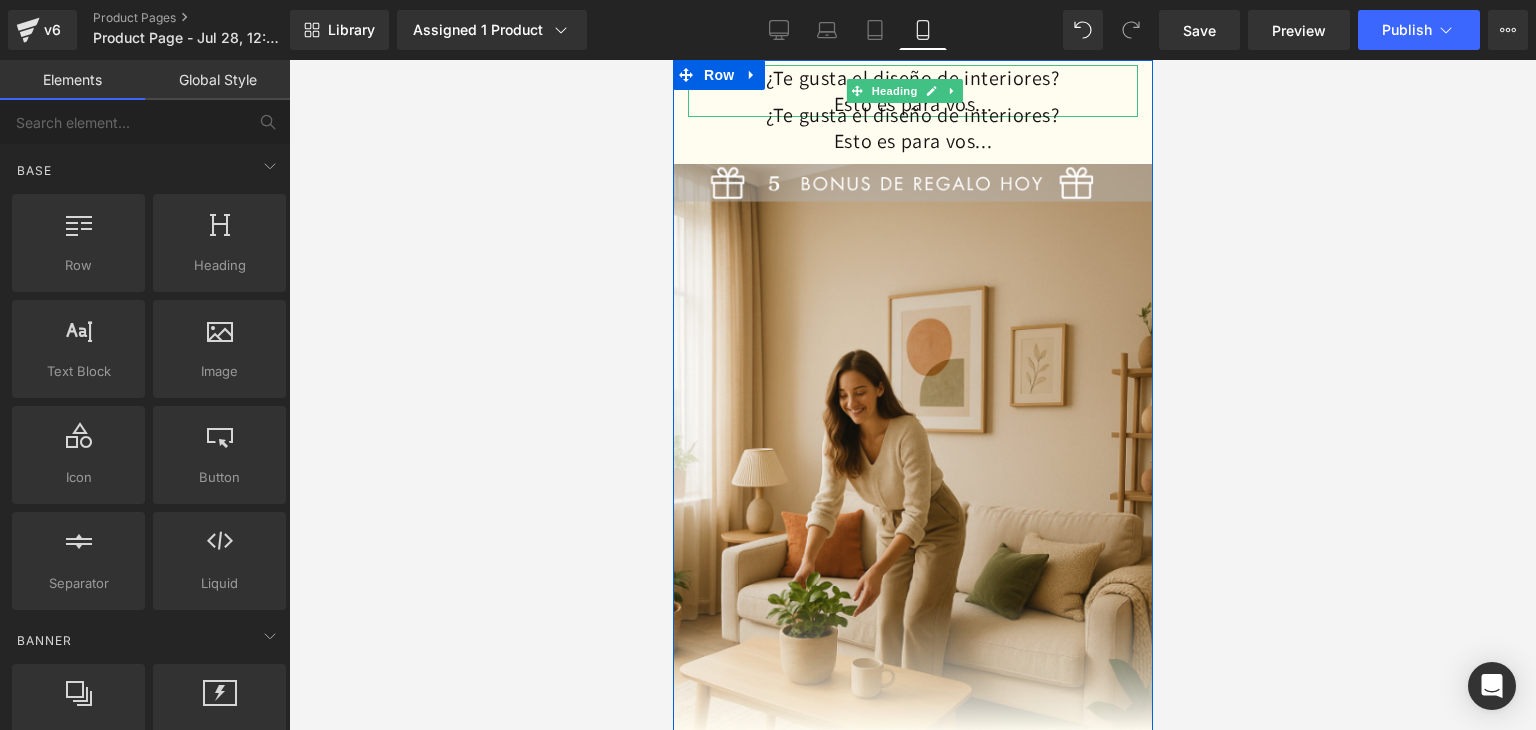 click on "¿Te gusta el diseño de interiores? Esto es para vos..." at bounding box center (912, 91) 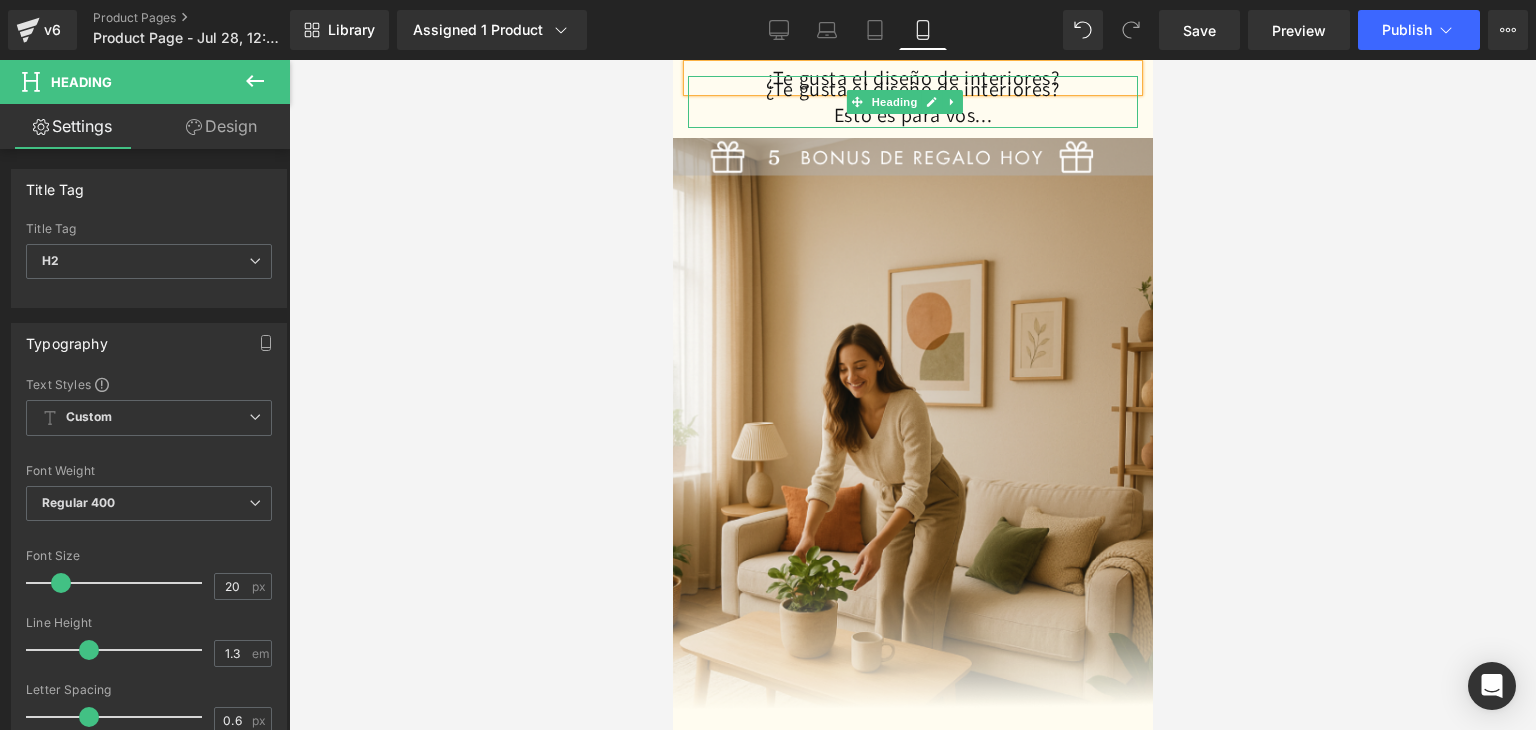 click on "¿Te gusta el diseño de interiores? Esto es para vos..." at bounding box center [912, 102] 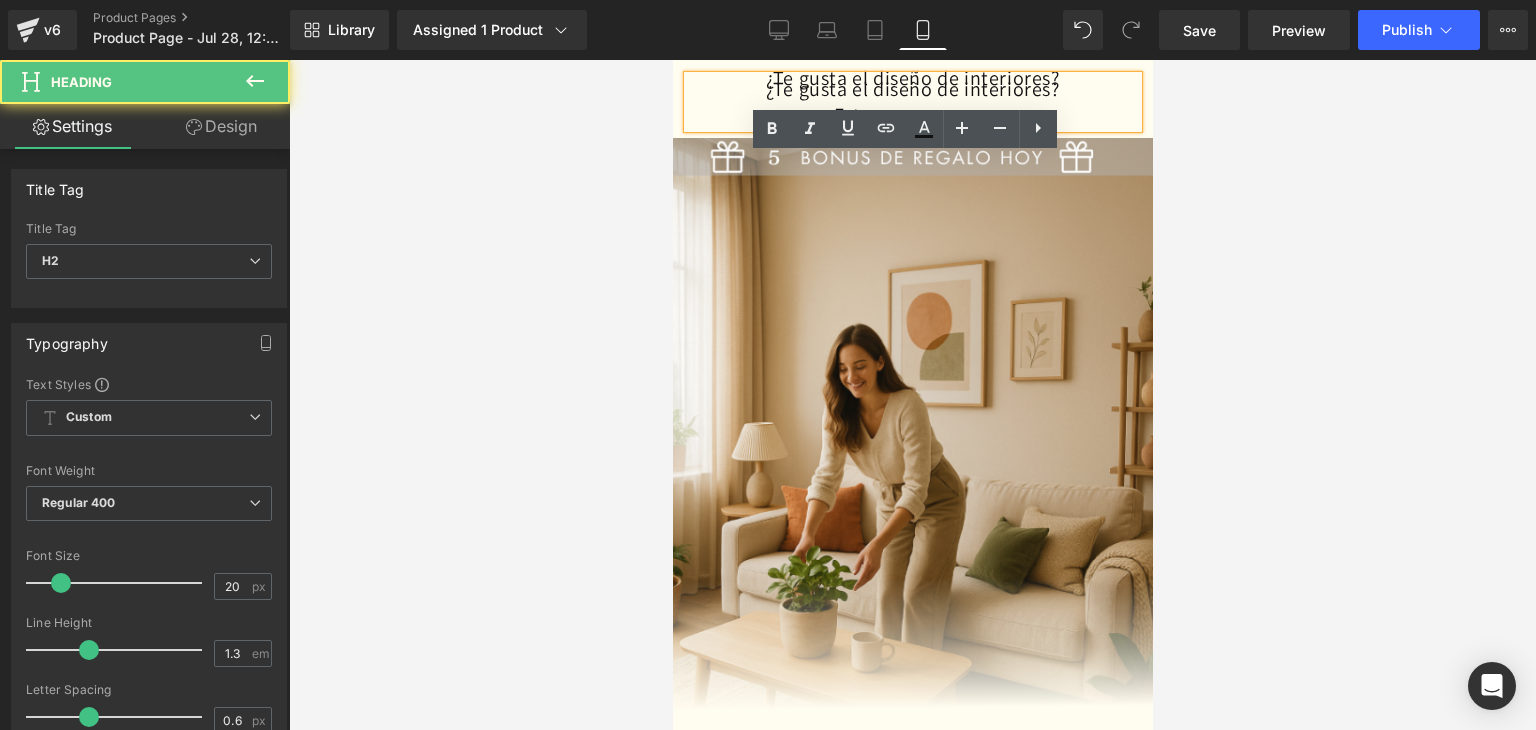 type 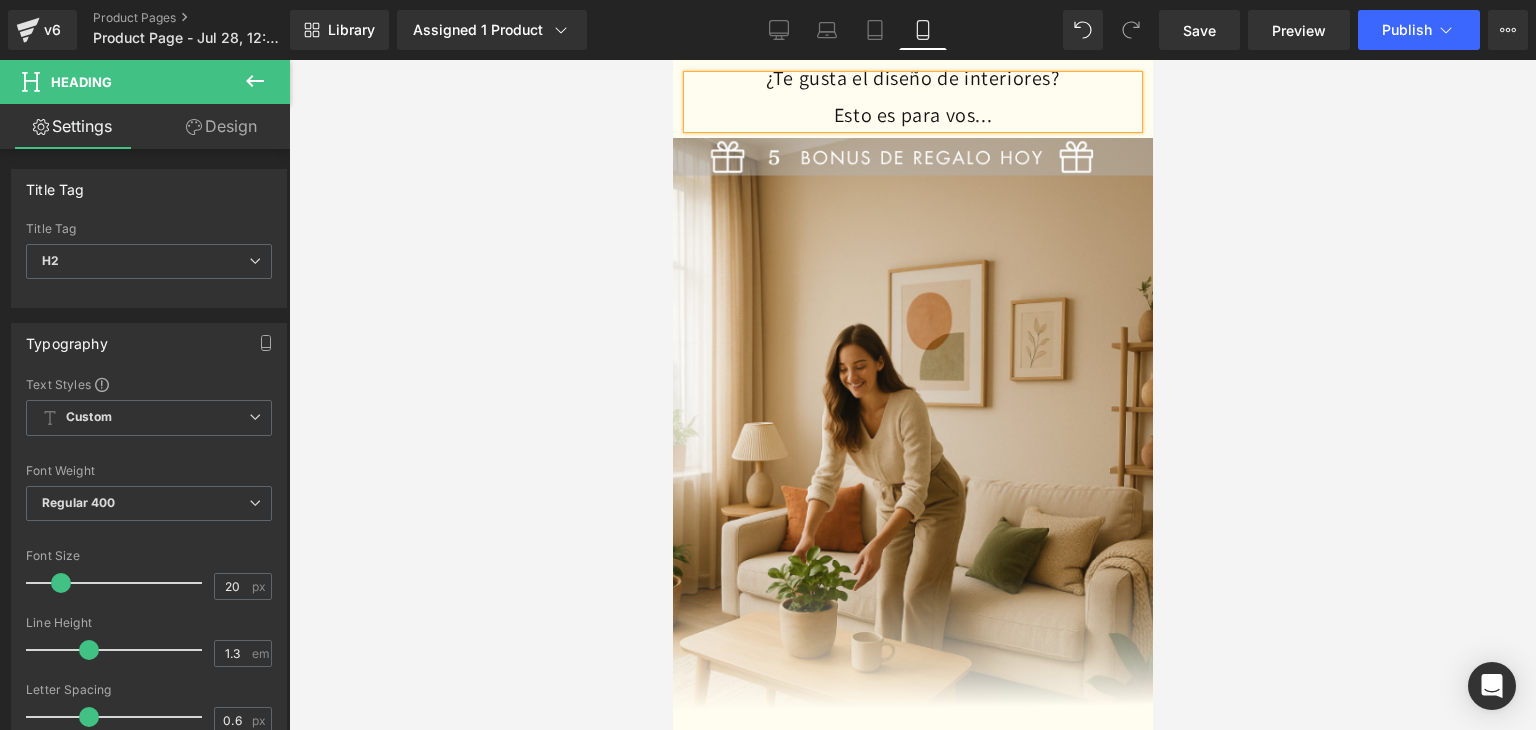 drag, startPoint x: 816, startPoint y: 108, endPoint x: 1544, endPoint y: 182, distance: 731.75134 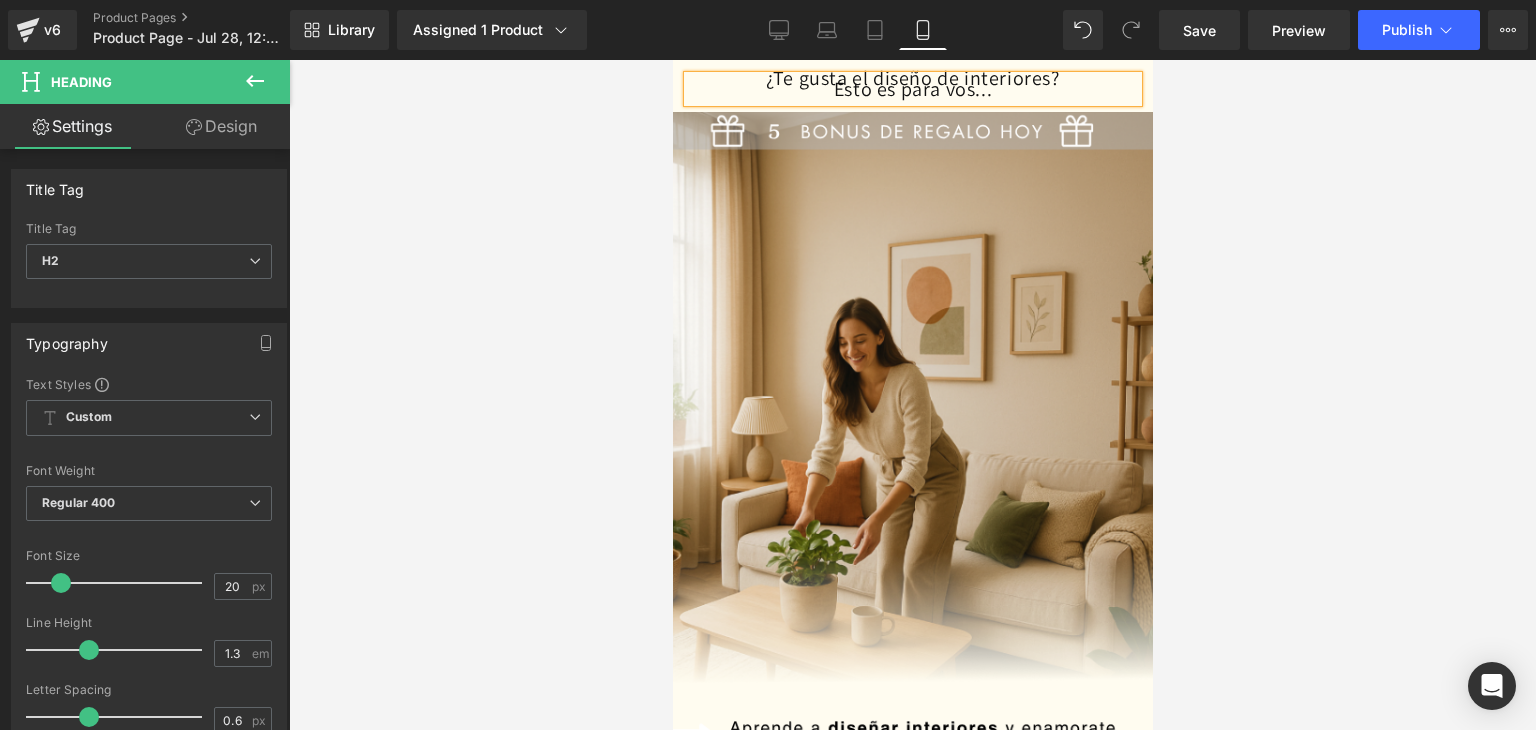click at bounding box center [912, 395] 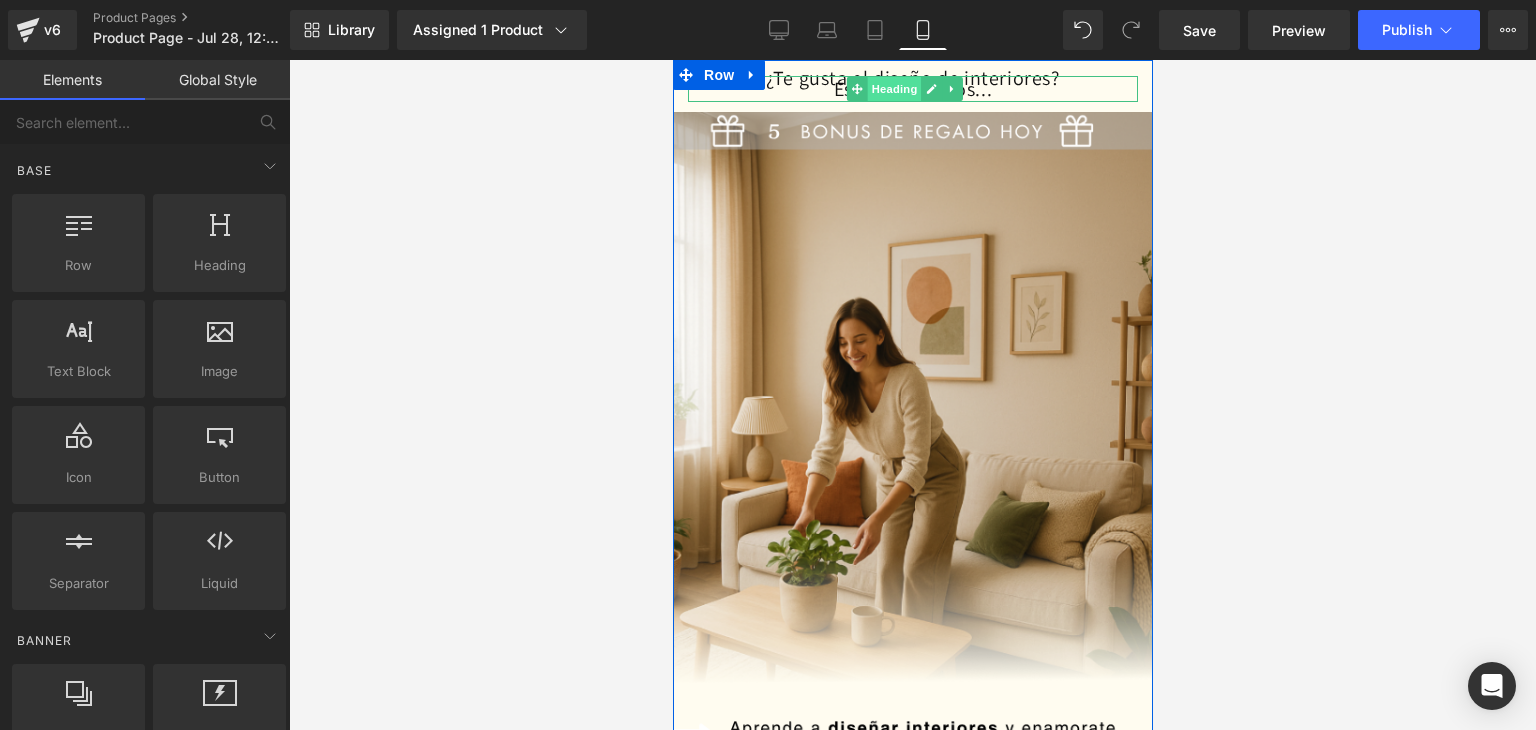 click on "Heading" at bounding box center (894, 89) 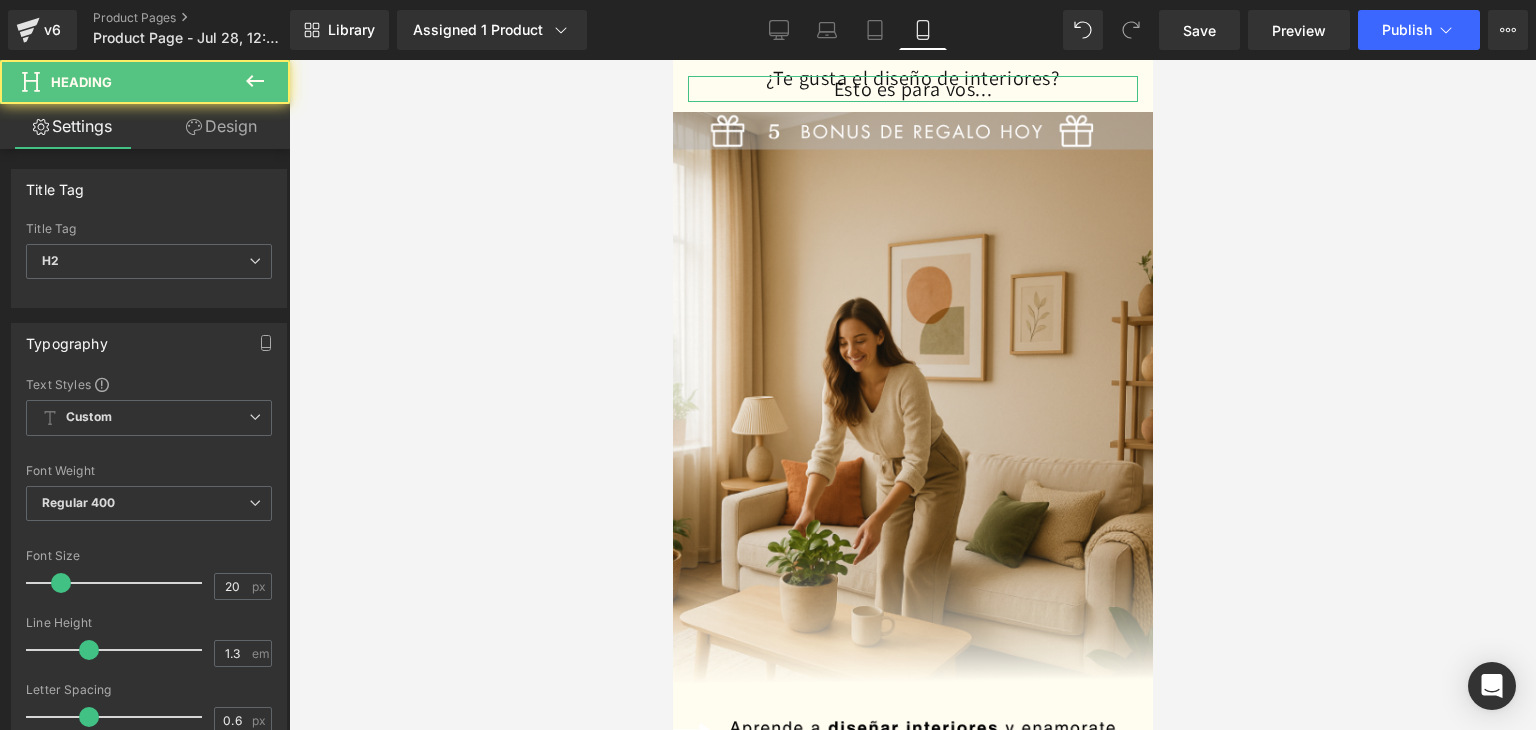 click on "Design" at bounding box center (221, 126) 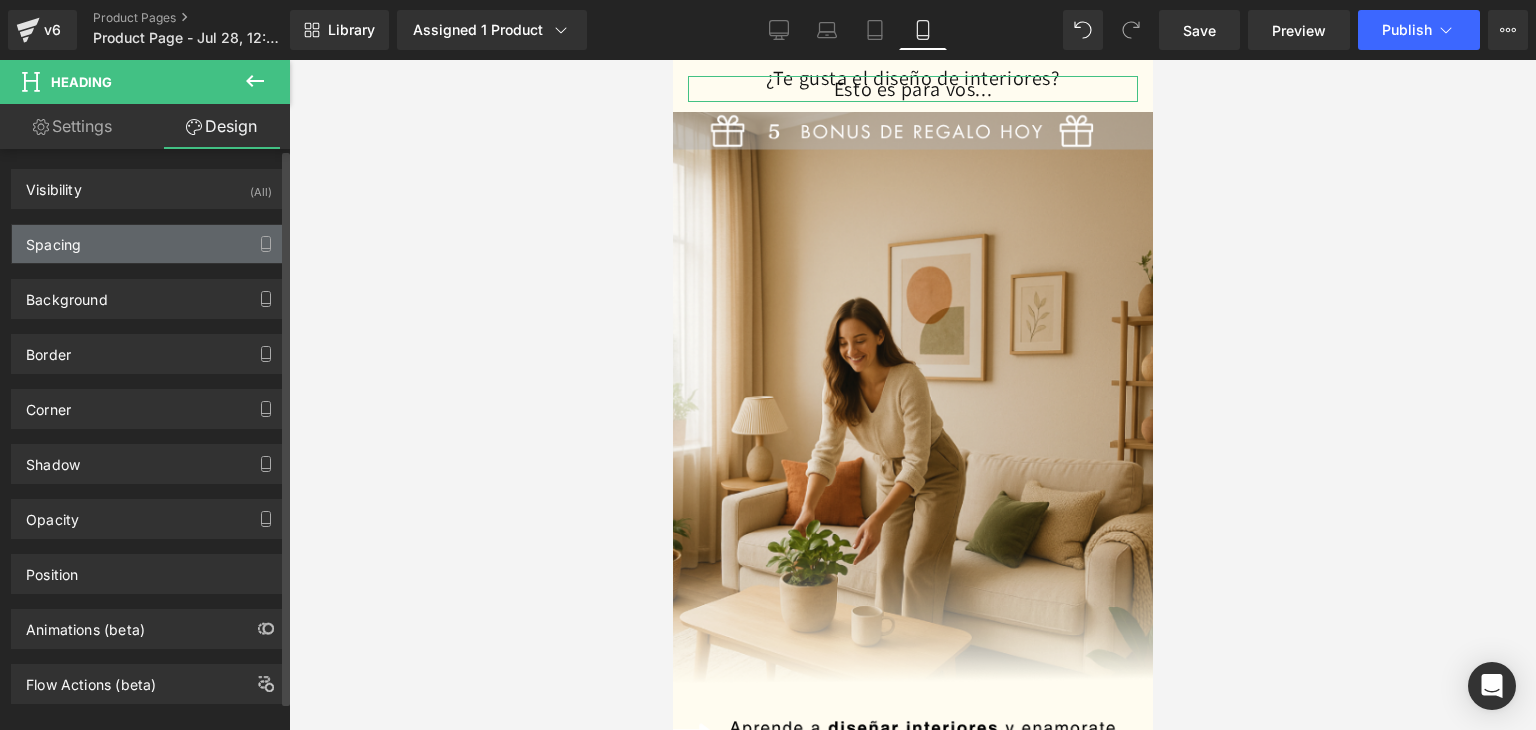 click on "Spacing" at bounding box center (149, 244) 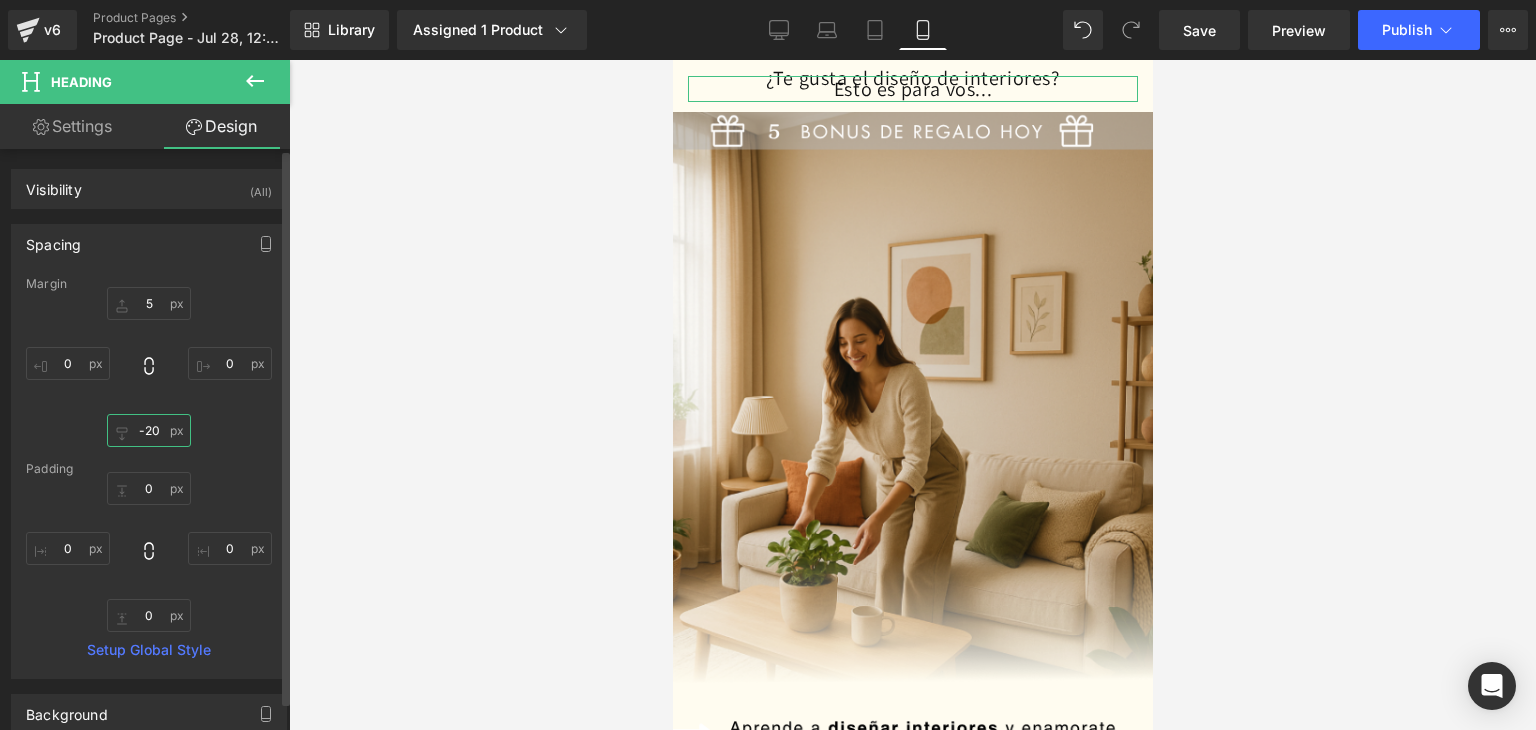 click on "-20" at bounding box center (149, 430) 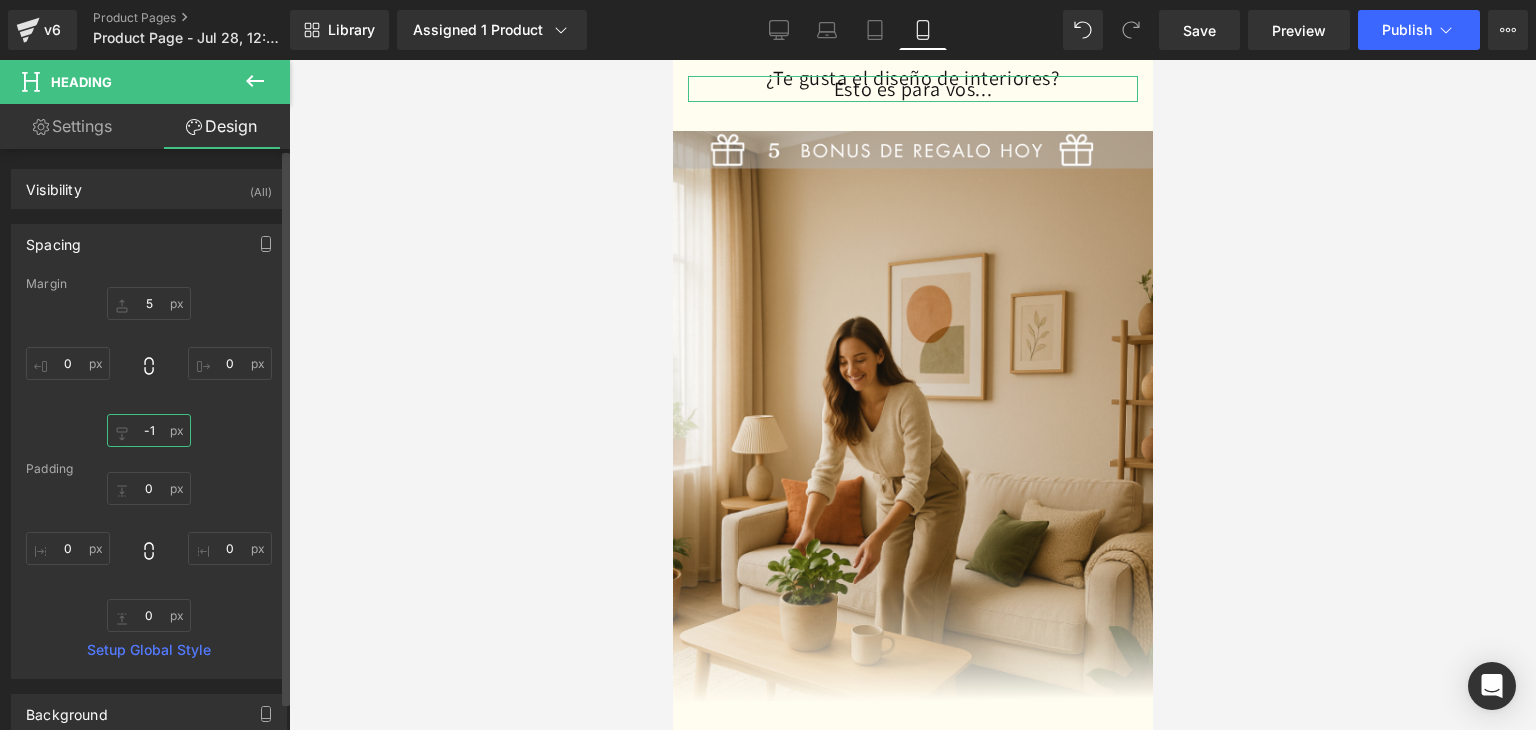 type on "-10" 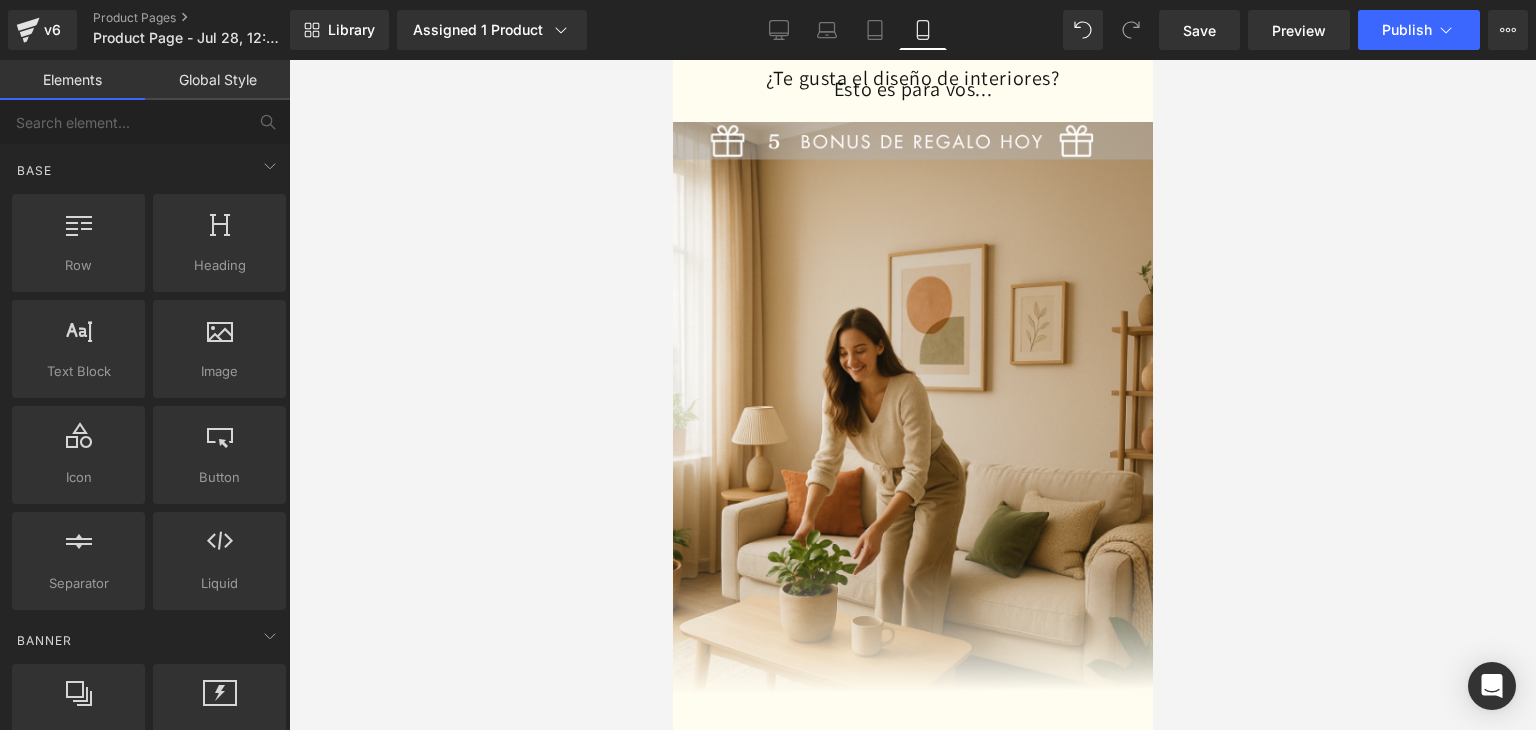 drag, startPoint x: 366, startPoint y: 433, endPoint x: 324, endPoint y: 430, distance: 42.107006 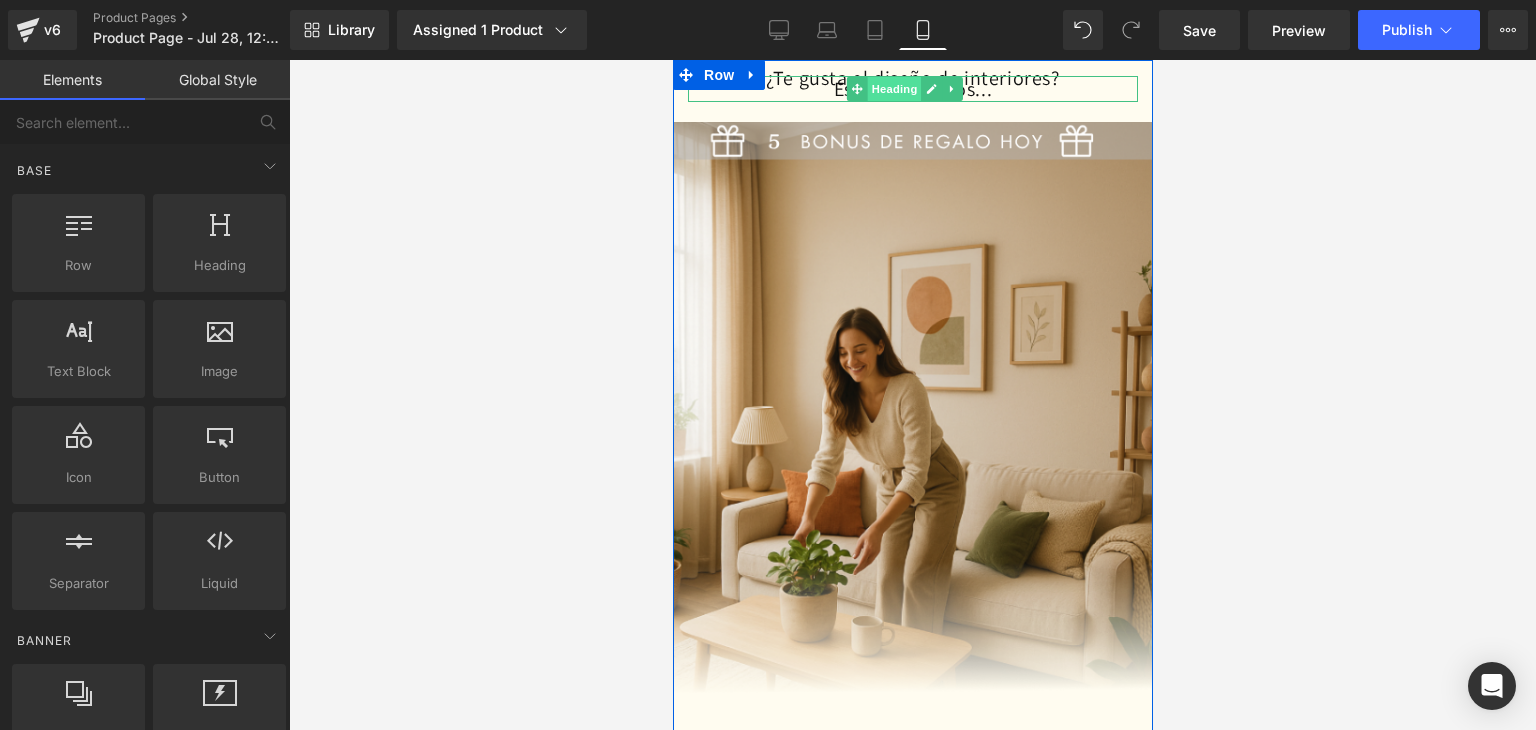 click on "Heading" at bounding box center (894, 89) 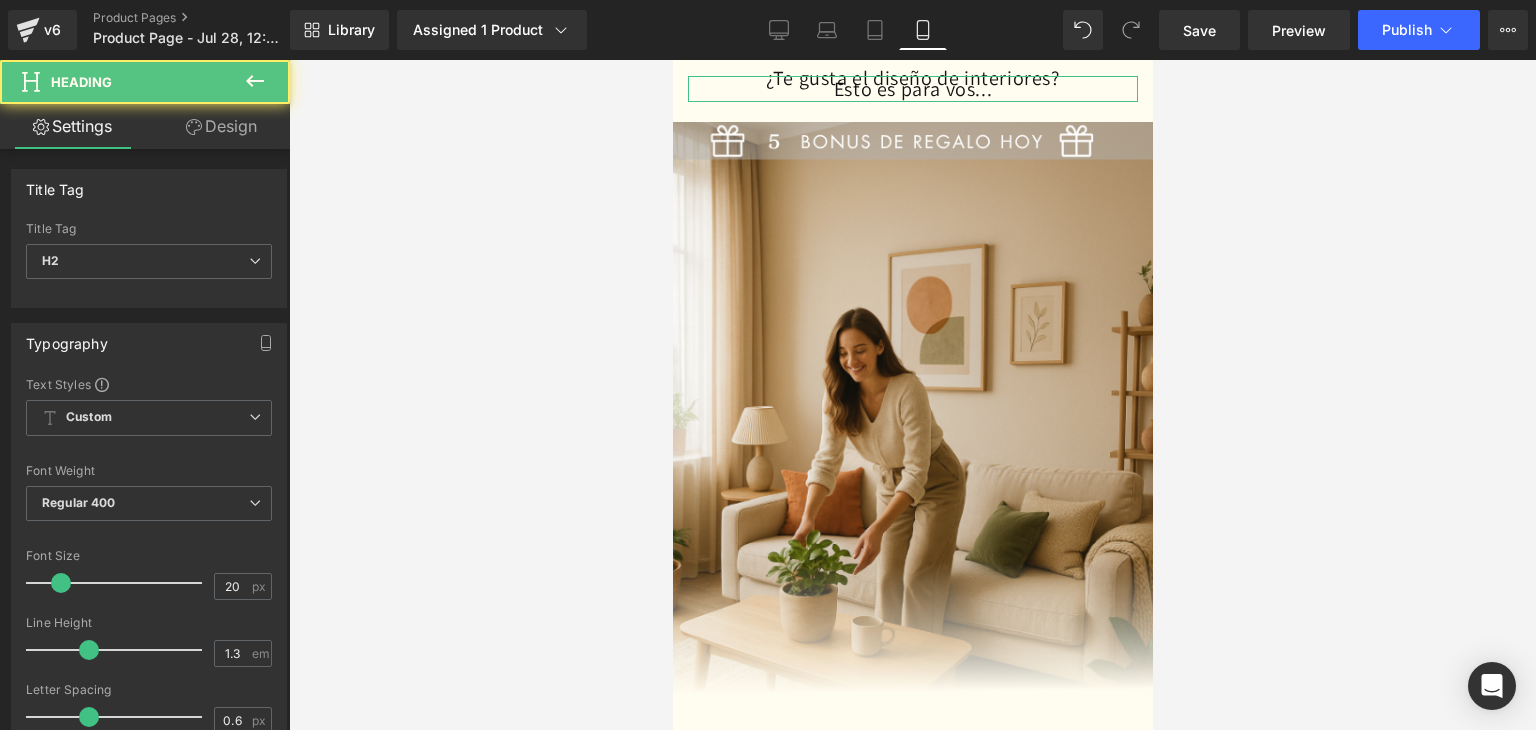 click on "Design" at bounding box center [221, 126] 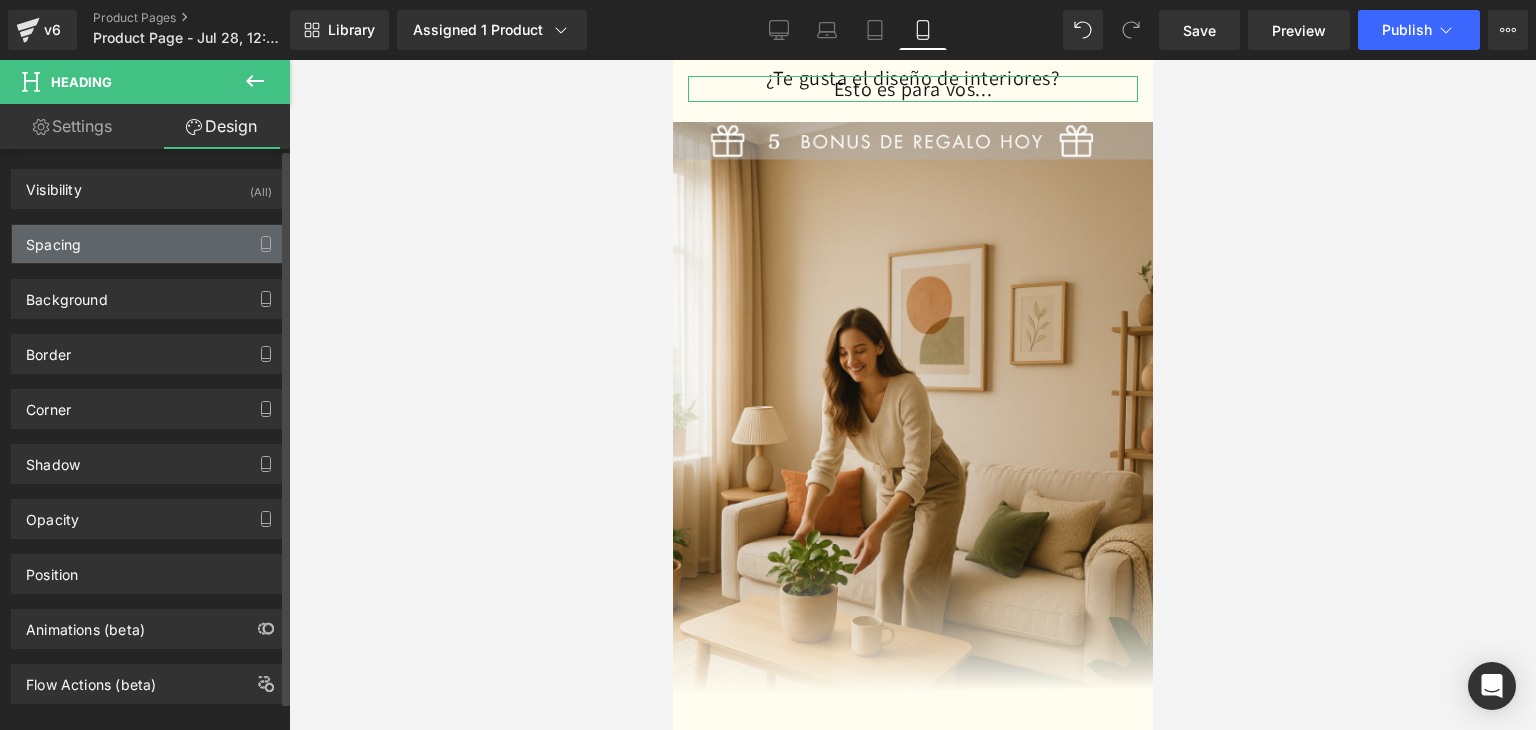 click on "Spacing" at bounding box center [149, 244] 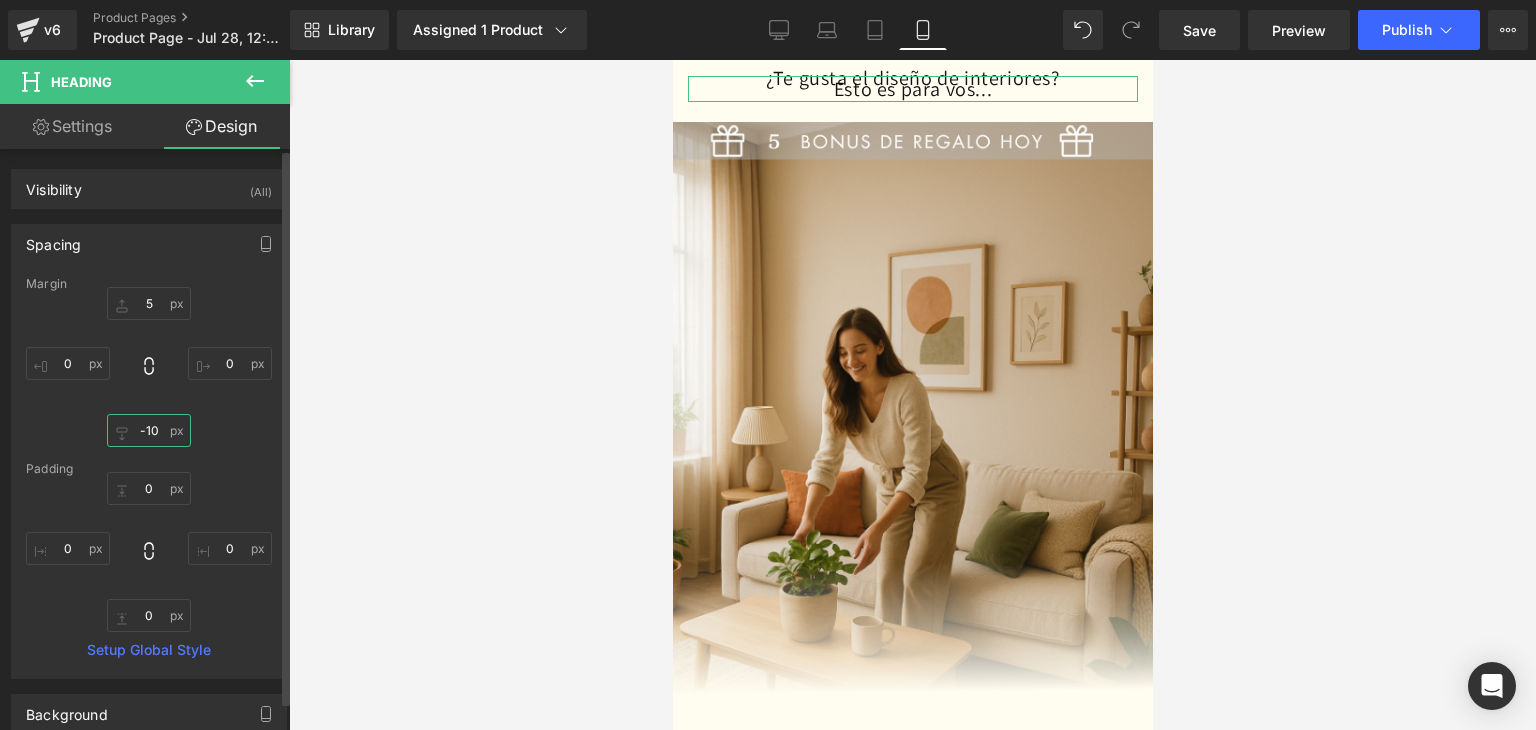 click at bounding box center [149, 430] 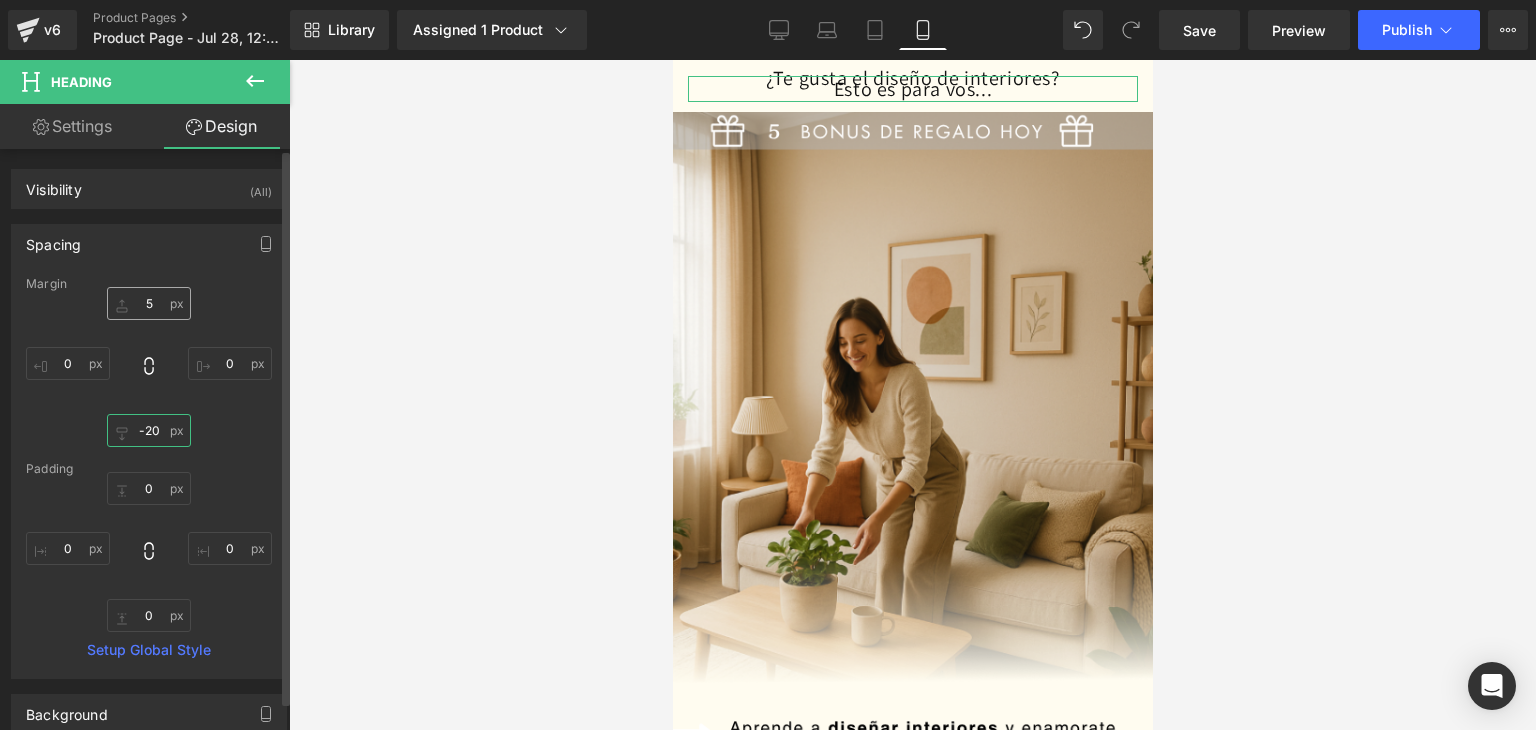 type on "-20" 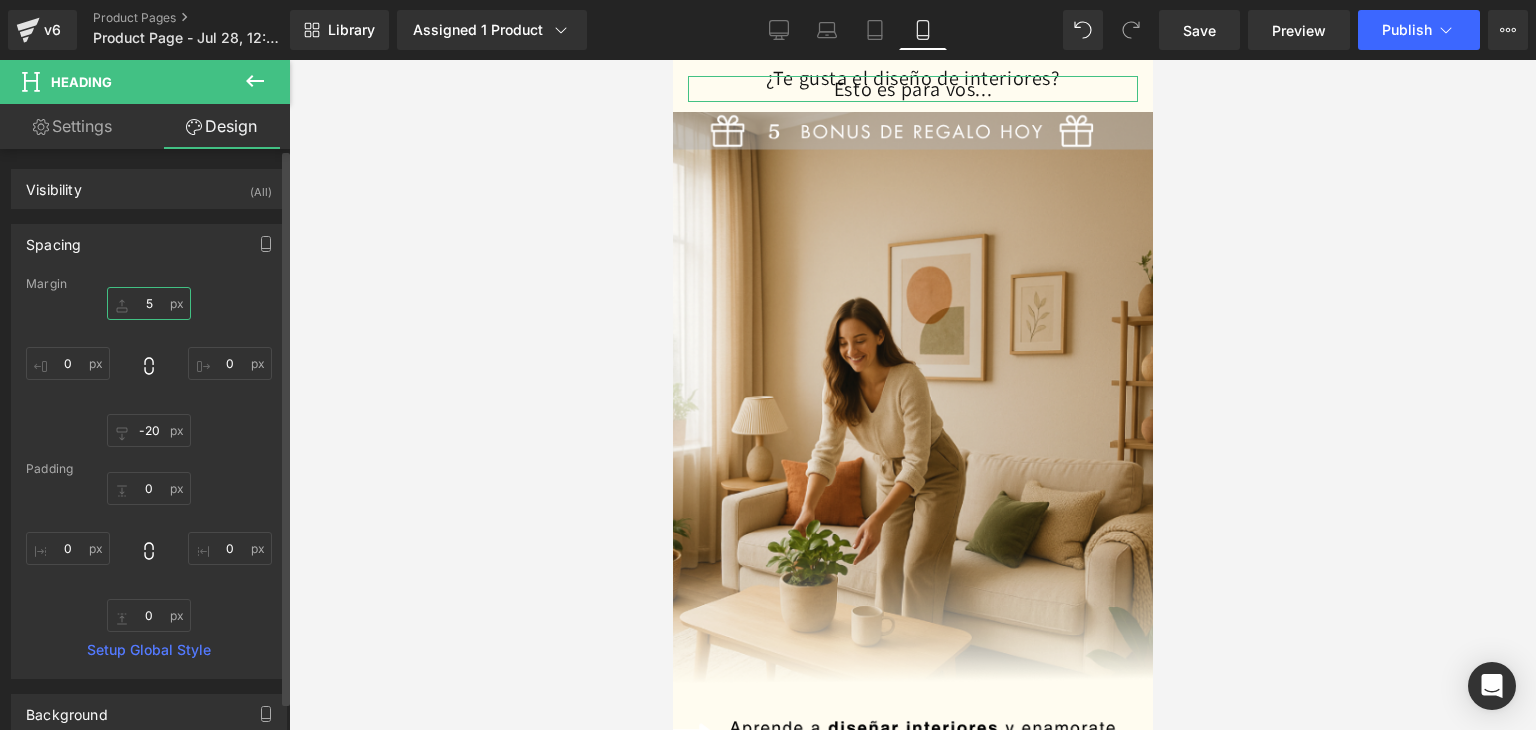 click at bounding box center [149, 303] 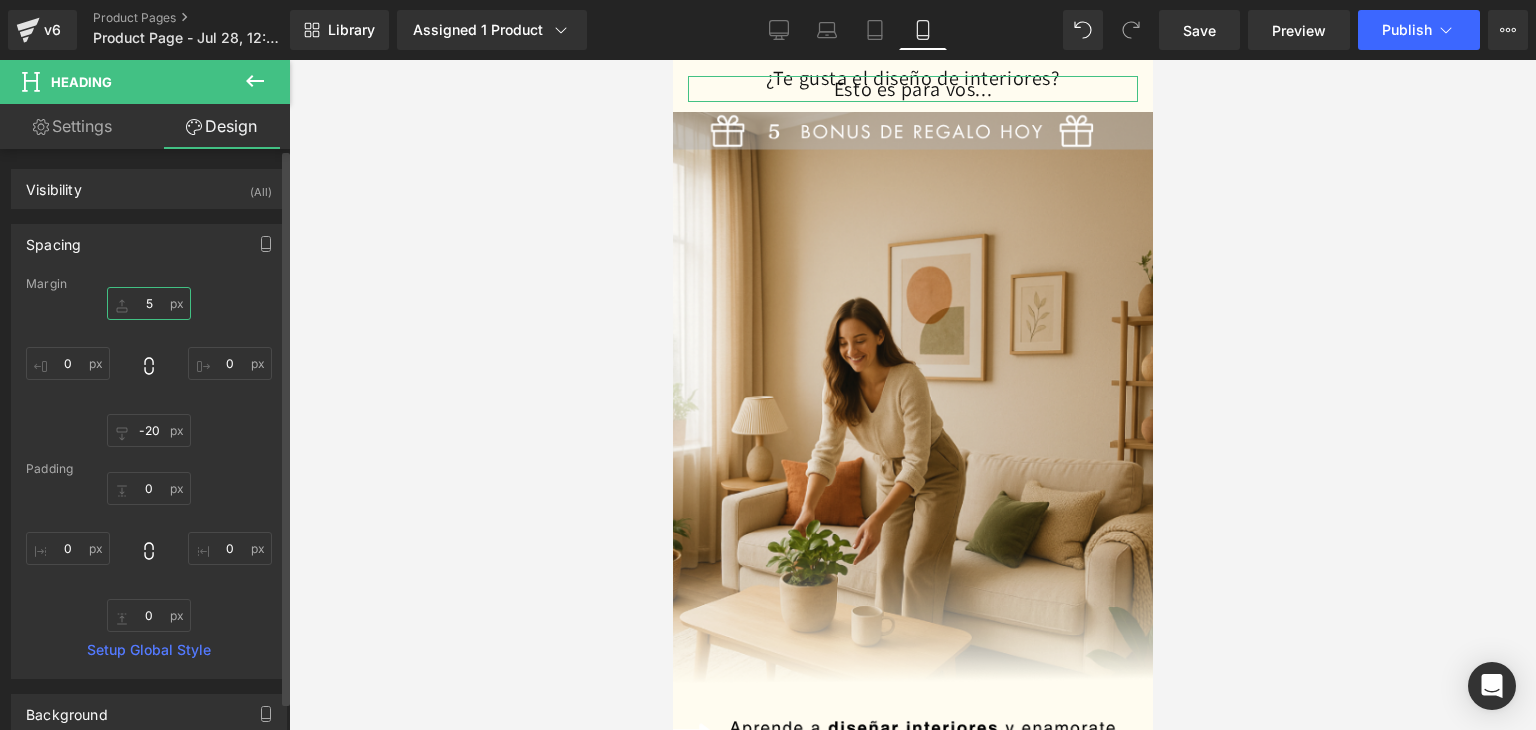 type on "0" 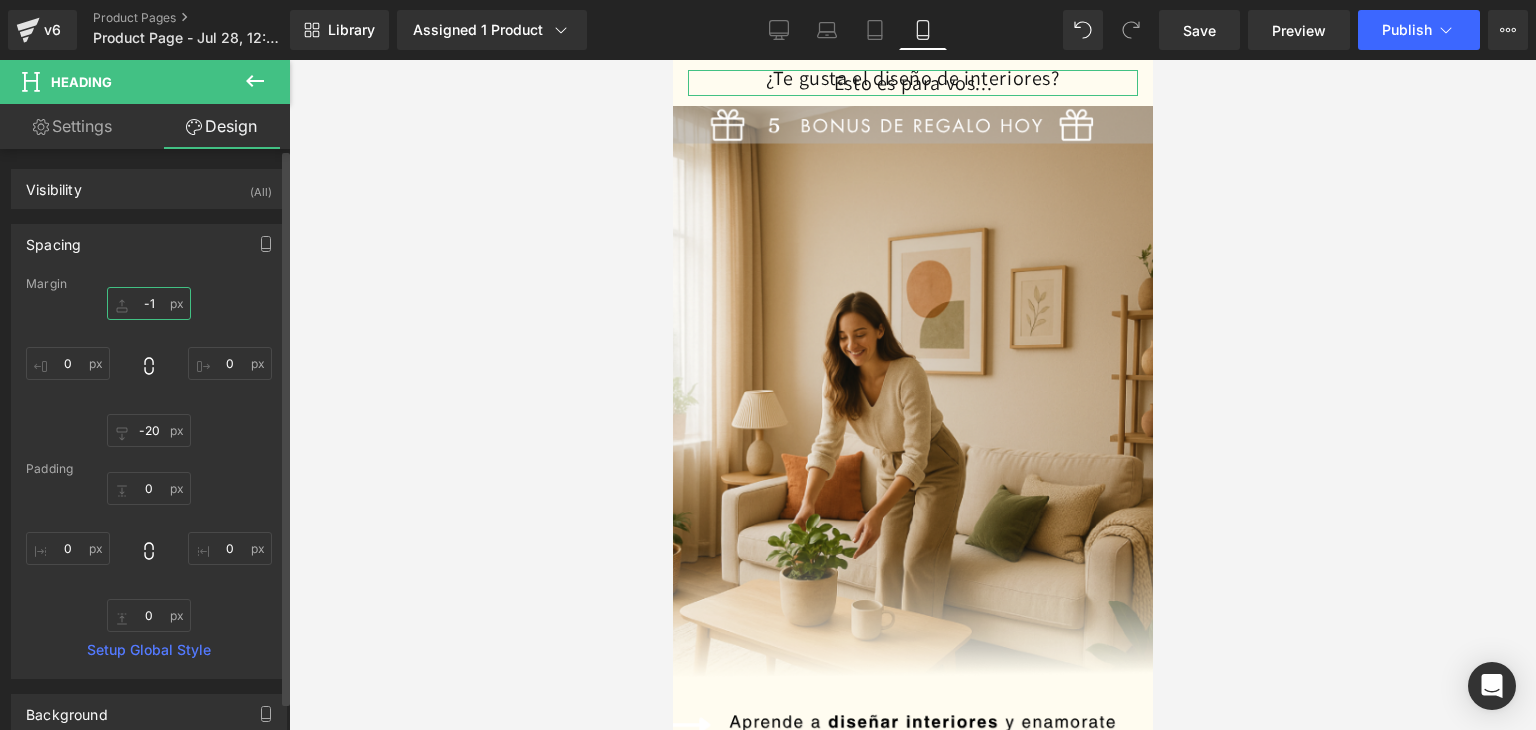 type on "-" 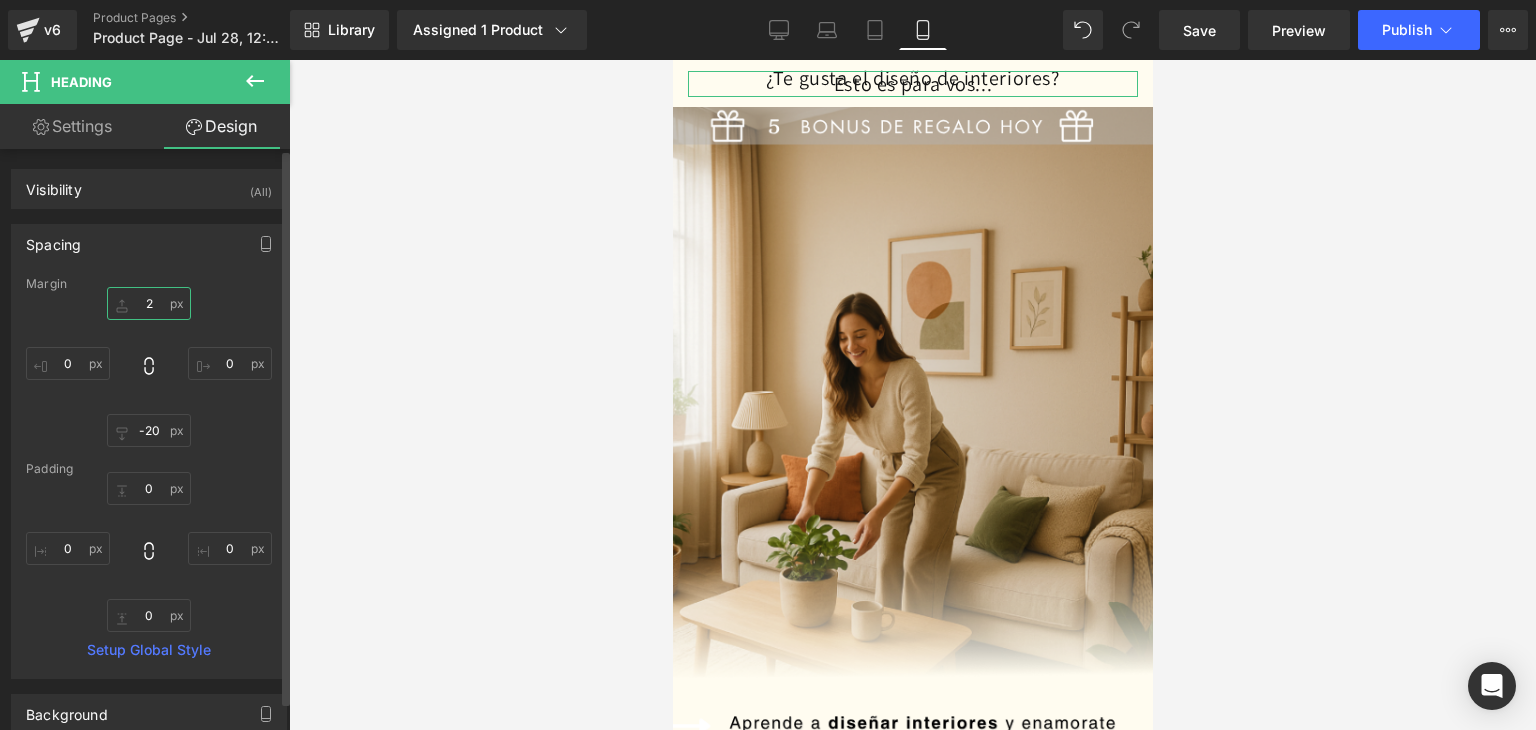 type on "20" 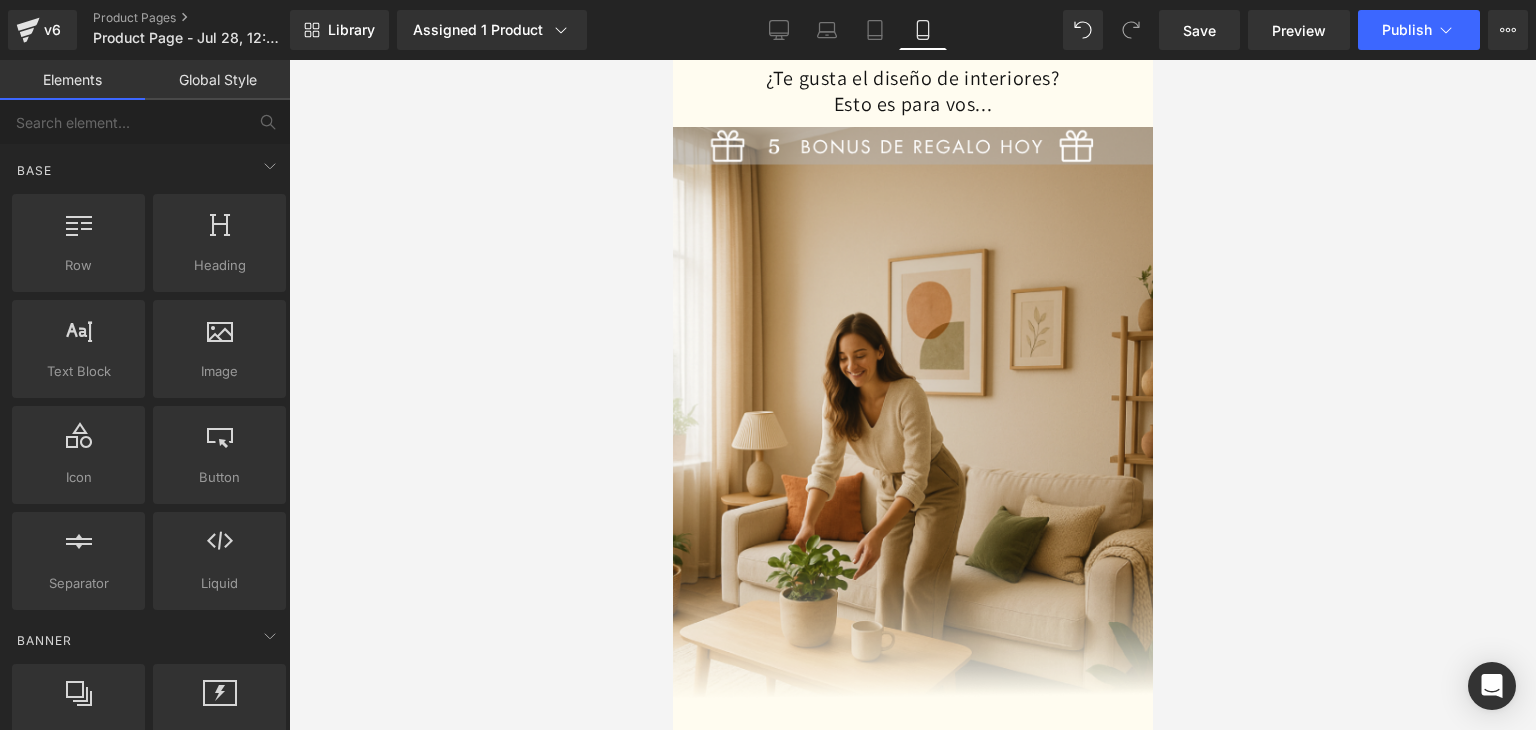 click at bounding box center (912, 395) 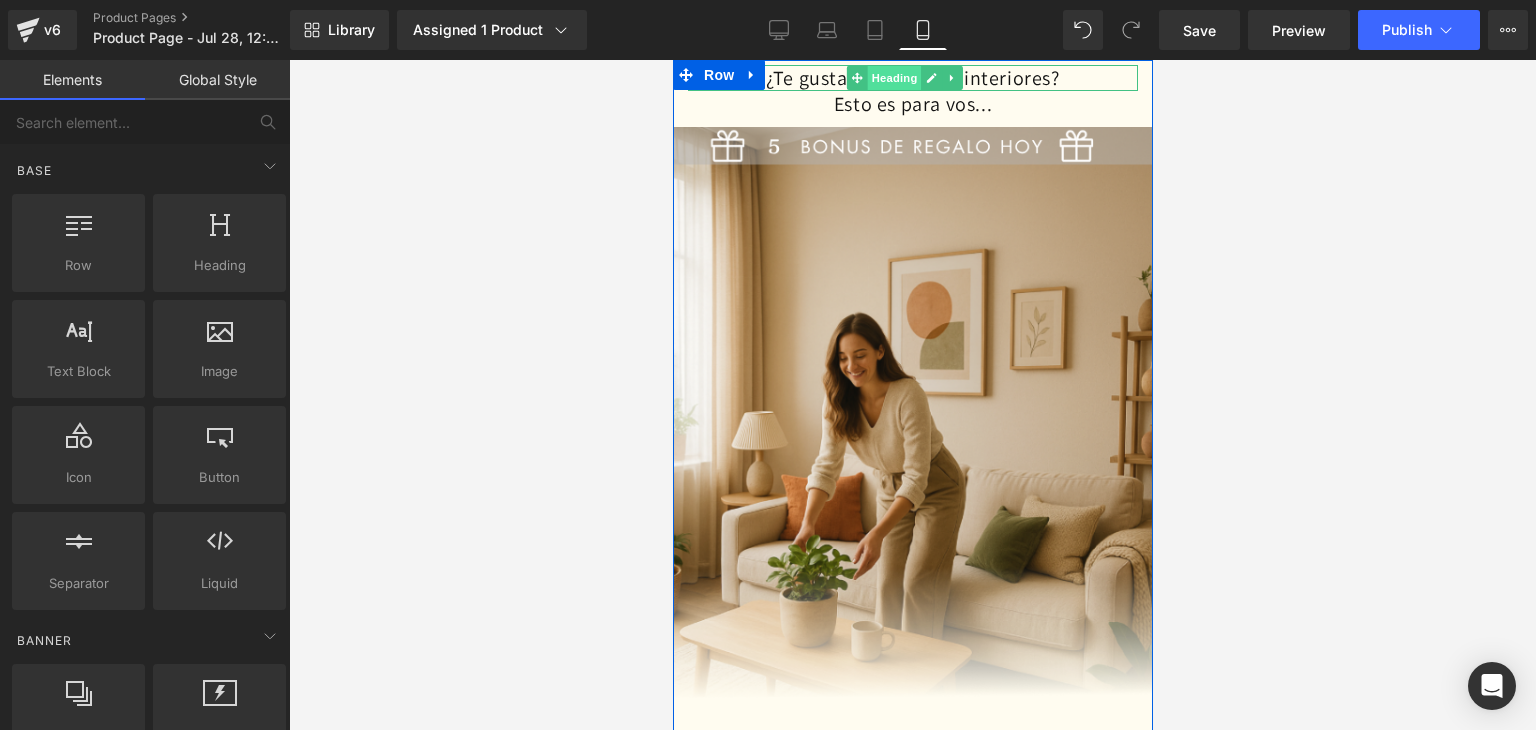 click on "Heading" at bounding box center [894, 78] 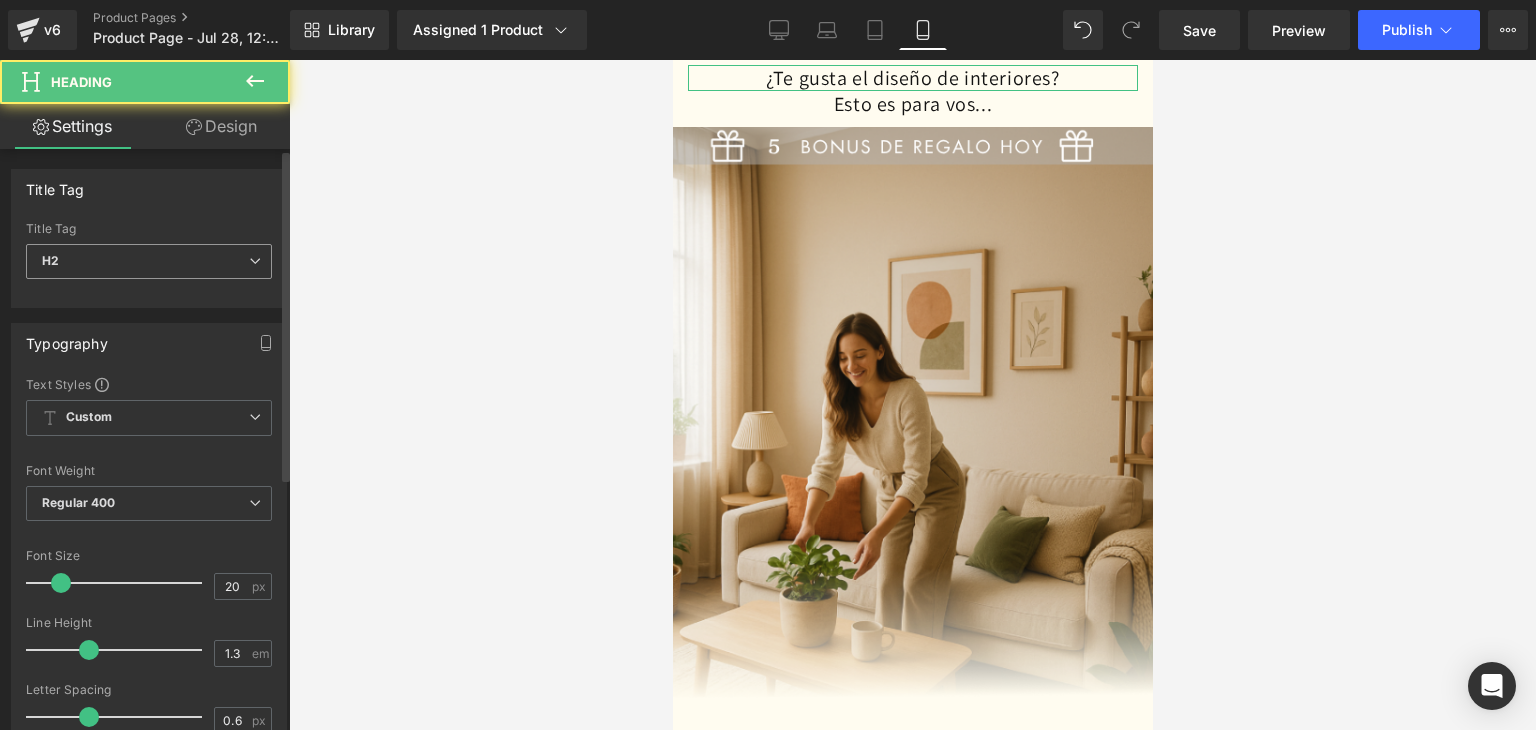 click on "H2" at bounding box center [149, 261] 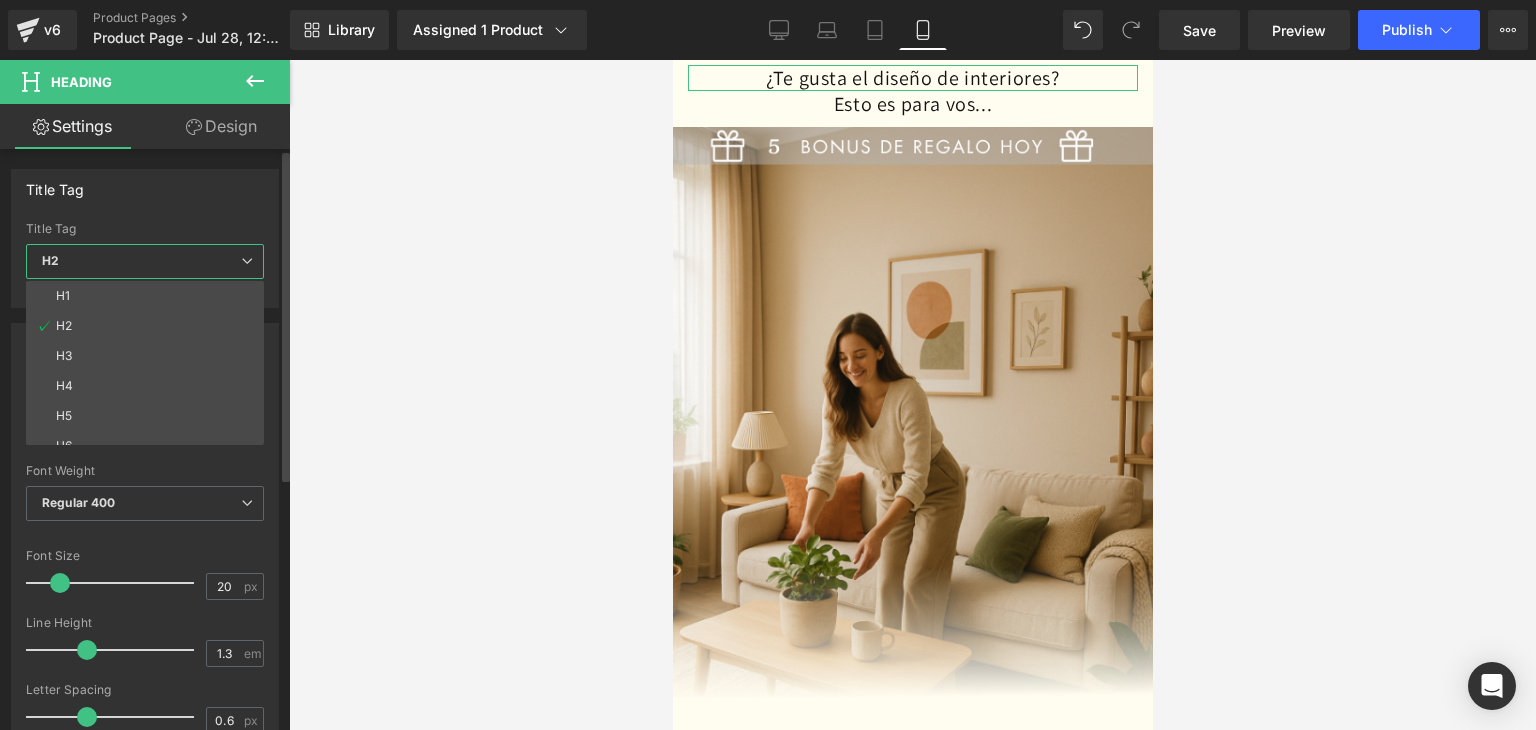 click on "H1" at bounding box center (149, 296) 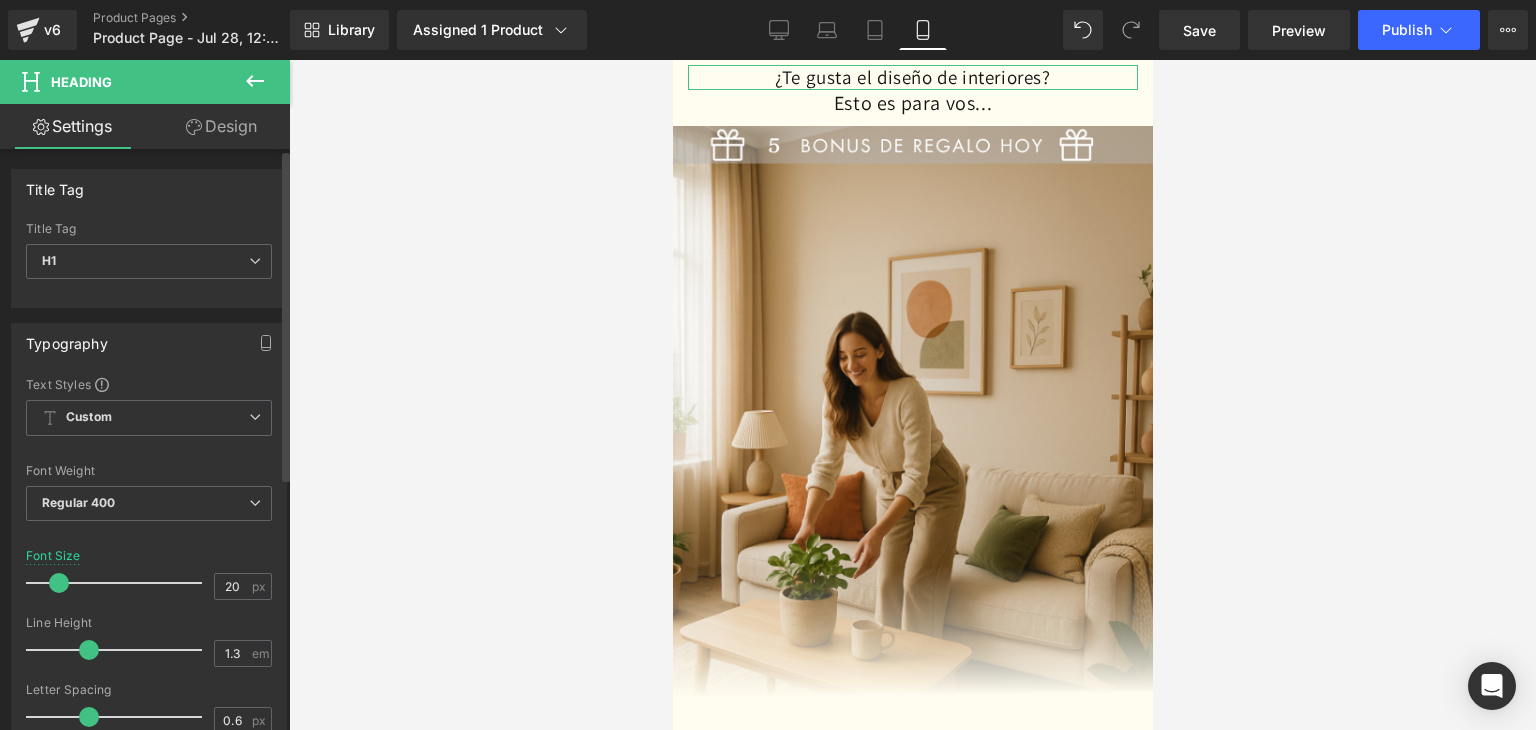 drag, startPoint x: 80, startPoint y: 578, endPoint x: 61, endPoint y: 585, distance: 20.248457 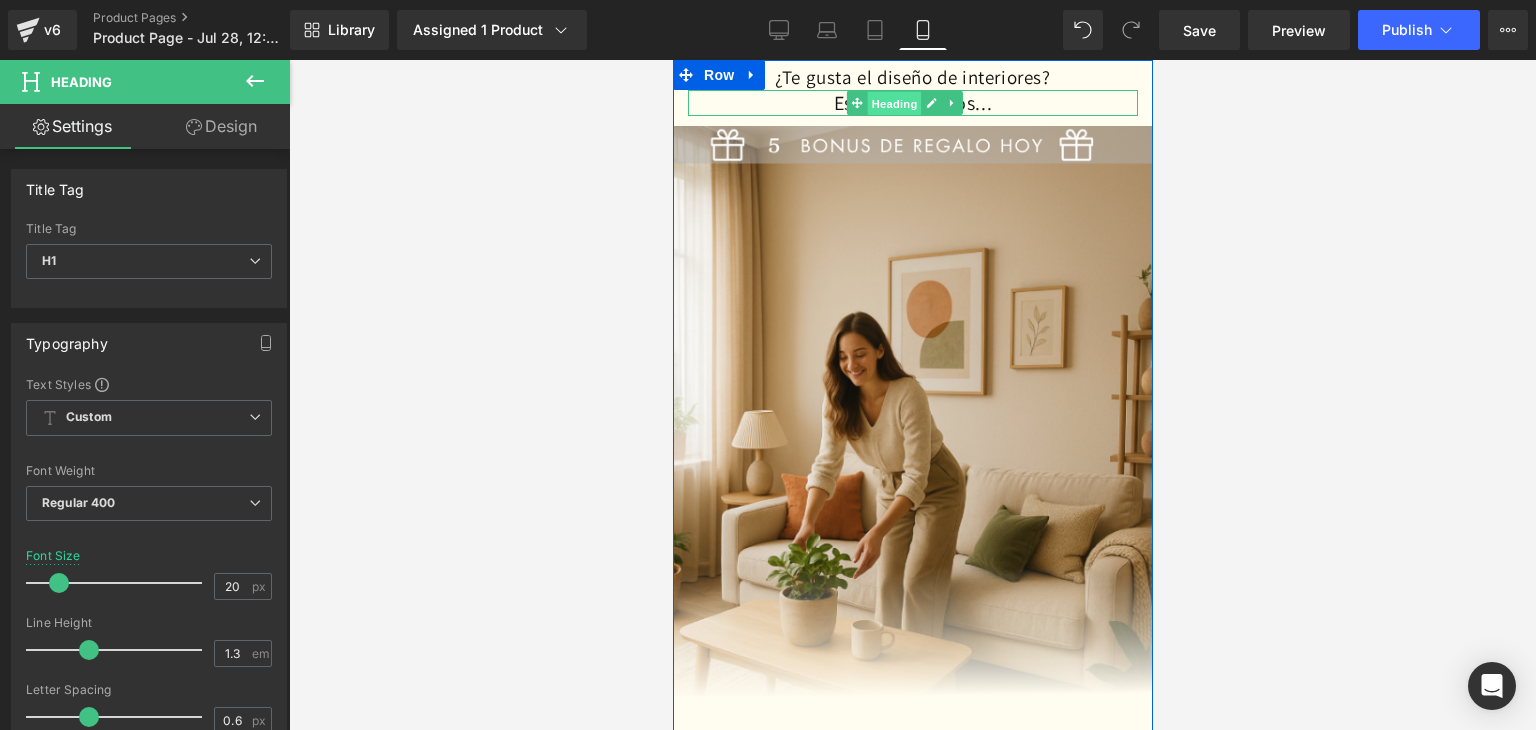 click on "Heading" at bounding box center [894, 104] 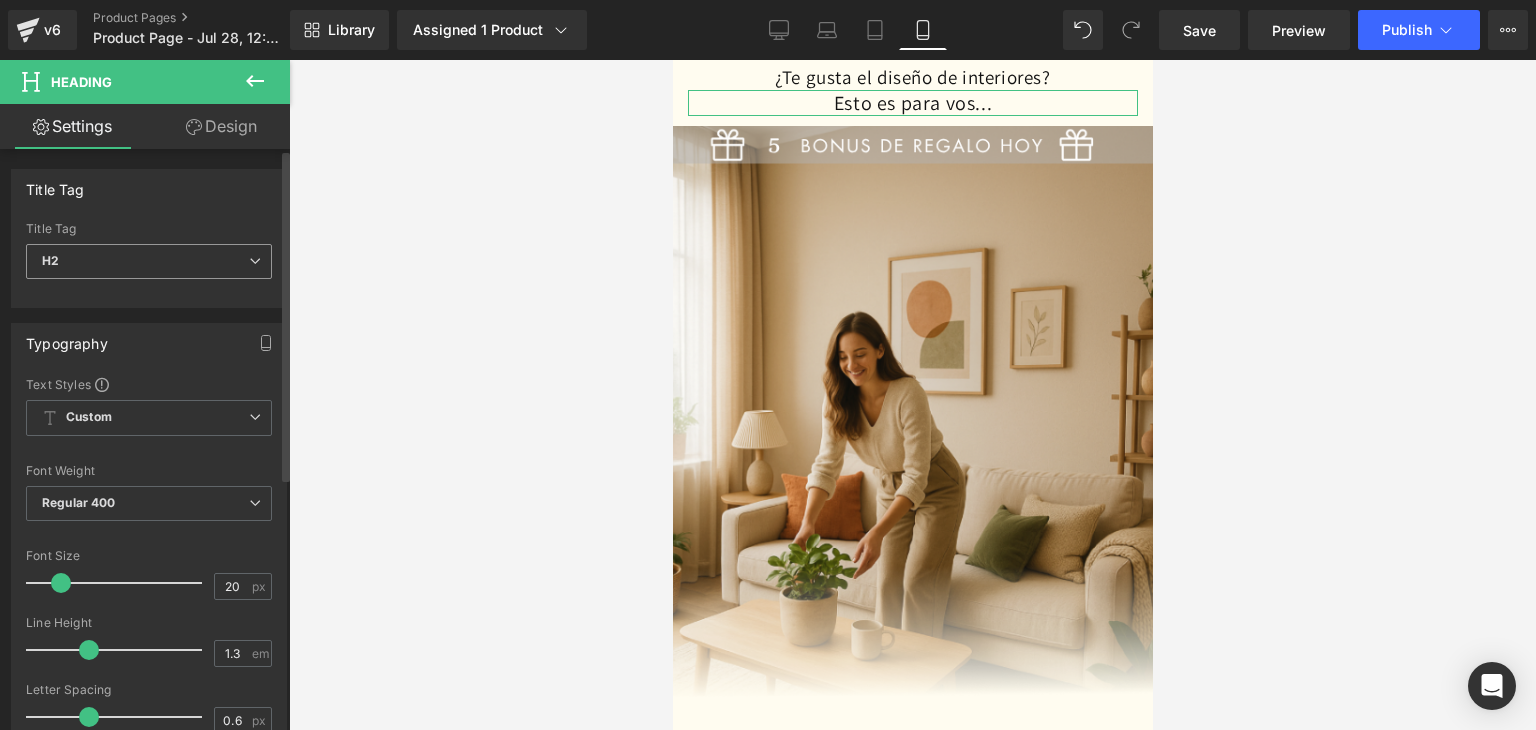 click on "H2" at bounding box center (149, 261) 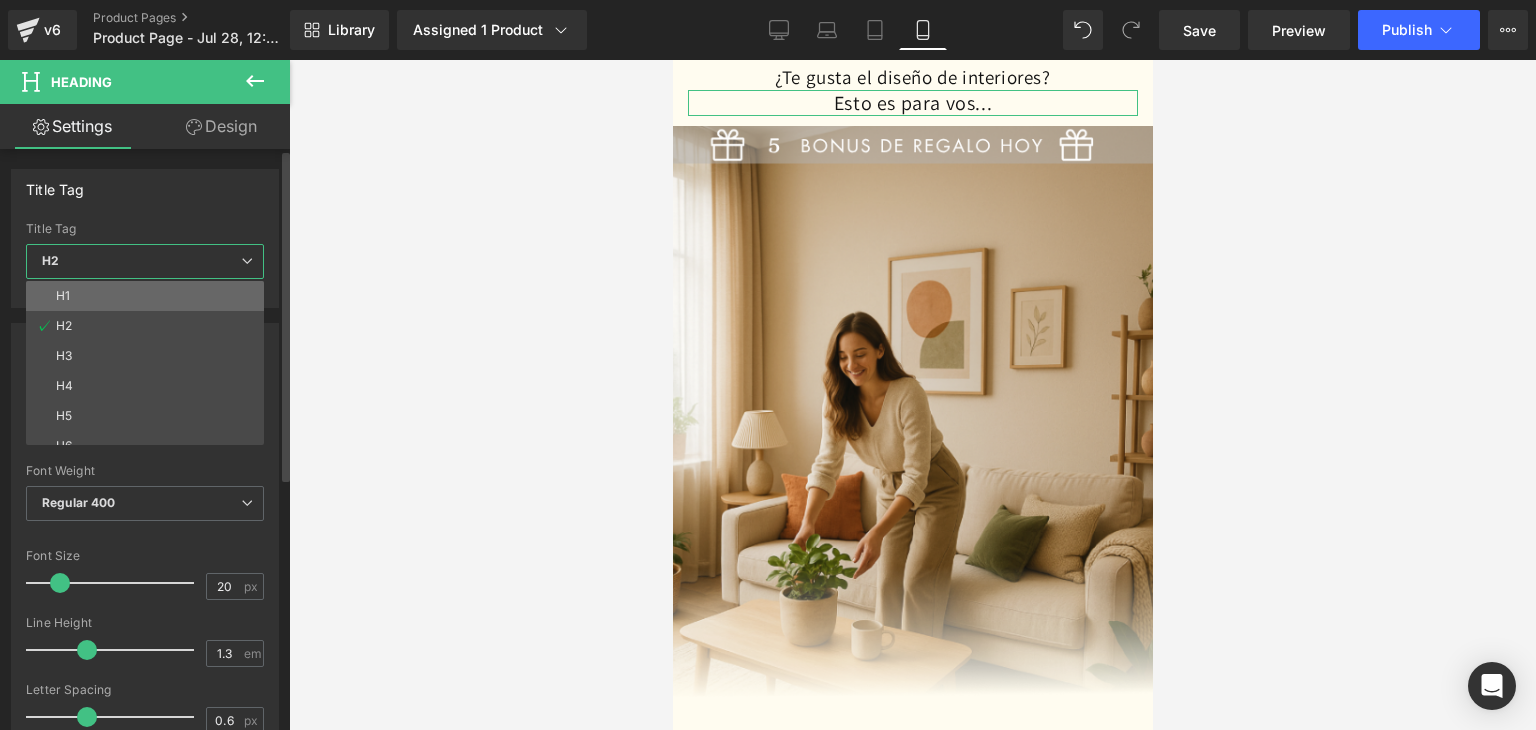 click on "H1" at bounding box center (149, 296) 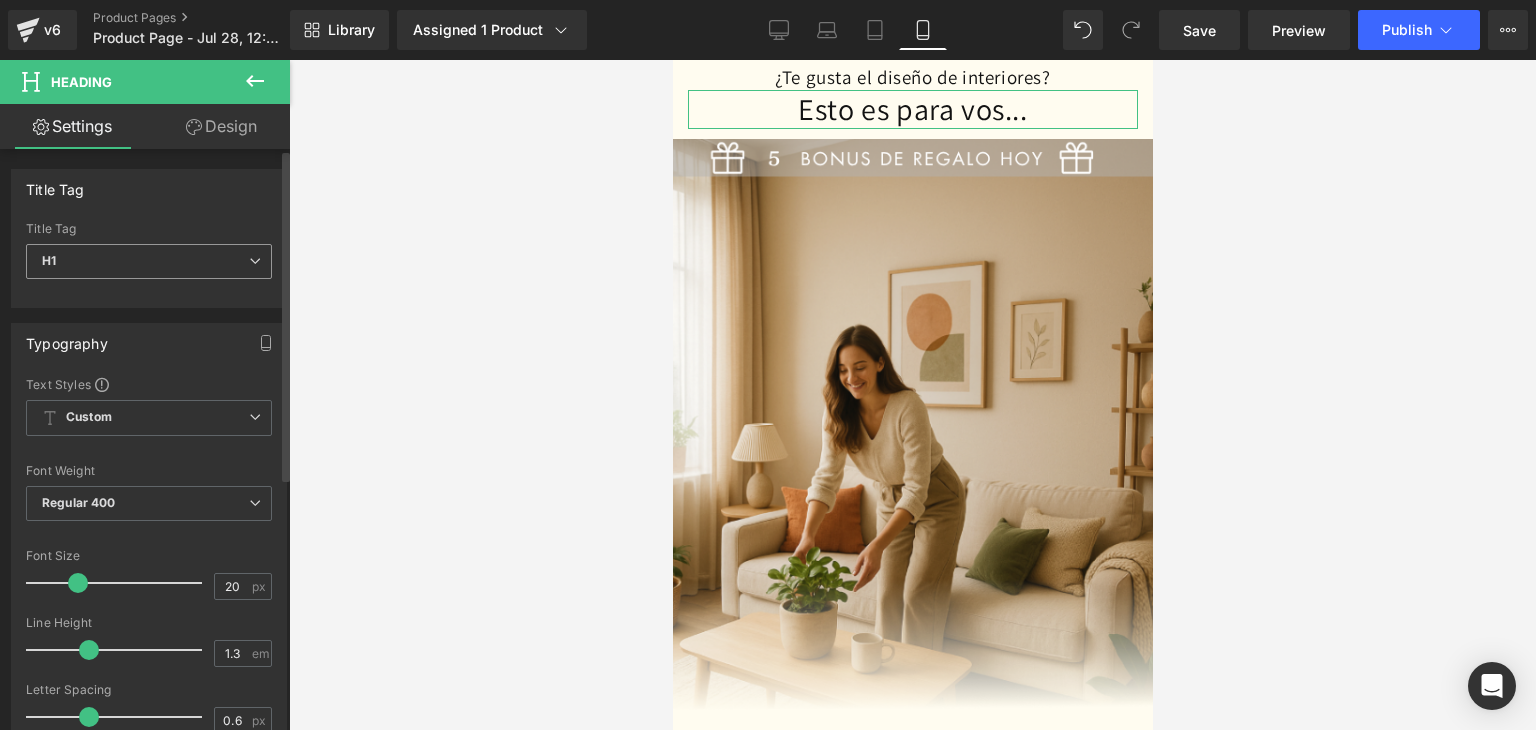 click on "H1" at bounding box center [149, 261] 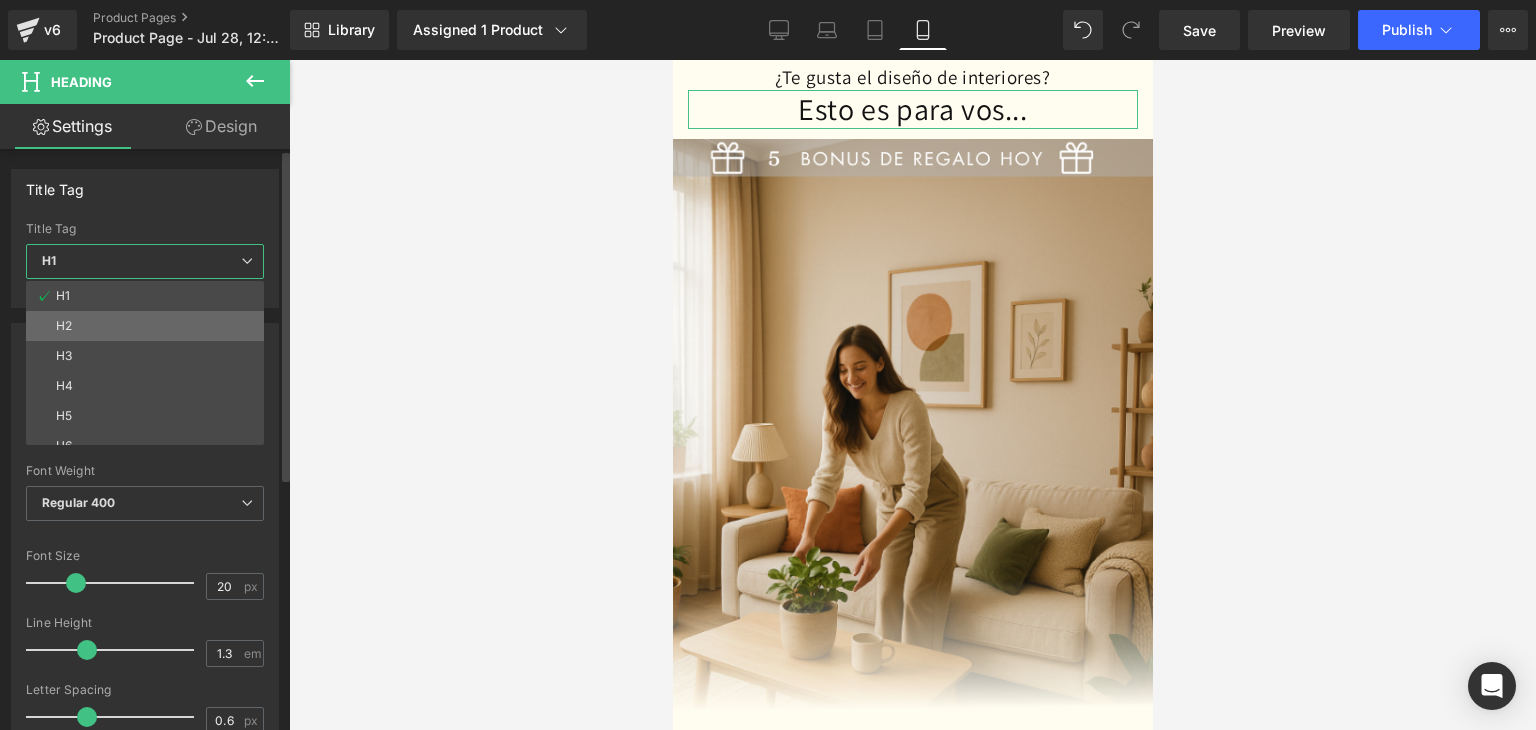 click on "H2" at bounding box center (149, 326) 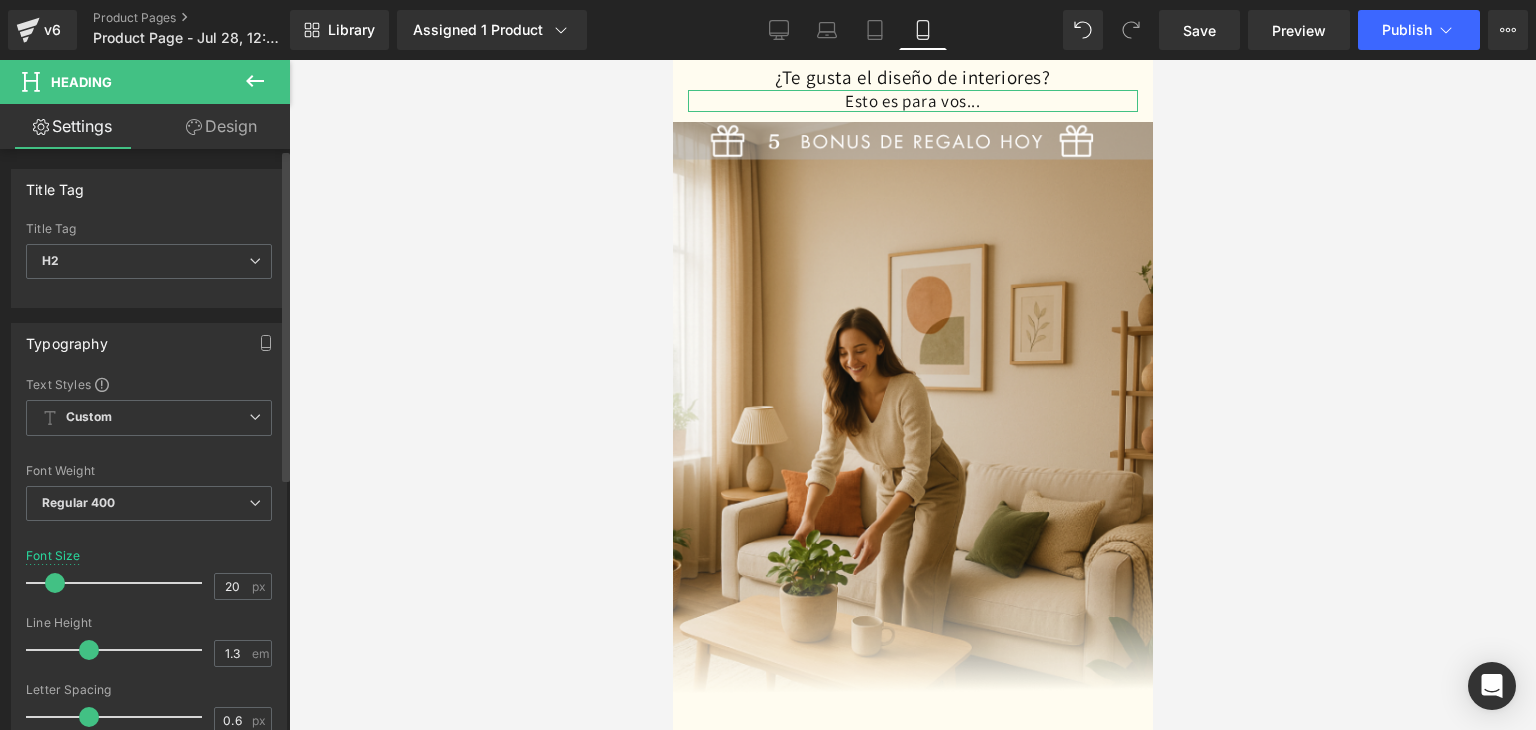 click at bounding box center (55, 583) 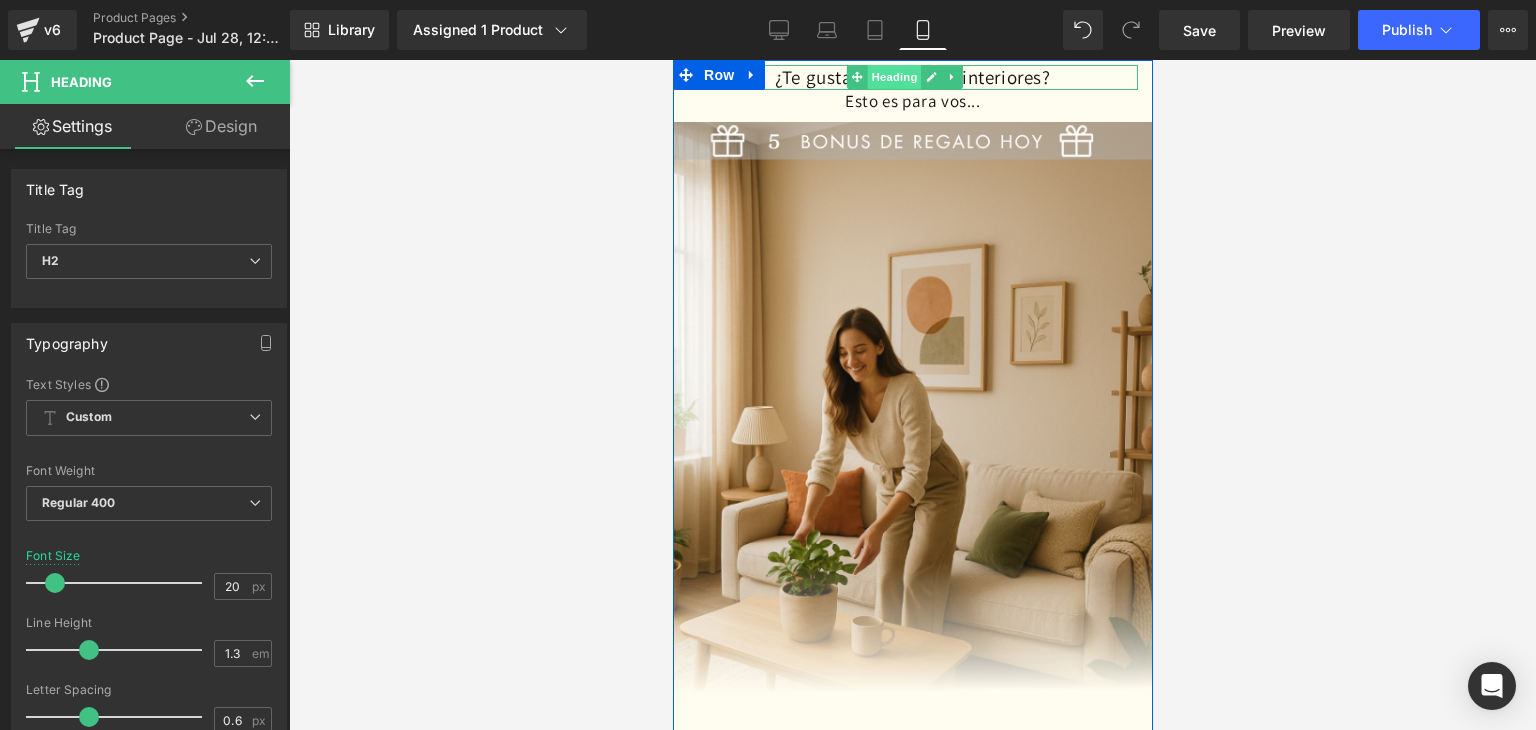 click on "Heading" at bounding box center [894, 77] 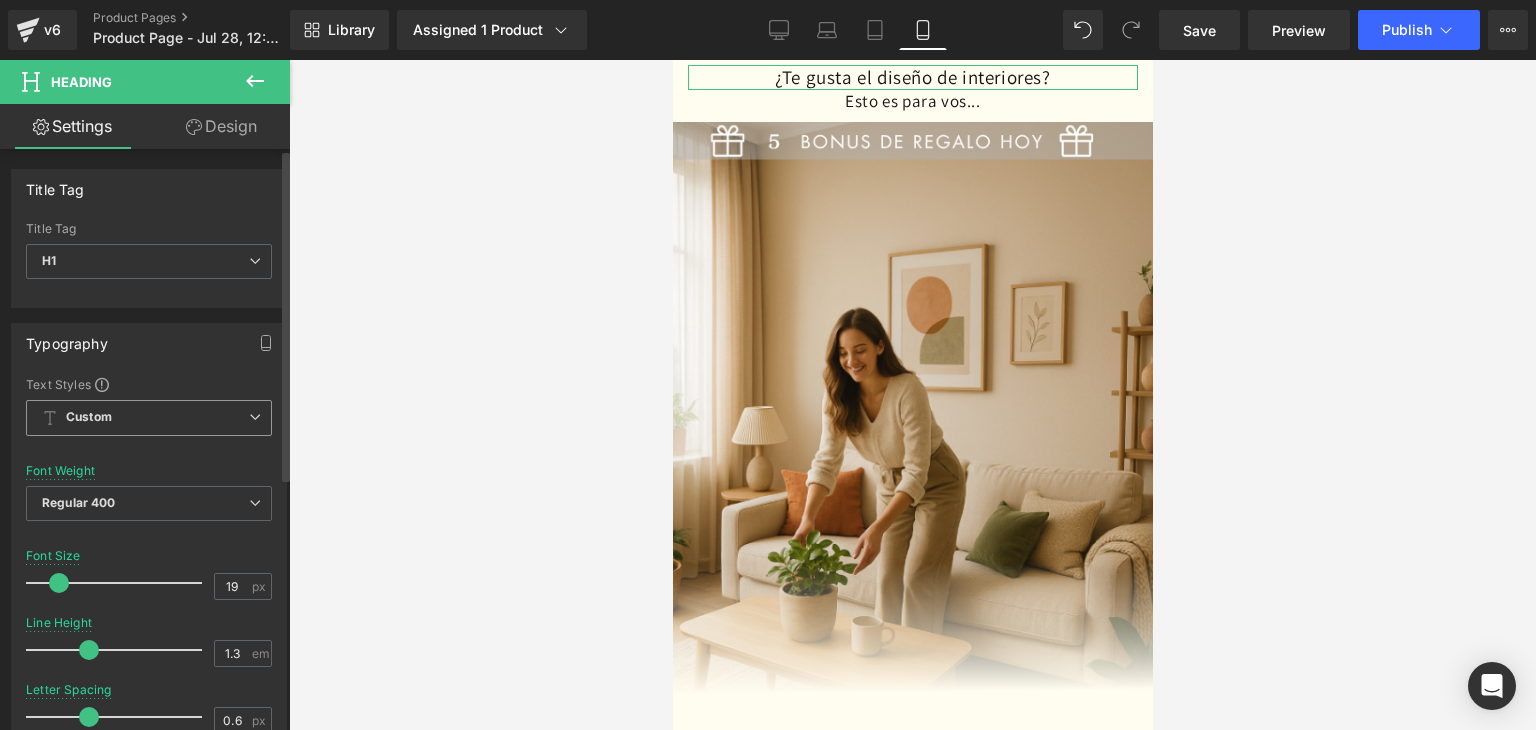 click on "Custom
Setup Global Style" at bounding box center (149, 418) 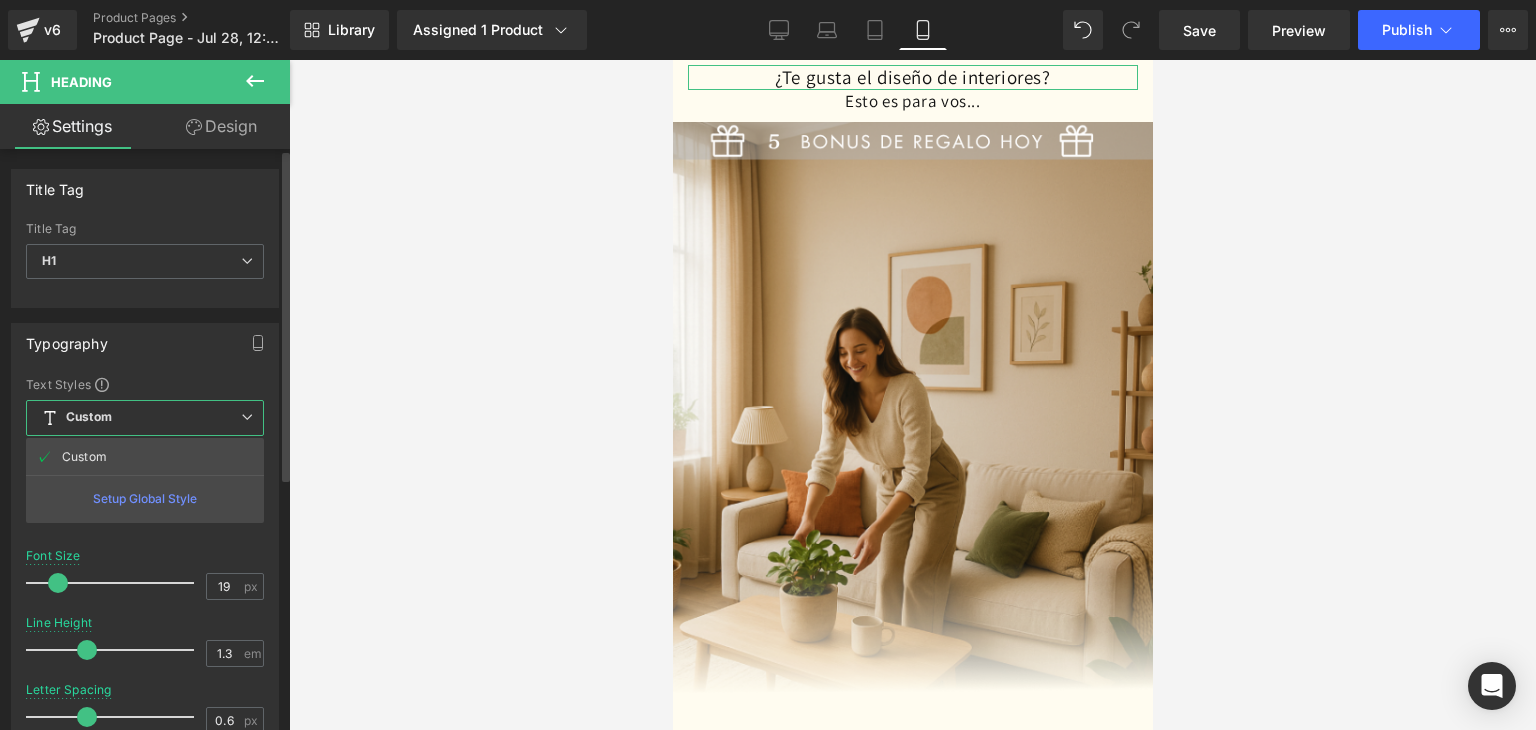 click on "Custom
Setup Global Style" at bounding box center (145, 418) 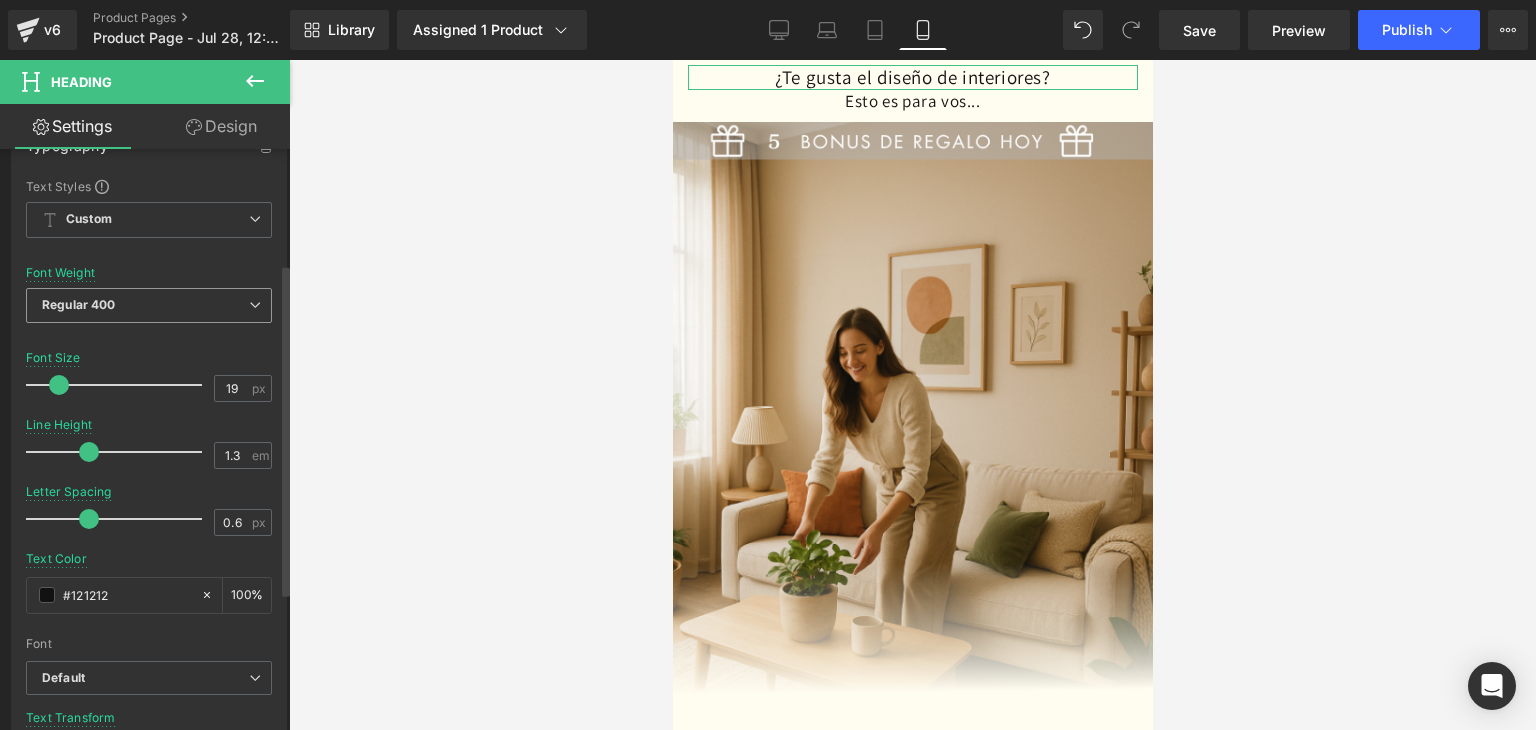 scroll, scrollTop: 200, scrollLeft: 0, axis: vertical 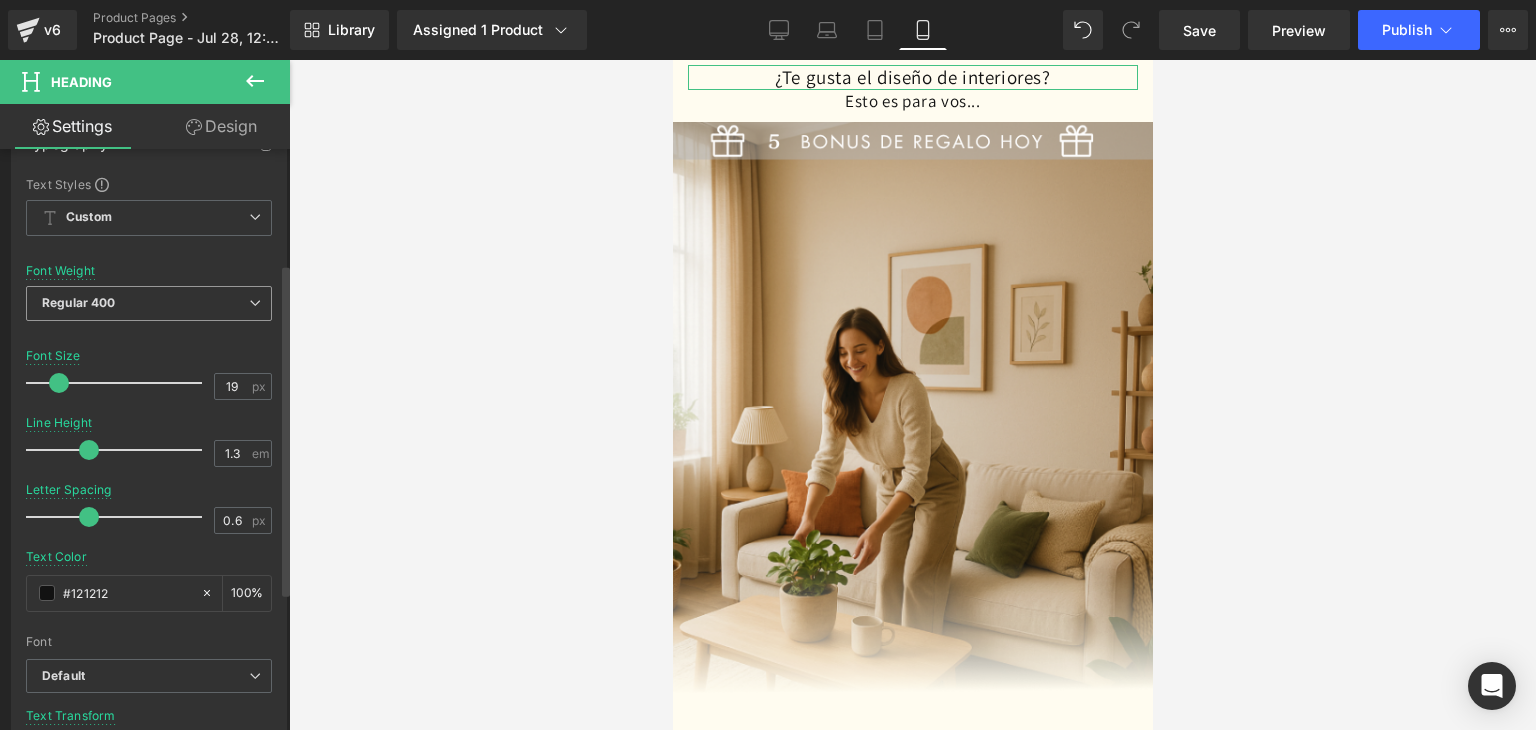 click on "Regular 400" at bounding box center [149, 303] 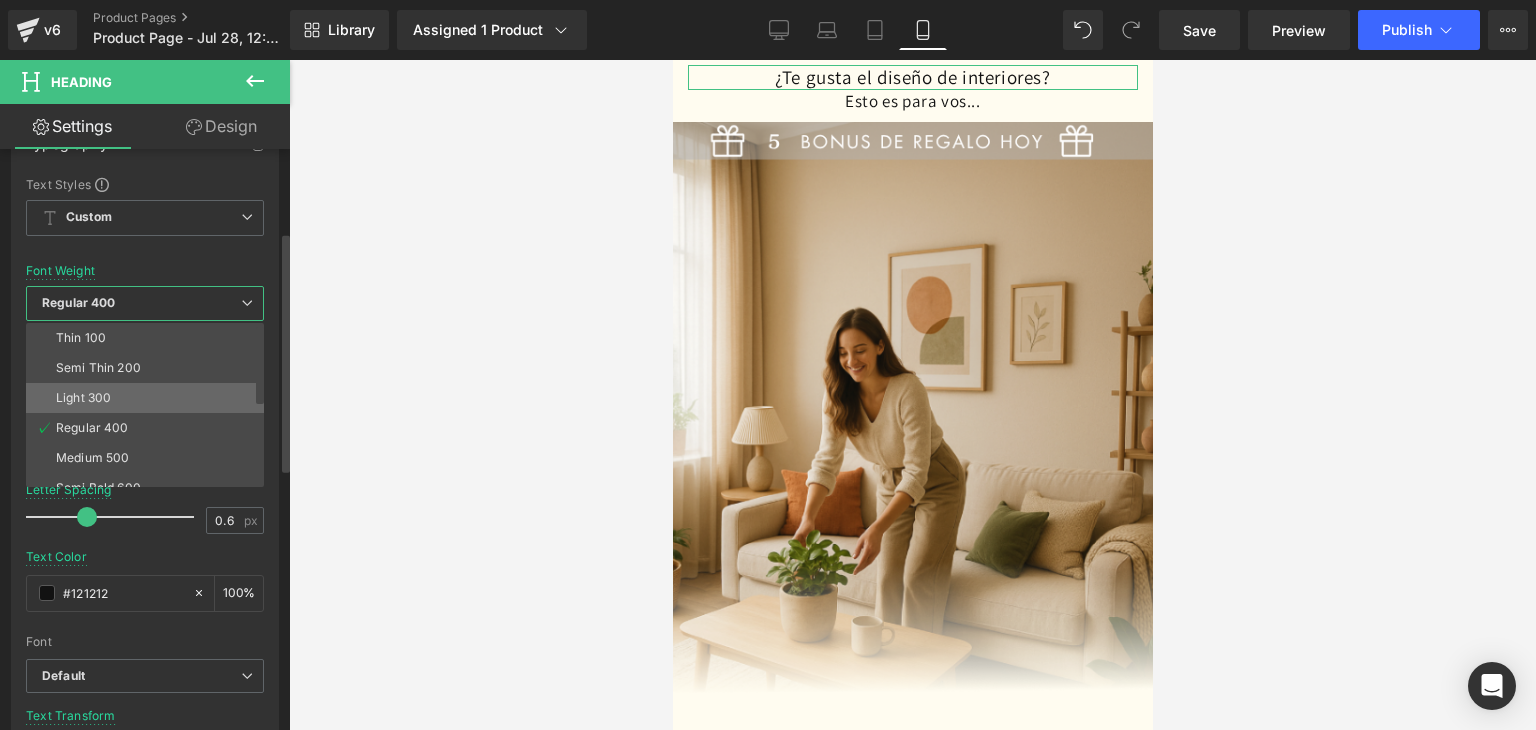 click on "Light 300" at bounding box center (83, 398) 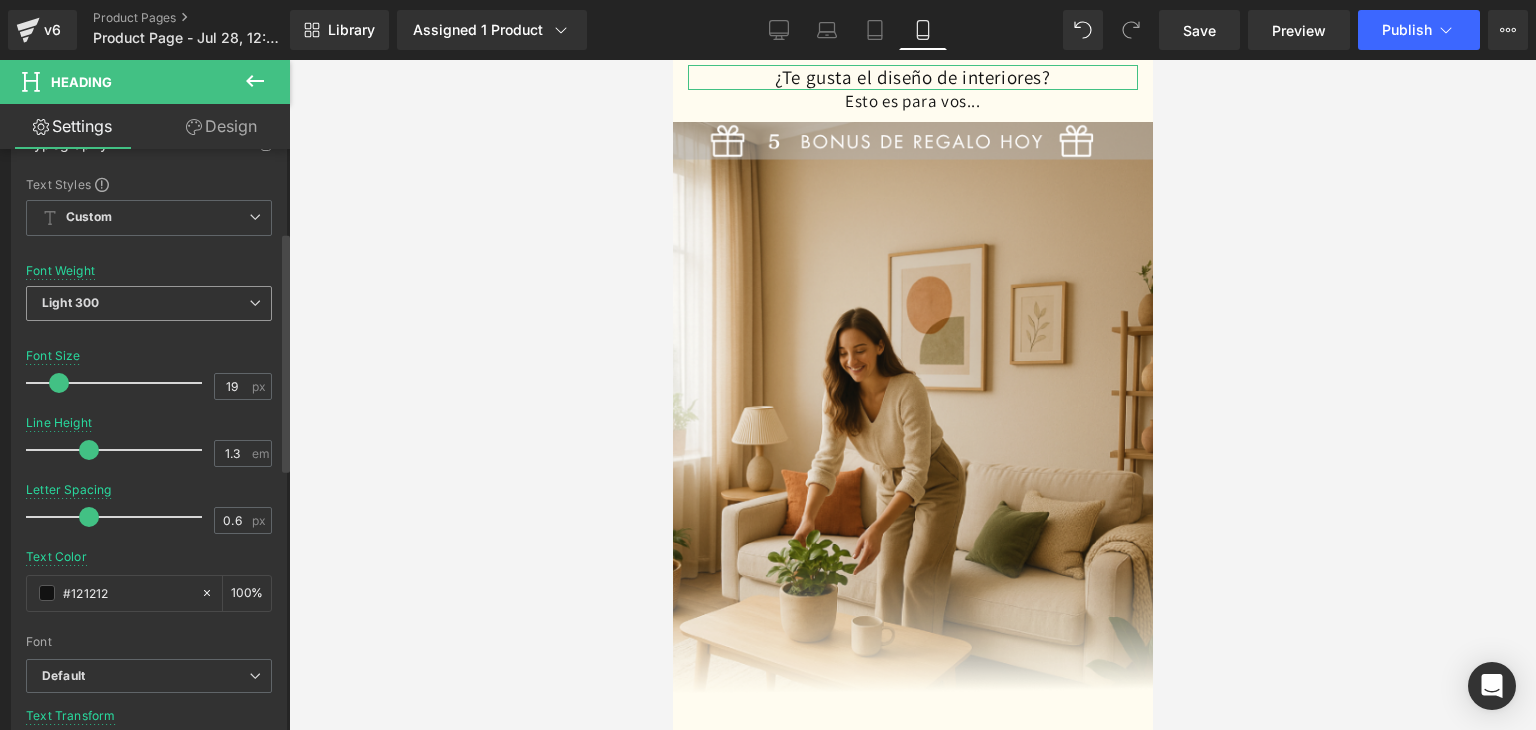click on "Light 300" at bounding box center [149, 303] 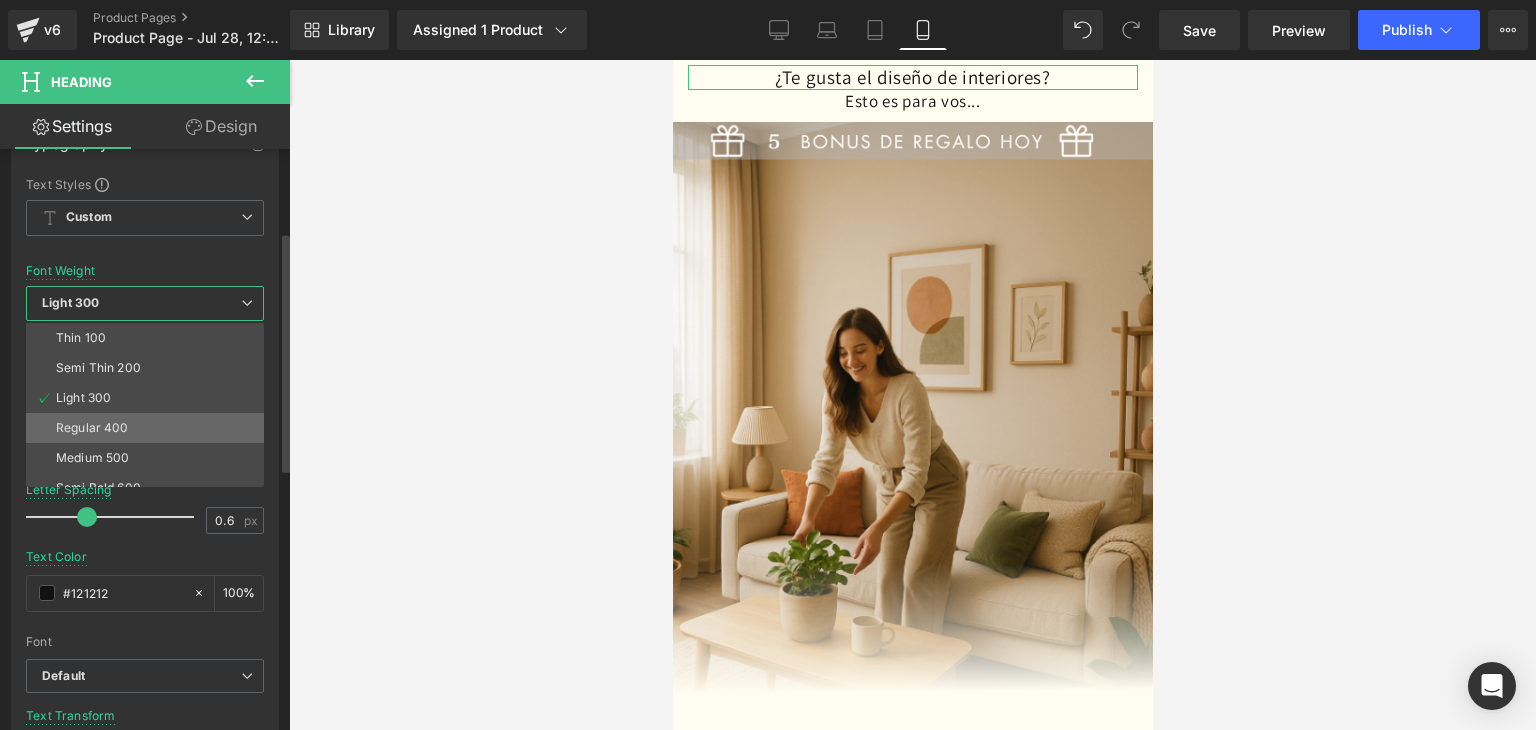 click on "Regular 400" at bounding box center (149, 428) 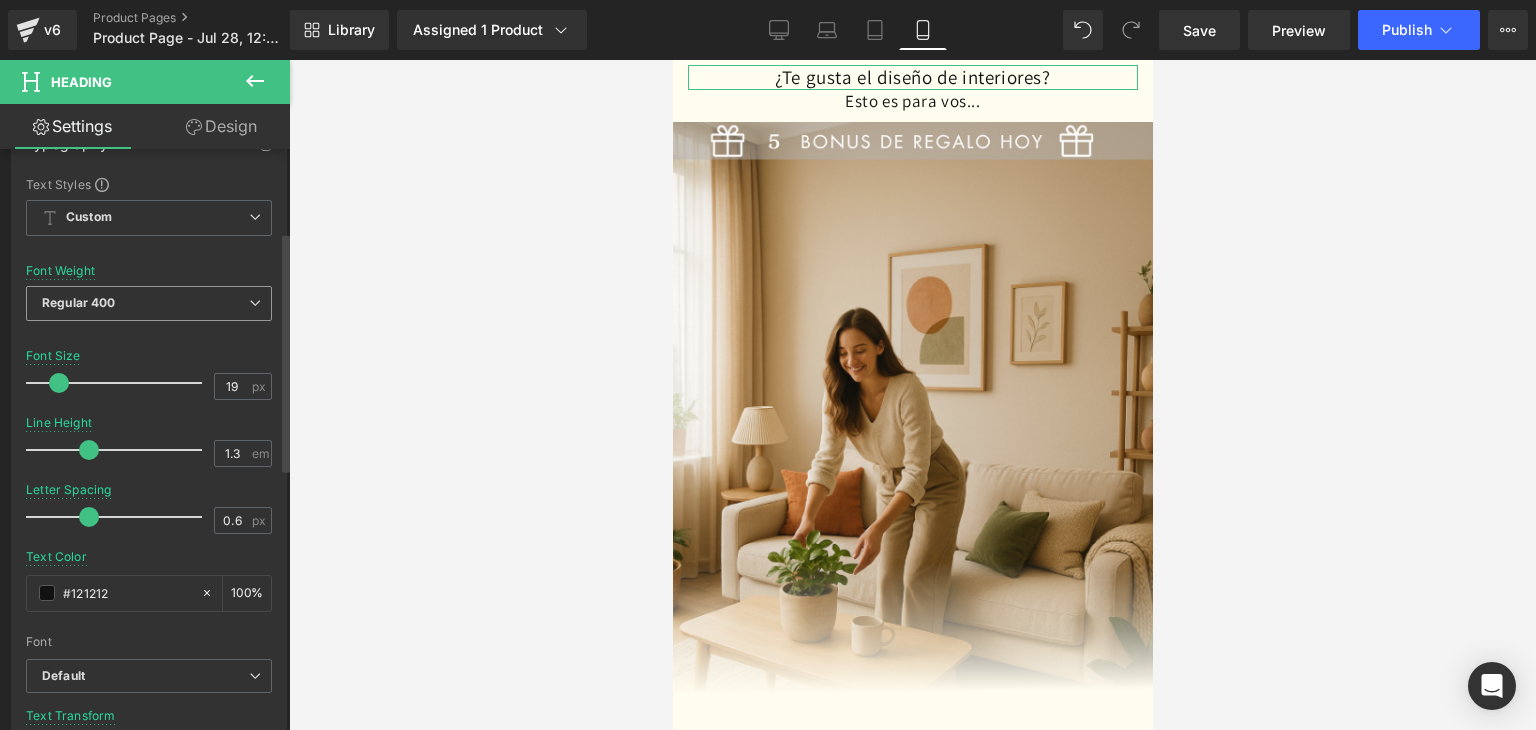 click on "Regular 400" at bounding box center (149, 303) 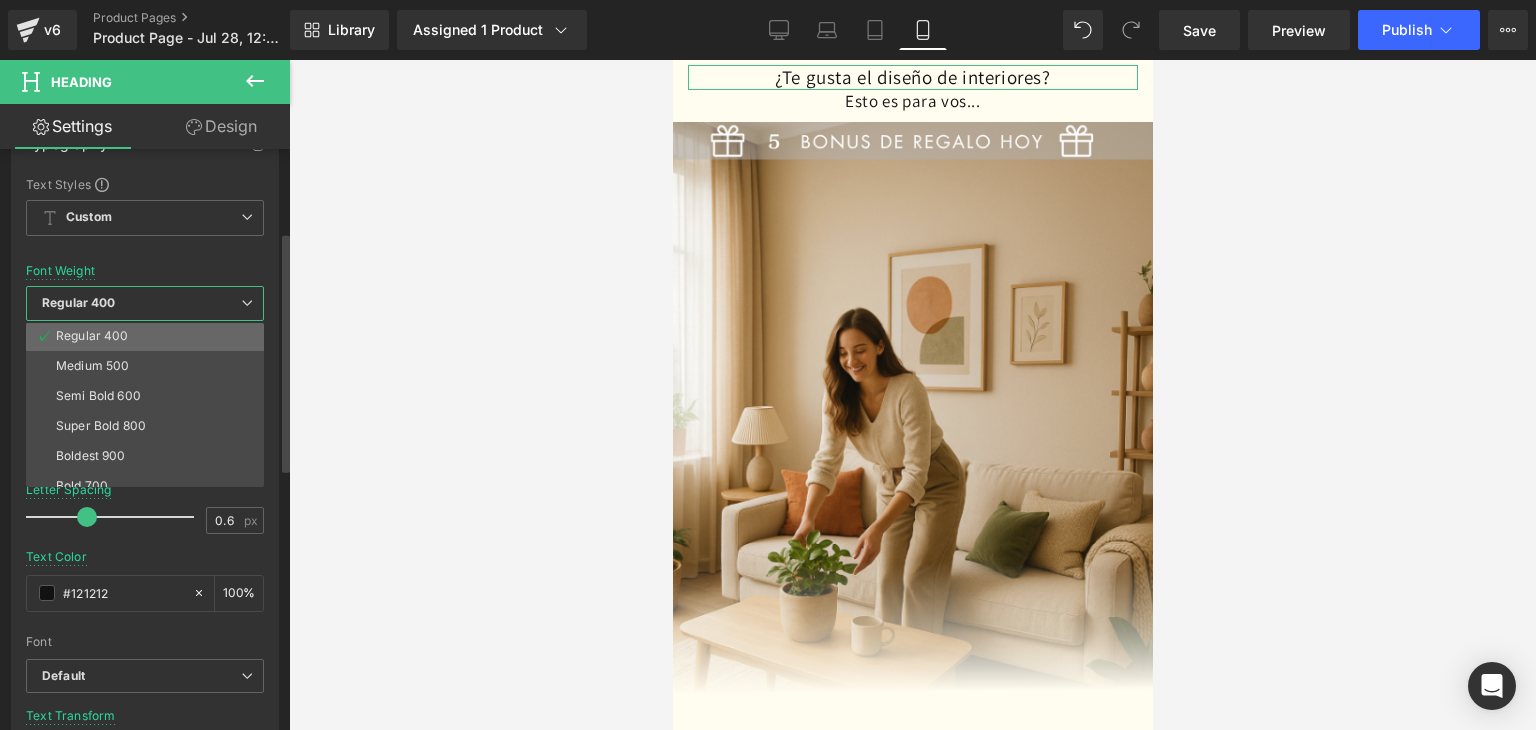 scroll, scrollTop: 100, scrollLeft: 0, axis: vertical 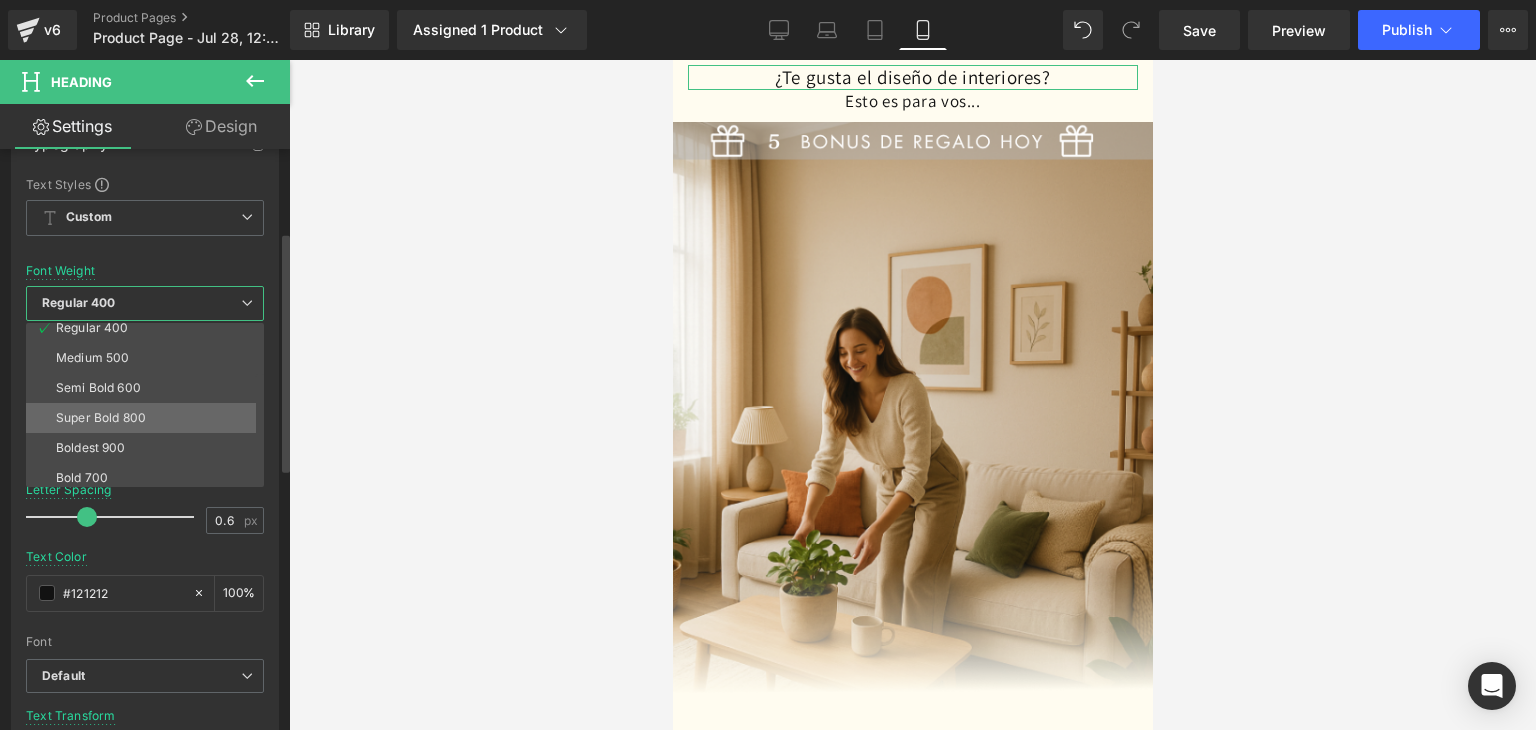 click on "Super Bold 800" at bounding box center (101, 418) 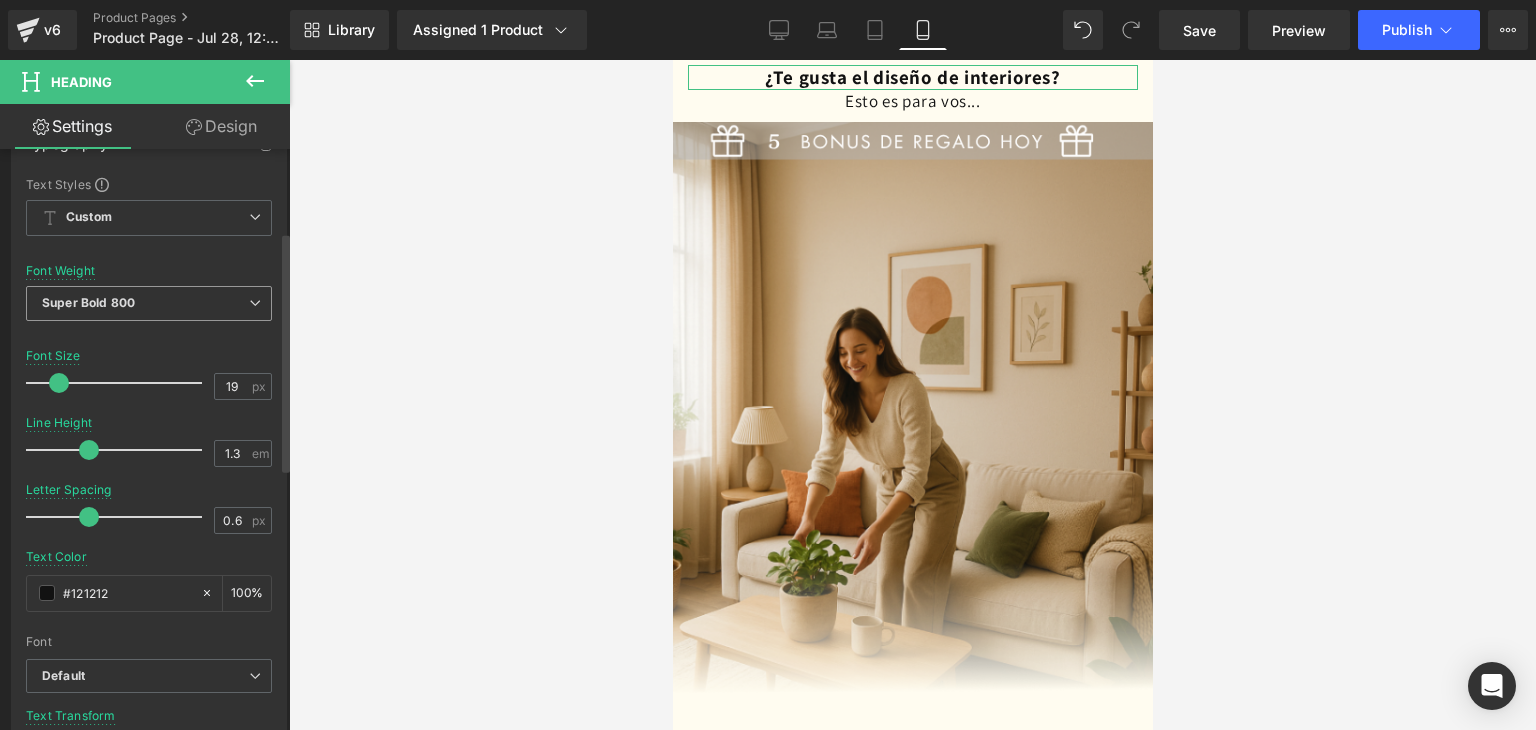 click on "Super Bold 800" at bounding box center (88, 302) 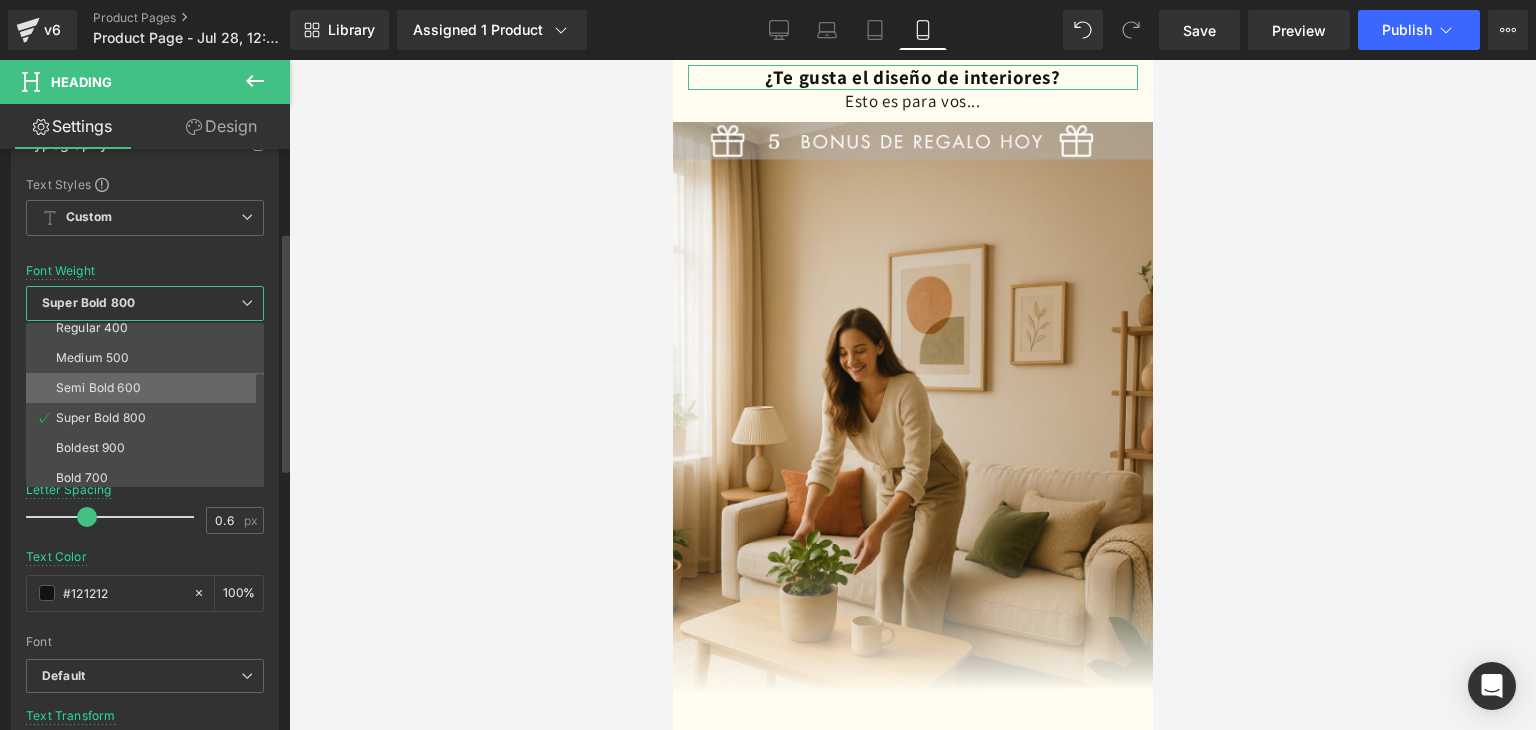 click on "Semi Bold 600" at bounding box center (98, 388) 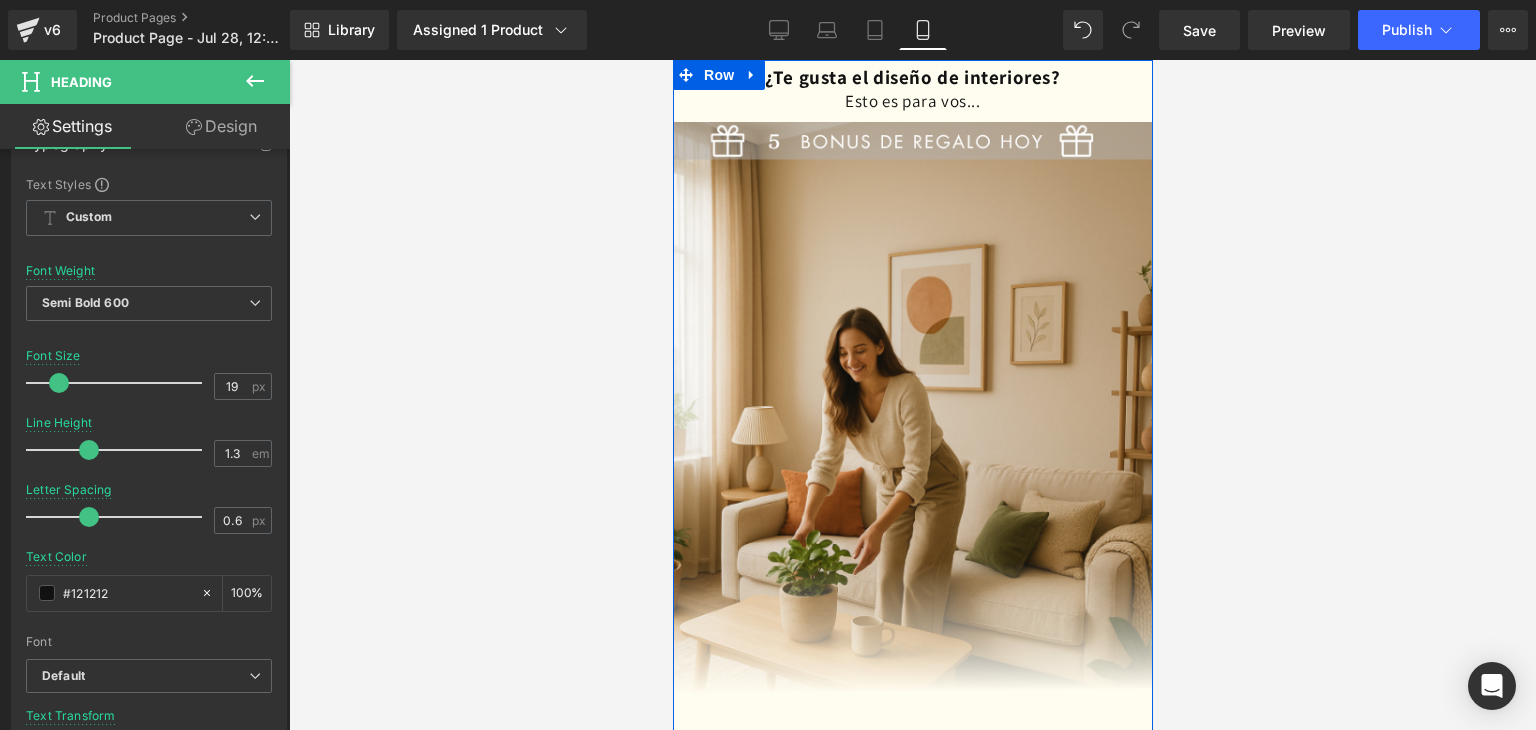 click at bounding box center [672, 60] 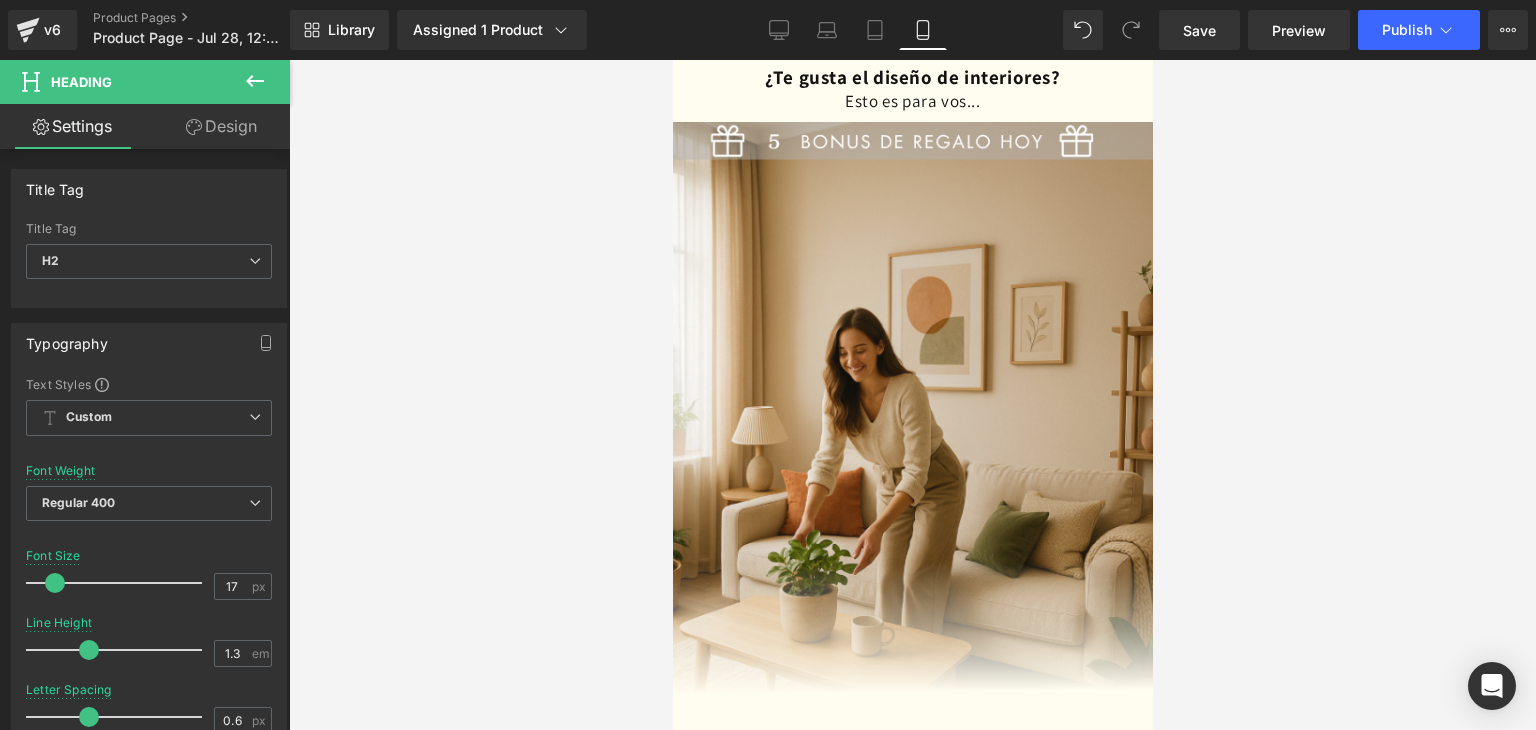 click at bounding box center [912, 395] 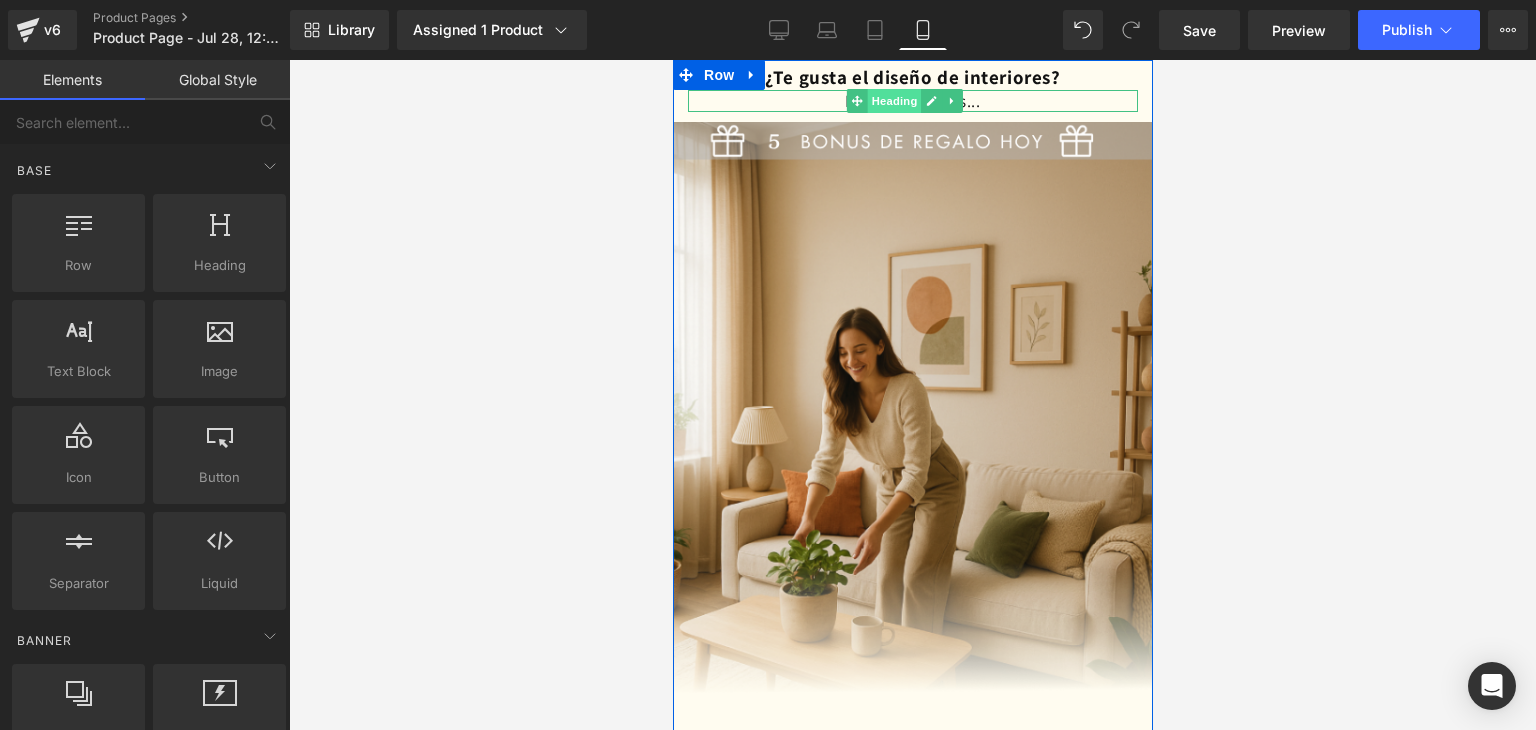 click on "Heading" at bounding box center (894, 101) 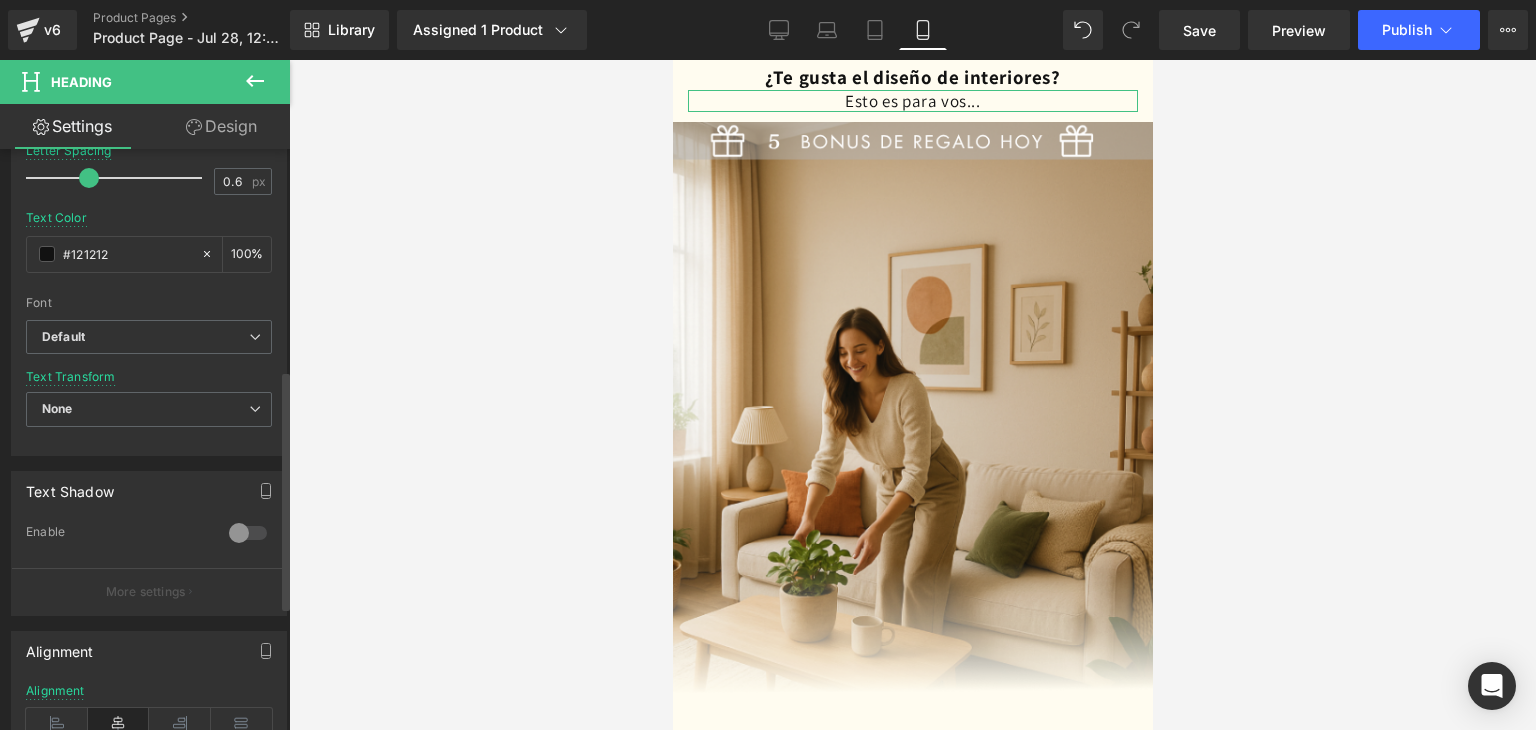 scroll, scrollTop: 534, scrollLeft: 0, axis: vertical 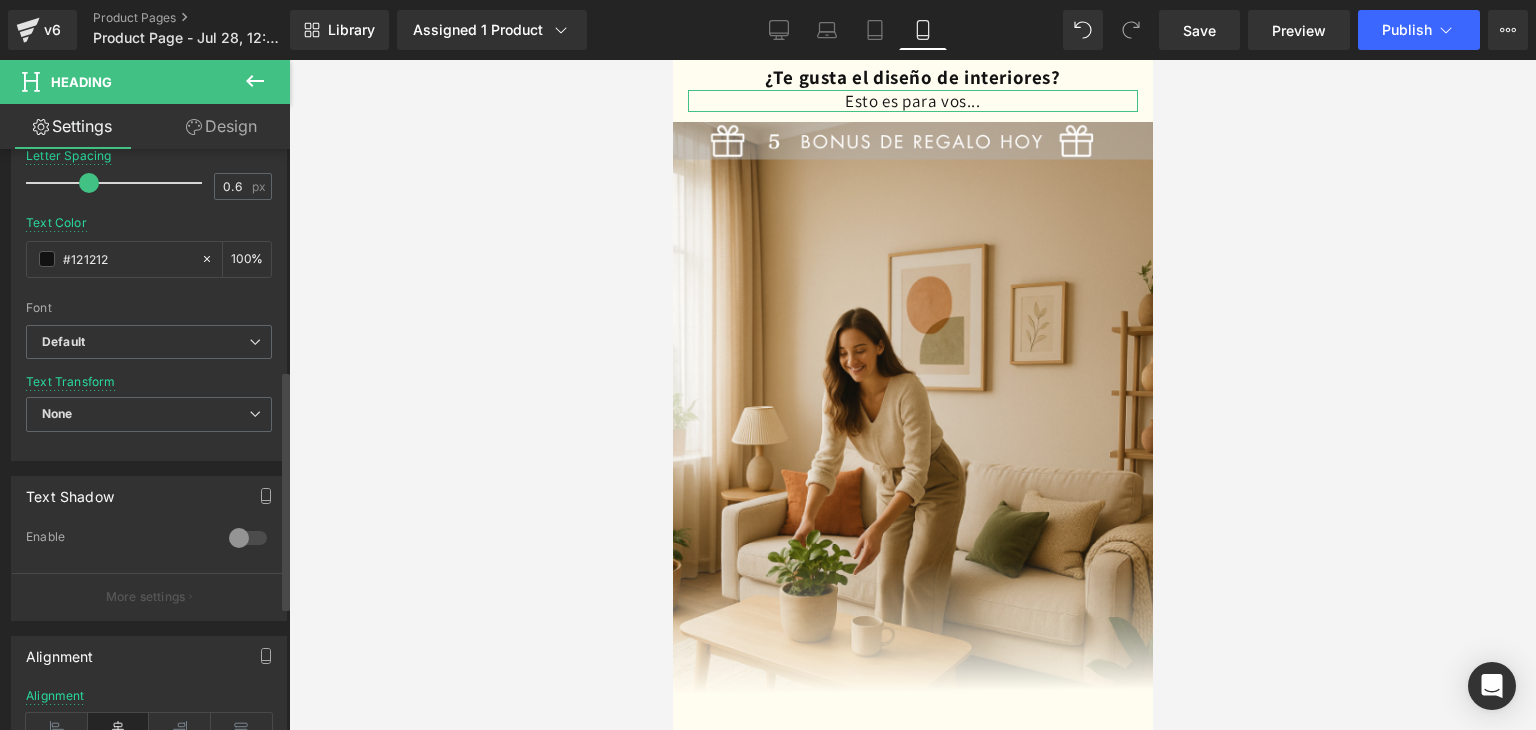 click at bounding box center (248, 538) 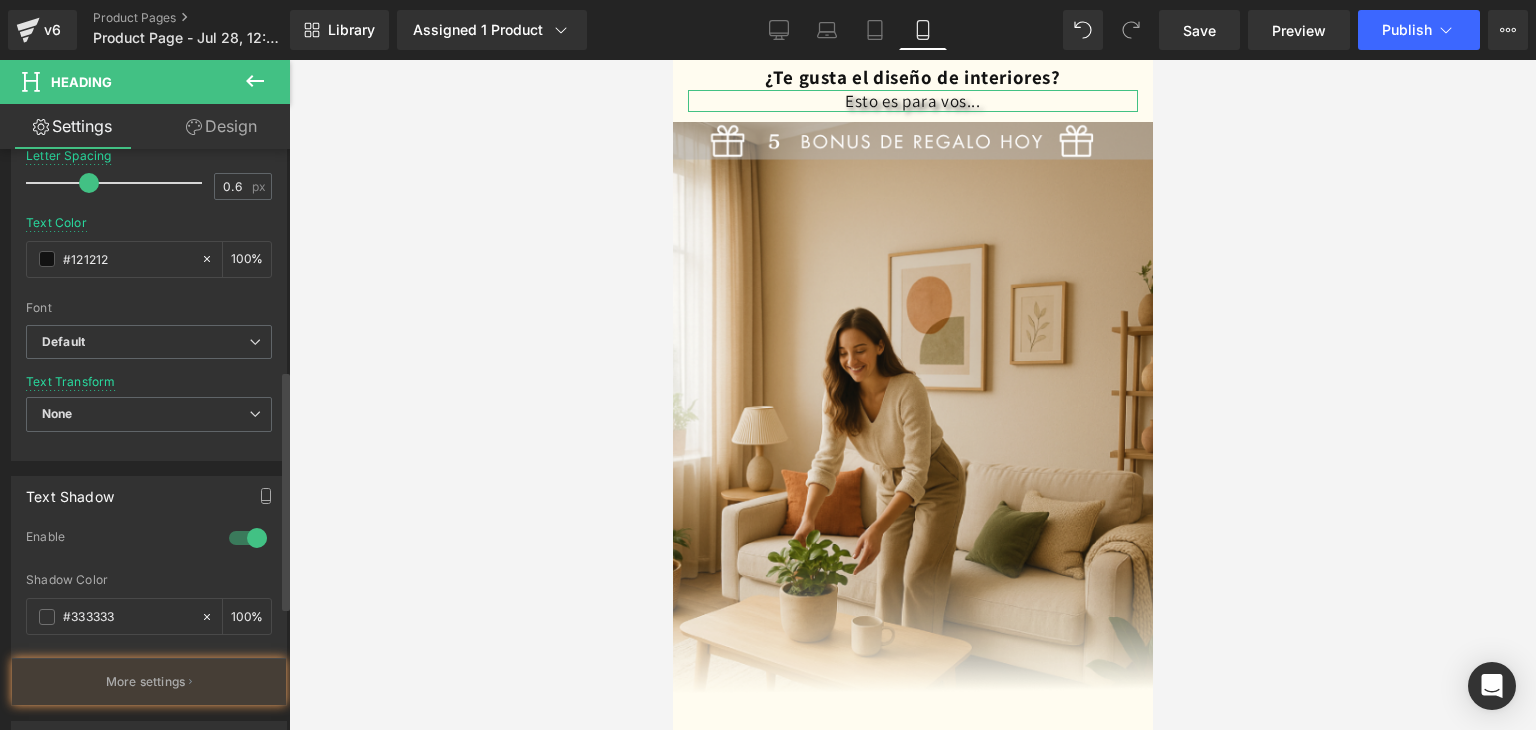 click at bounding box center [248, 538] 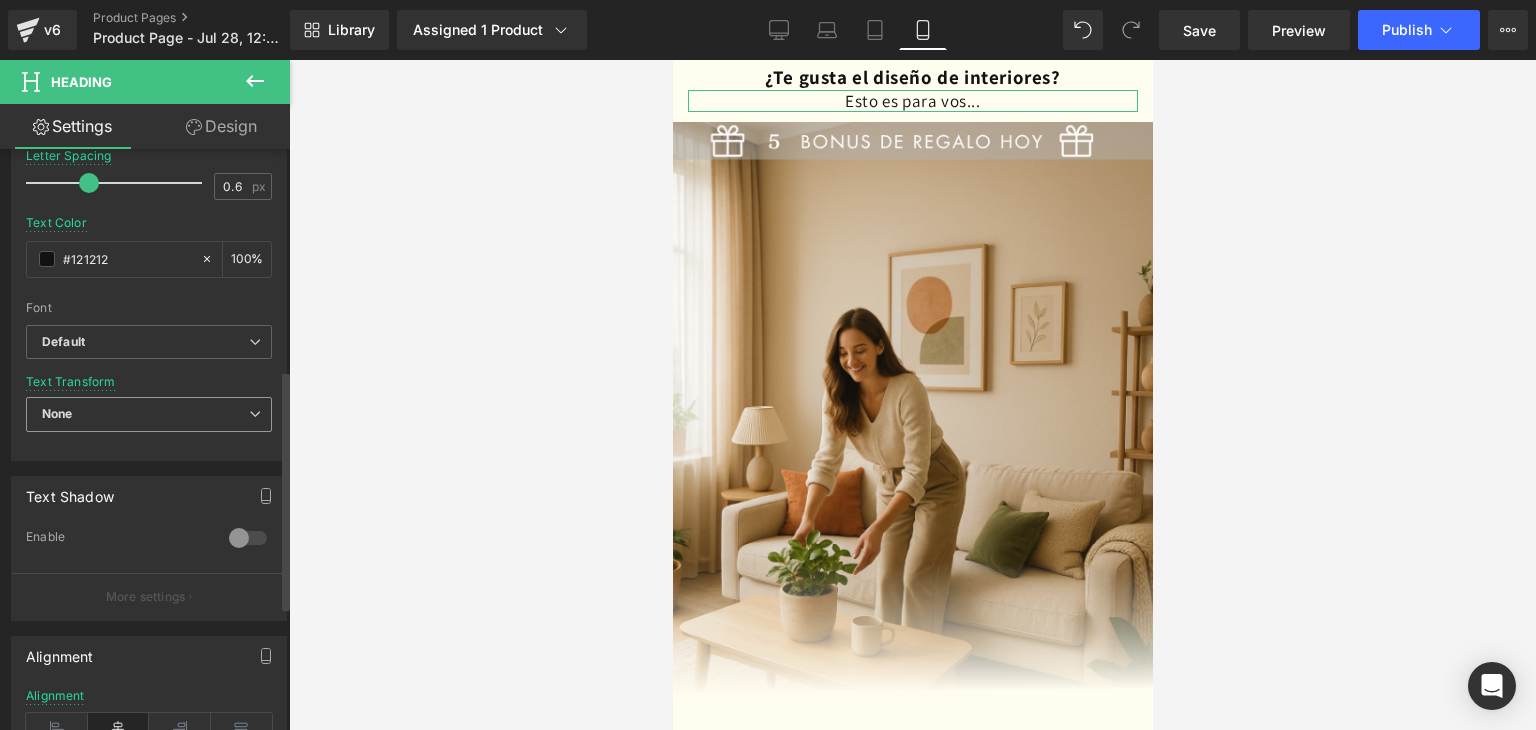 click on "None" at bounding box center [149, 414] 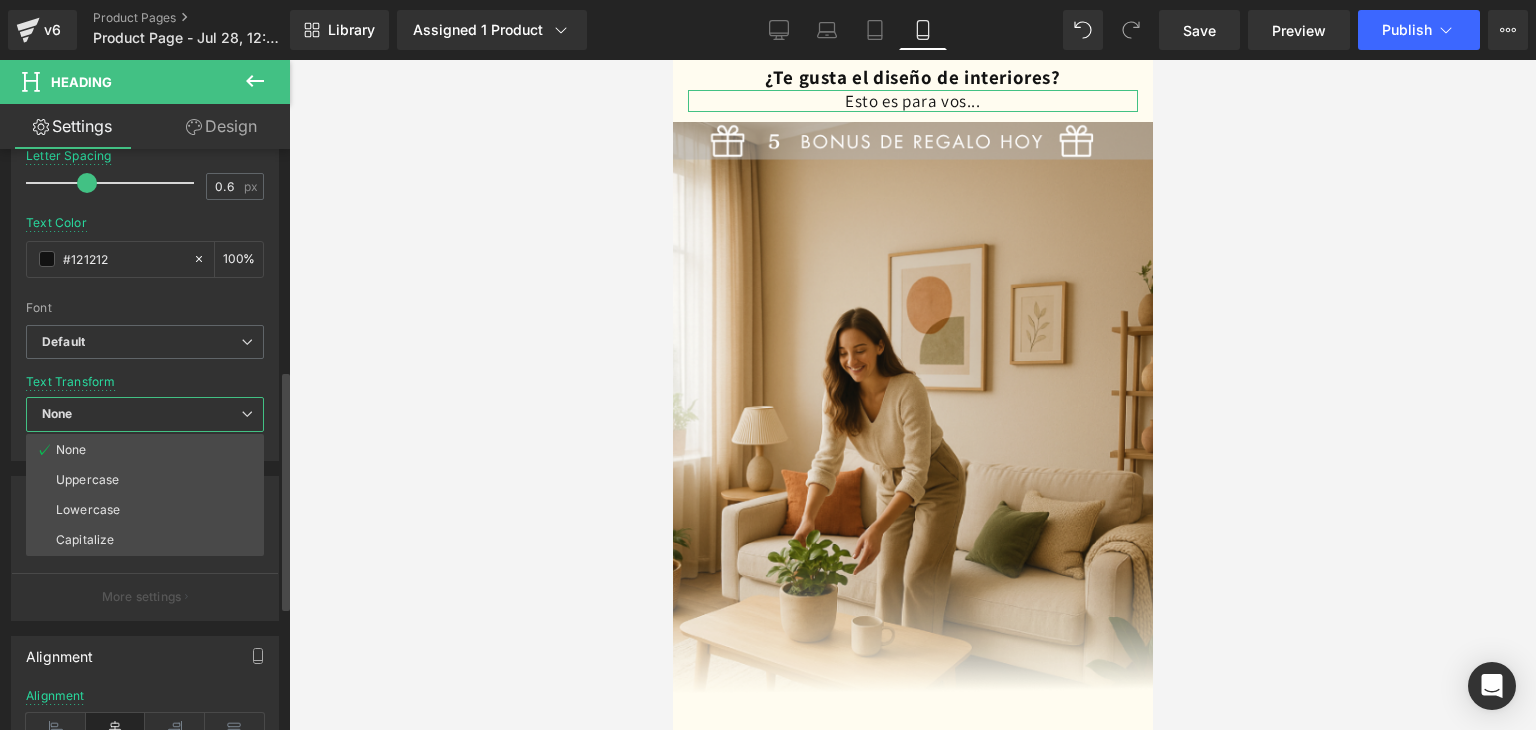 click on "None" at bounding box center (145, 414) 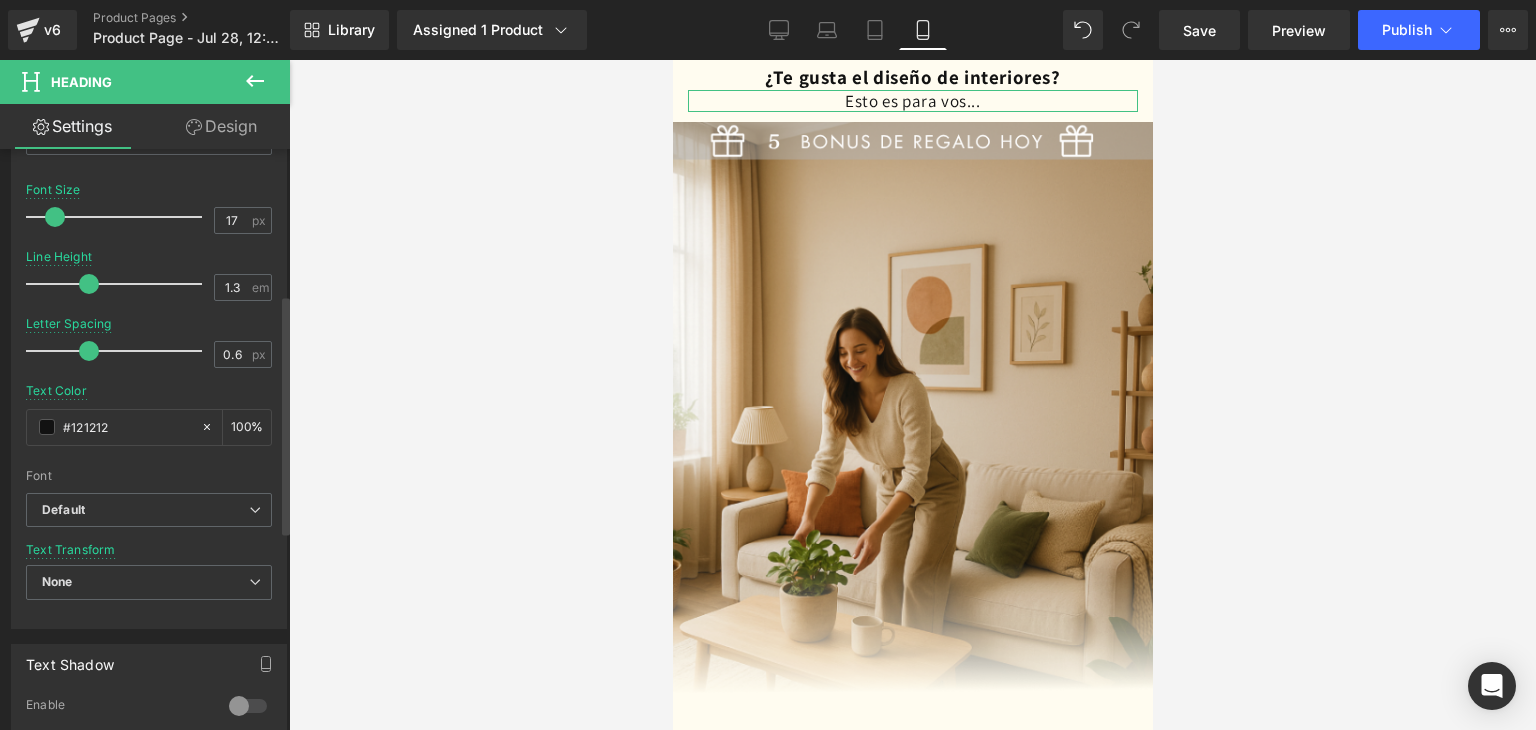 scroll, scrollTop: 334, scrollLeft: 0, axis: vertical 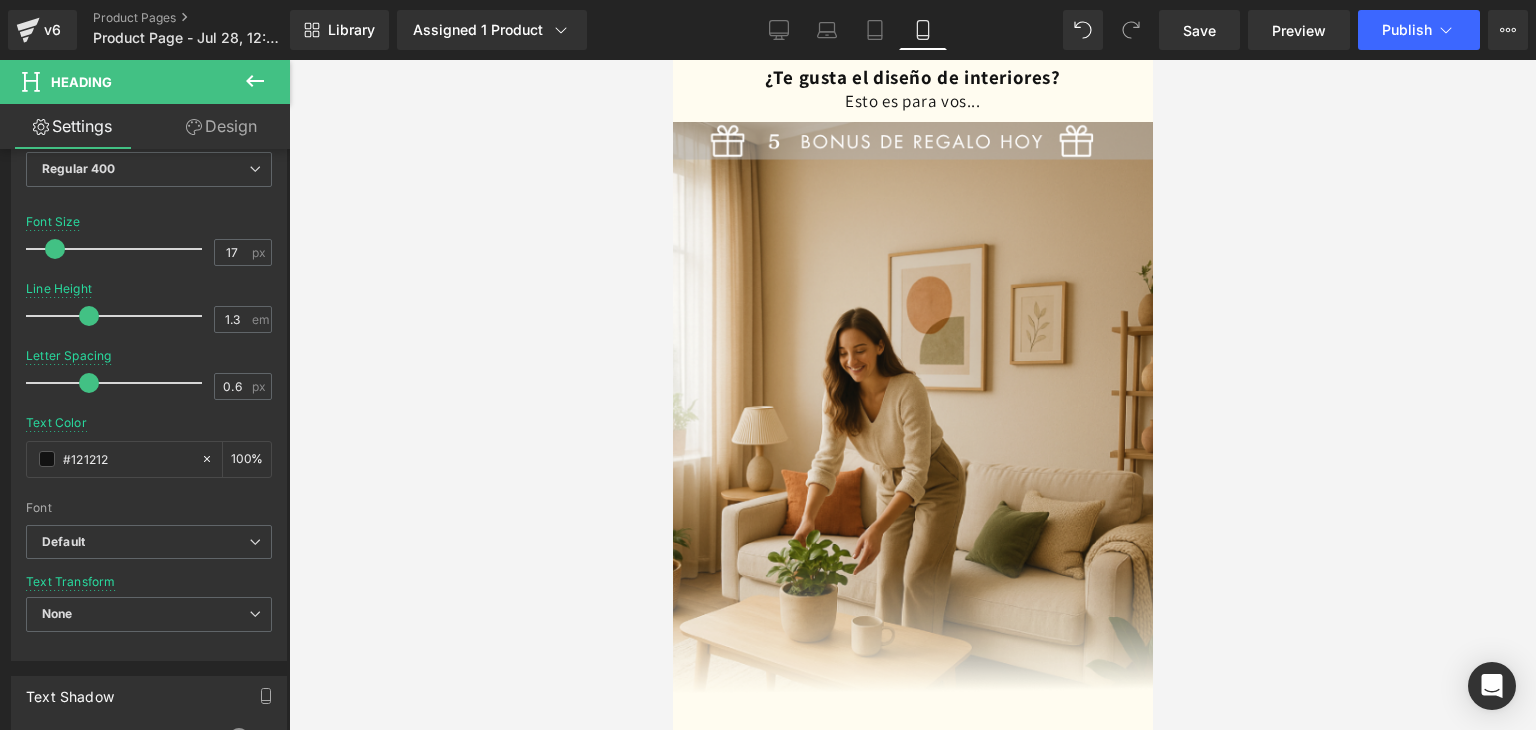 click at bounding box center (912, 395) 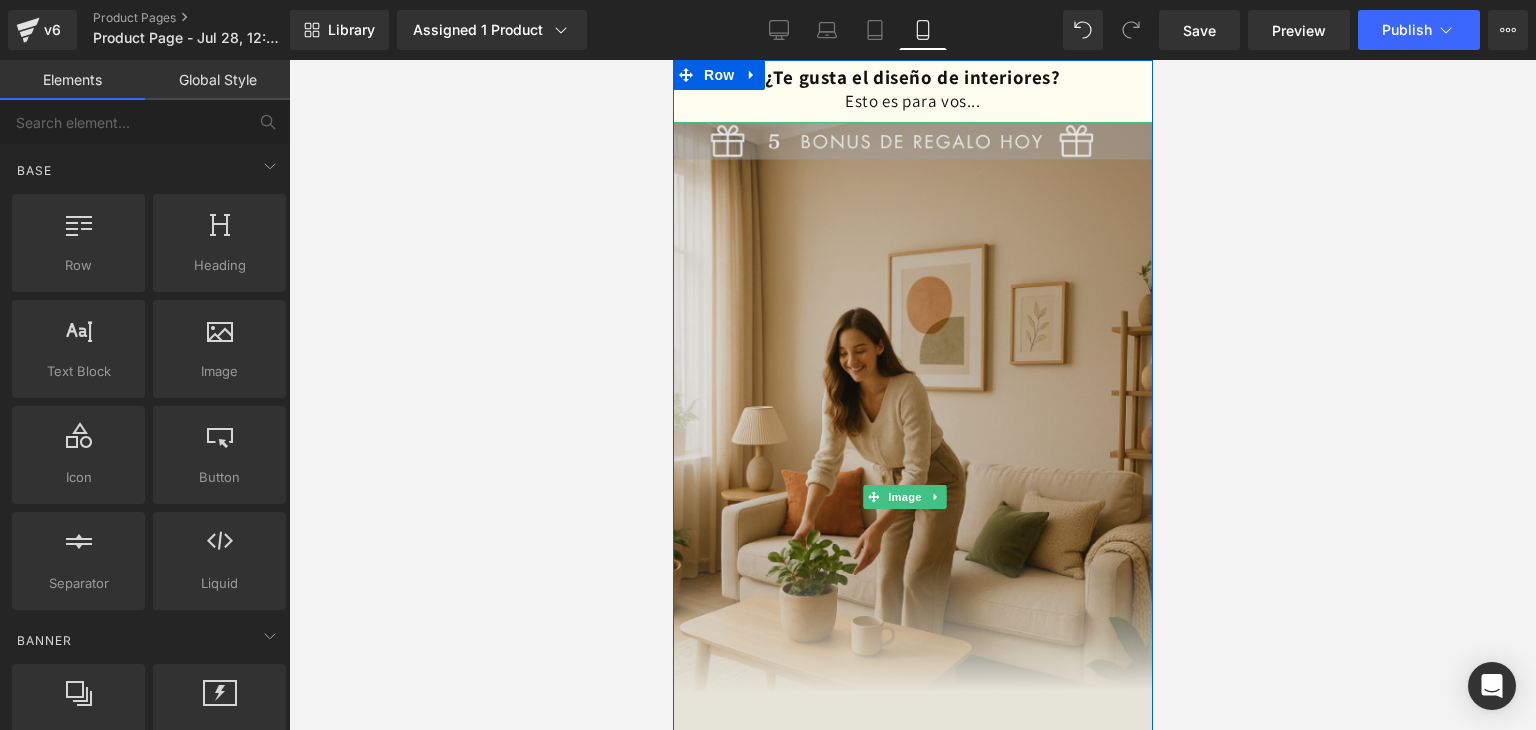 scroll, scrollTop: 0, scrollLeft: 0, axis: both 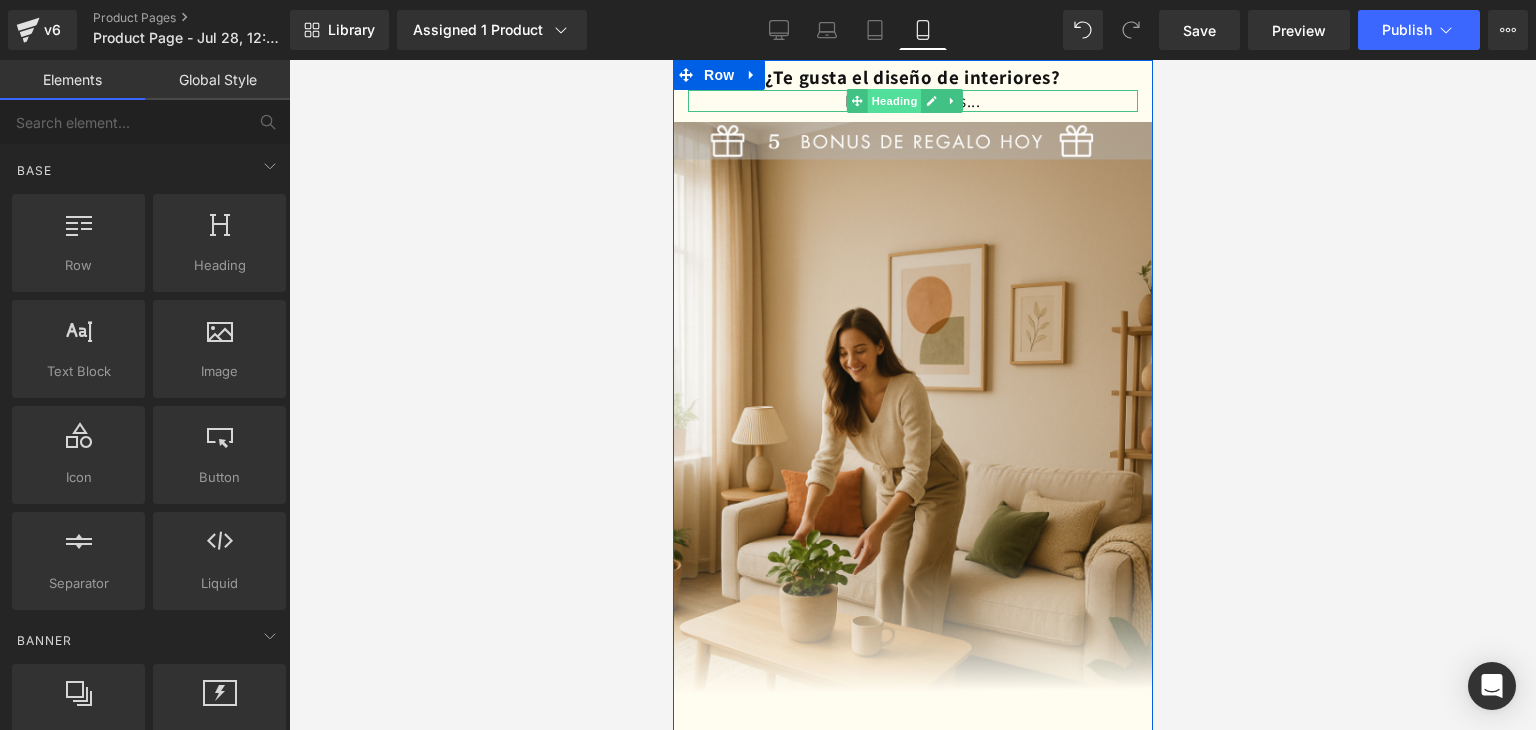 click on "Heading" at bounding box center [894, 101] 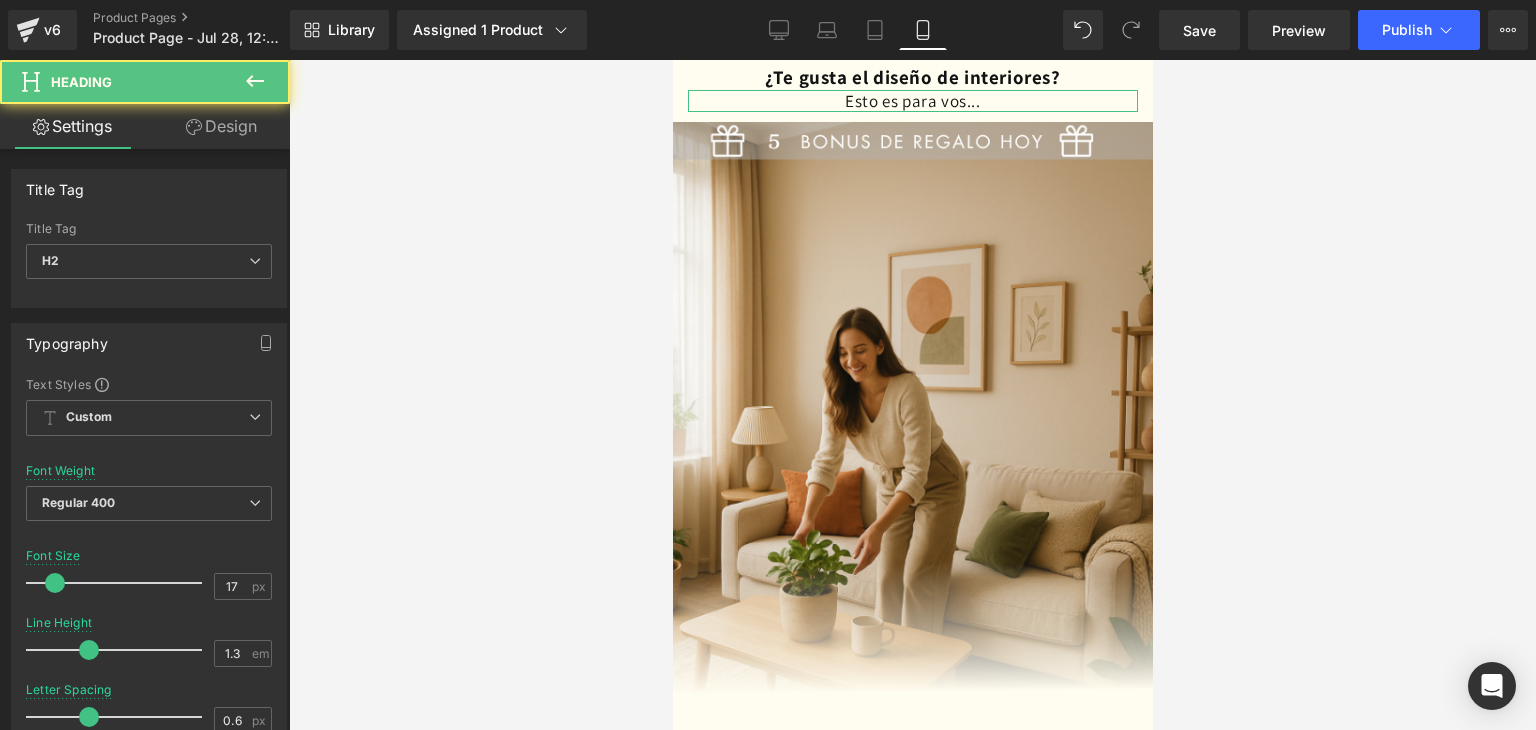 click on "Design" at bounding box center (221, 126) 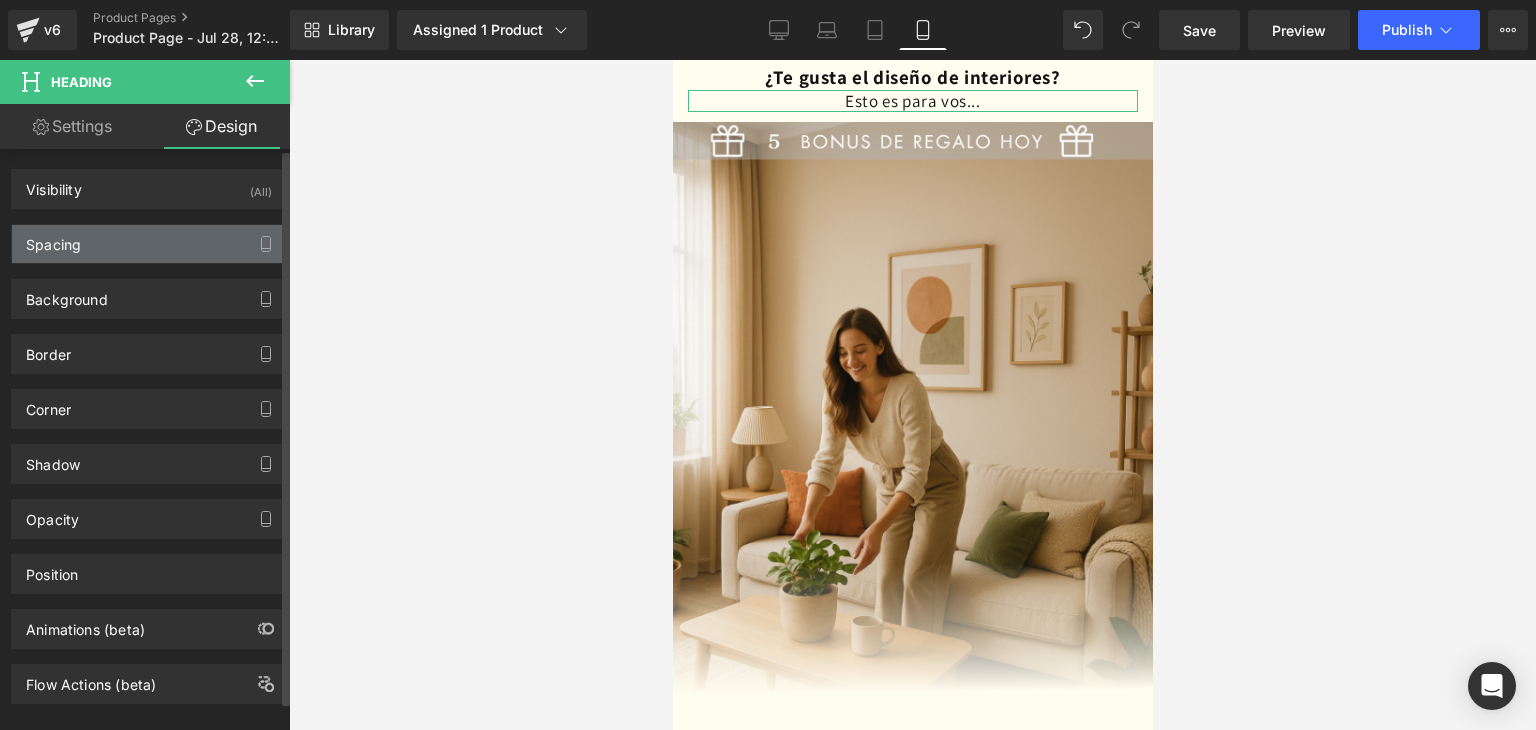 click on "Spacing" at bounding box center [149, 244] 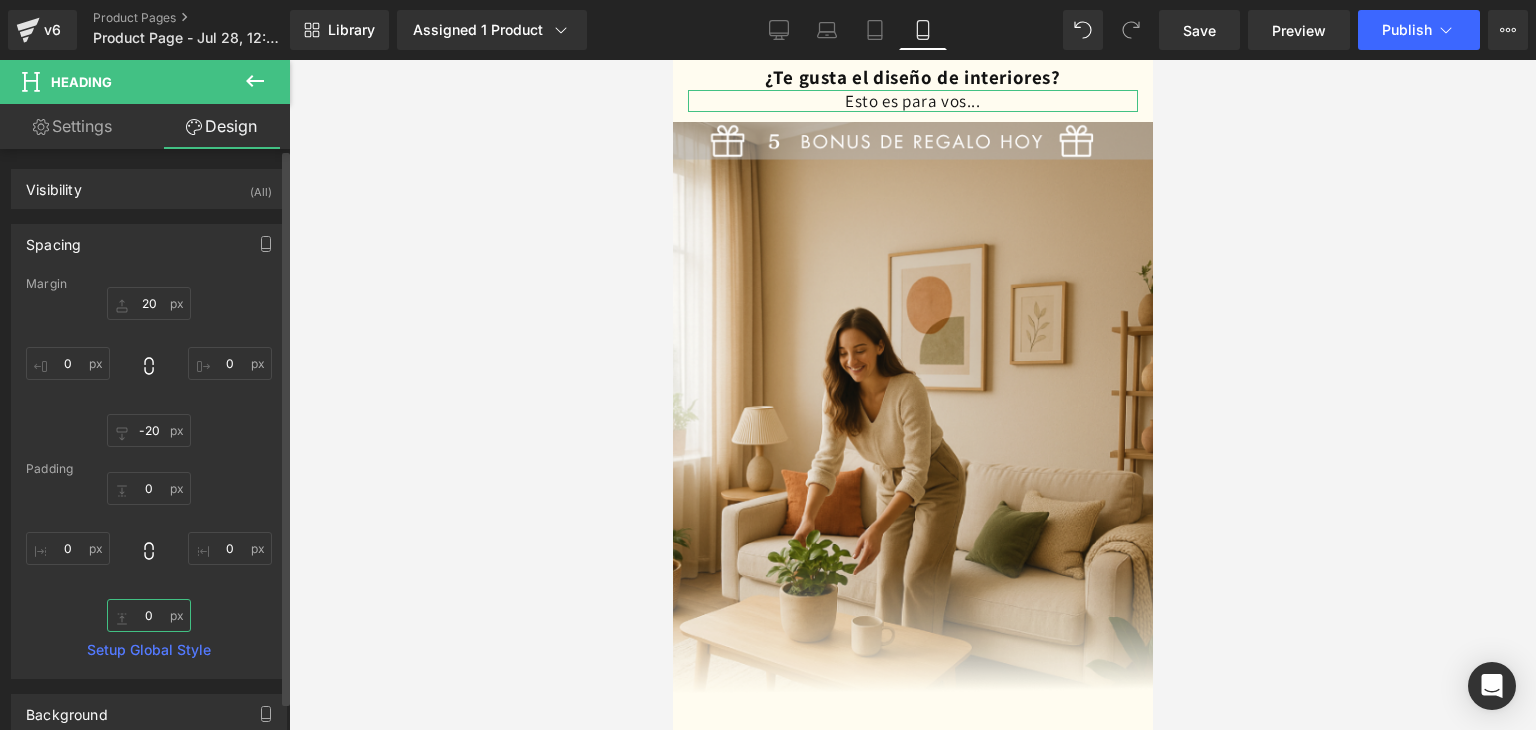 click on "0" at bounding box center (149, 615) 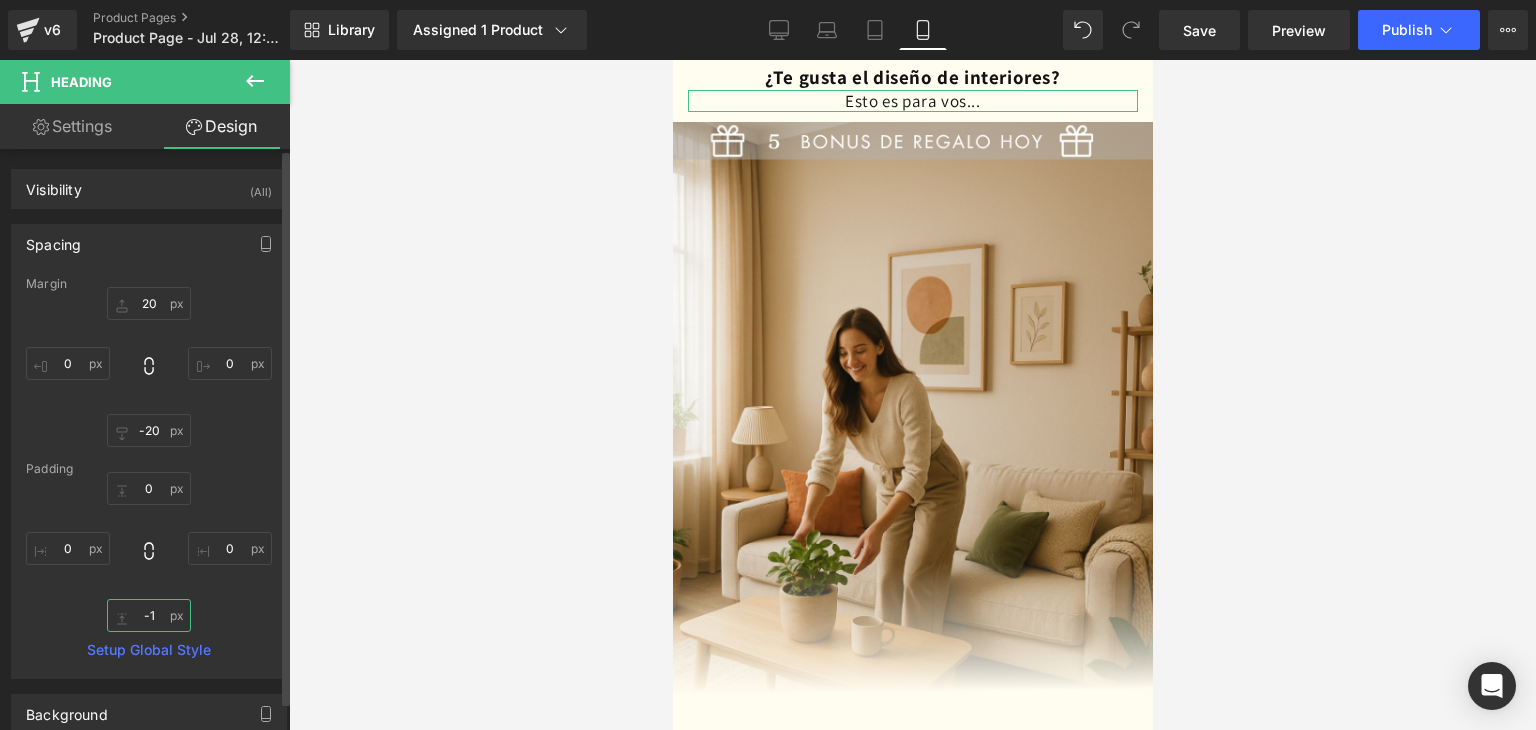 type on "-" 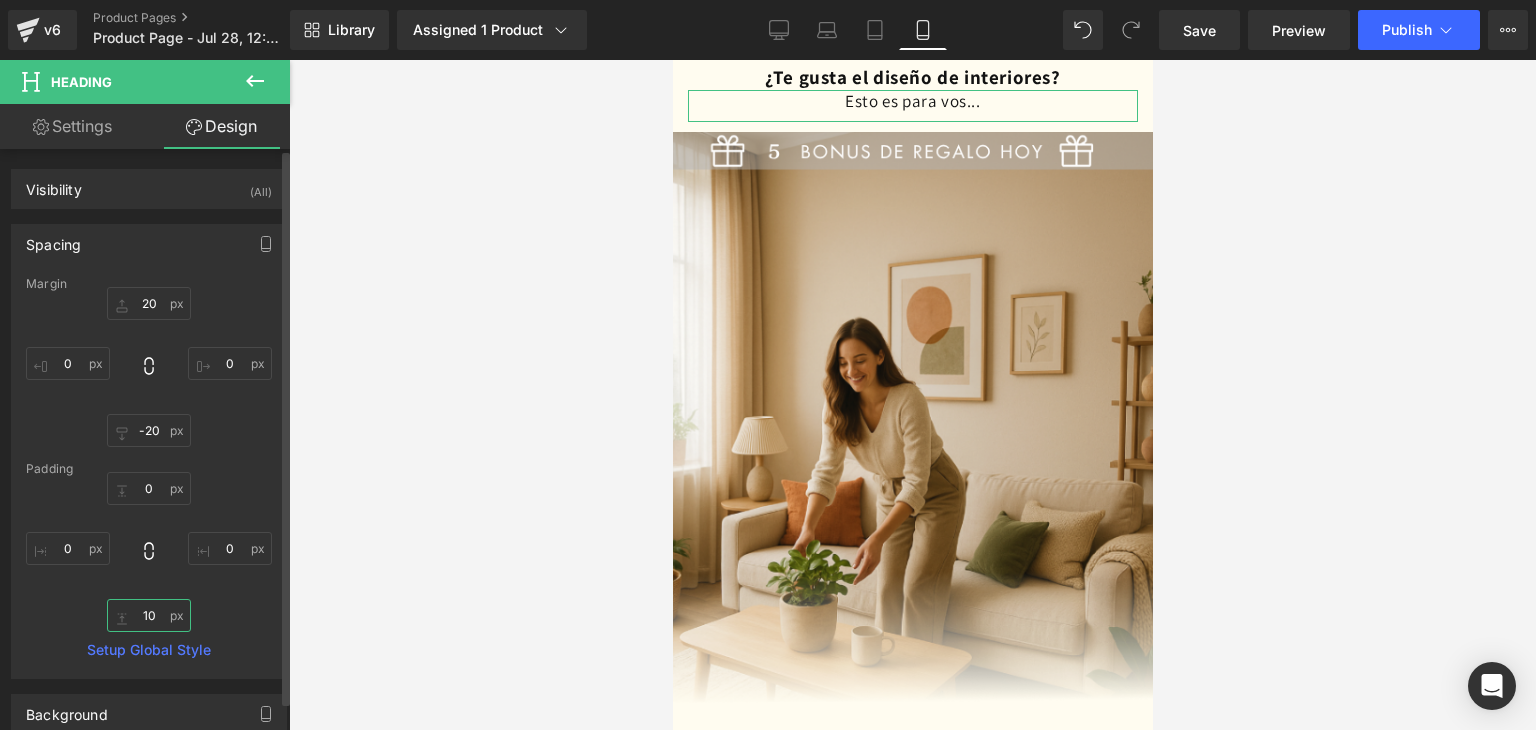 type on "10" 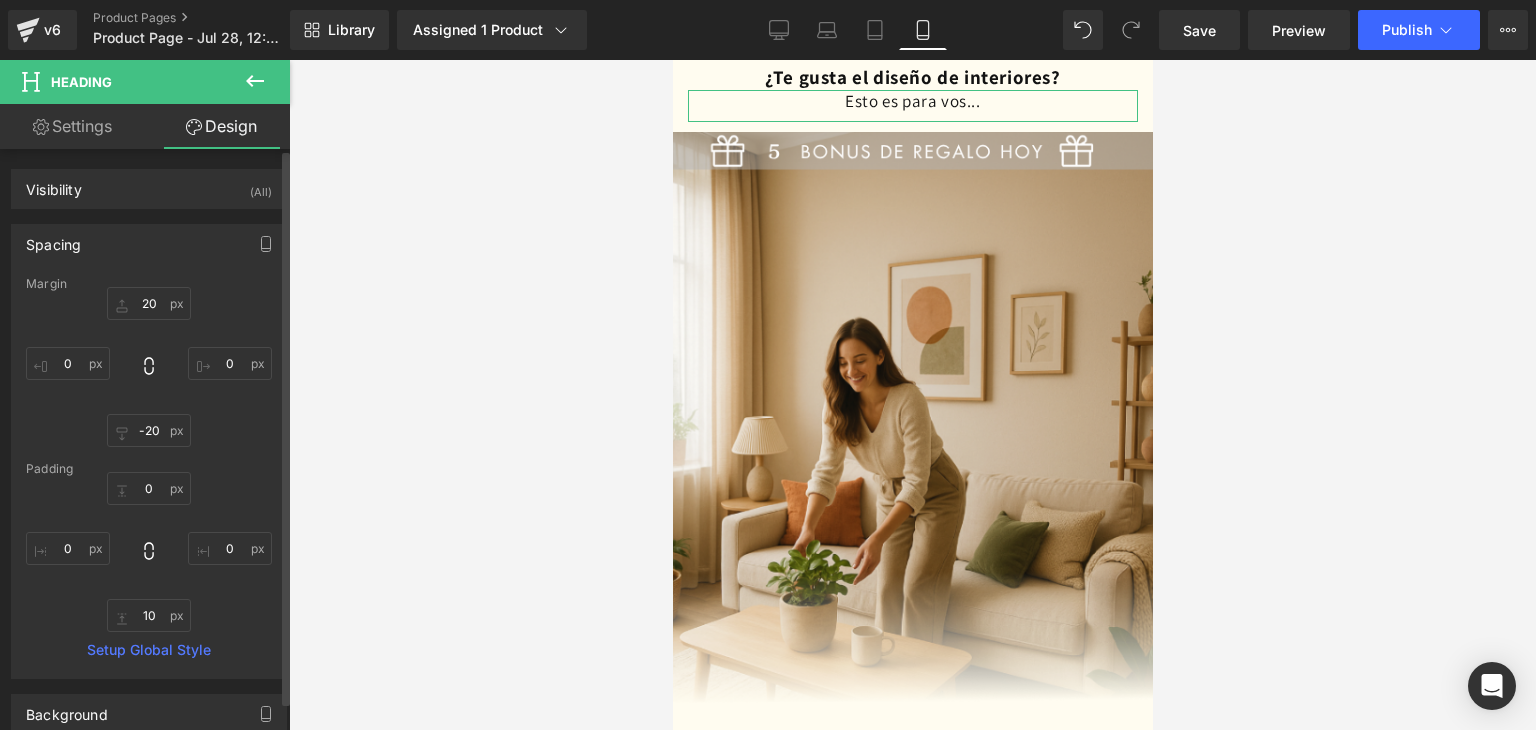 click on "0
0
10
0" at bounding box center (149, 552) 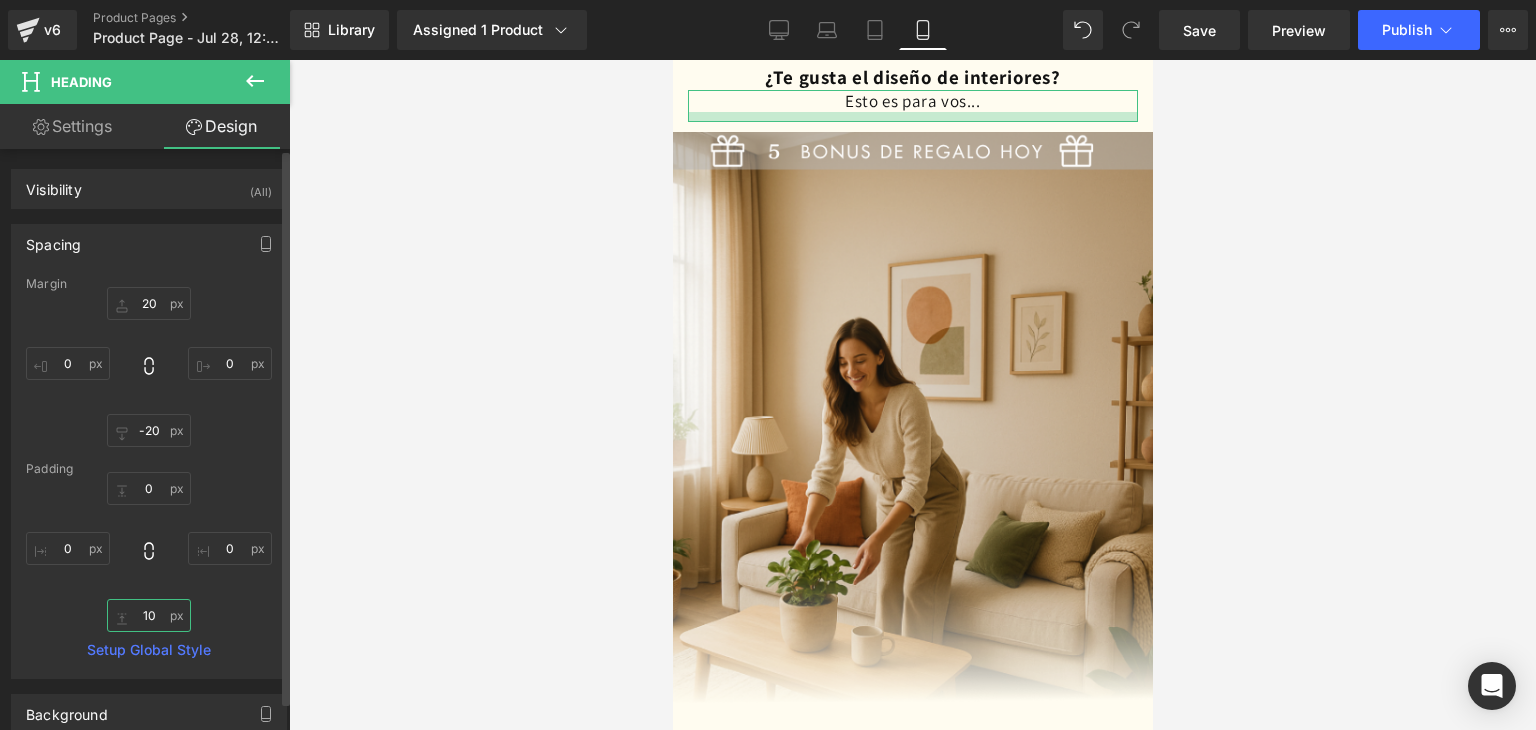 click on "10" at bounding box center (149, 615) 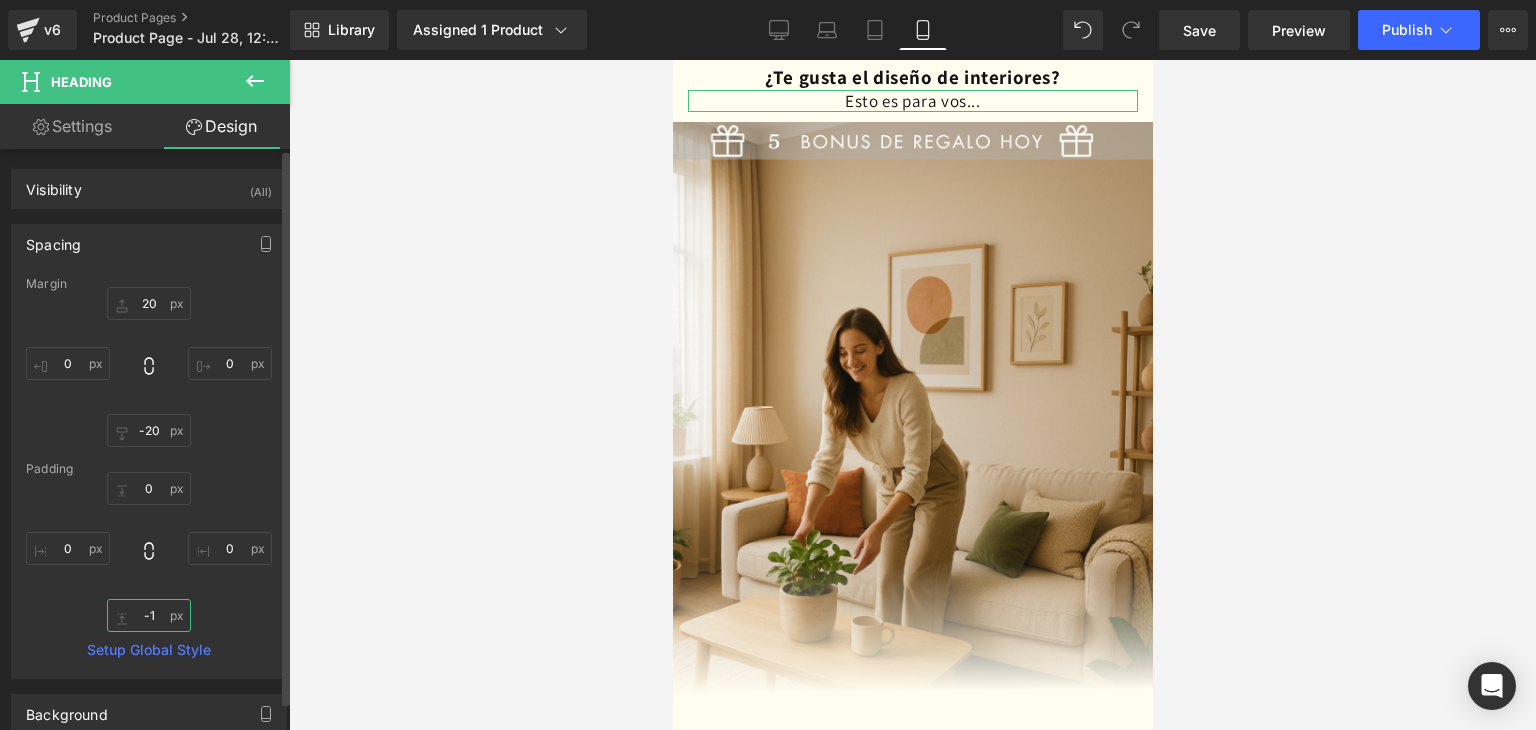 type on "-" 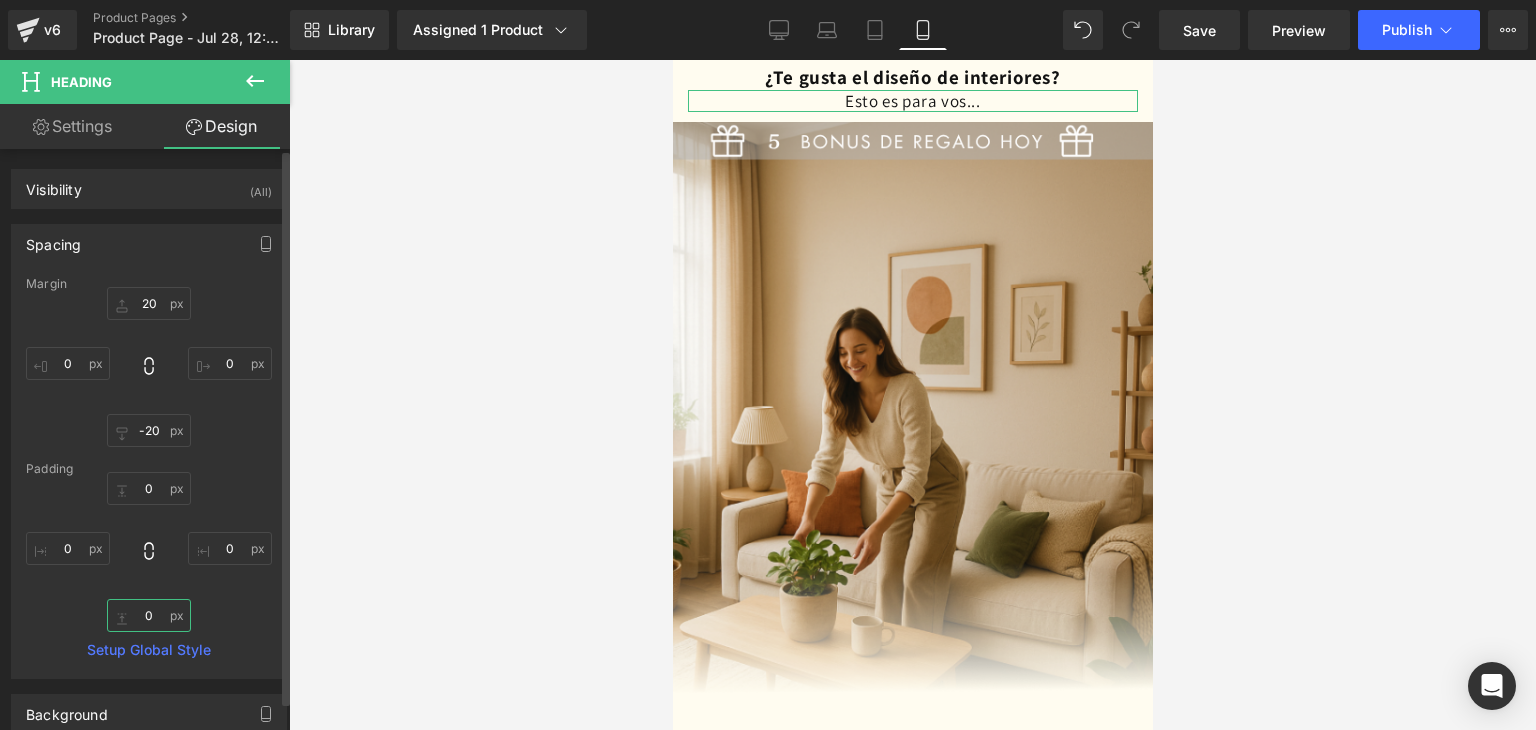 type on "-" 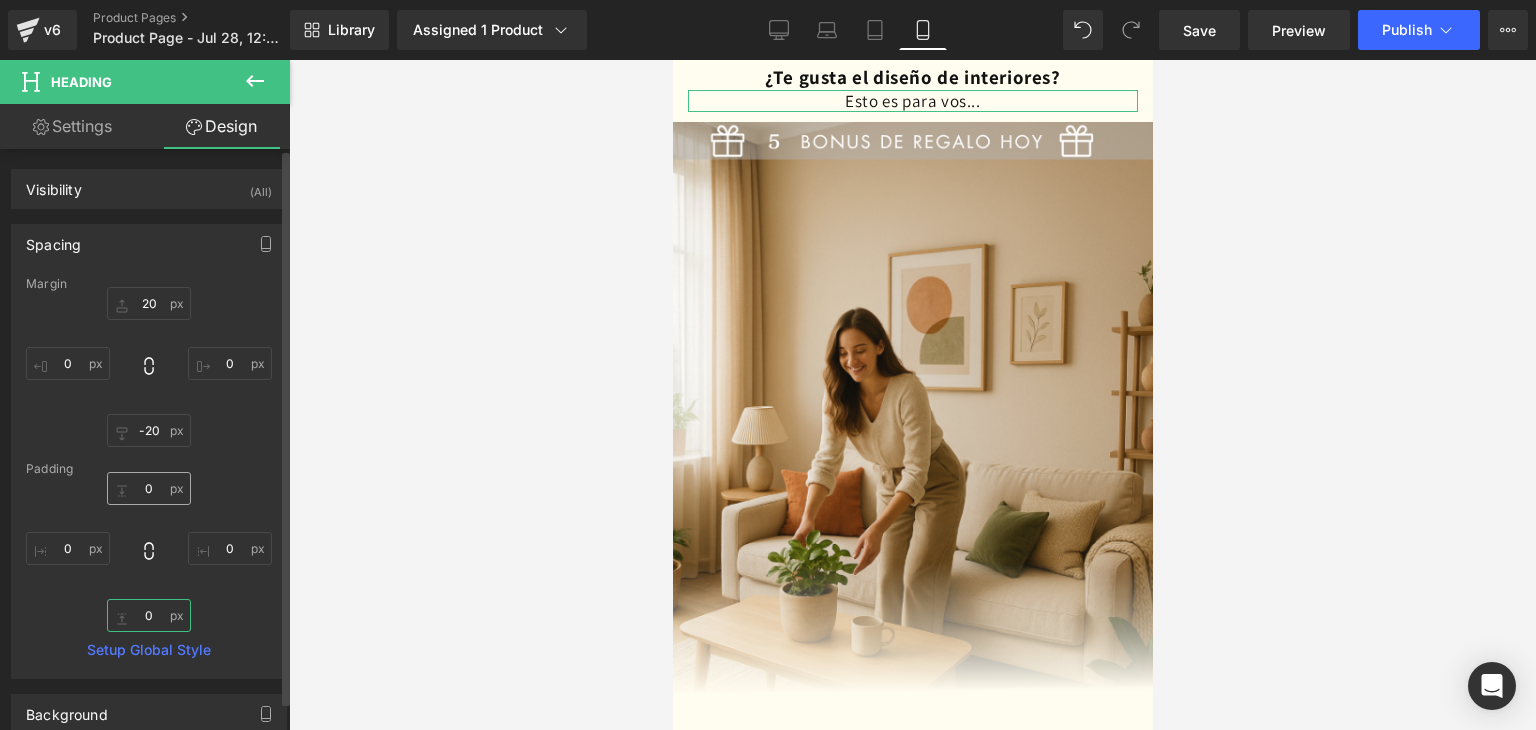 type 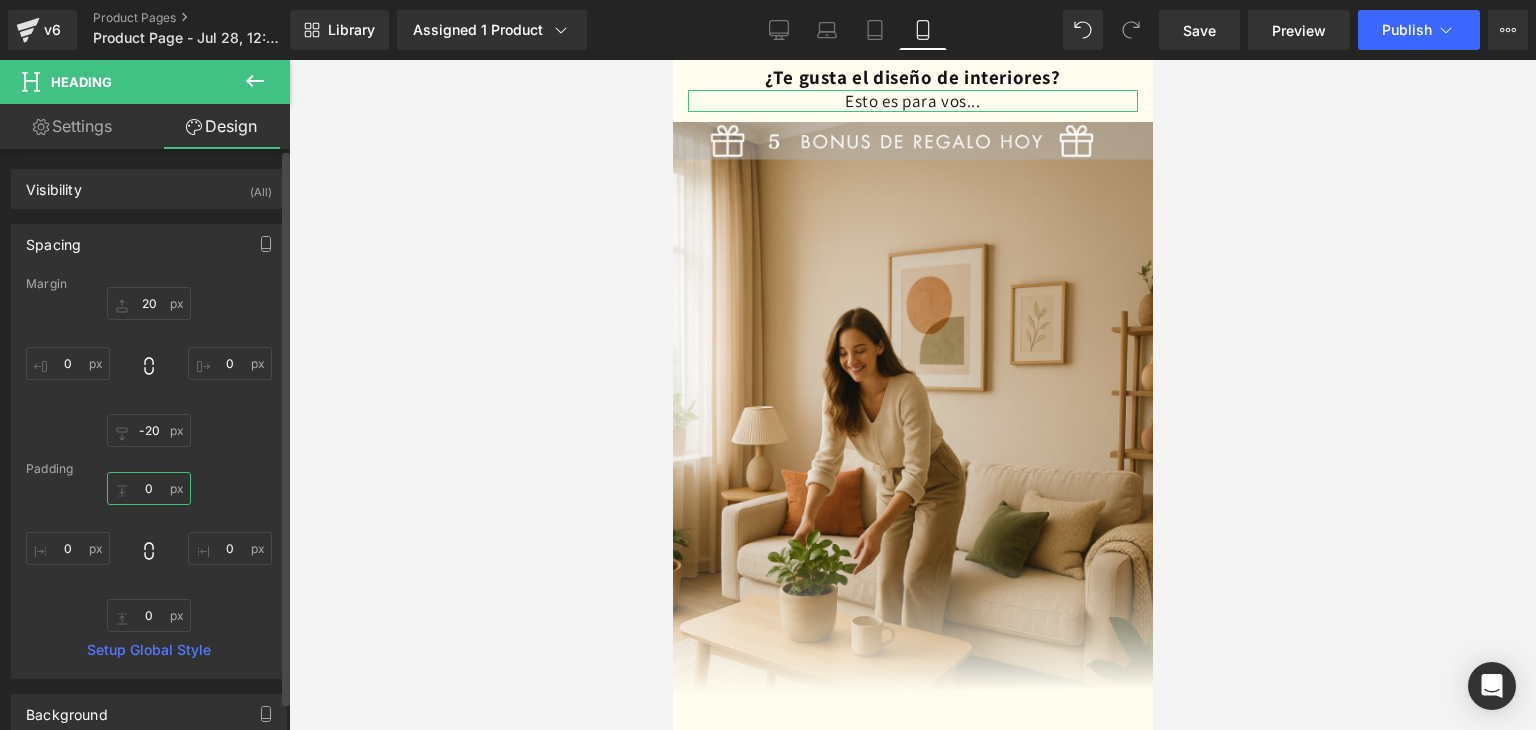 click on "0" at bounding box center (149, 488) 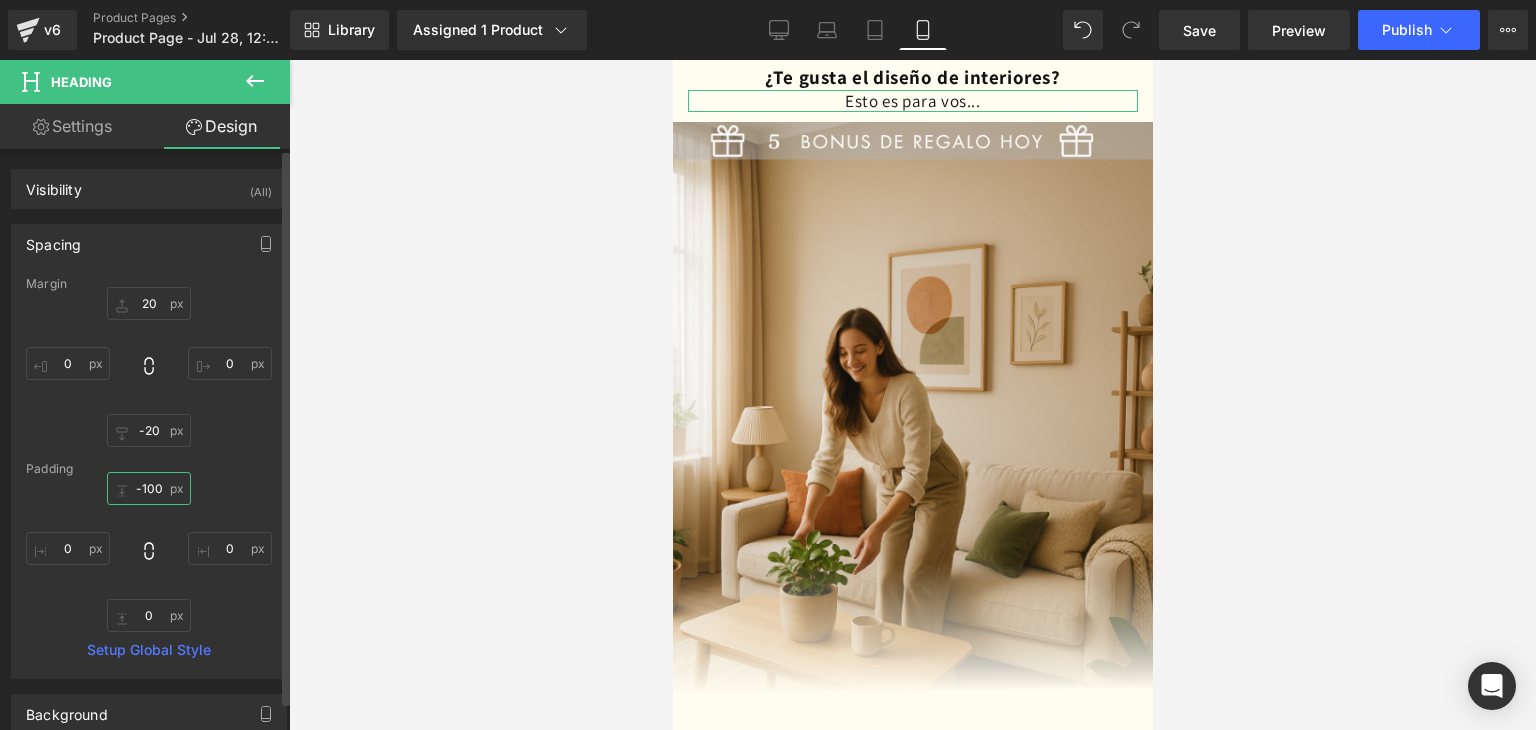 scroll, scrollTop: 0, scrollLeft: 0, axis: both 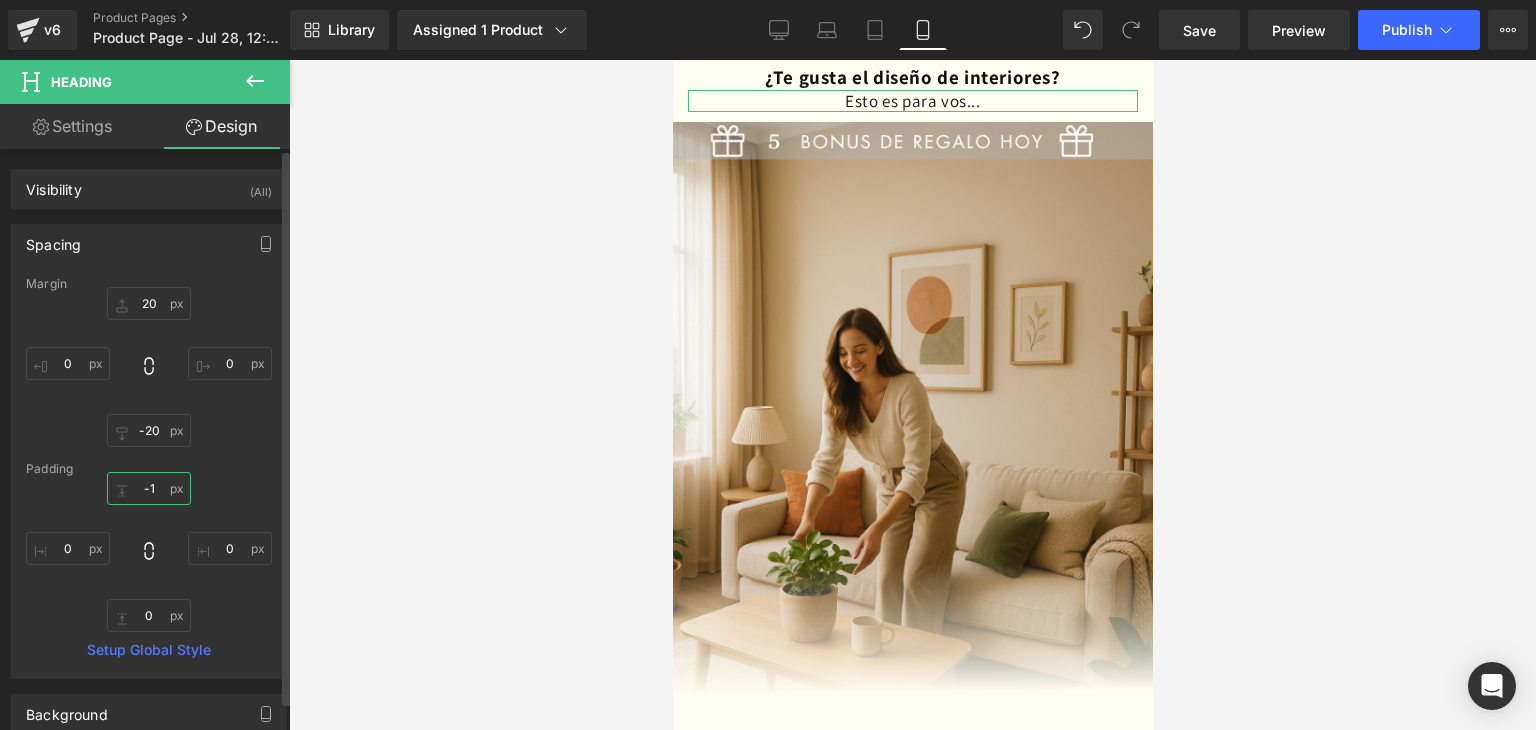 type on "-" 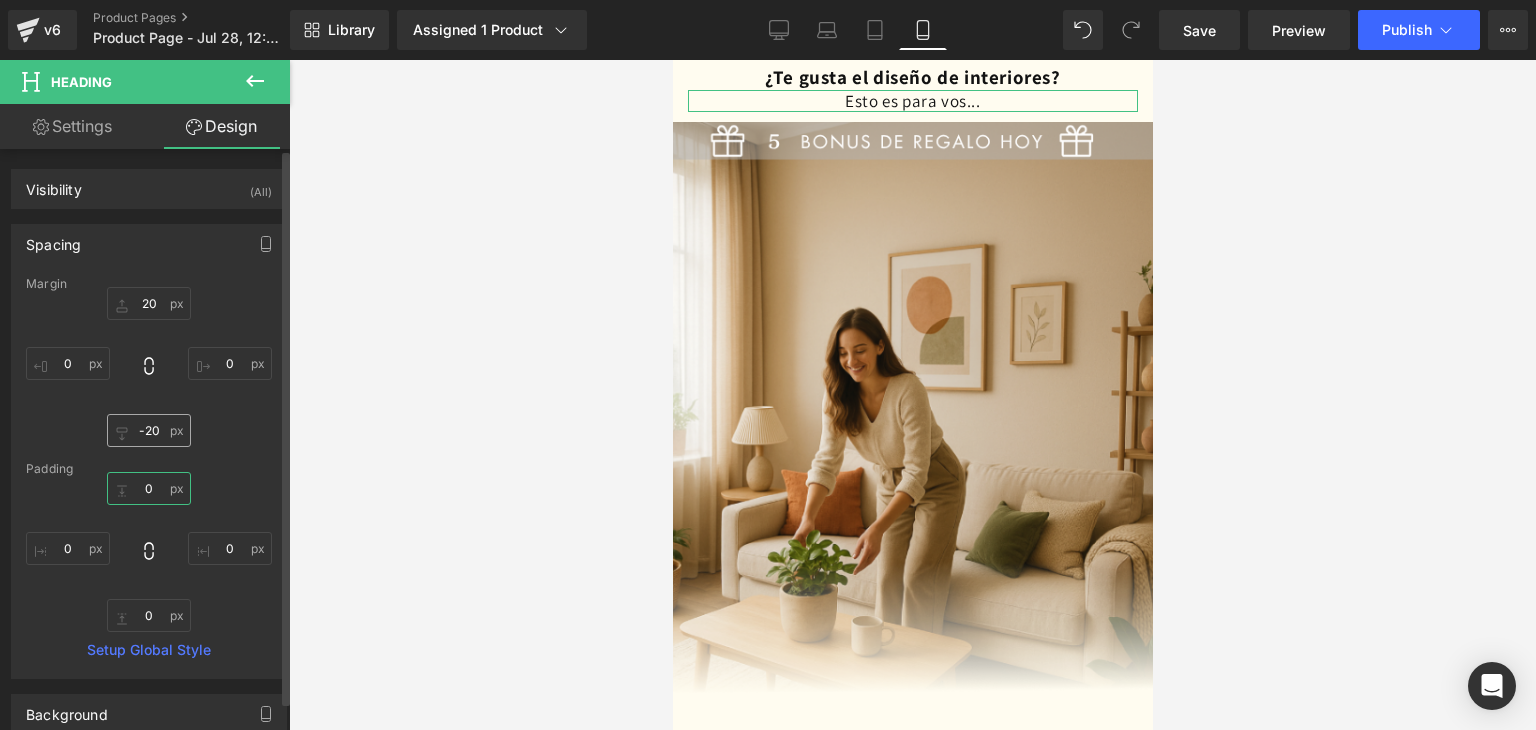 type 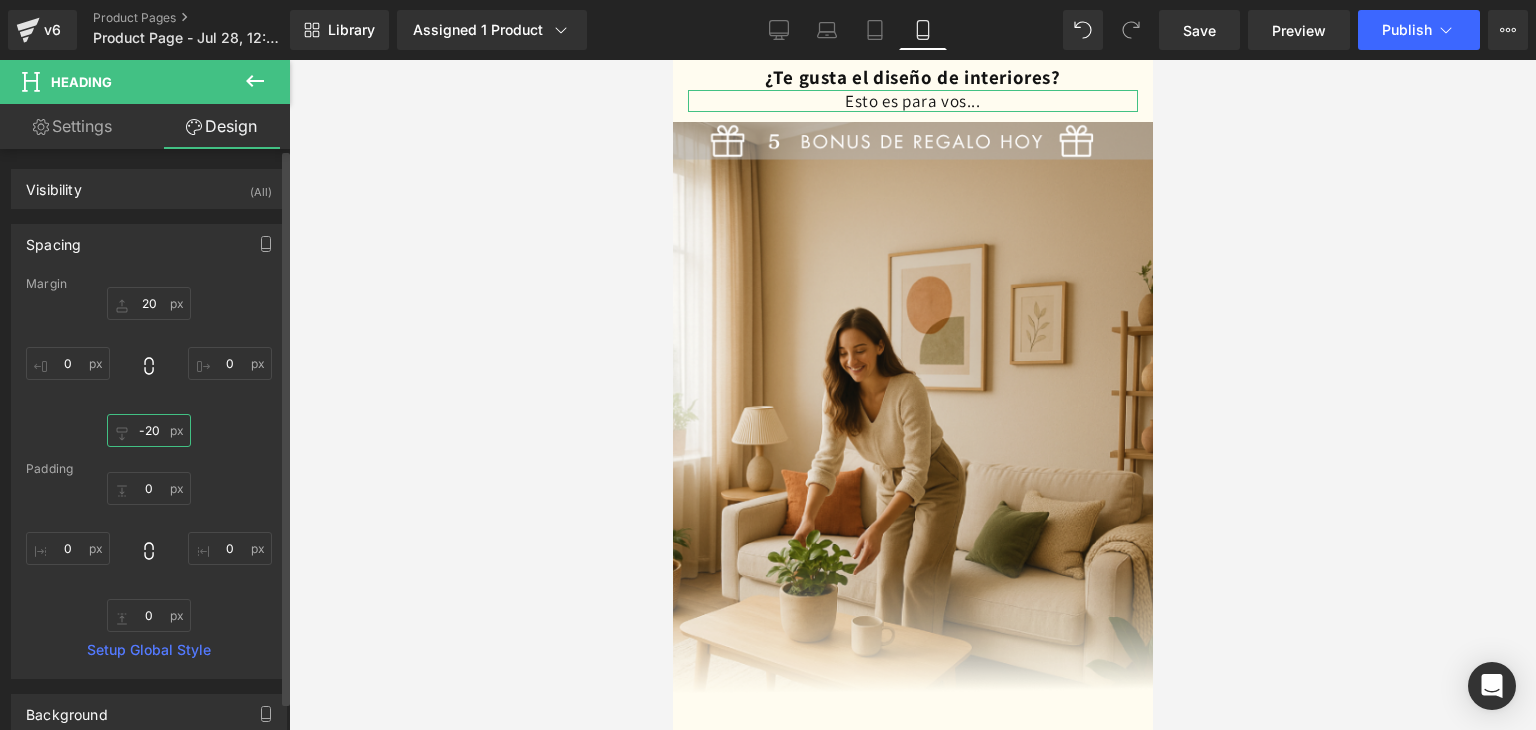 click on "-20" at bounding box center (149, 430) 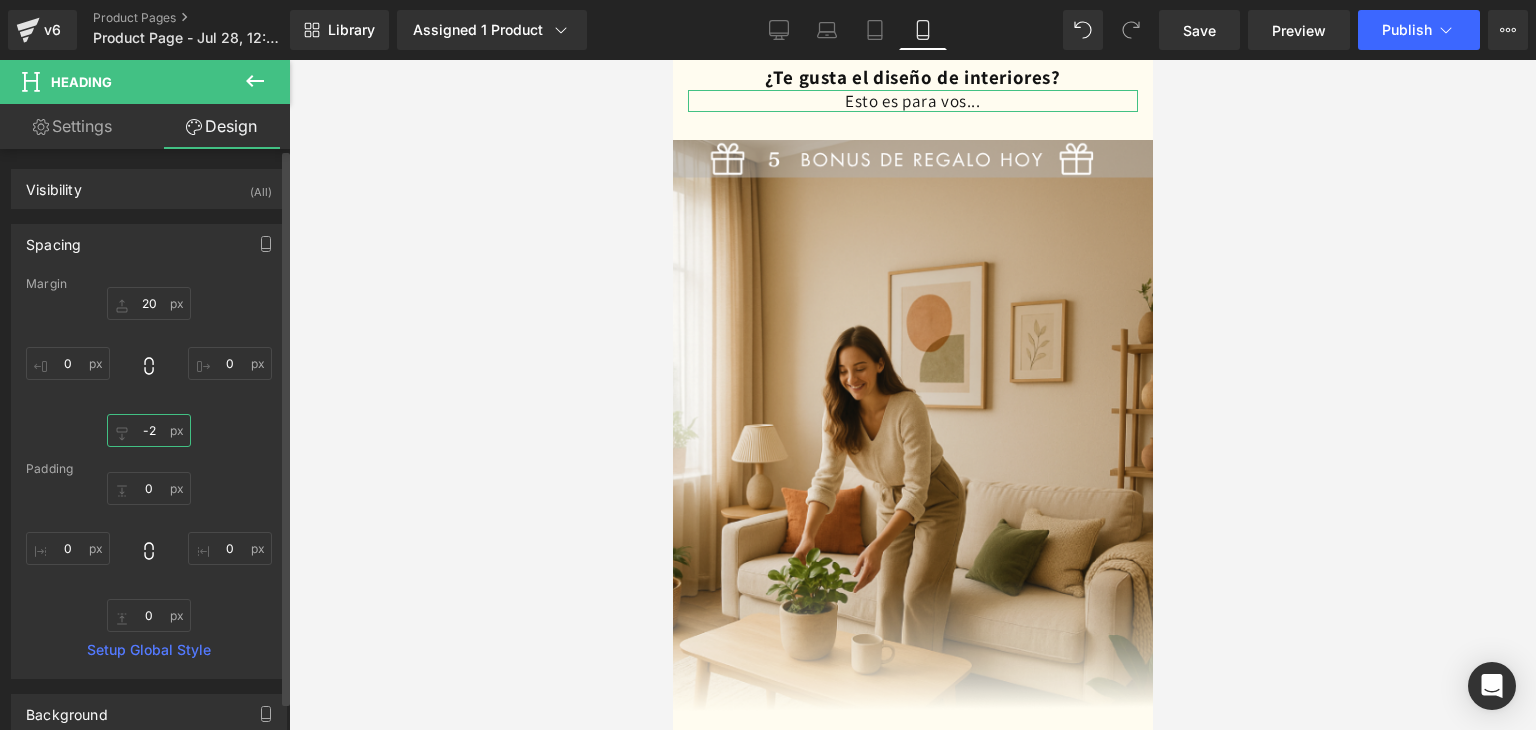 type on "-28" 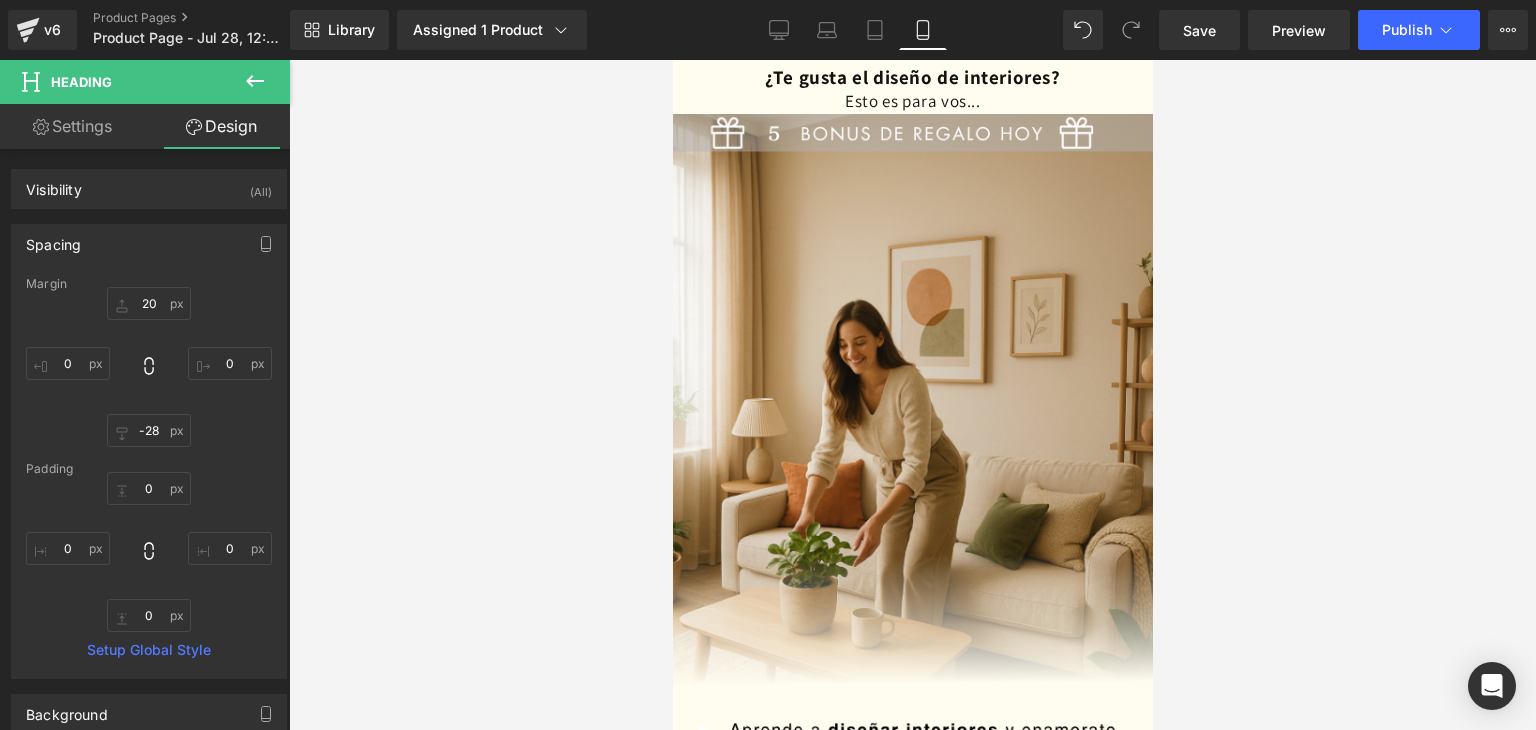 click at bounding box center (912, 395) 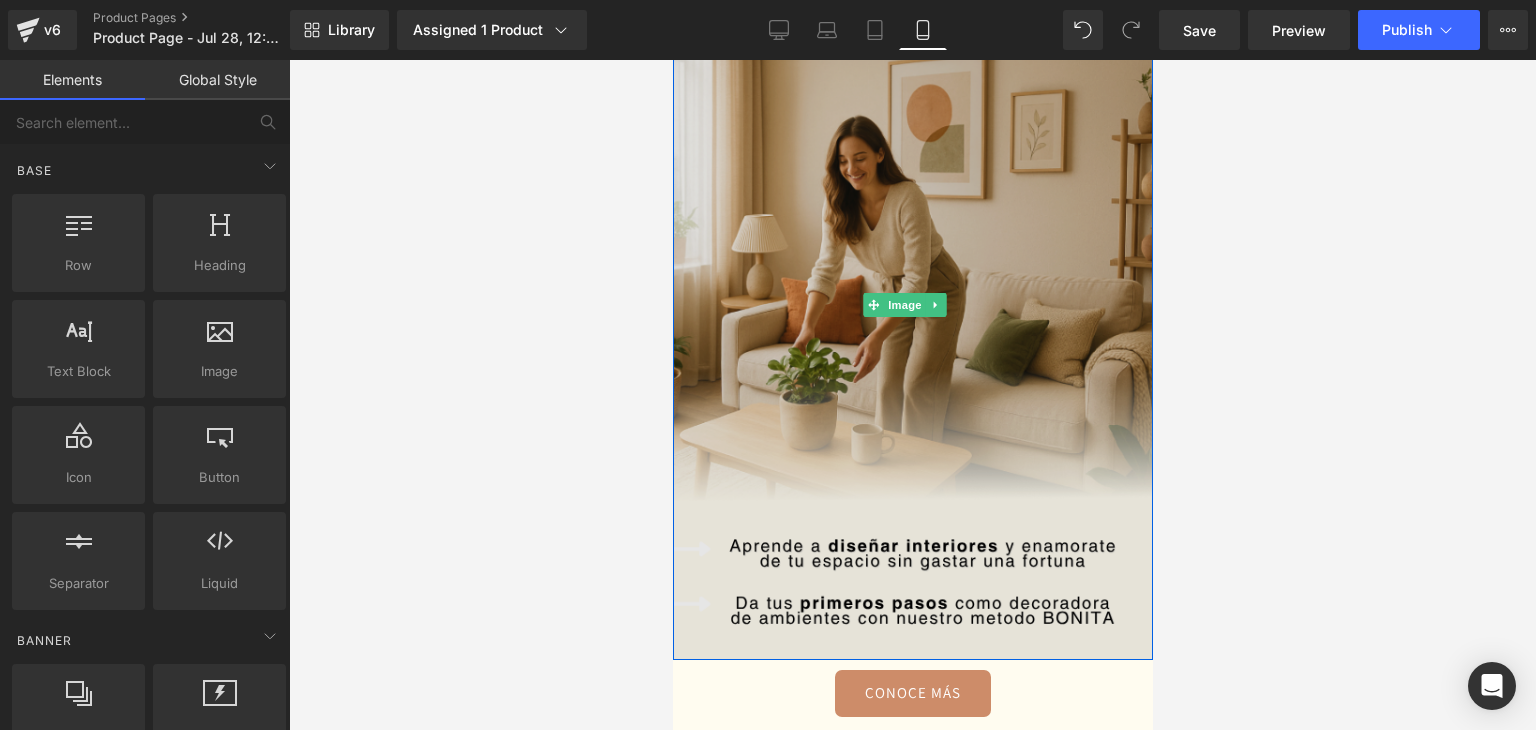 scroll, scrollTop: 0, scrollLeft: 0, axis: both 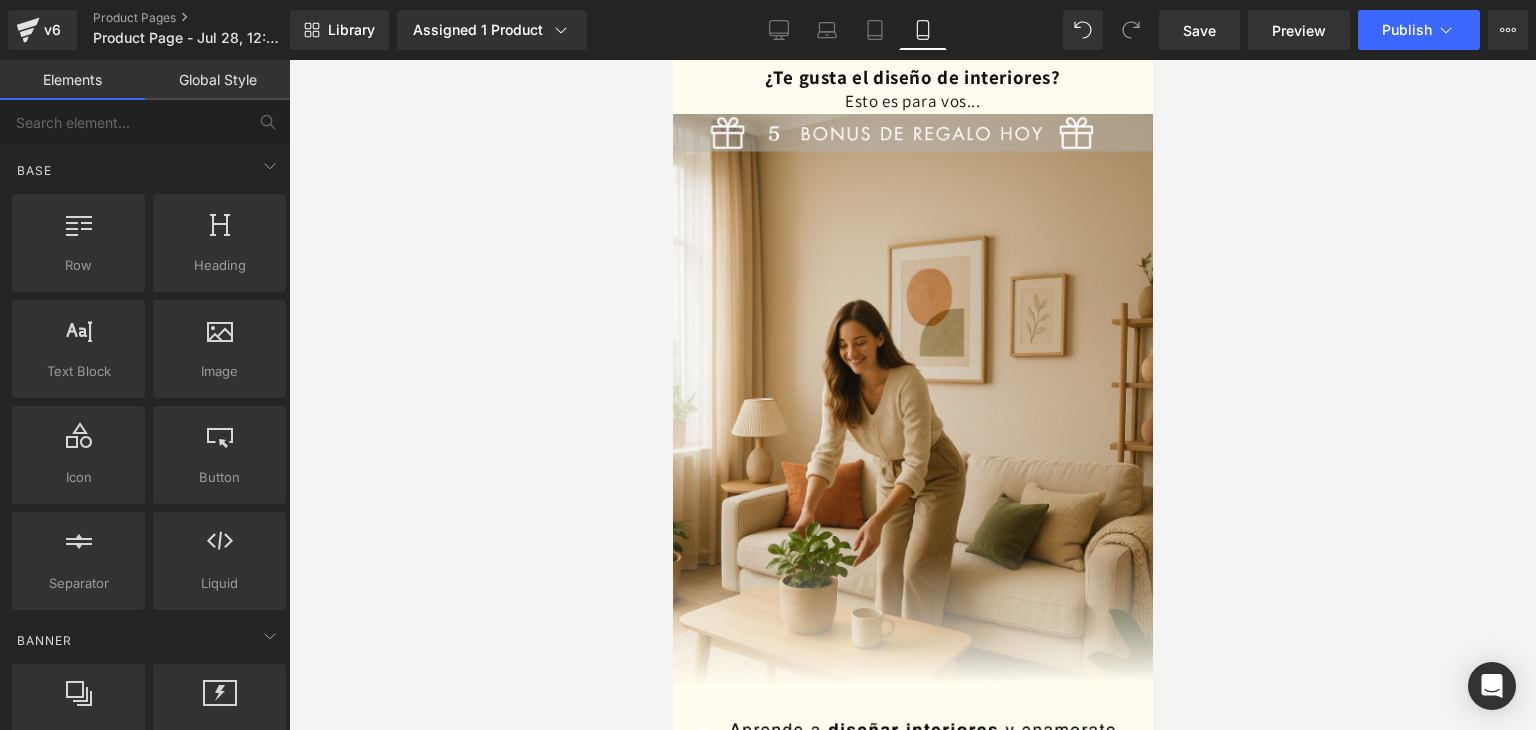 click at bounding box center [912, 395] 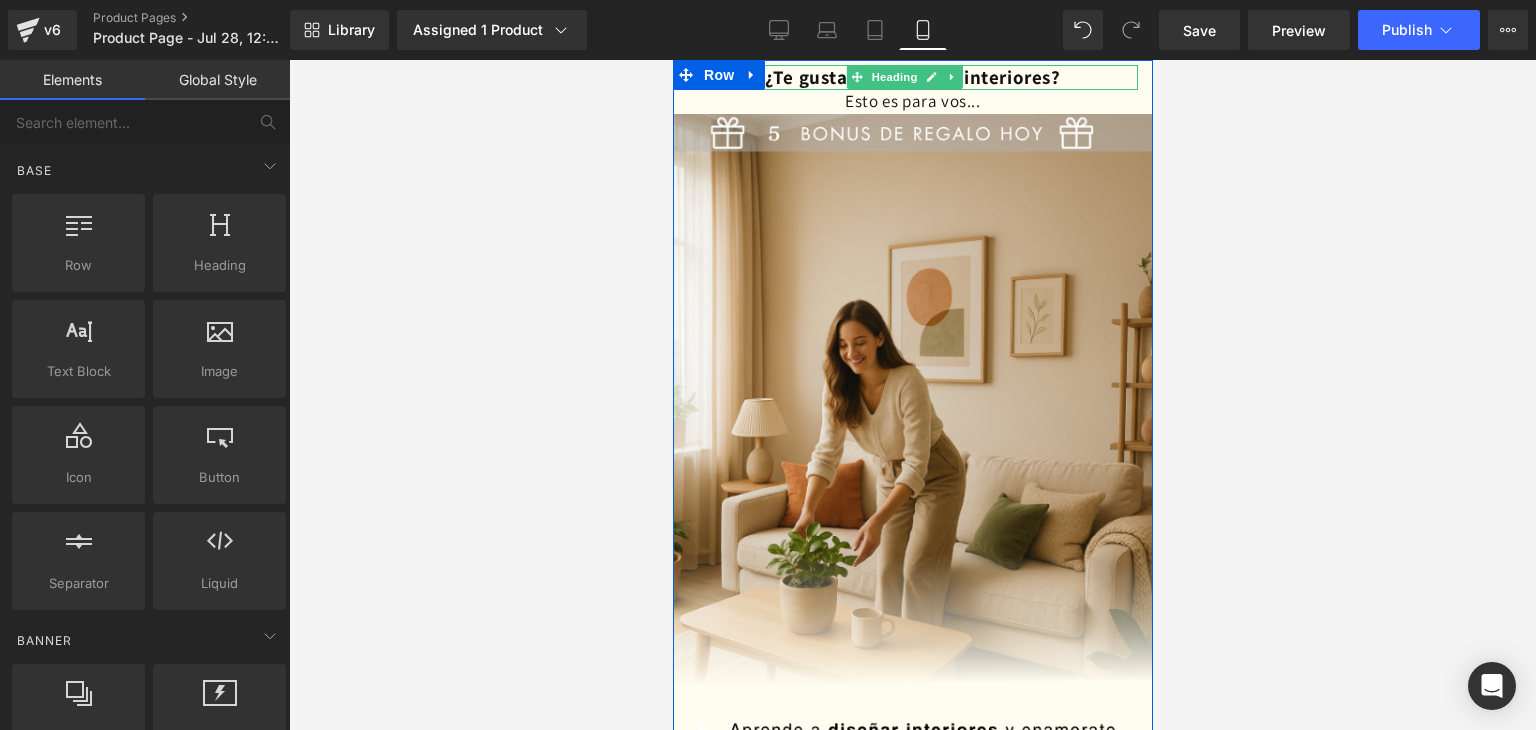 click on "¿Te gusta el diseño de interiores?" at bounding box center (912, 77) 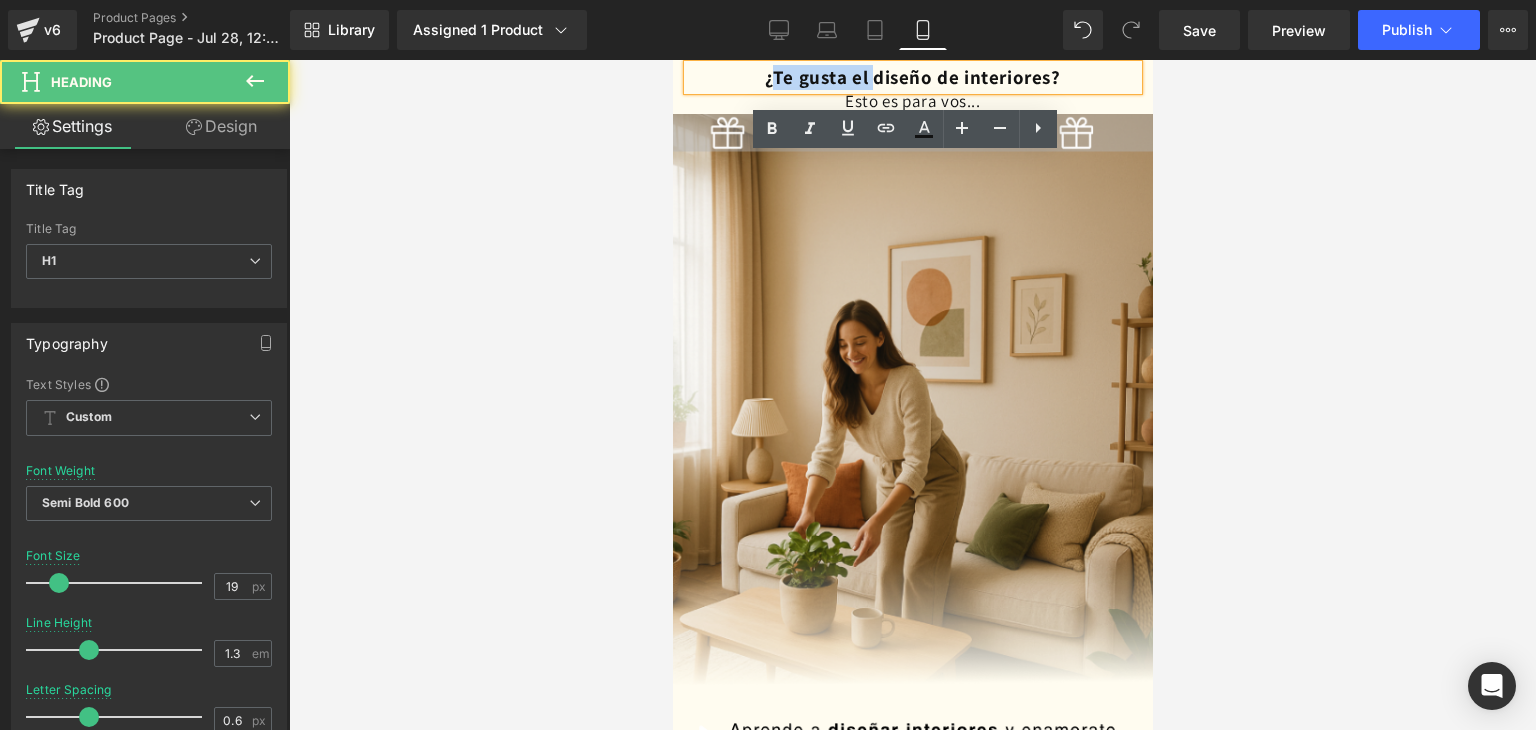 drag, startPoint x: 863, startPoint y: 77, endPoint x: 751, endPoint y: 73, distance: 112.0714 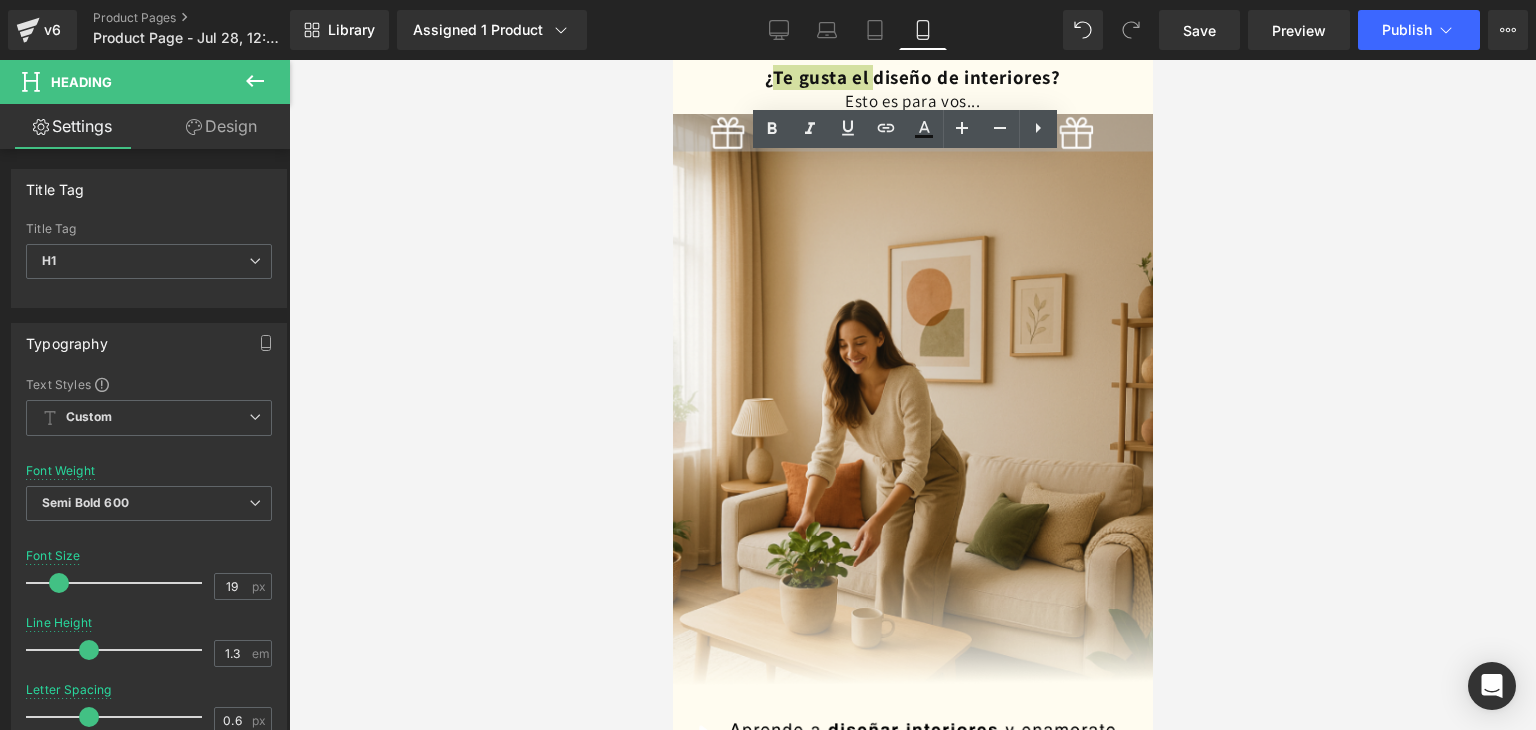 click at bounding box center [912, 395] 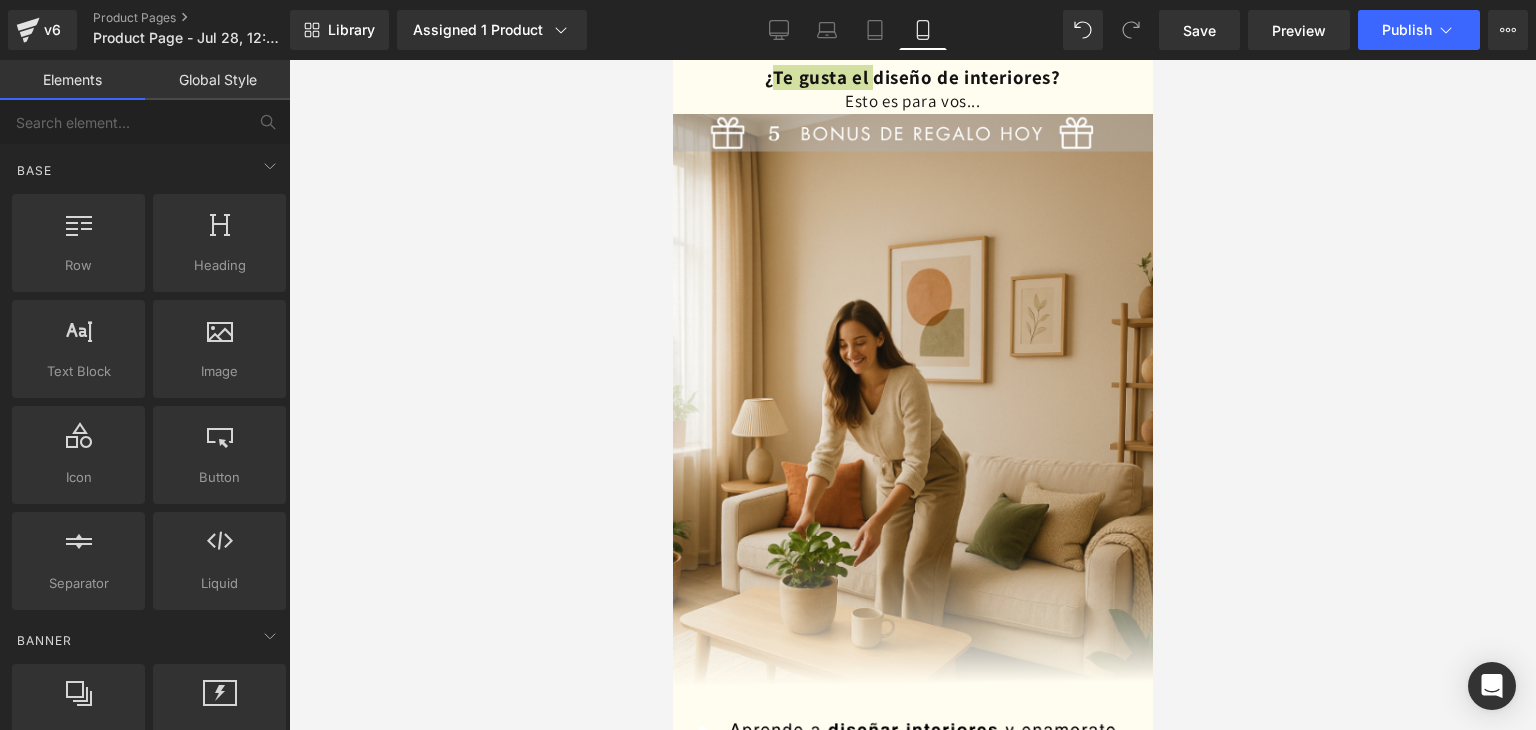 click at bounding box center (912, 395) 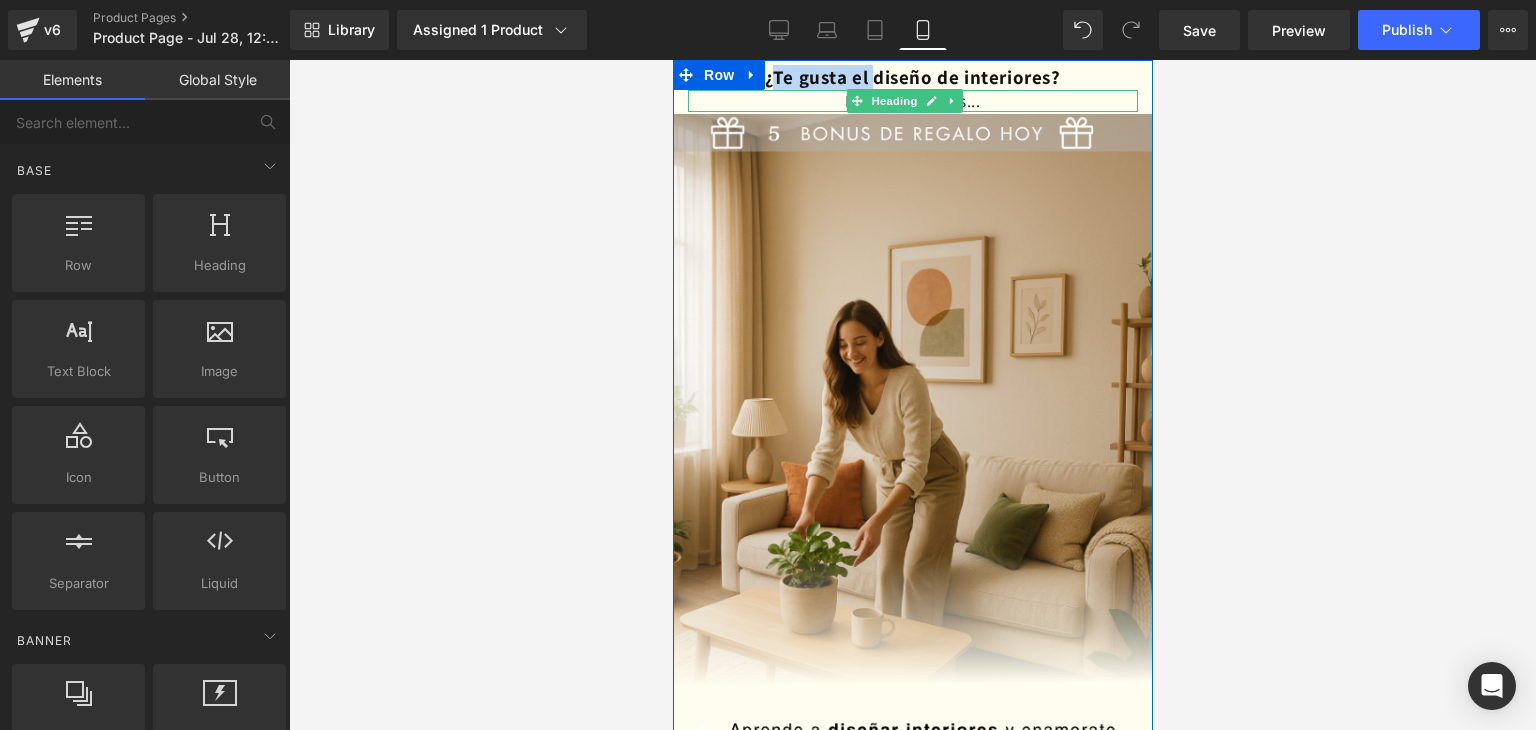click on "Esto es para vos..." at bounding box center (912, 101) 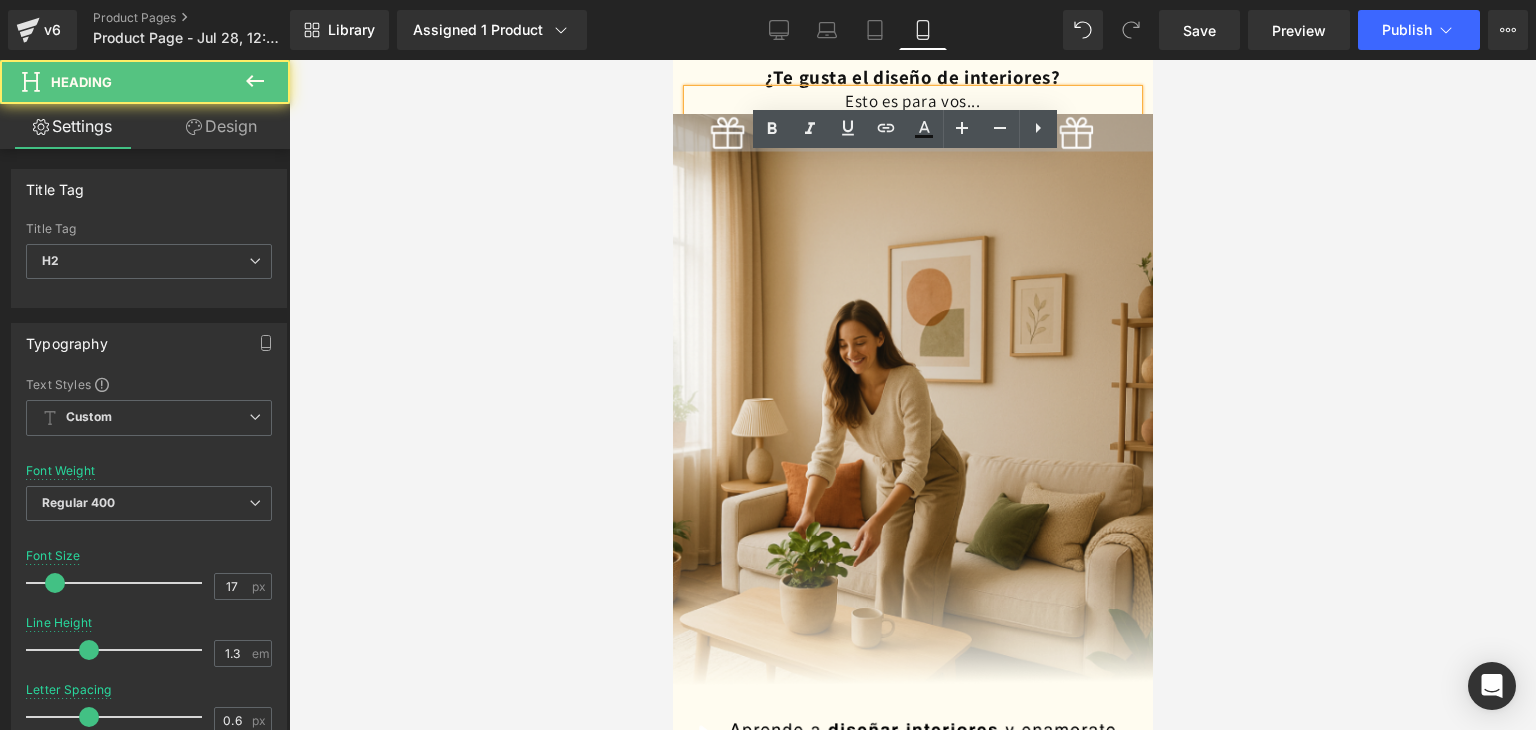 click at bounding box center [912, 395] 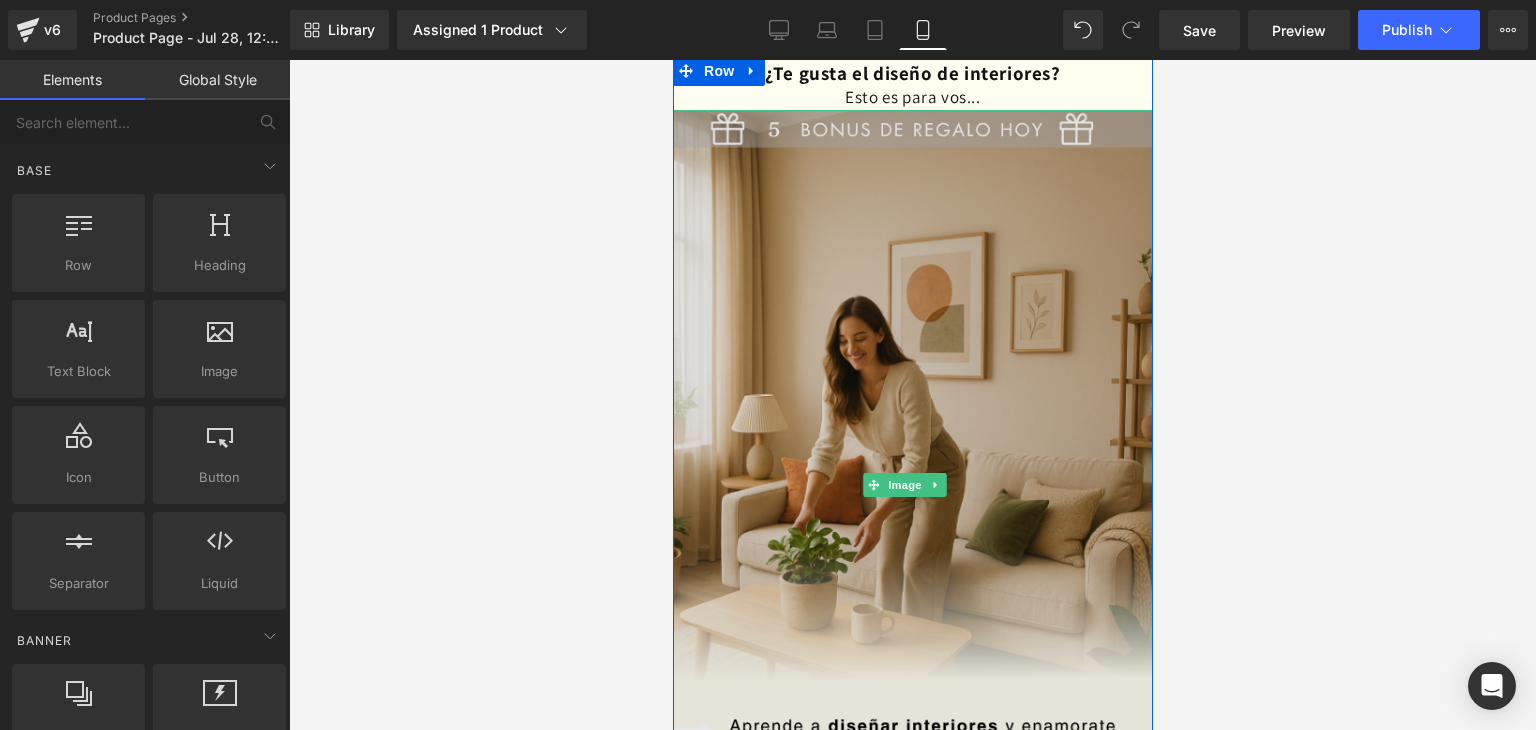 scroll, scrollTop: 0, scrollLeft: 0, axis: both 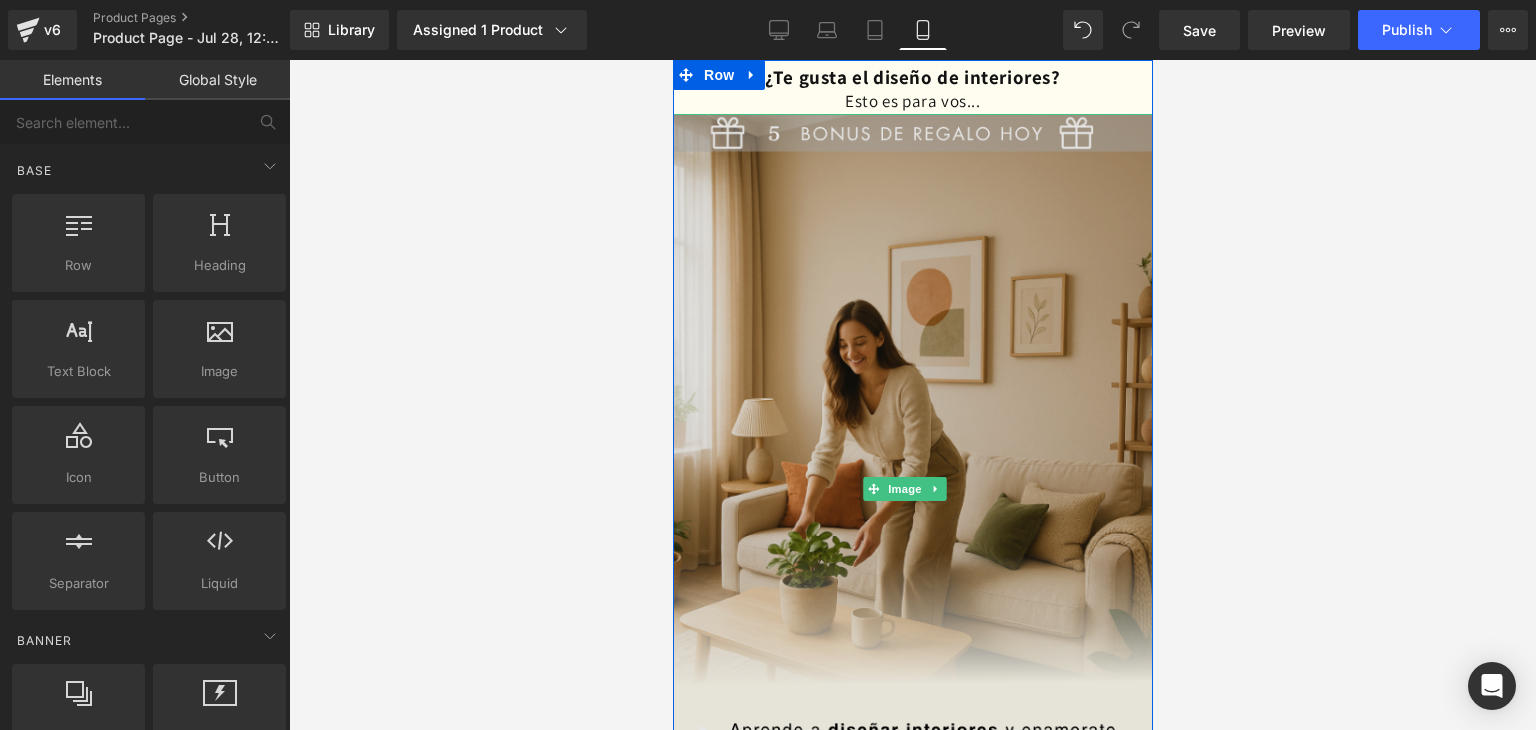 click at bounding box center (912, 489) 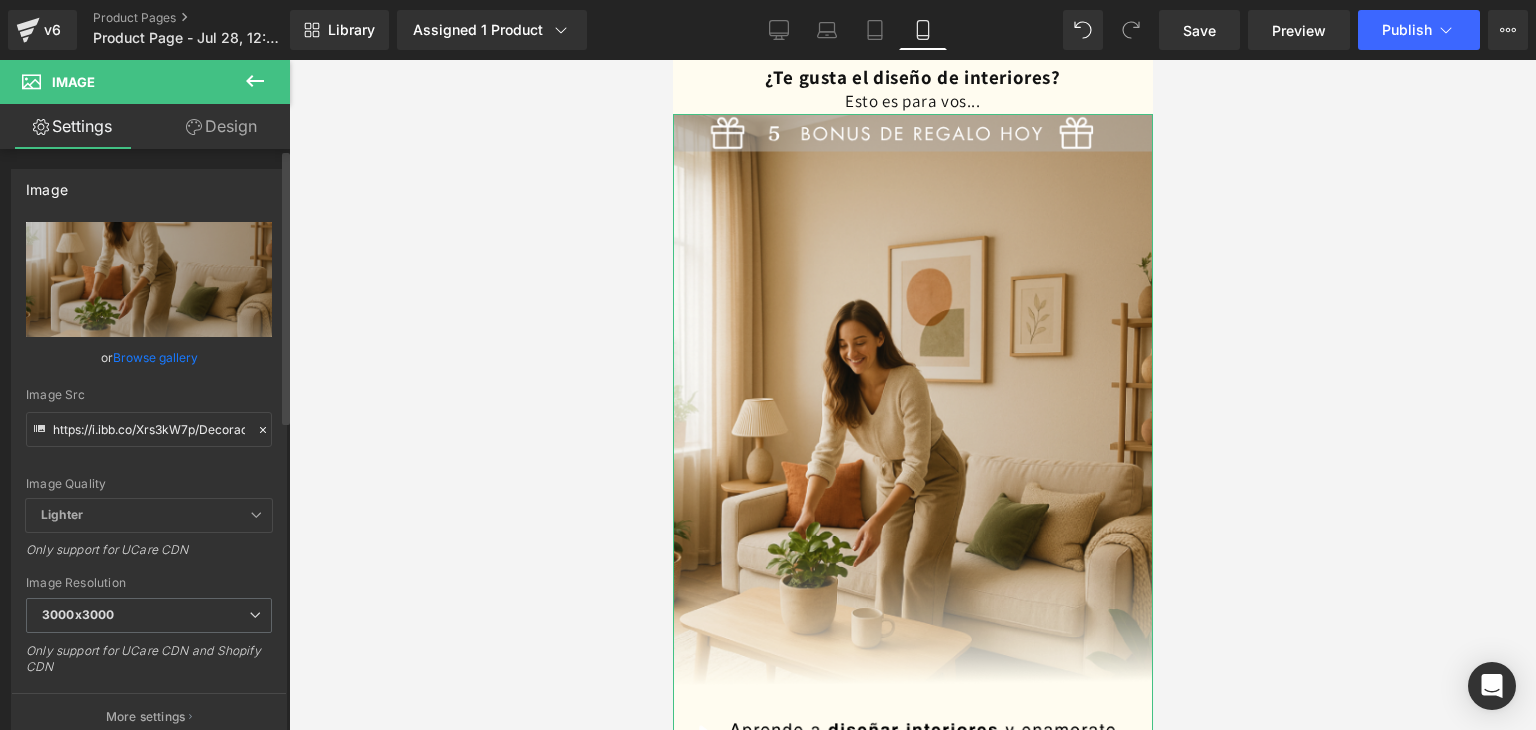 click 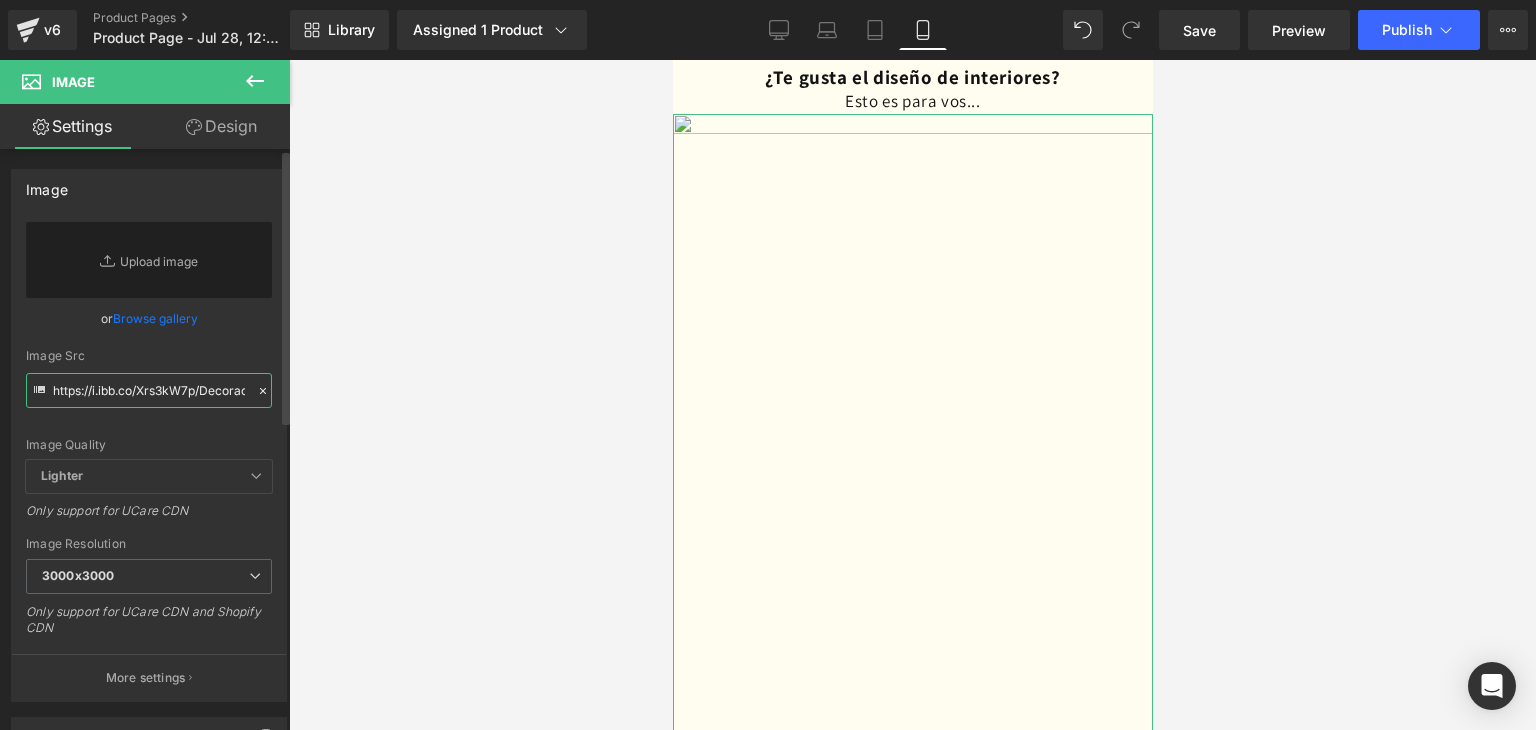click on "https://i.ibb.co/Xrs3kW7p/Decoraci-n-hogar-29.png" at bounding box center [149, 390] 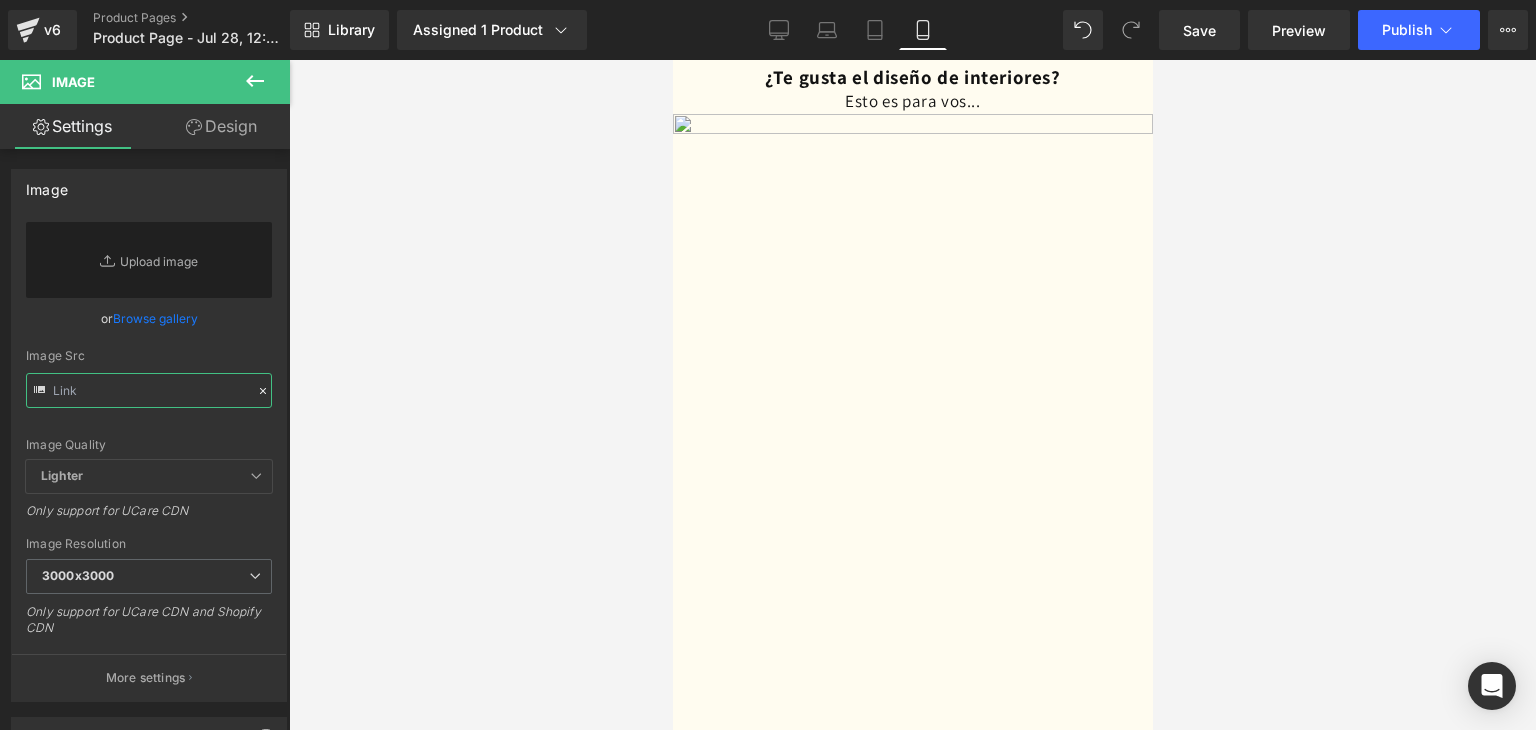 paste on "https://i.ibb.co/YFNXNtZR/Decoraci-n-hogar-30.png" 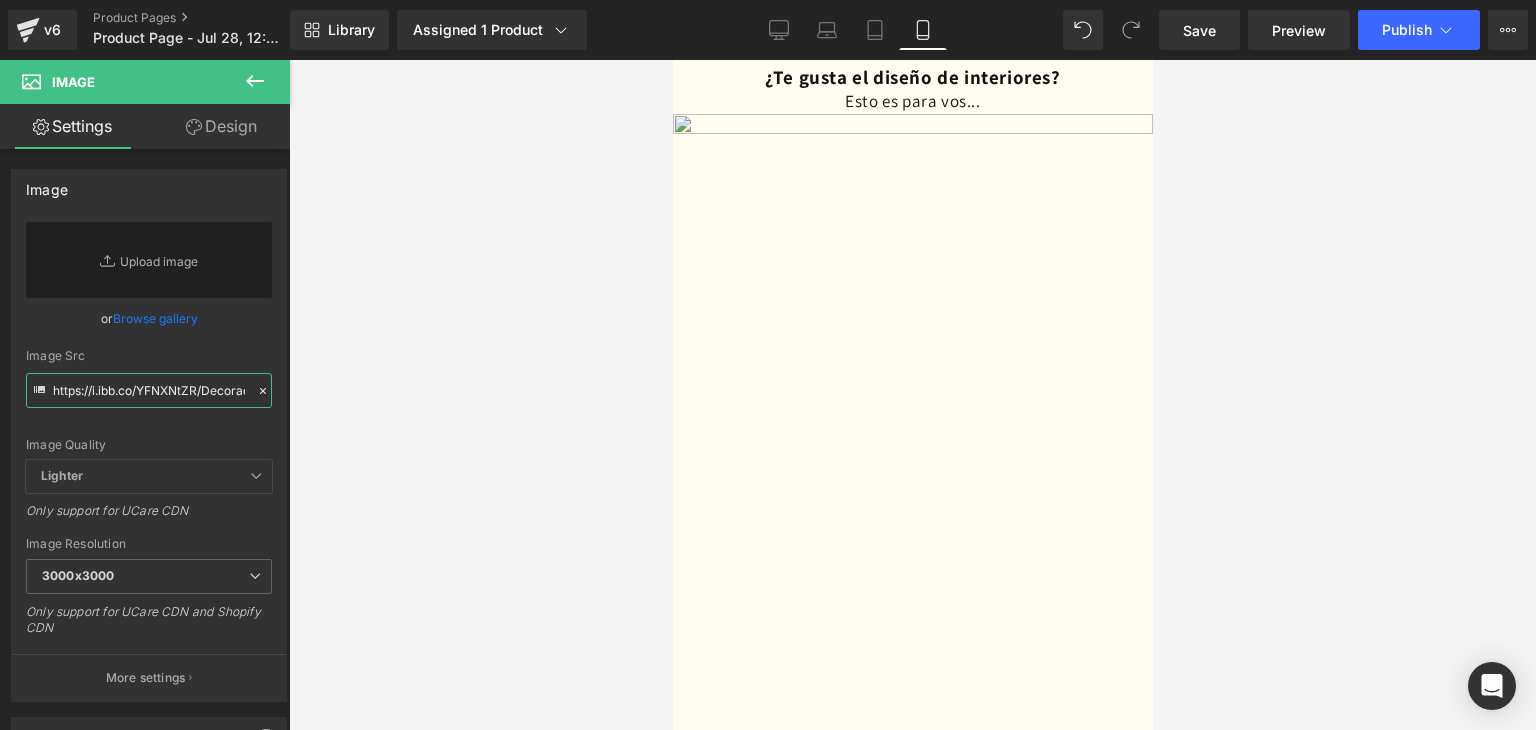 scroll, scrollTop: 0, scrollLeft: 113, axis: horizontal 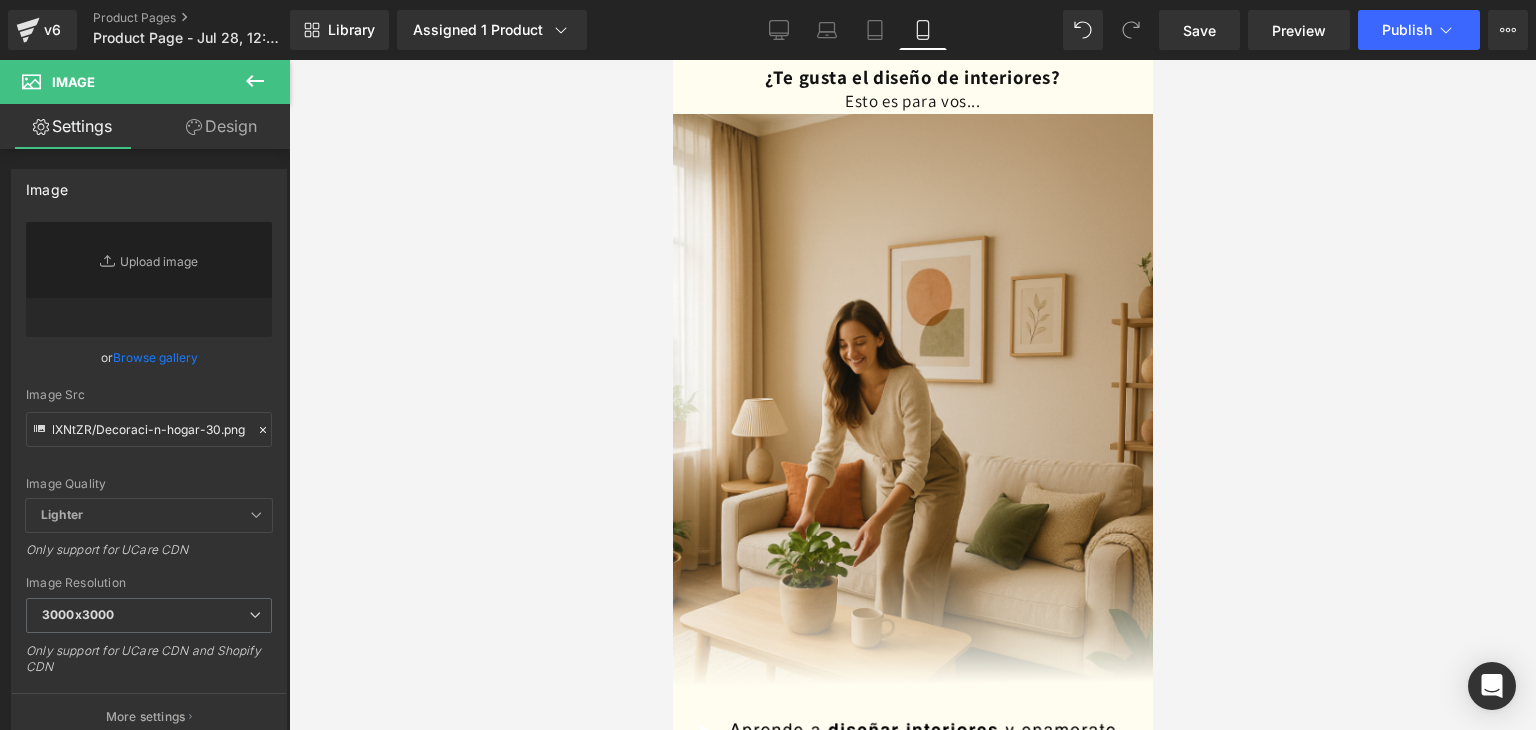 click at bounding box center (912, 395) 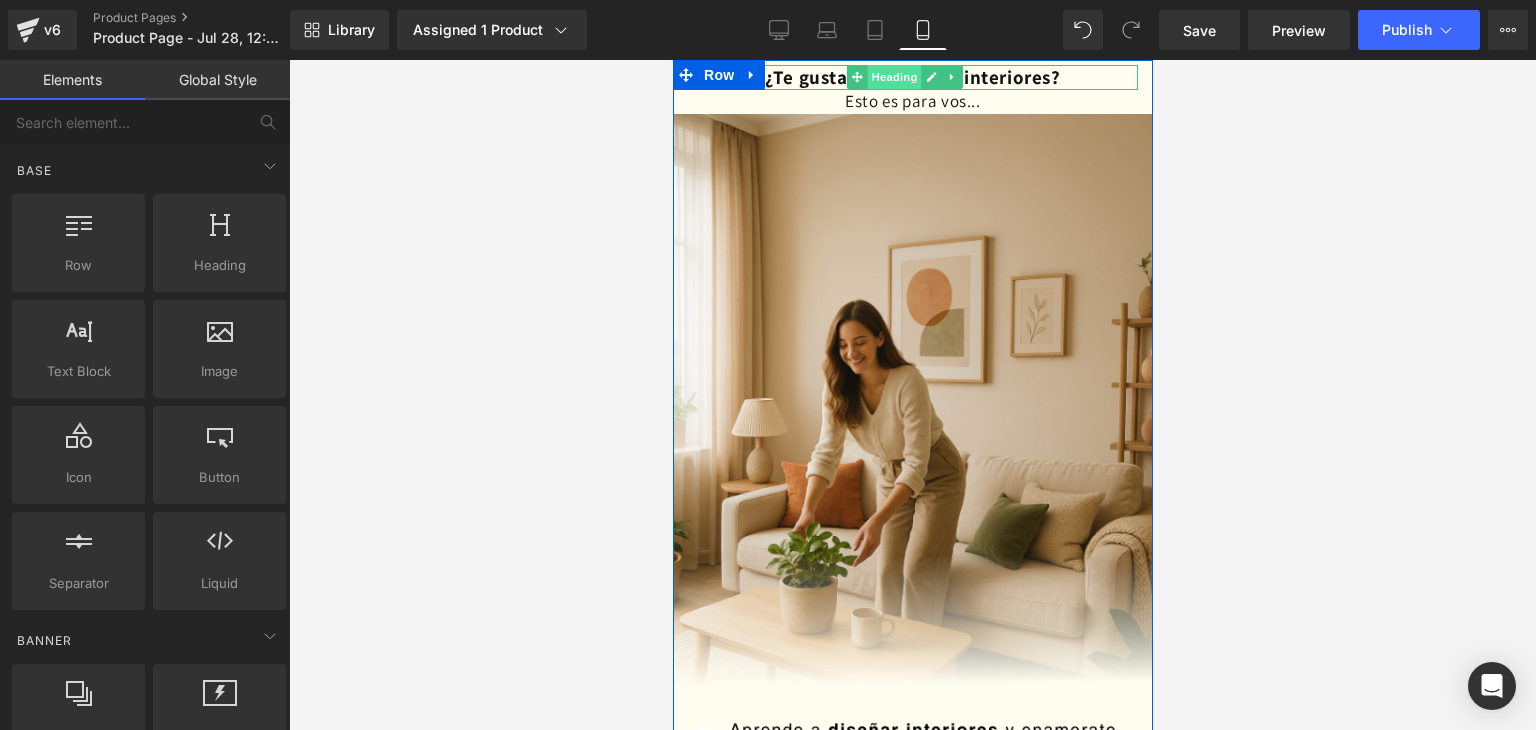click on "Heading" at bounding box center [894, 77] 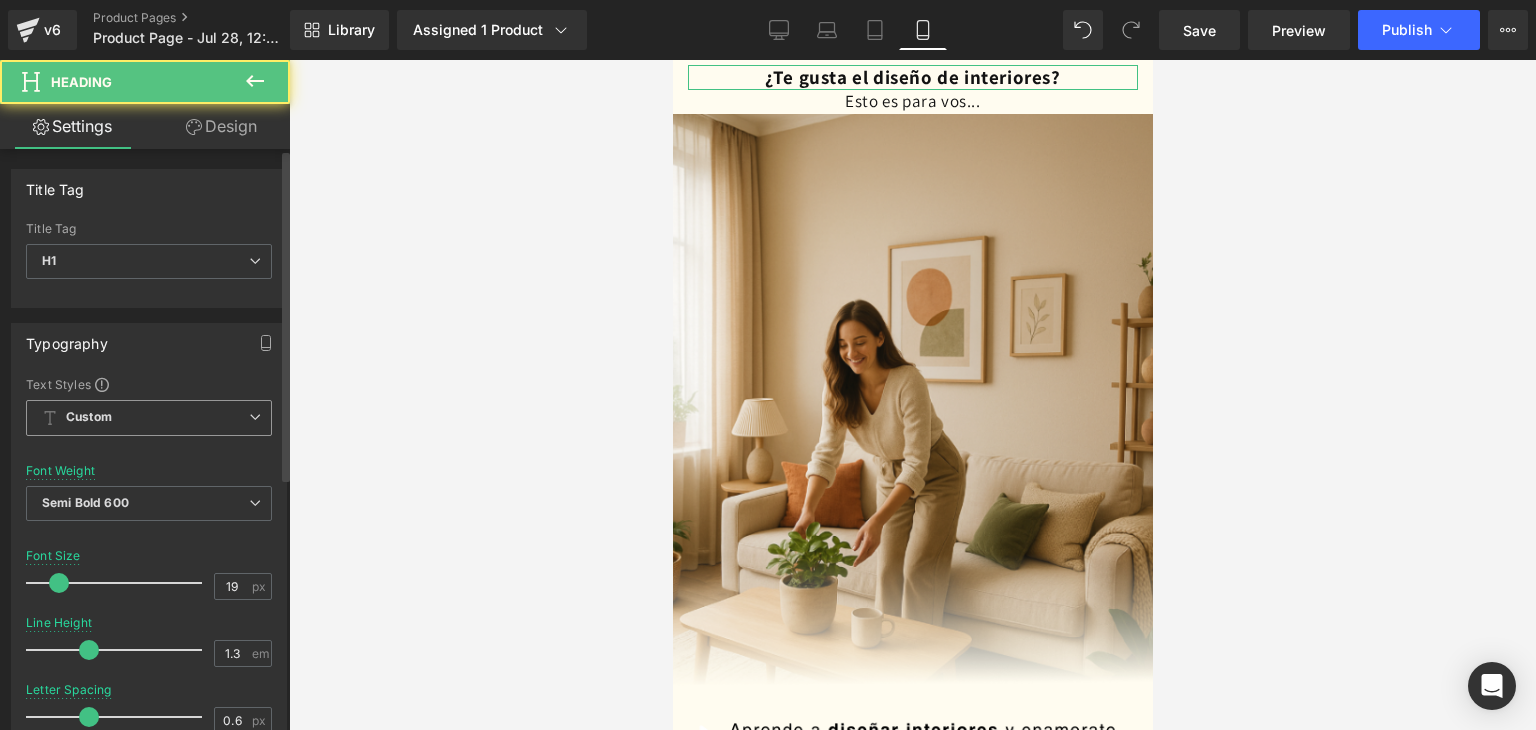 click on "Custom
Setup Global Style" at bounding box center (149, 418) 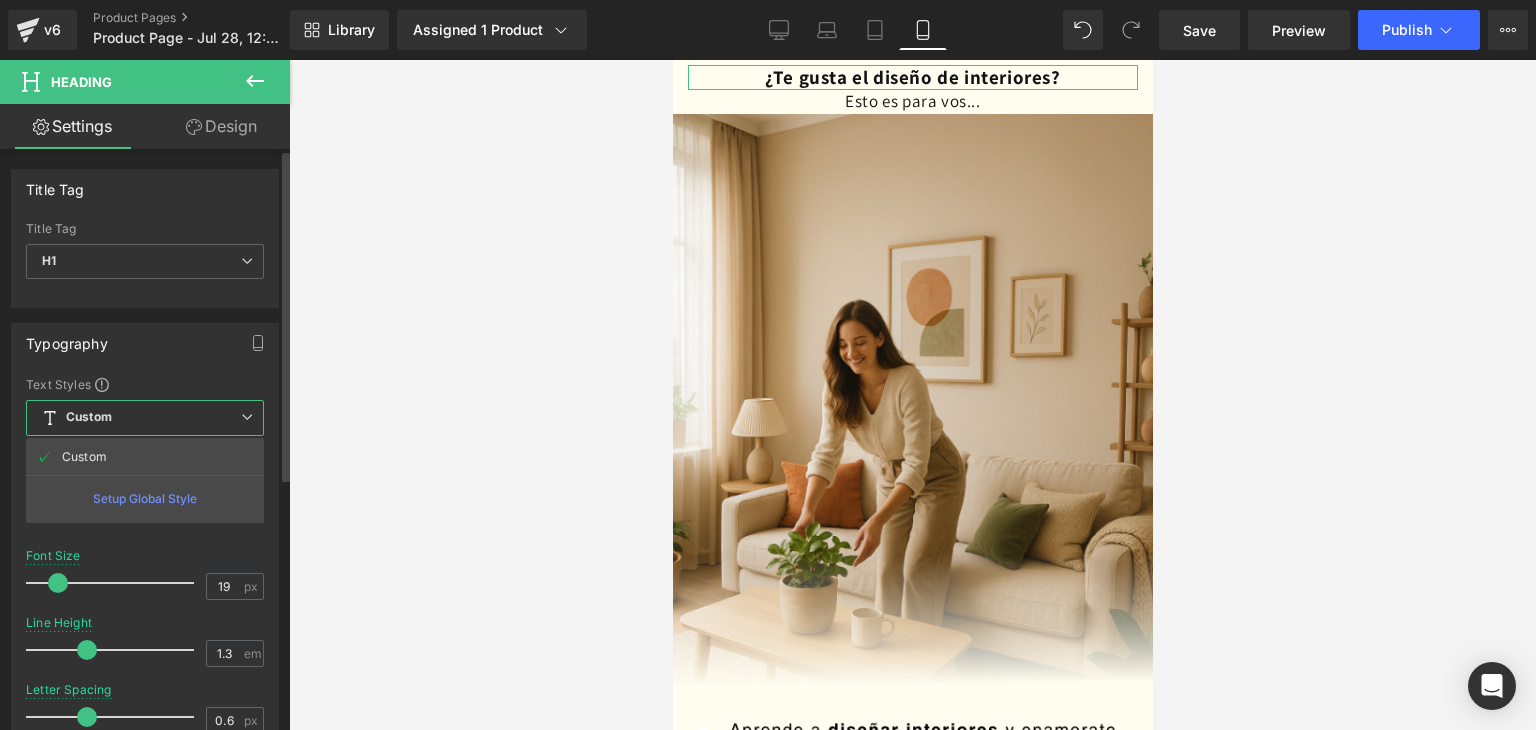 click on "Custom
Setup Global Style" at bounding box center (145, 418) 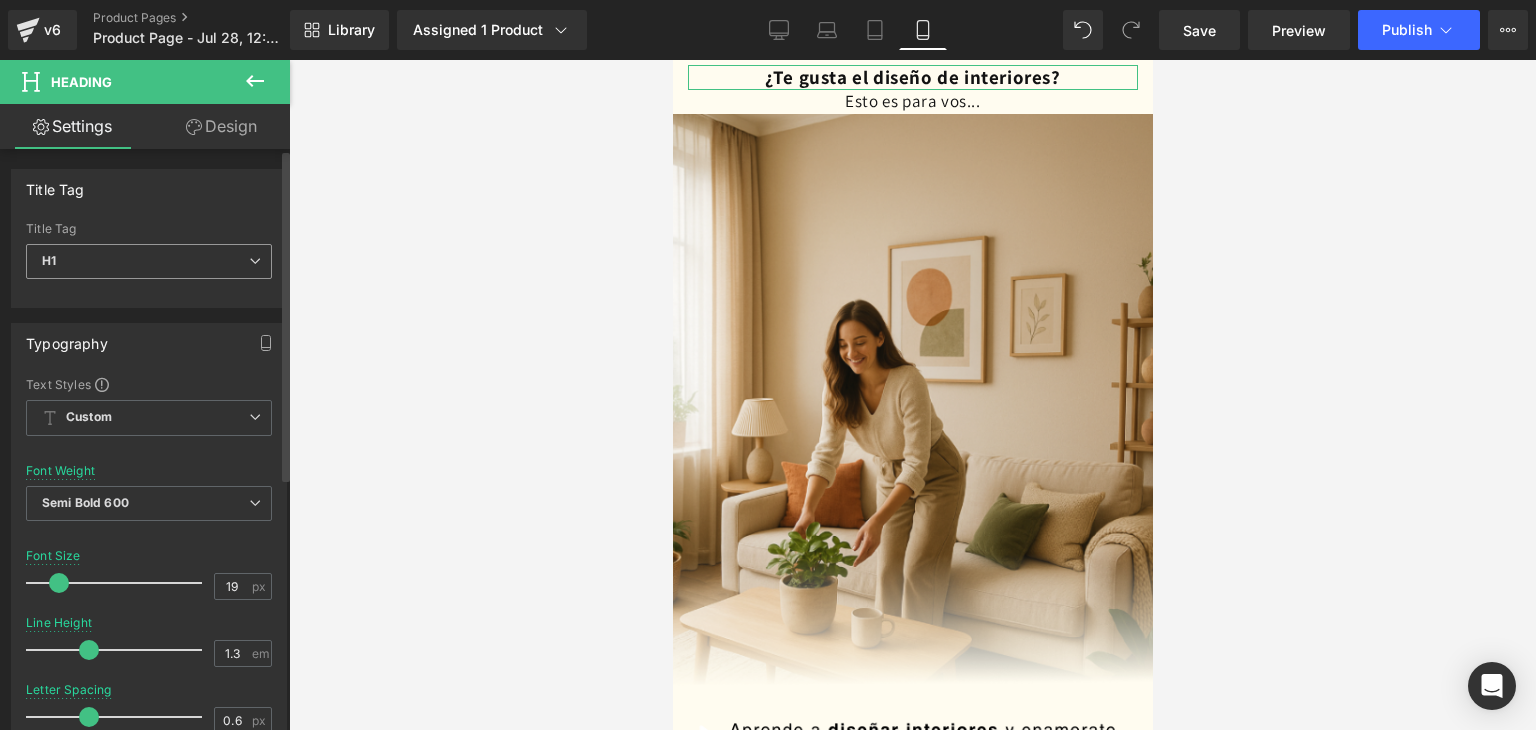 click on "H1" at bounding box center (149, 261) 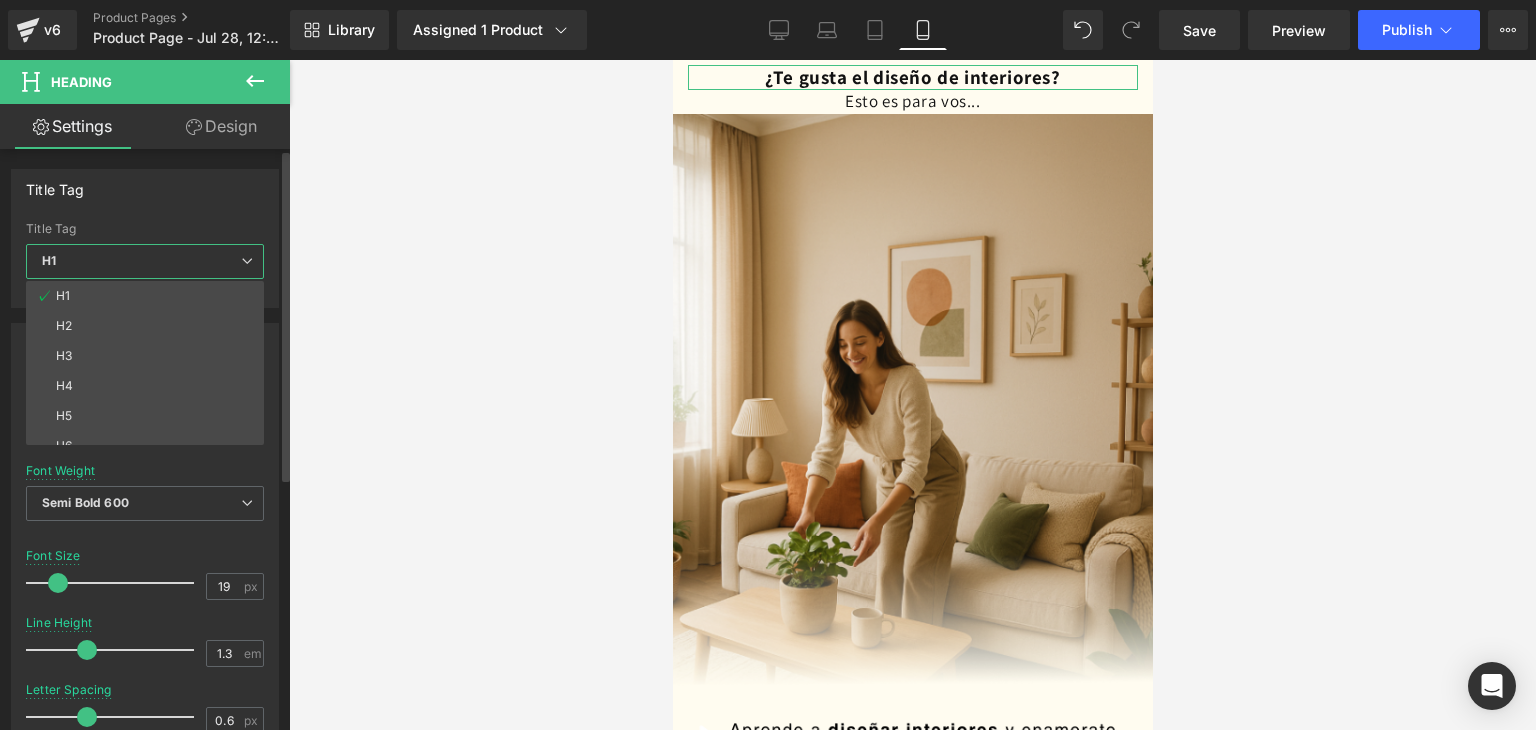 click on "H1" at bounding box center (145, 261) 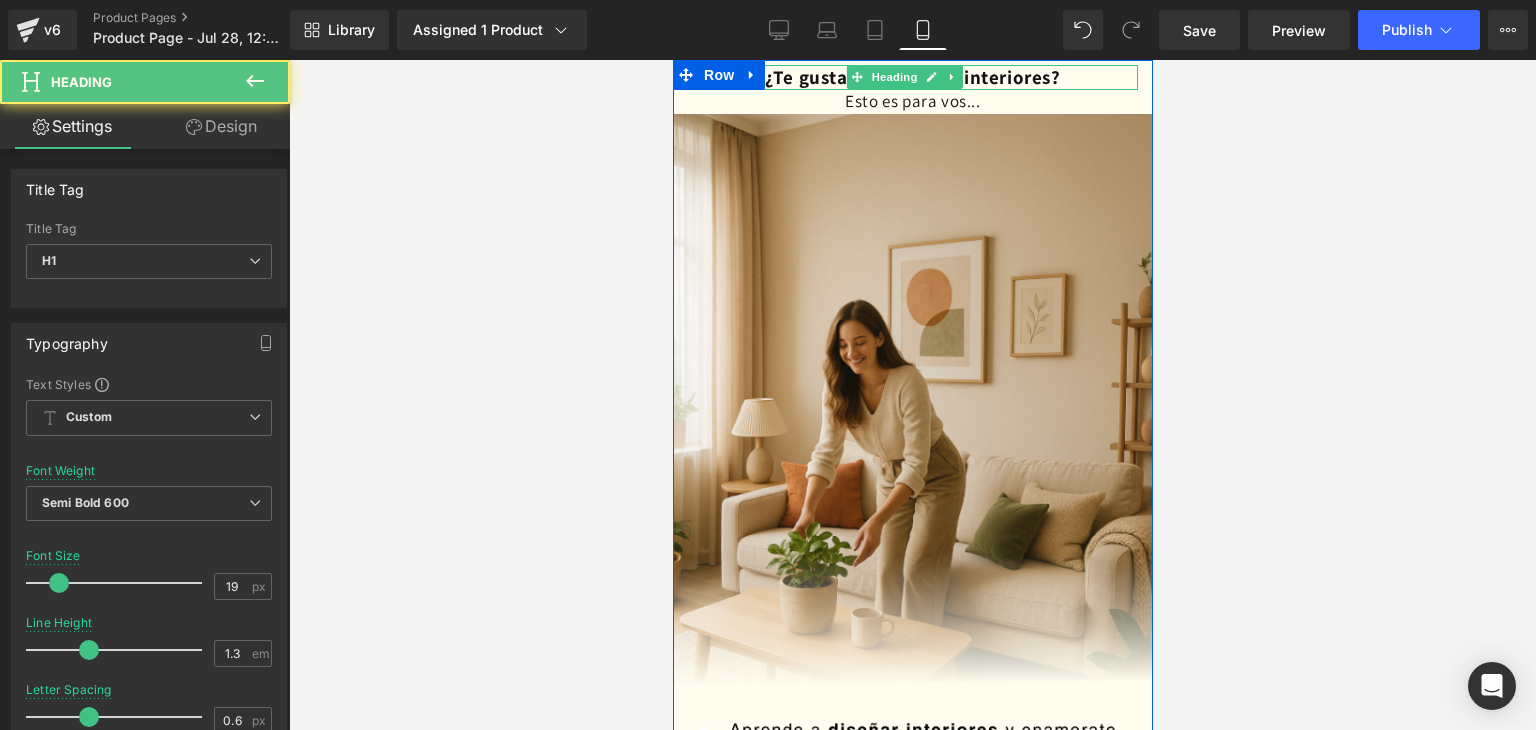 click on "¿Te gusta el diseño de interiores?" at bounding box center (912, 77) 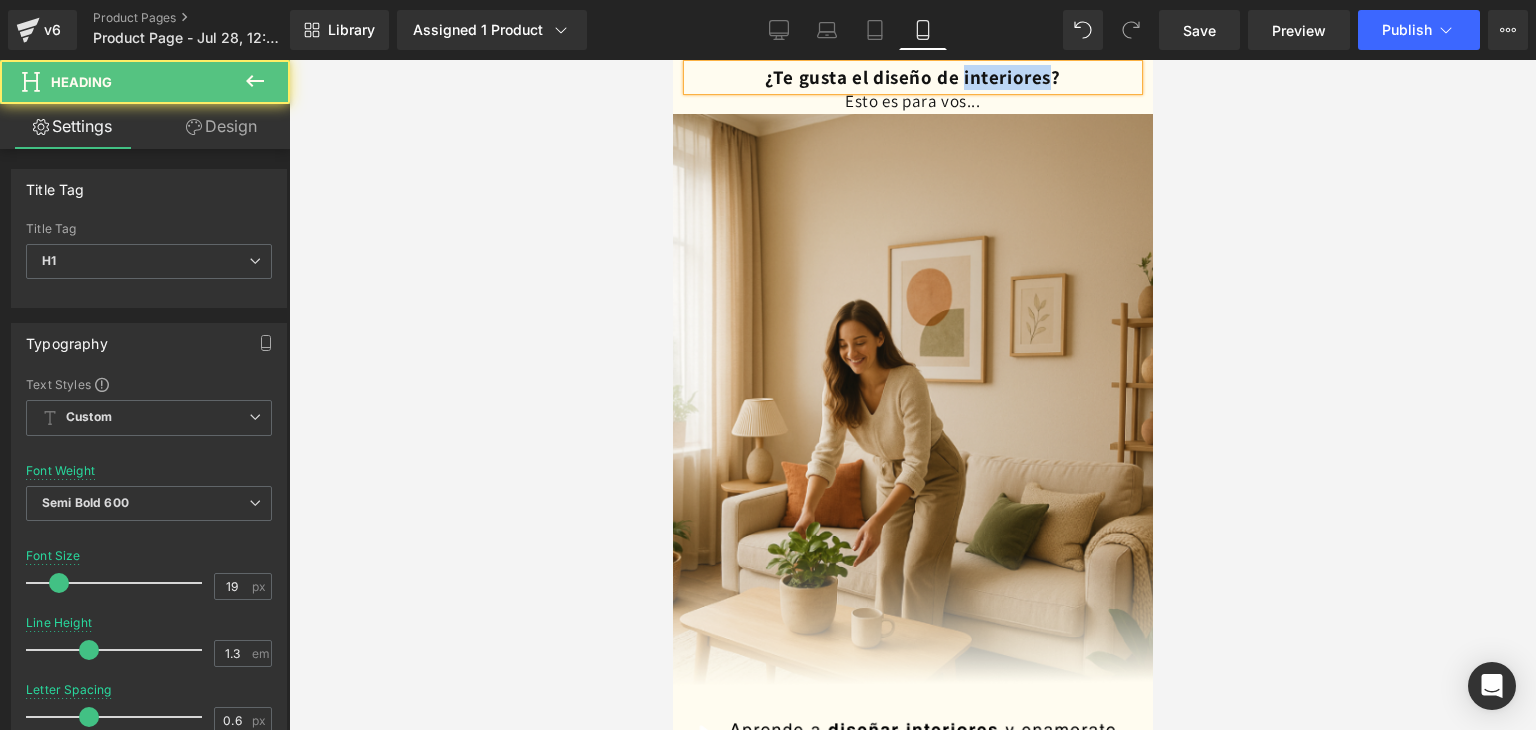 click on "¿Te gusta el diseño de interiores?" at bounding box center [912, 77] 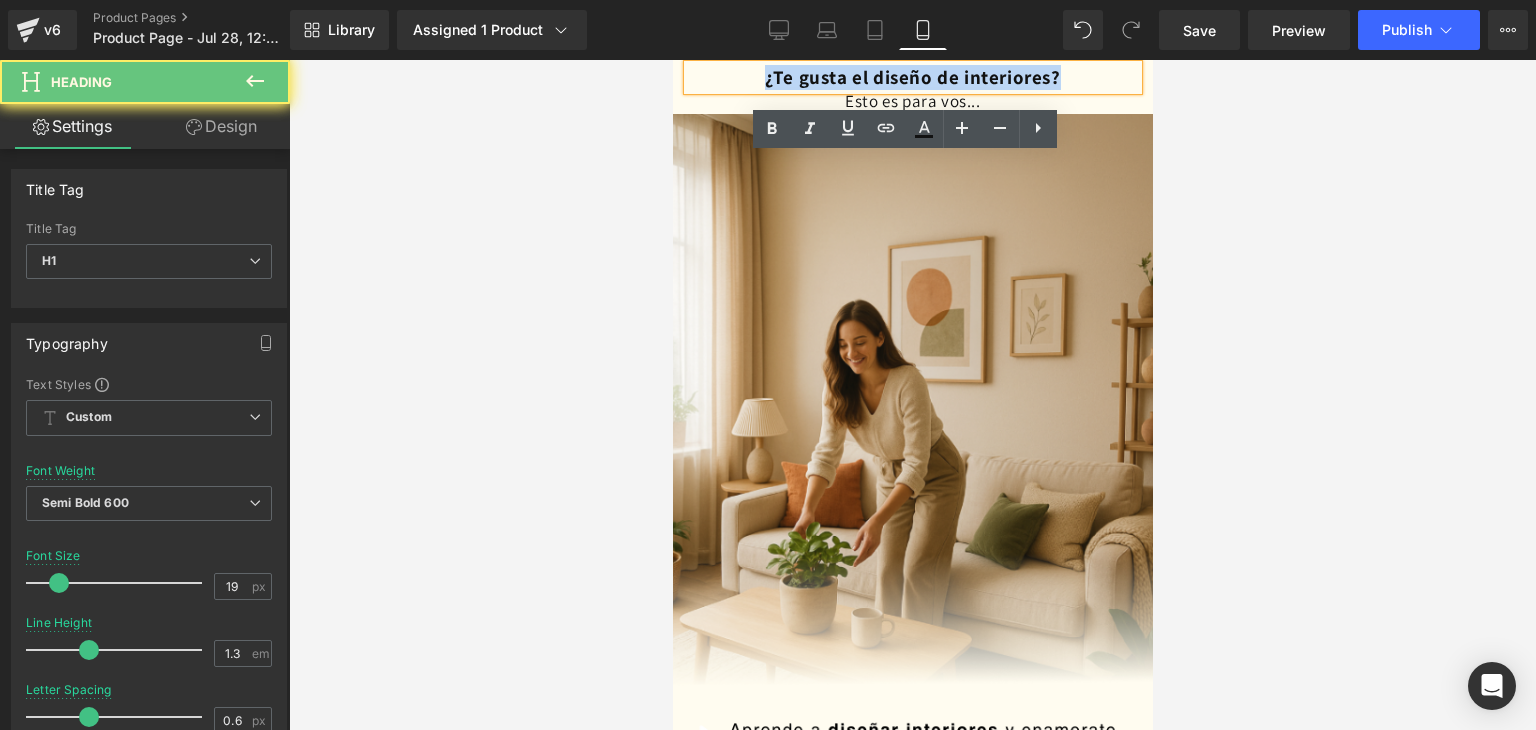 click on "¿Te gusta el diseño de interiores?" at bounding box center (912, 77) 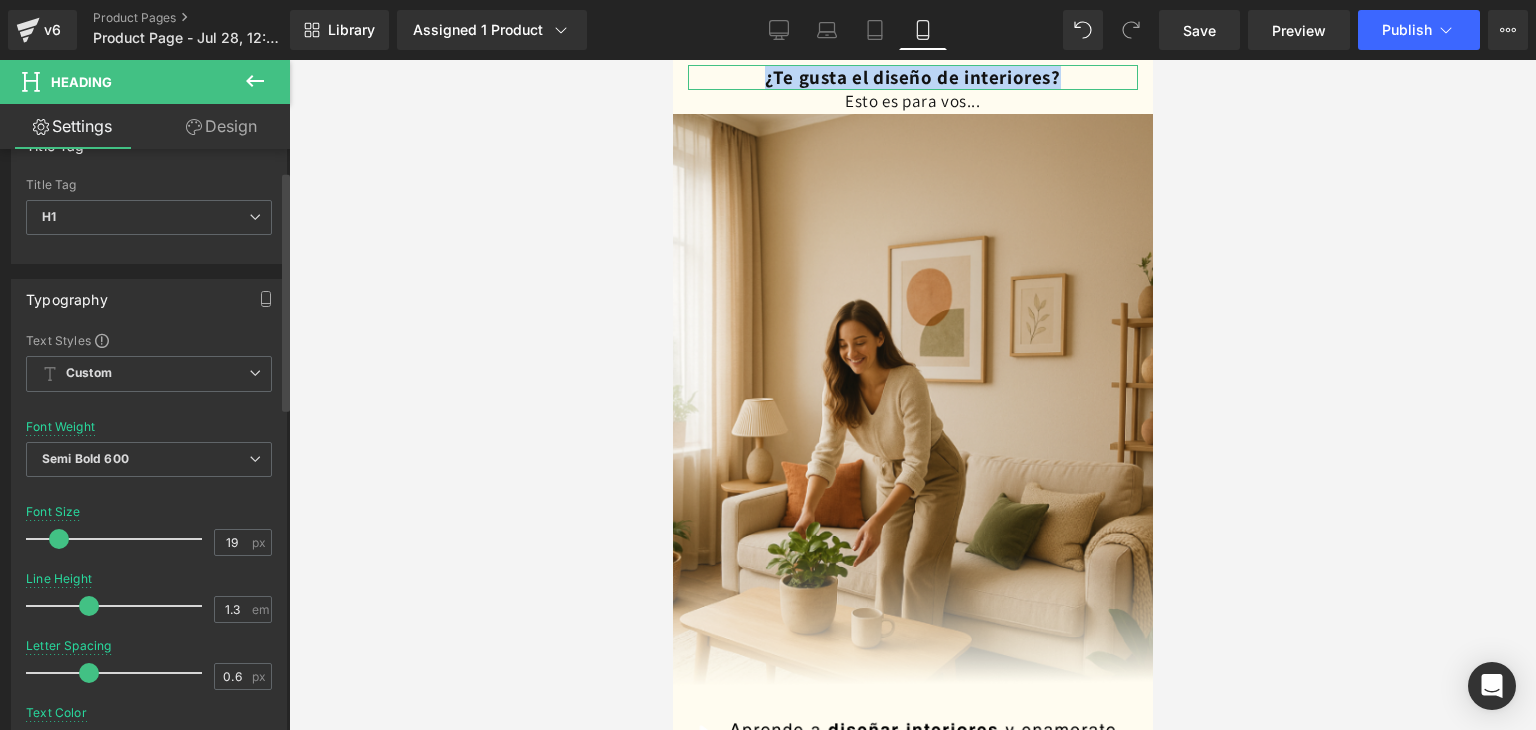 scroll, scrollTop: 34, scrollLeft: 0, axis: vertical 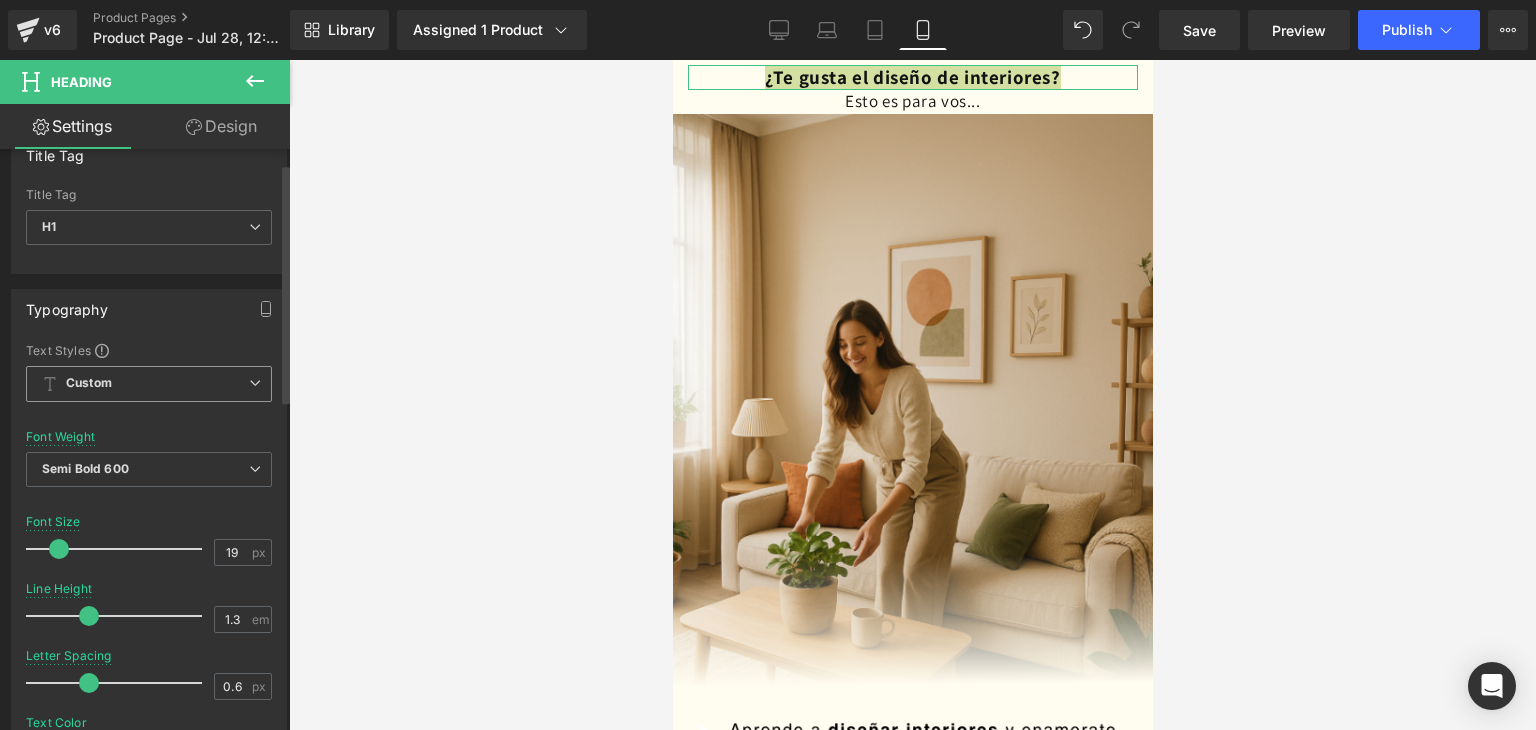 click on "Custom
Setup Global Style" at bounding box center (149, 384) 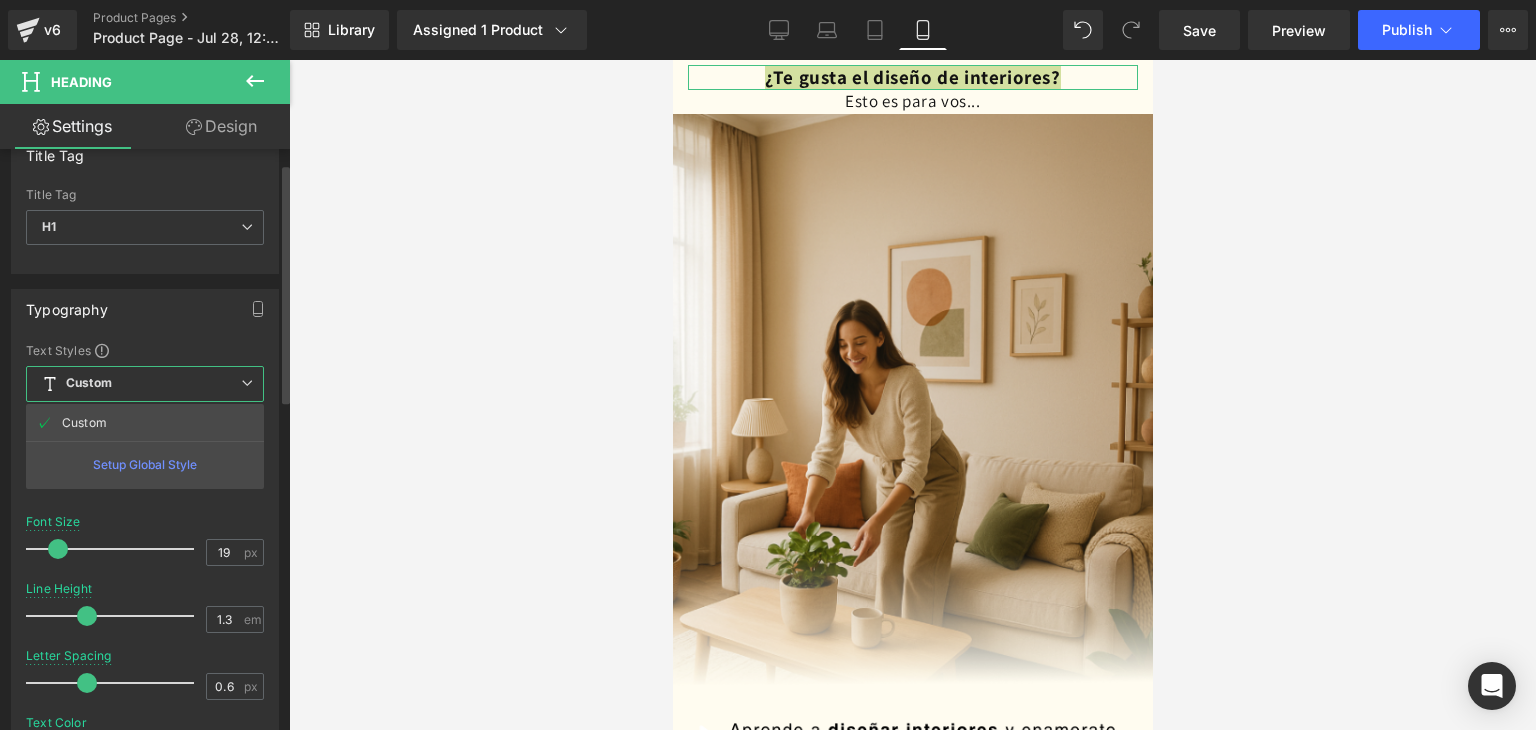 click on "Setup Global Style" at bounding box center [145, 464] 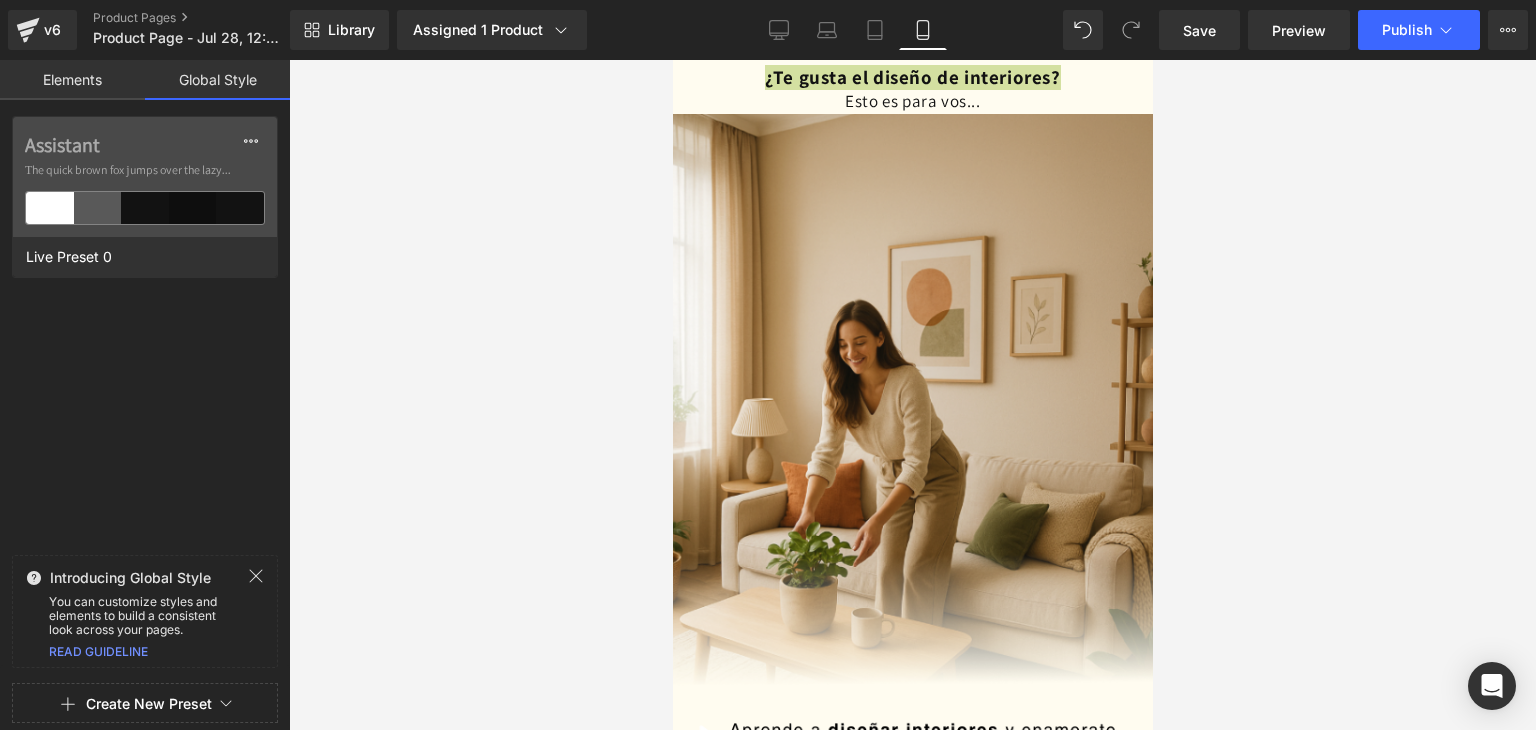 click at bounding box center [912, 395] 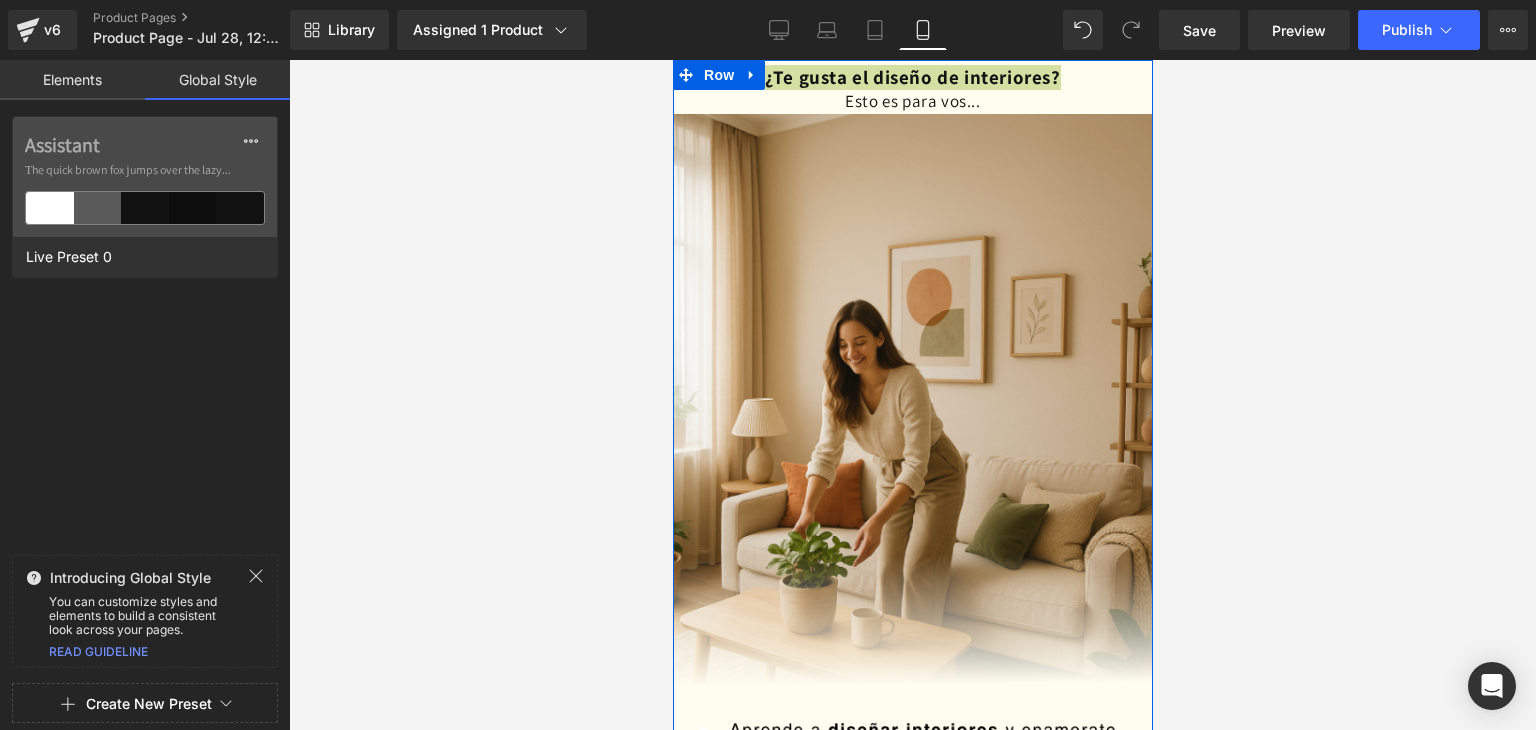 click at bounding box center [672, 60] 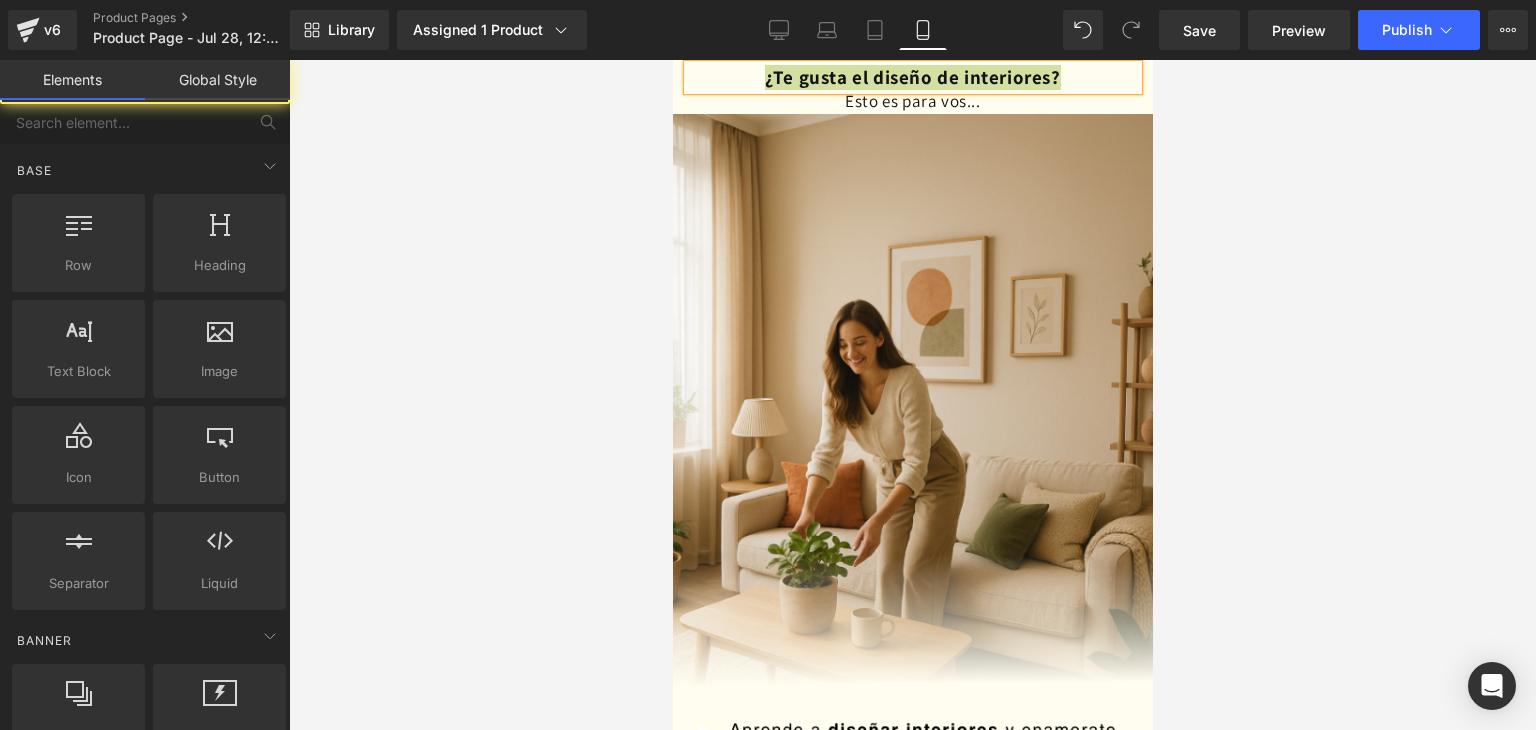 click at bounding box center (912, 395) 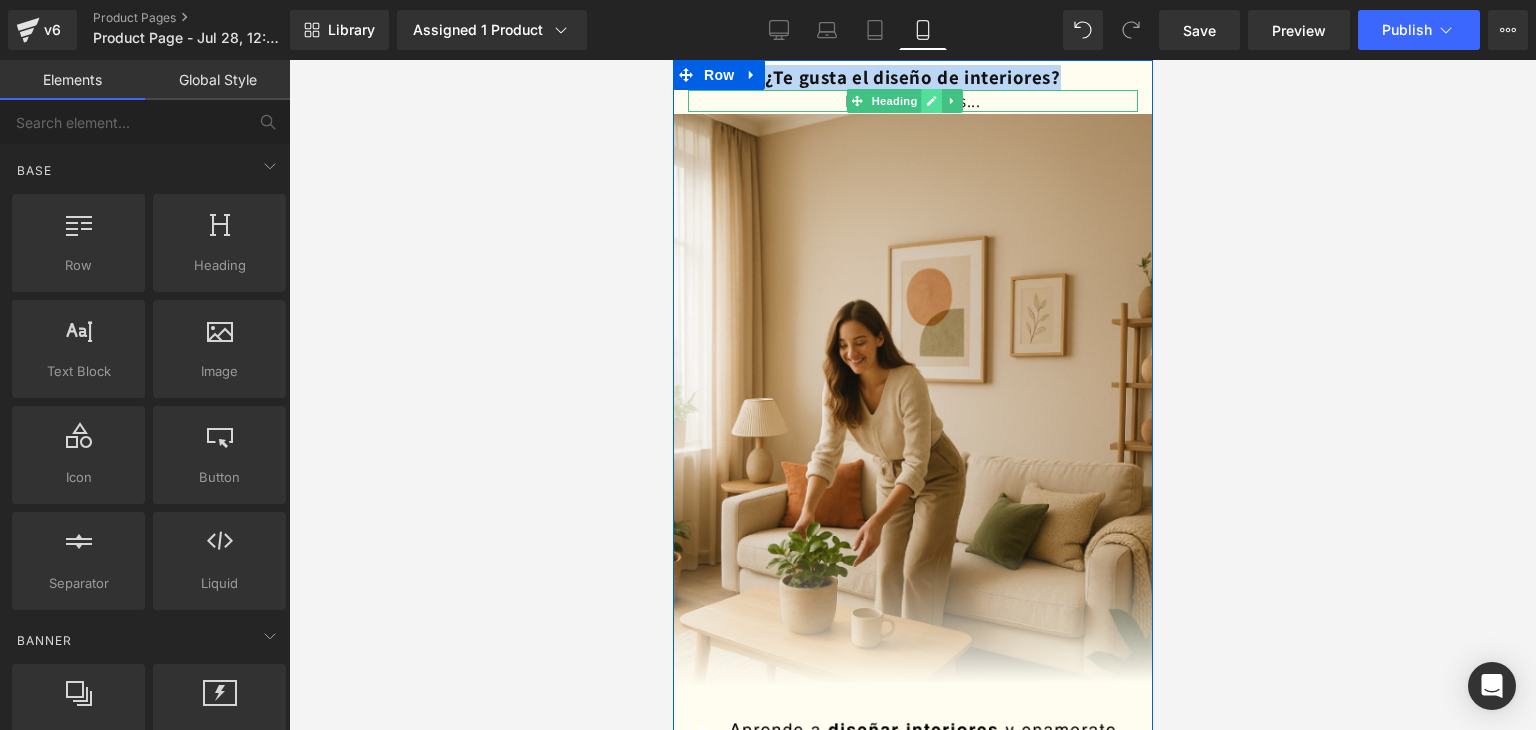 click 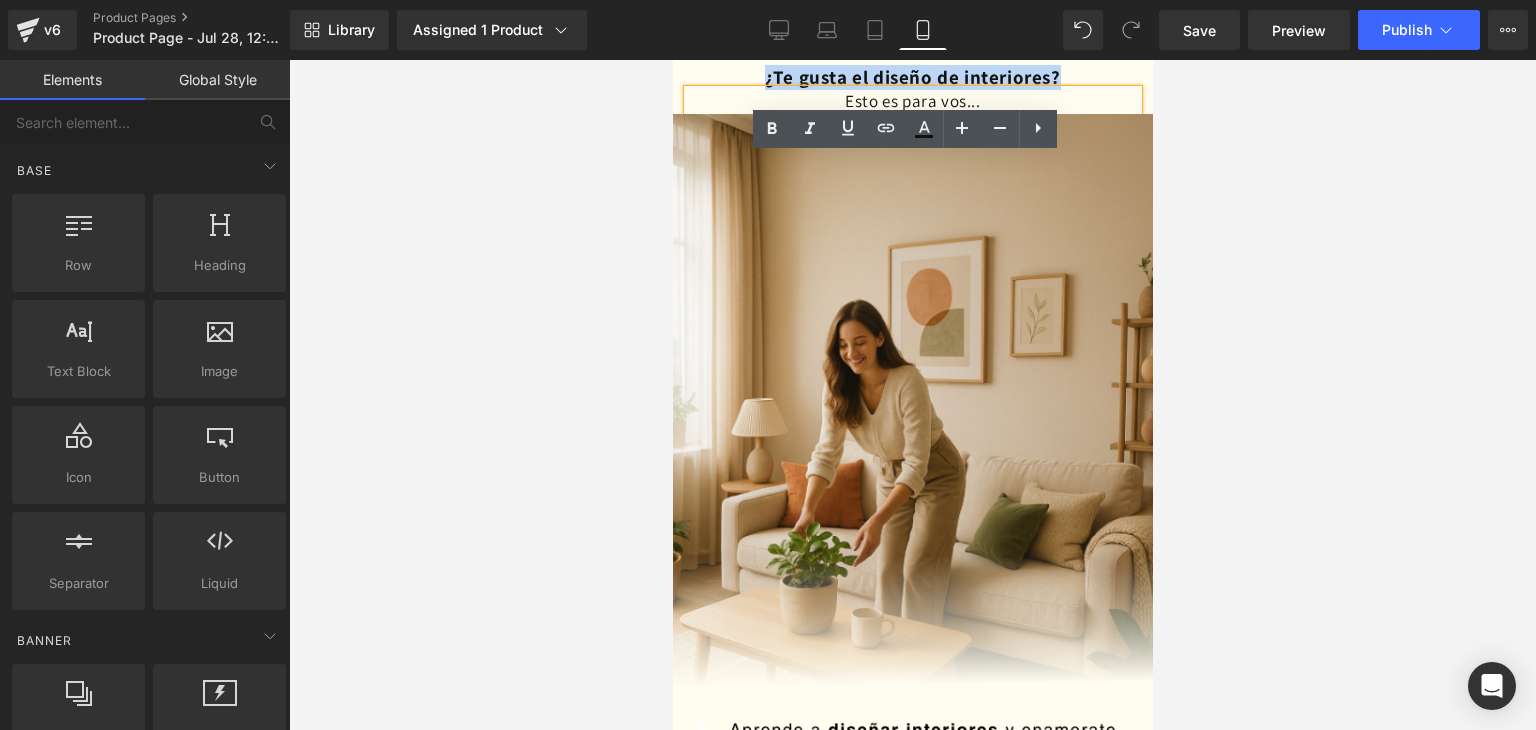 click on "Esto es para vos..." at bounding box center (912, 101) 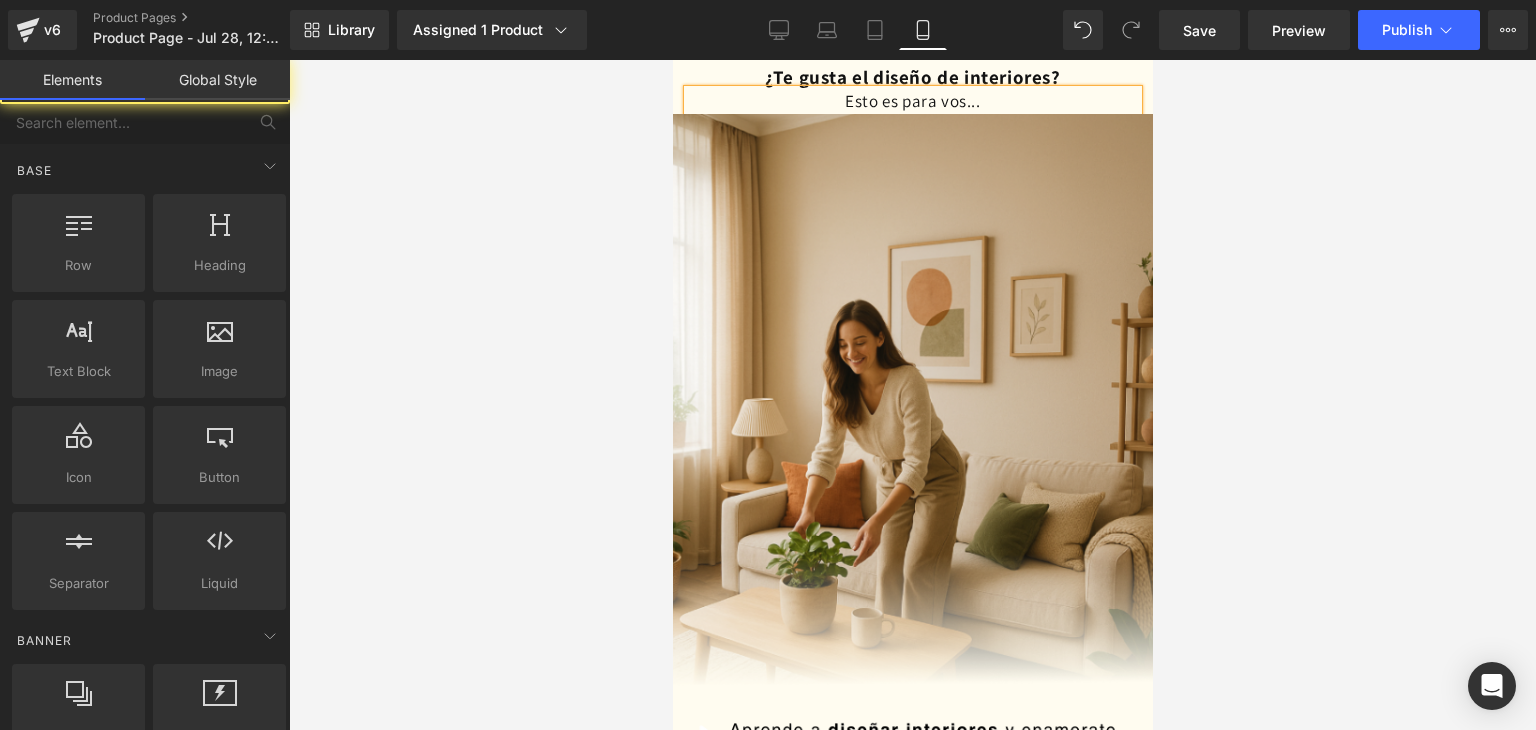 click at bounding box center [912, 395] 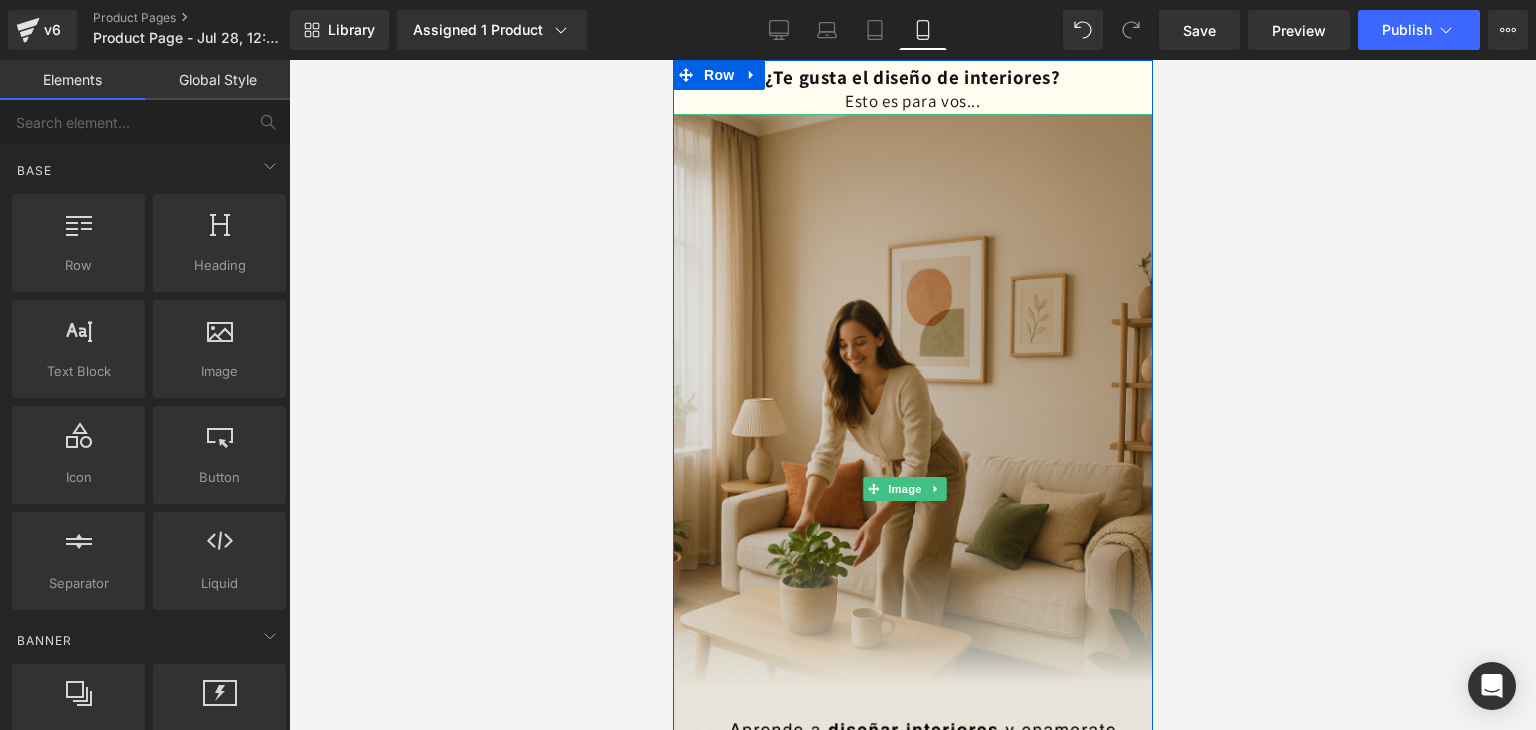 click at bounding box center [912, 489] 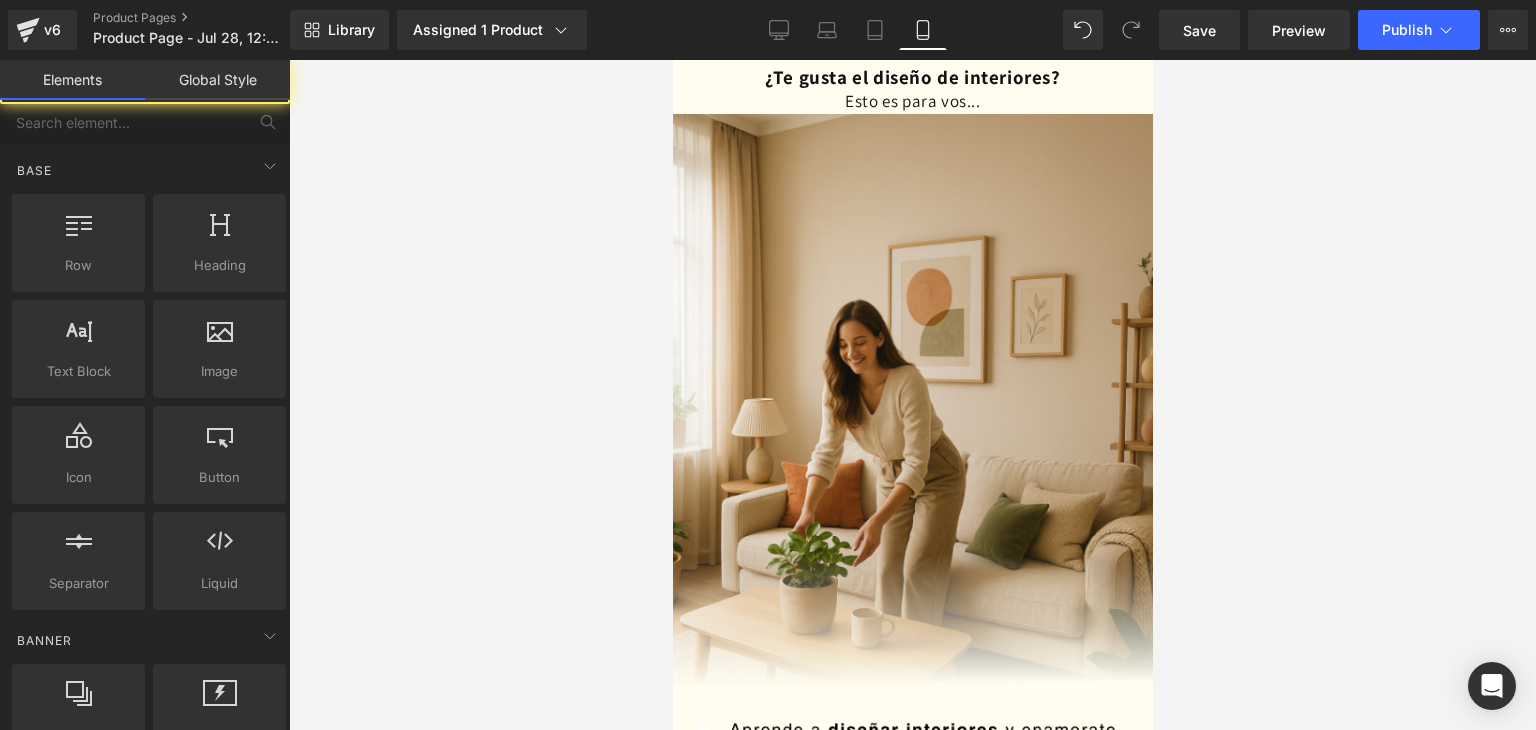 click at bounding box center (912, 395) 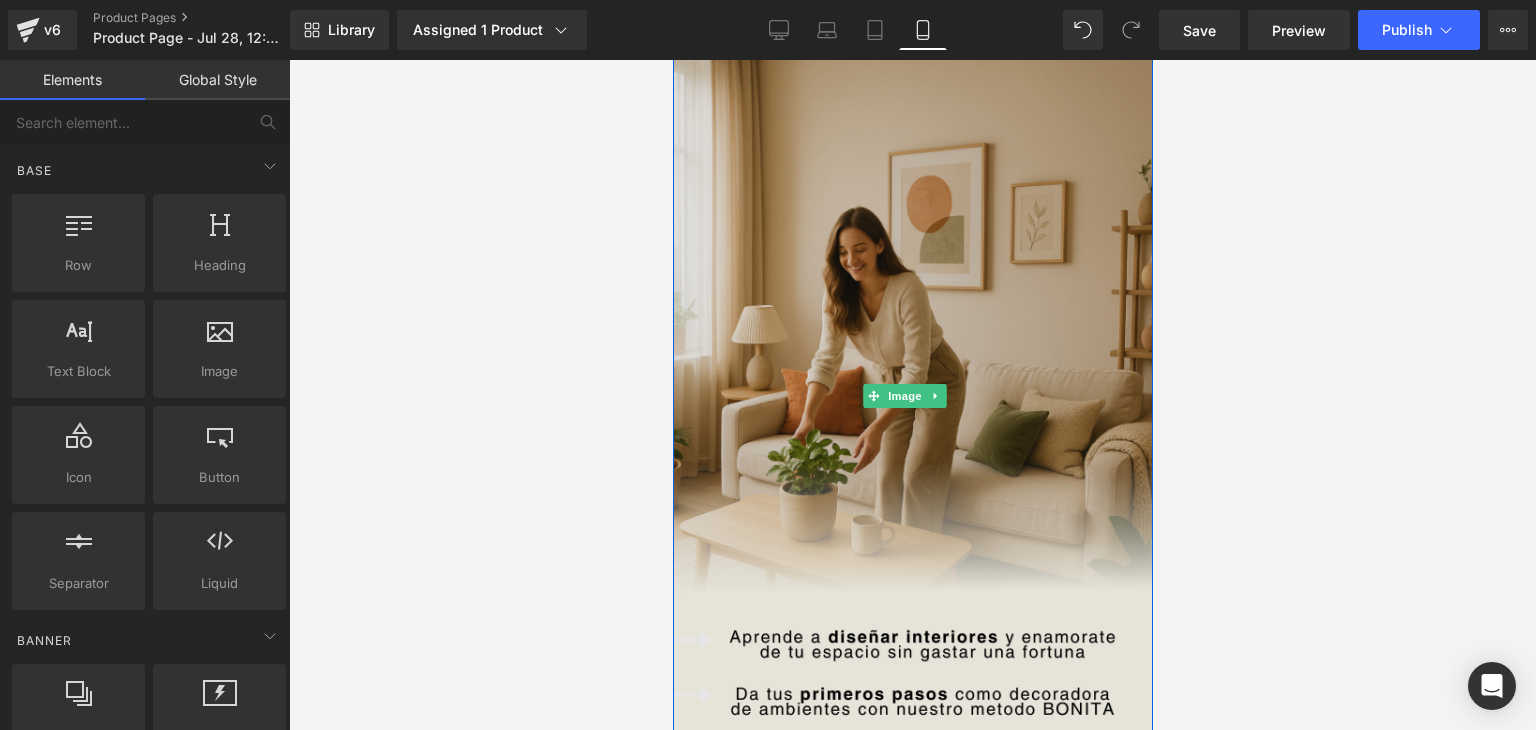 scroll, scrollTop: 300, scrollLeft: 0, axis: vertical 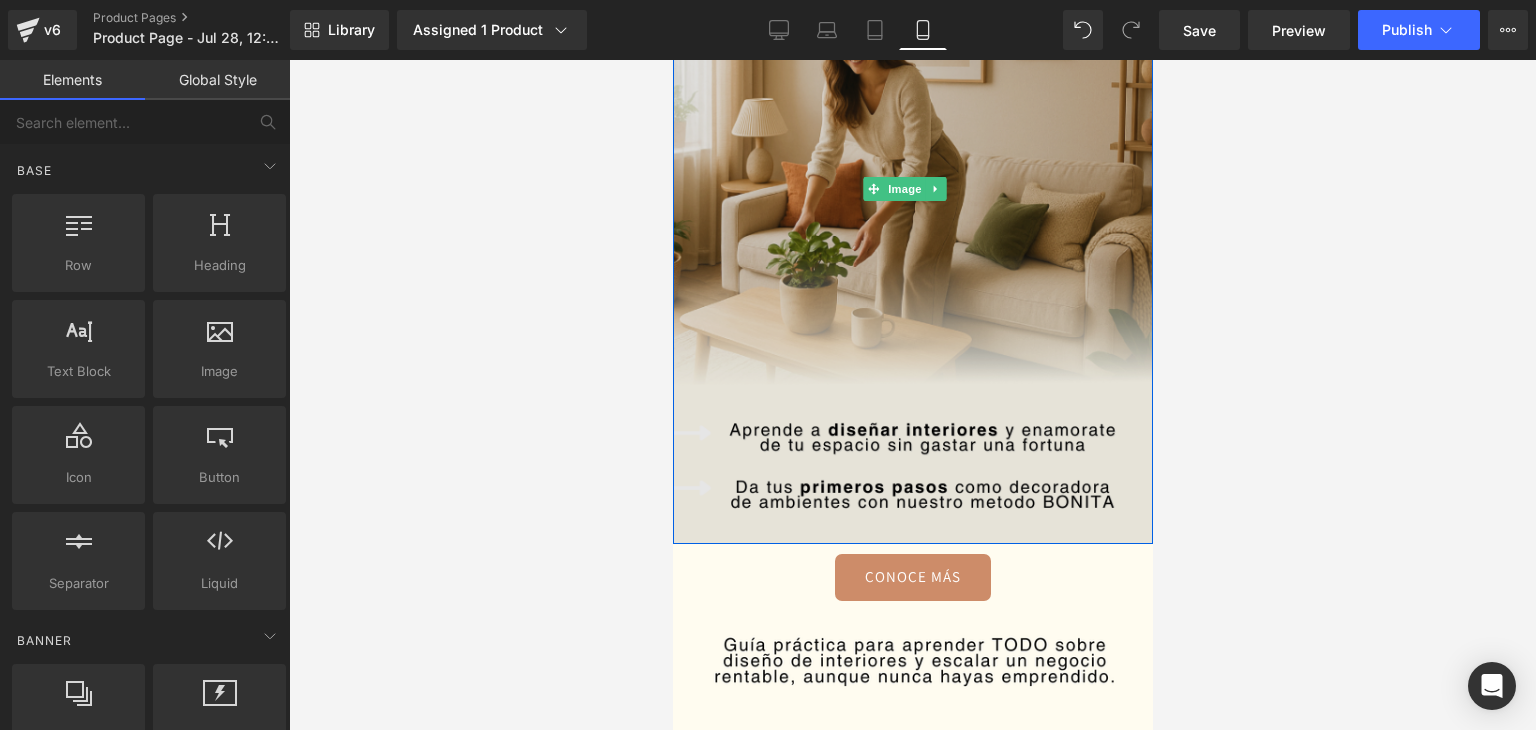 click at bounding box center [912, 189] 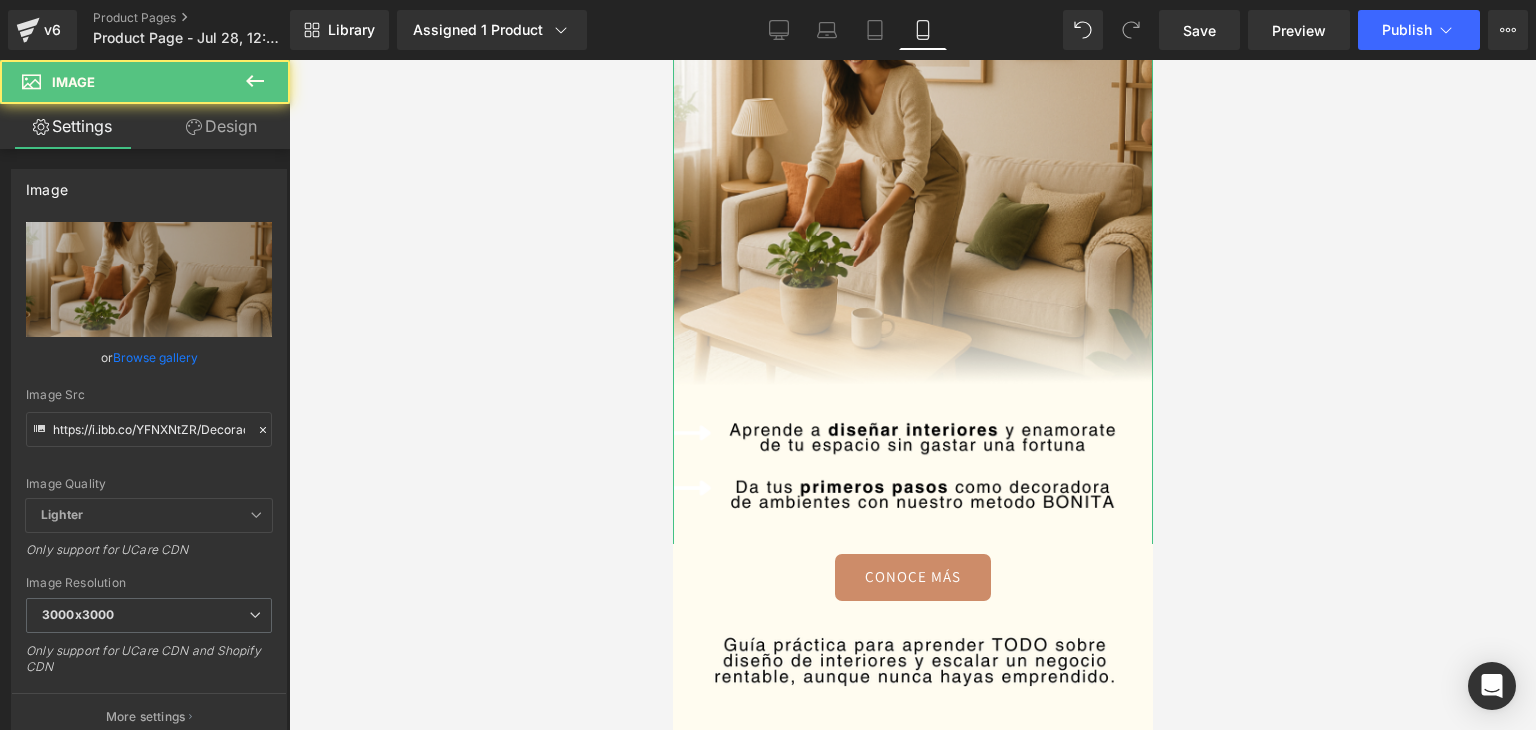 click on "Design" at bounding box center [221, 126] 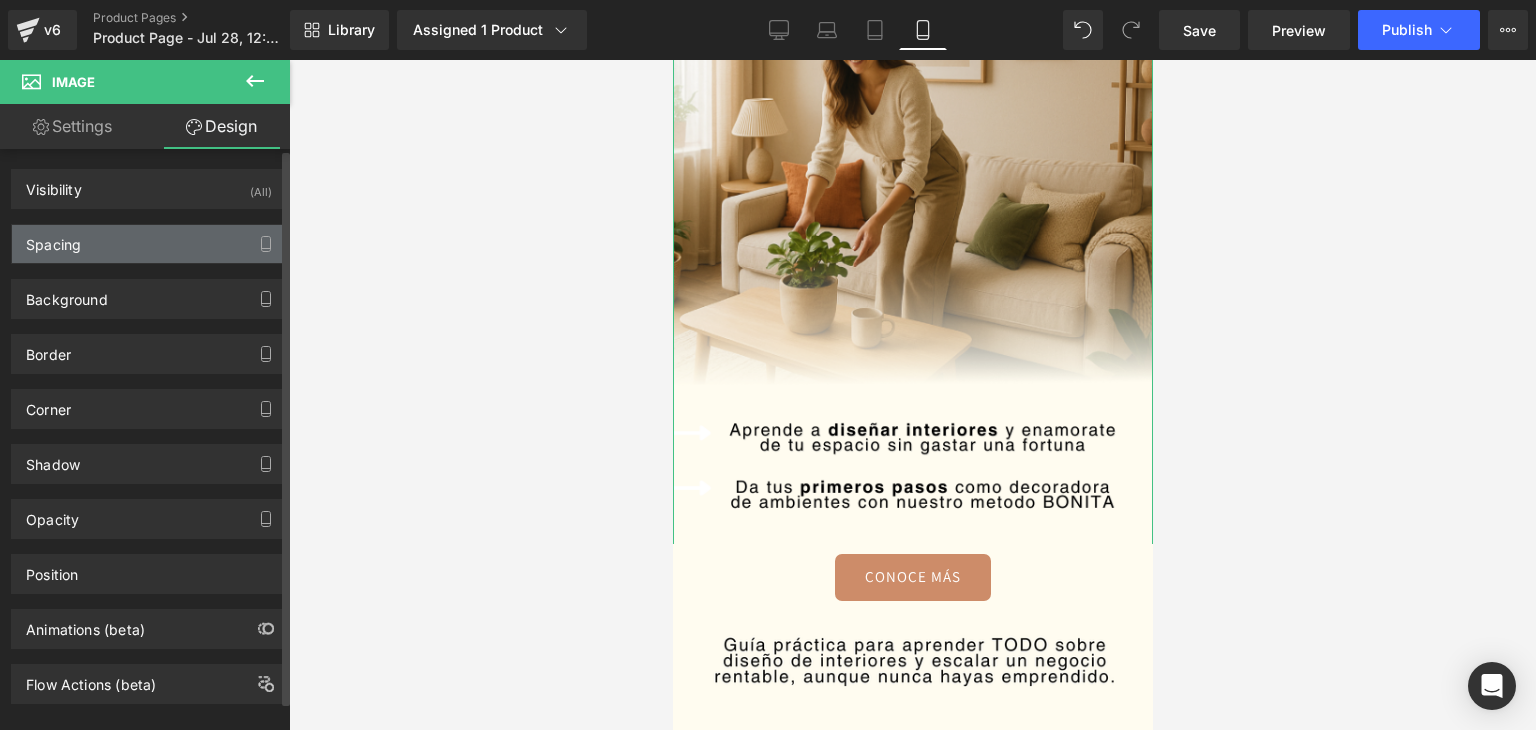 click on "Spacing" at bounding box center (149, 244) 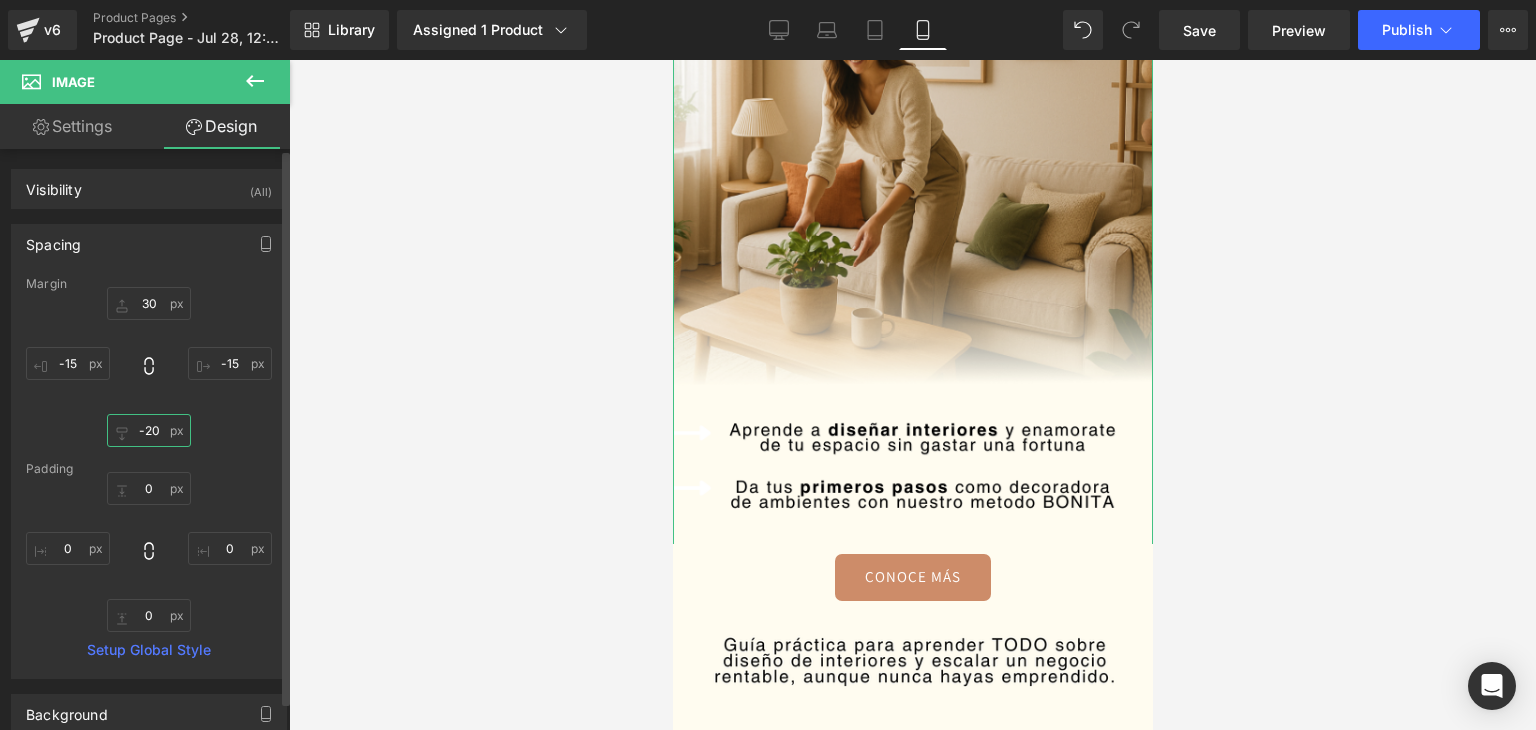 click on "-20" at bounding box center [149, 430] 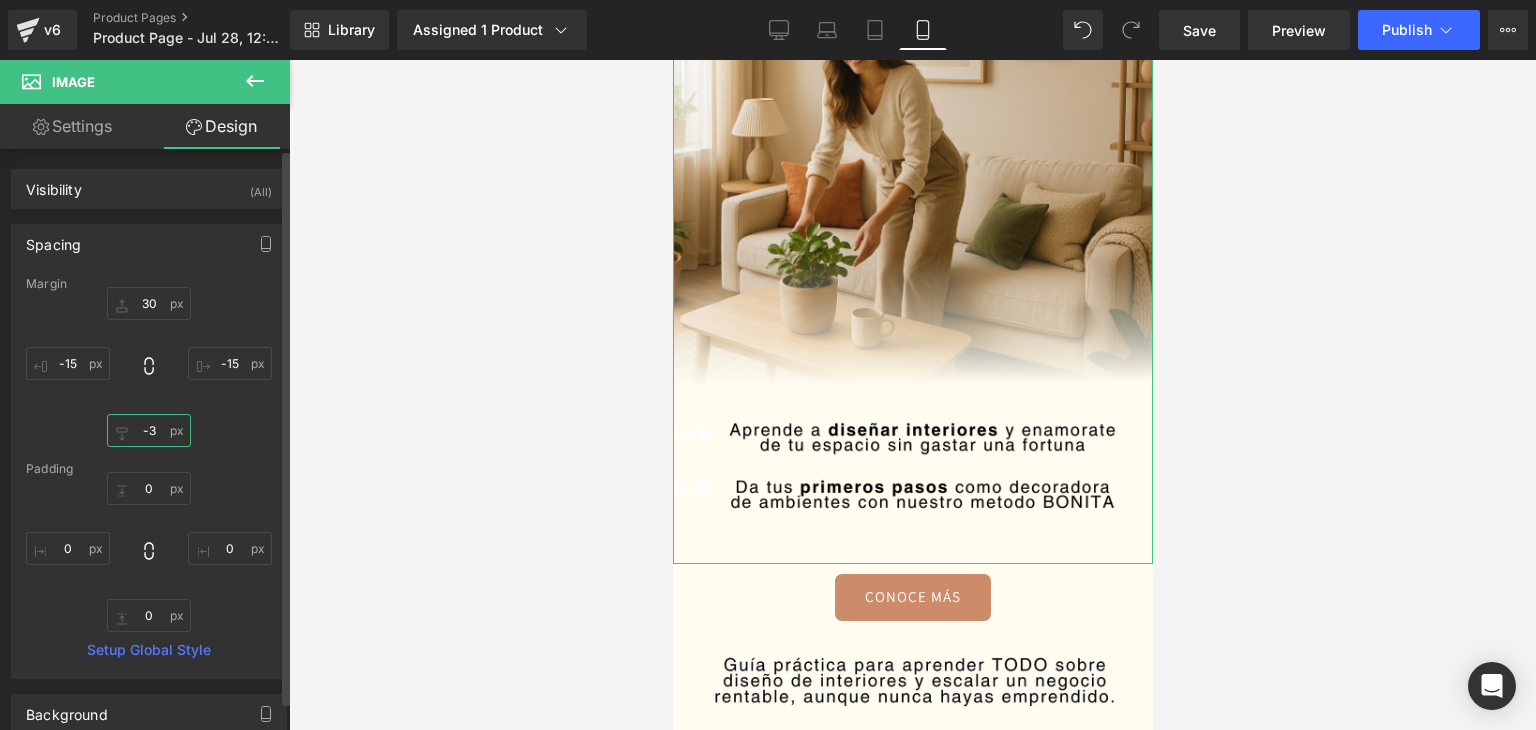 type on "-30" 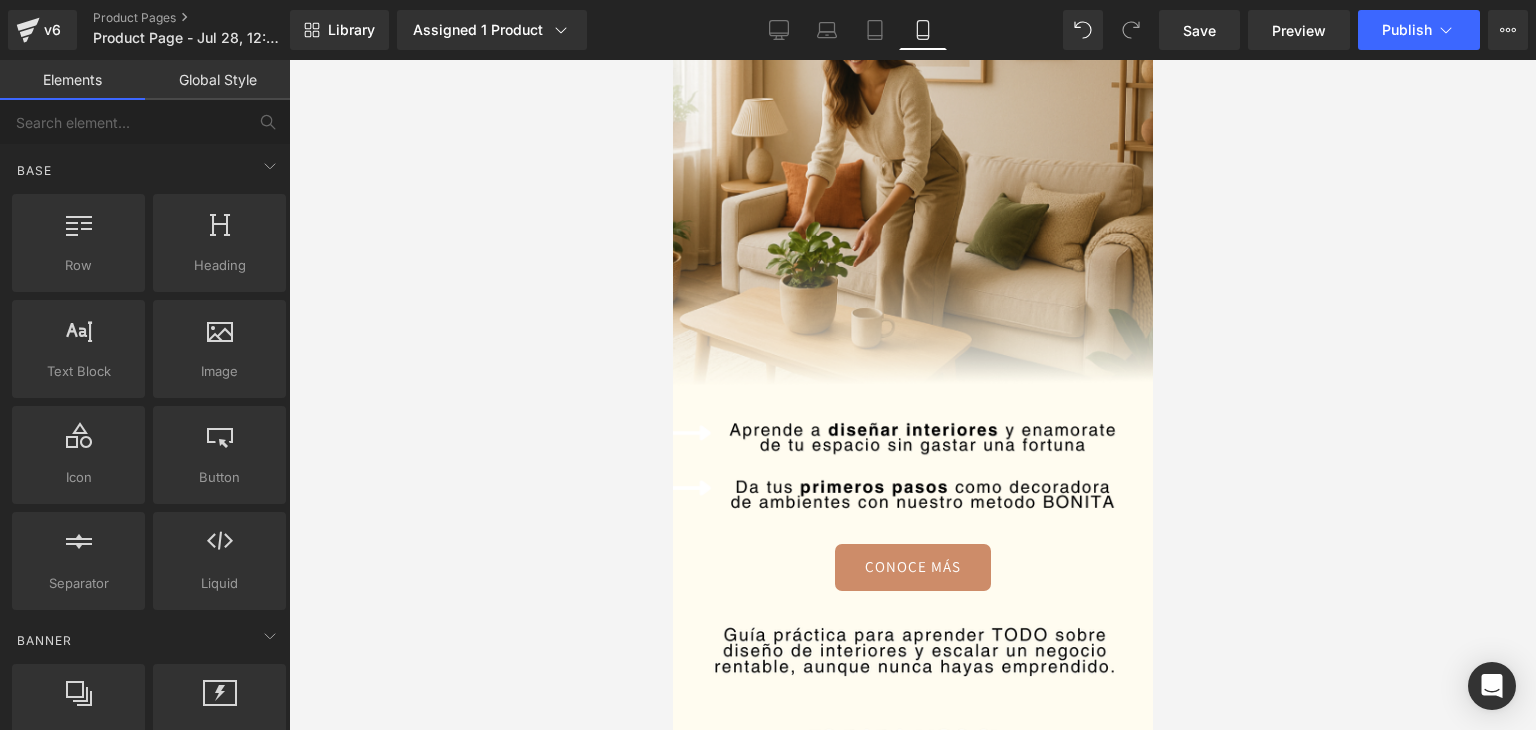click at bounding box center [912, 395] 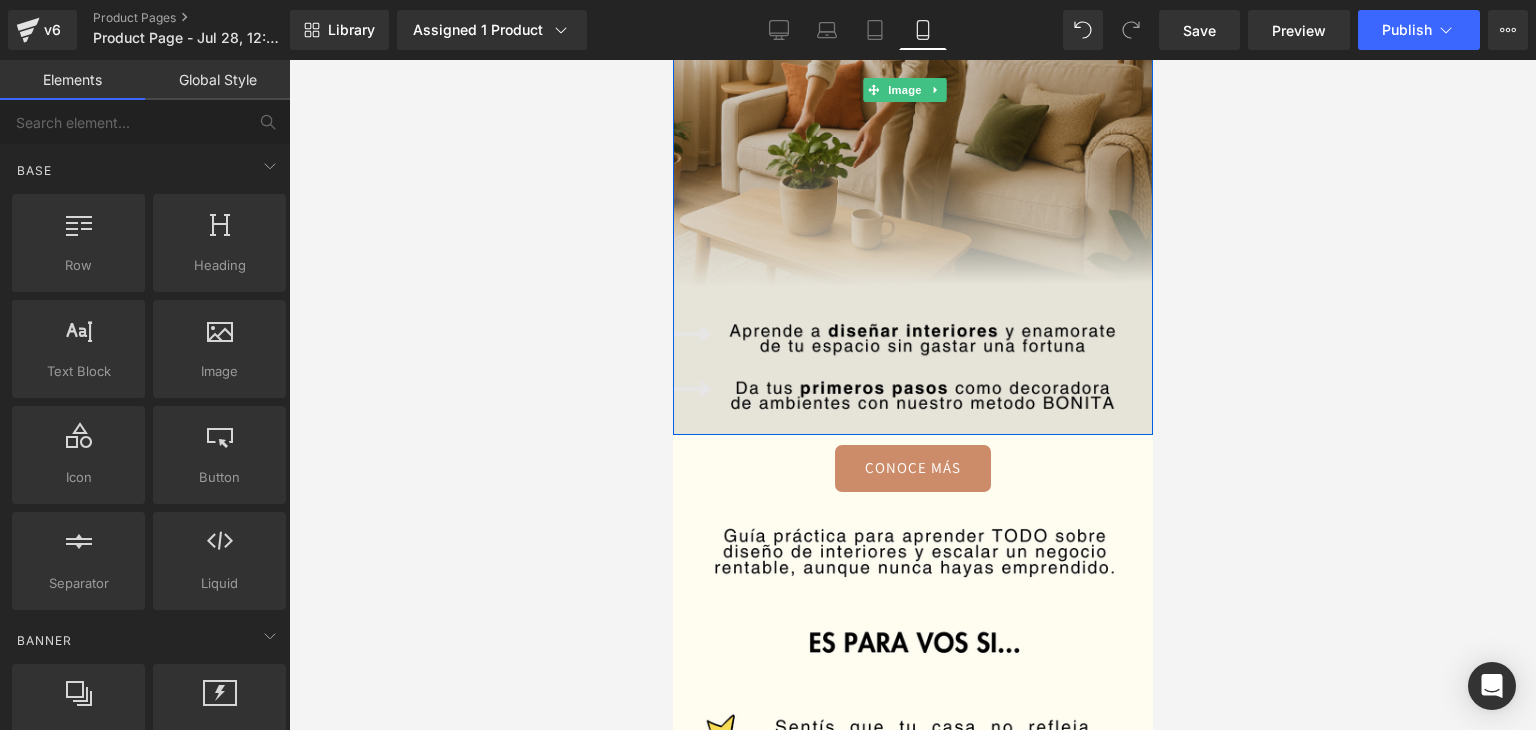 scroll, scrollTop: 400, scrollLeft: 0, axis: vertical 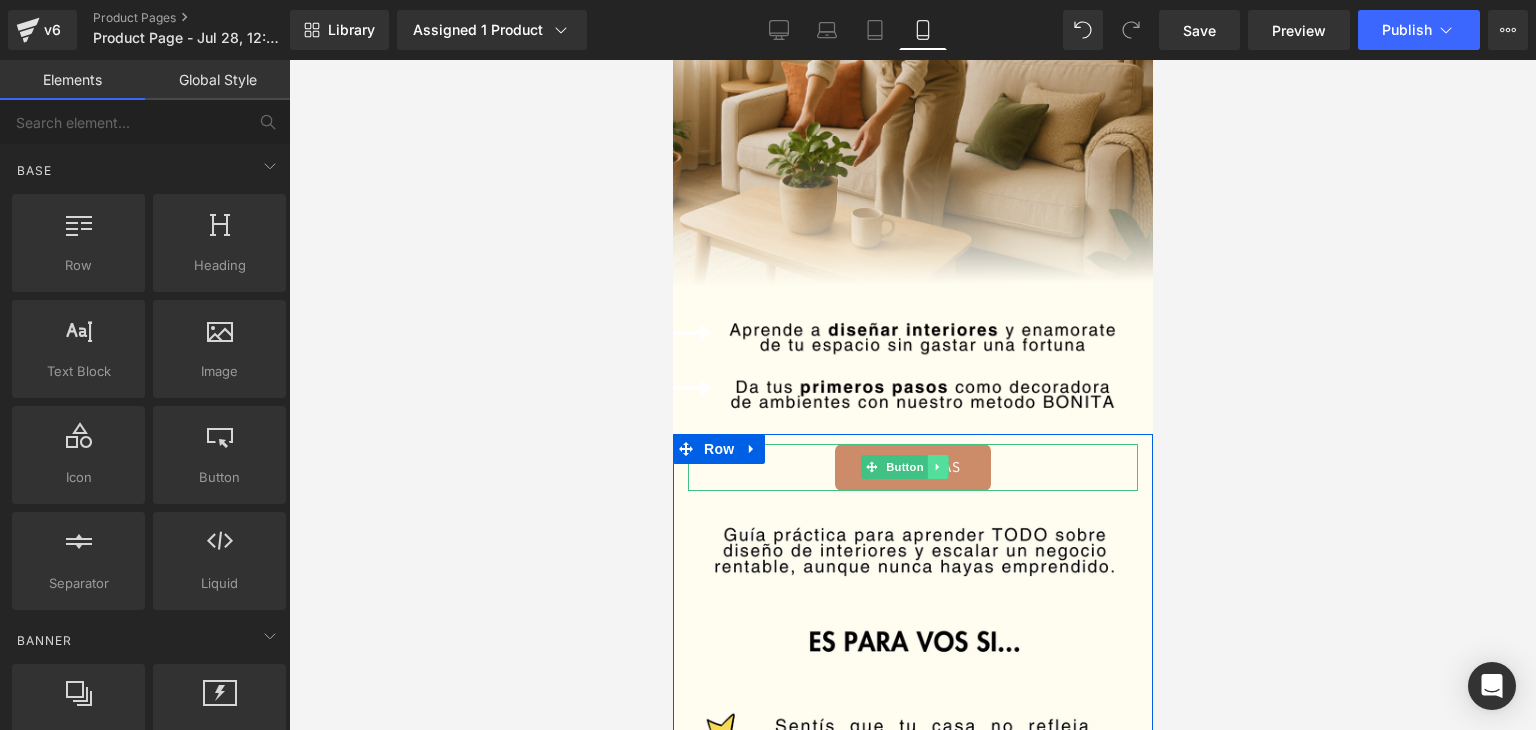 click 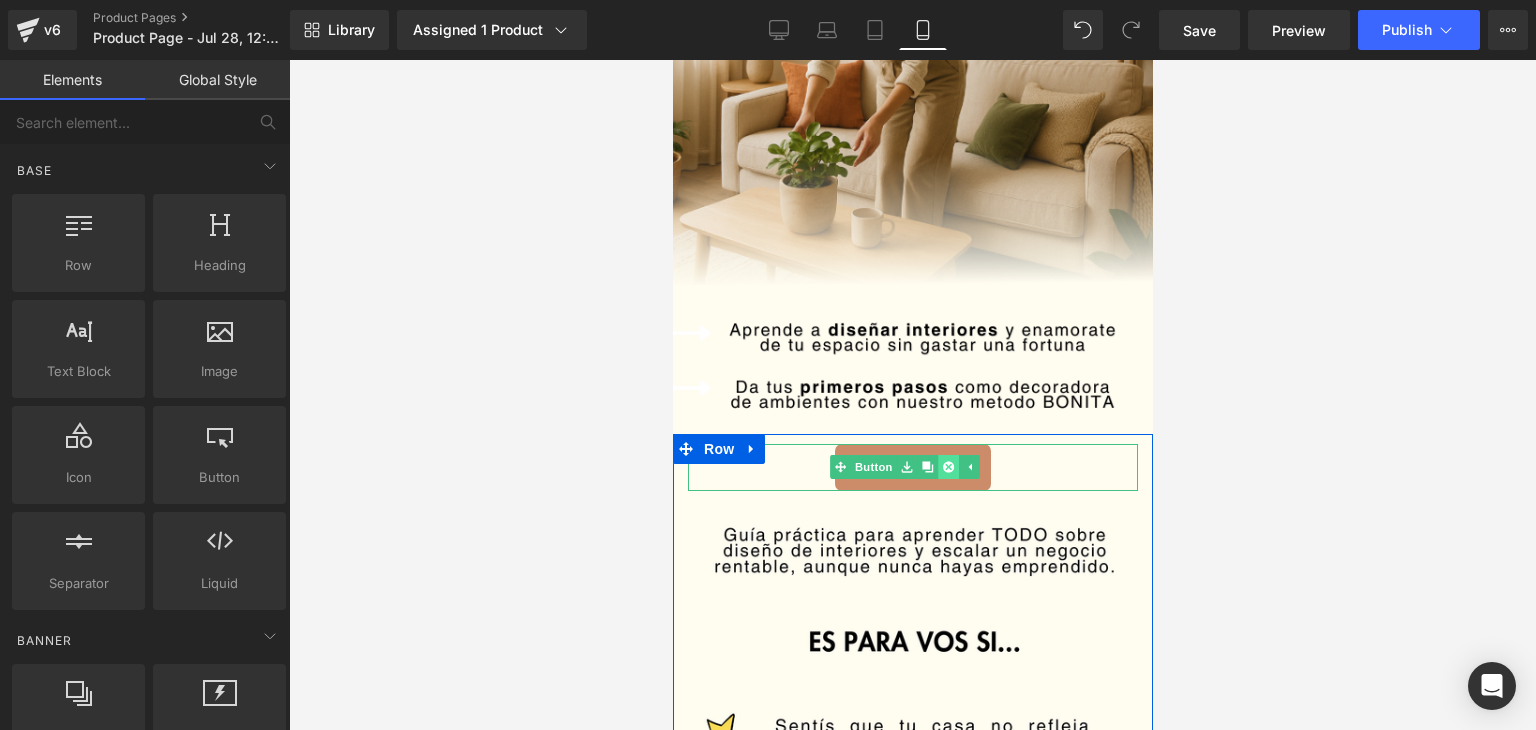 click 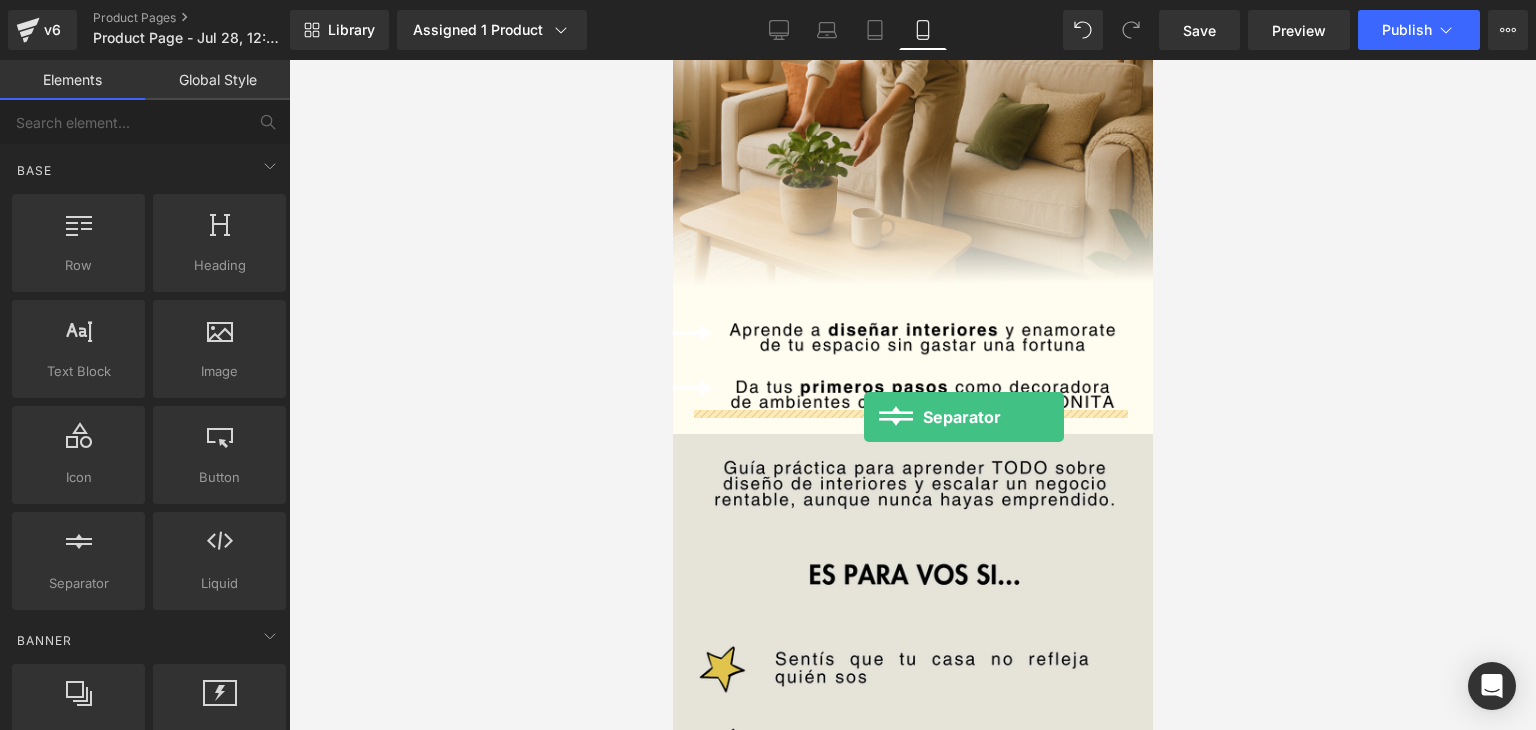 drag, startPoint x: 768, startPoint y: 606, endPoint x: 866, endPoint y: 424, distance: 206.70752 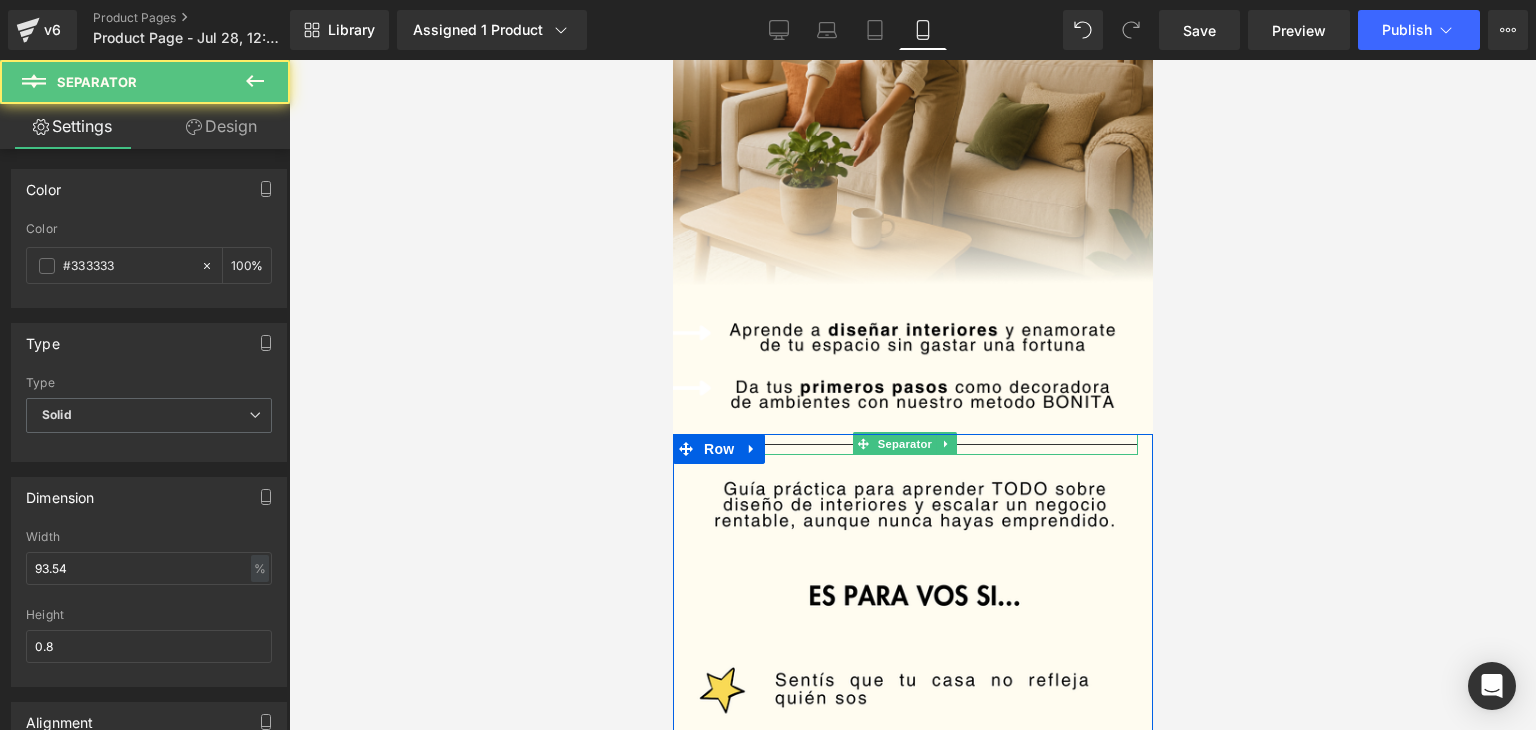 click at bounding box center (912, 444) 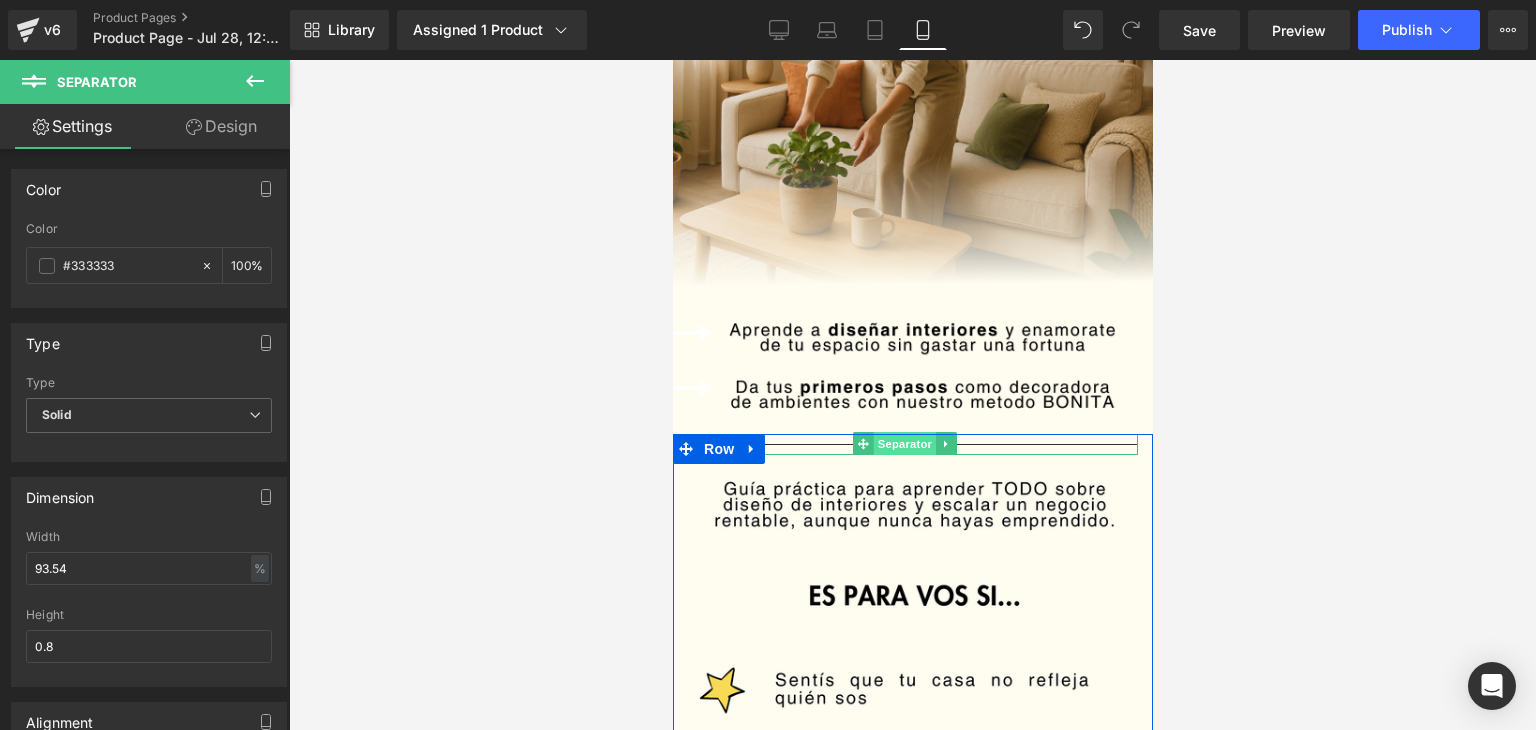 click on "Separator" at bounding box center [904, 444] 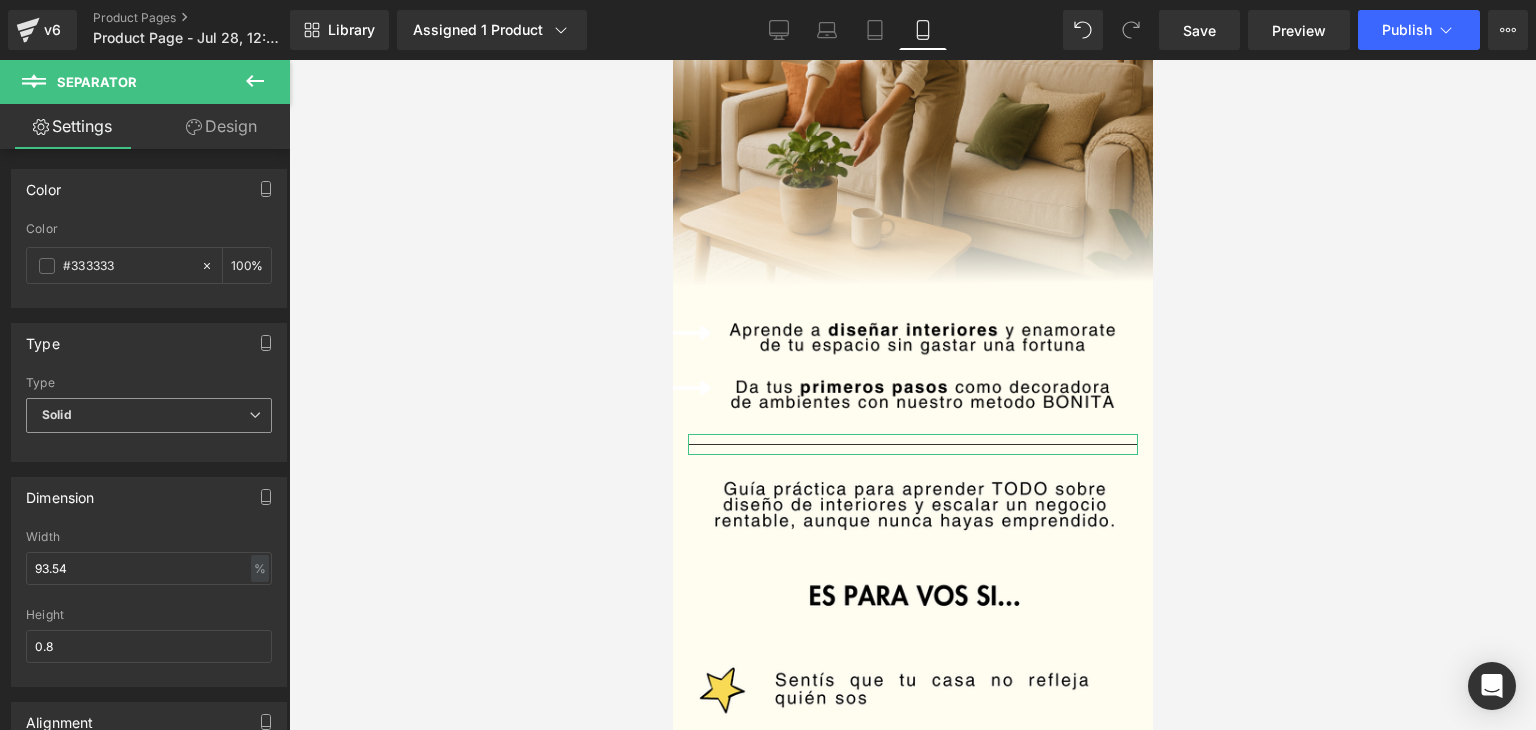 click on "Solid" at bounding box center [149, 415] 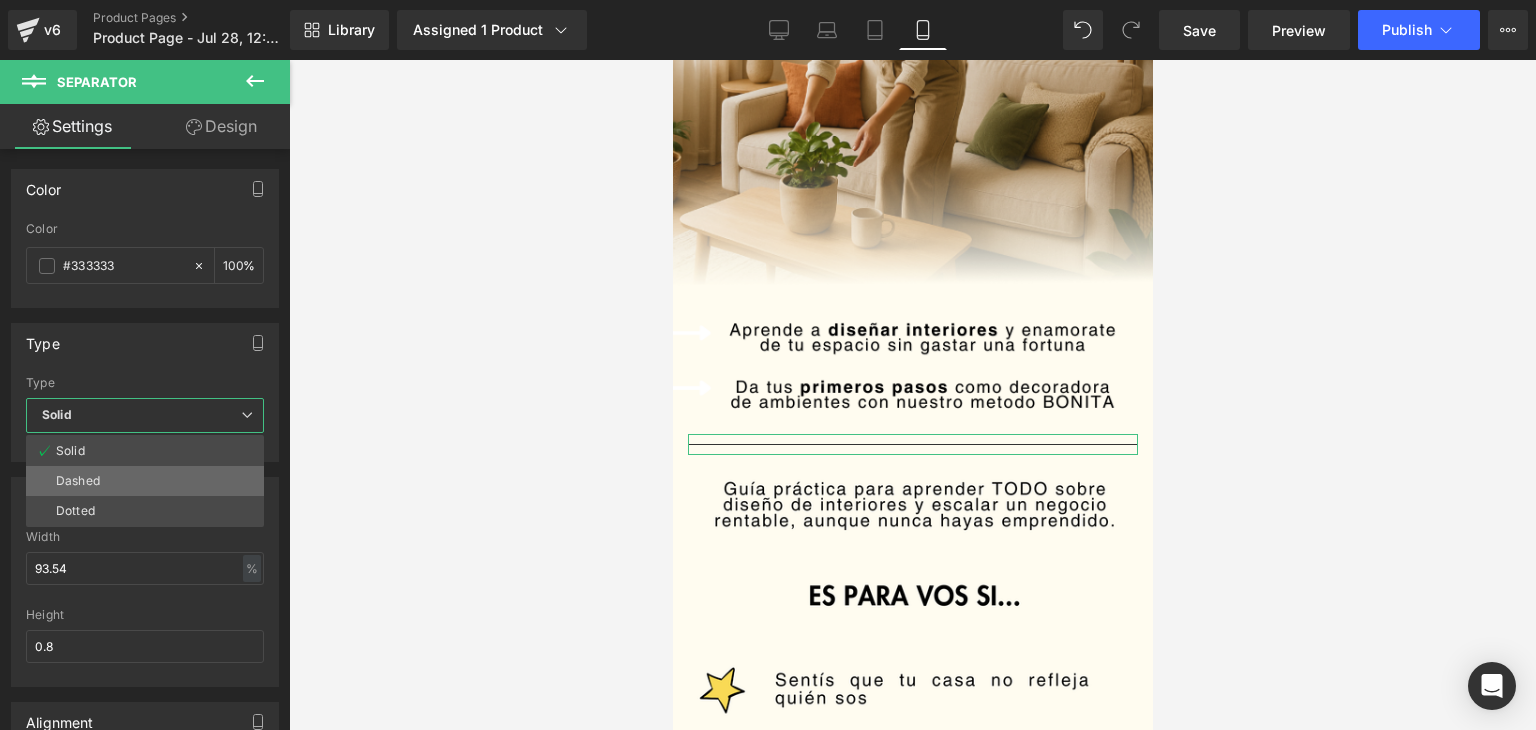 click on "Dashed" at bounding box center (145, 481) 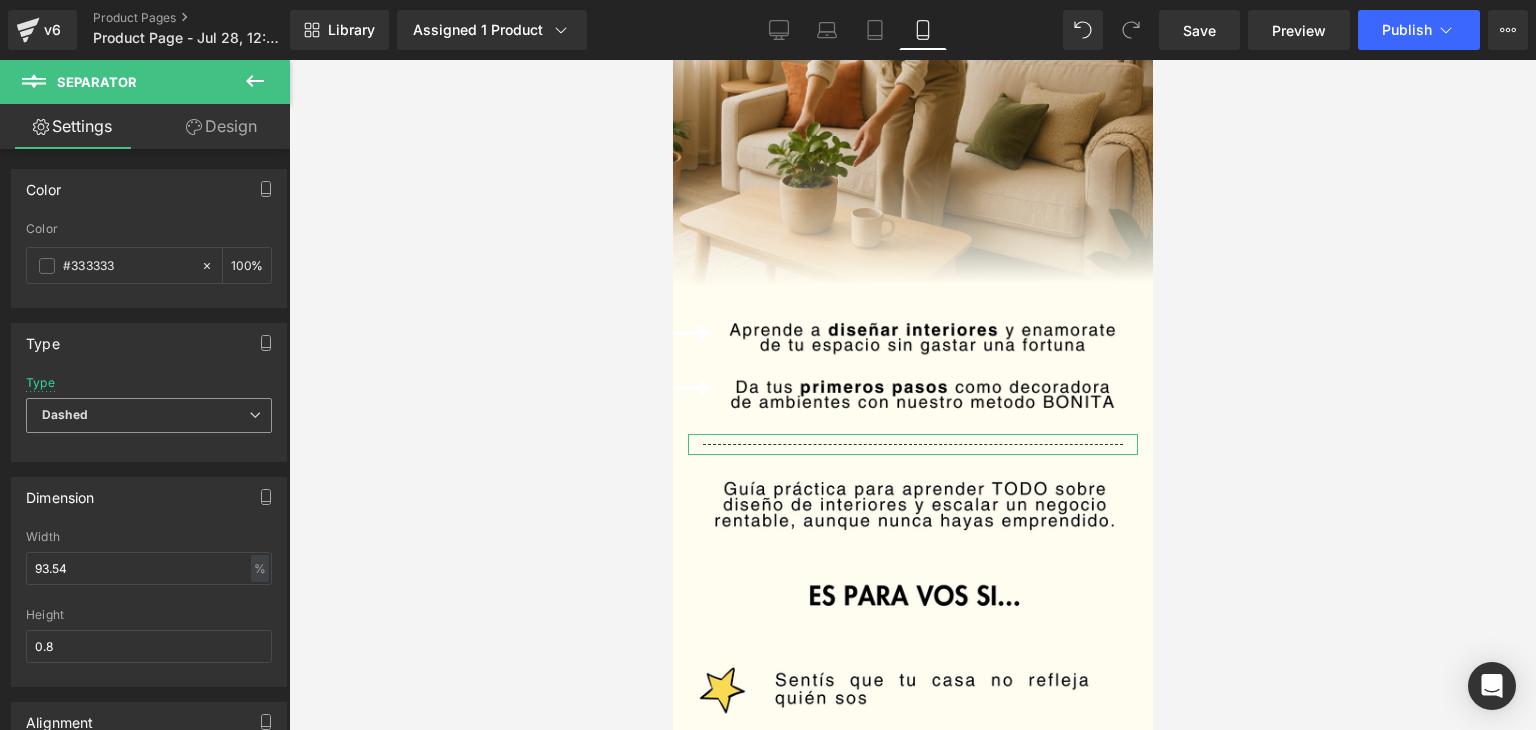 click on "Dashed" at bounding box center (149, 415) 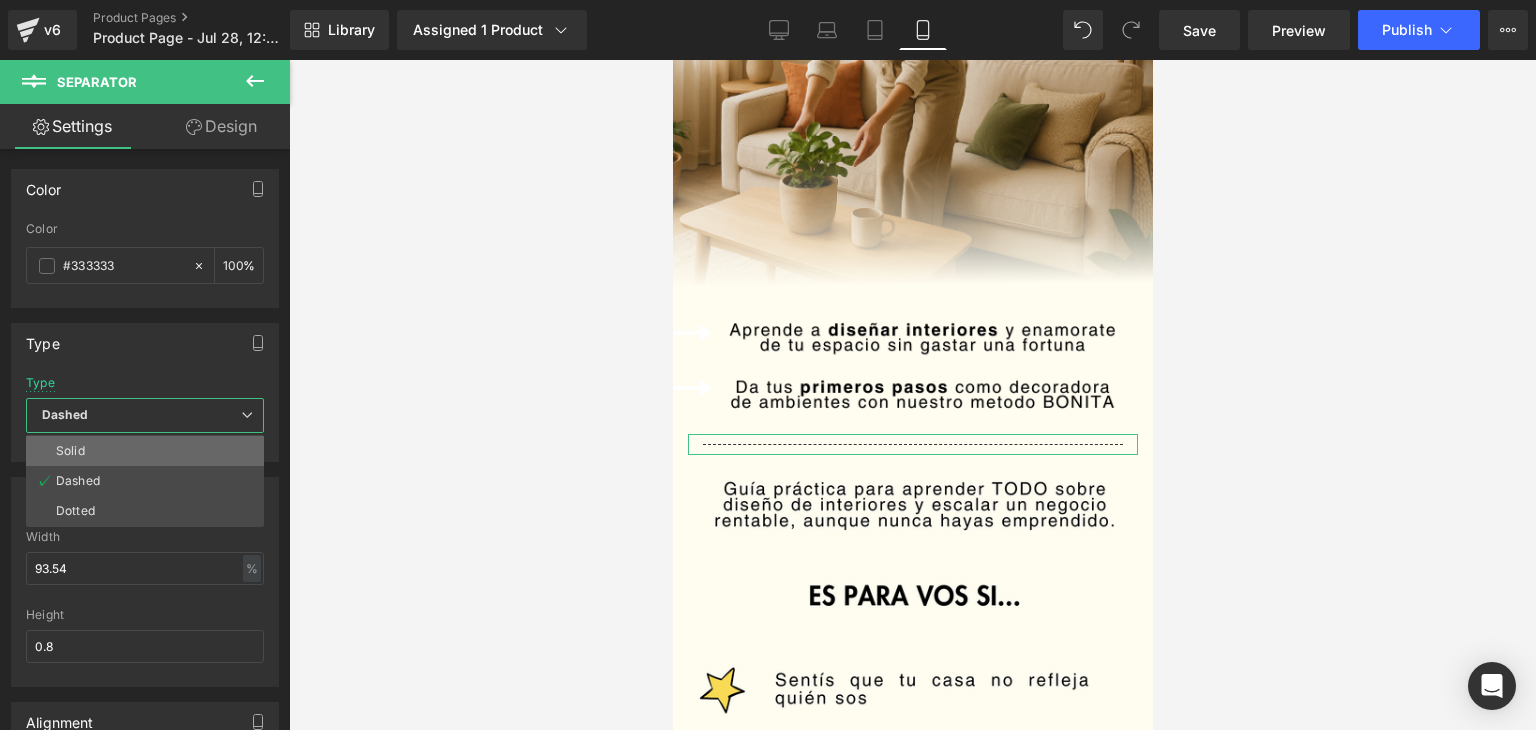 click on "Solid" at bounding box center (145, 451) 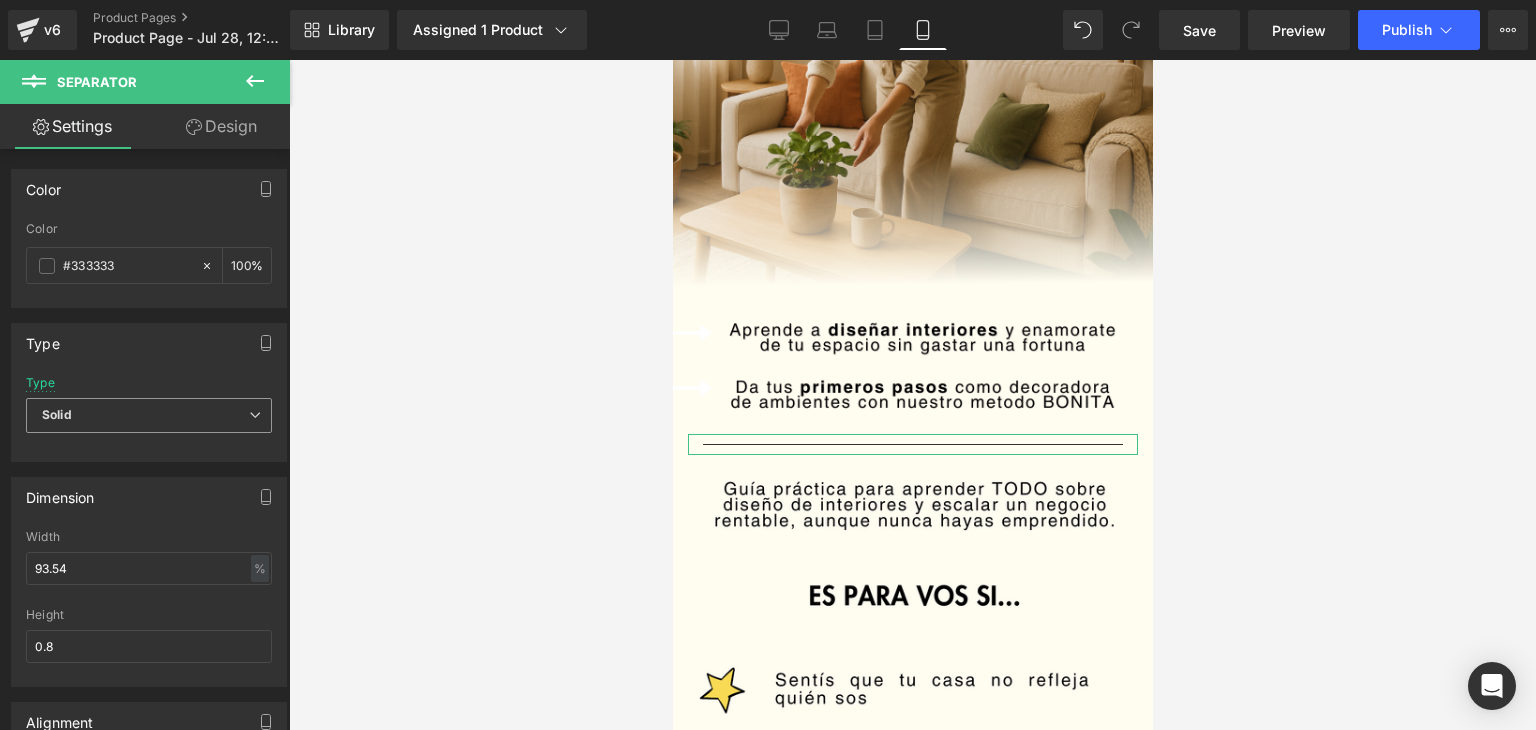 click on "Solid" at bounding box center (149, 415) 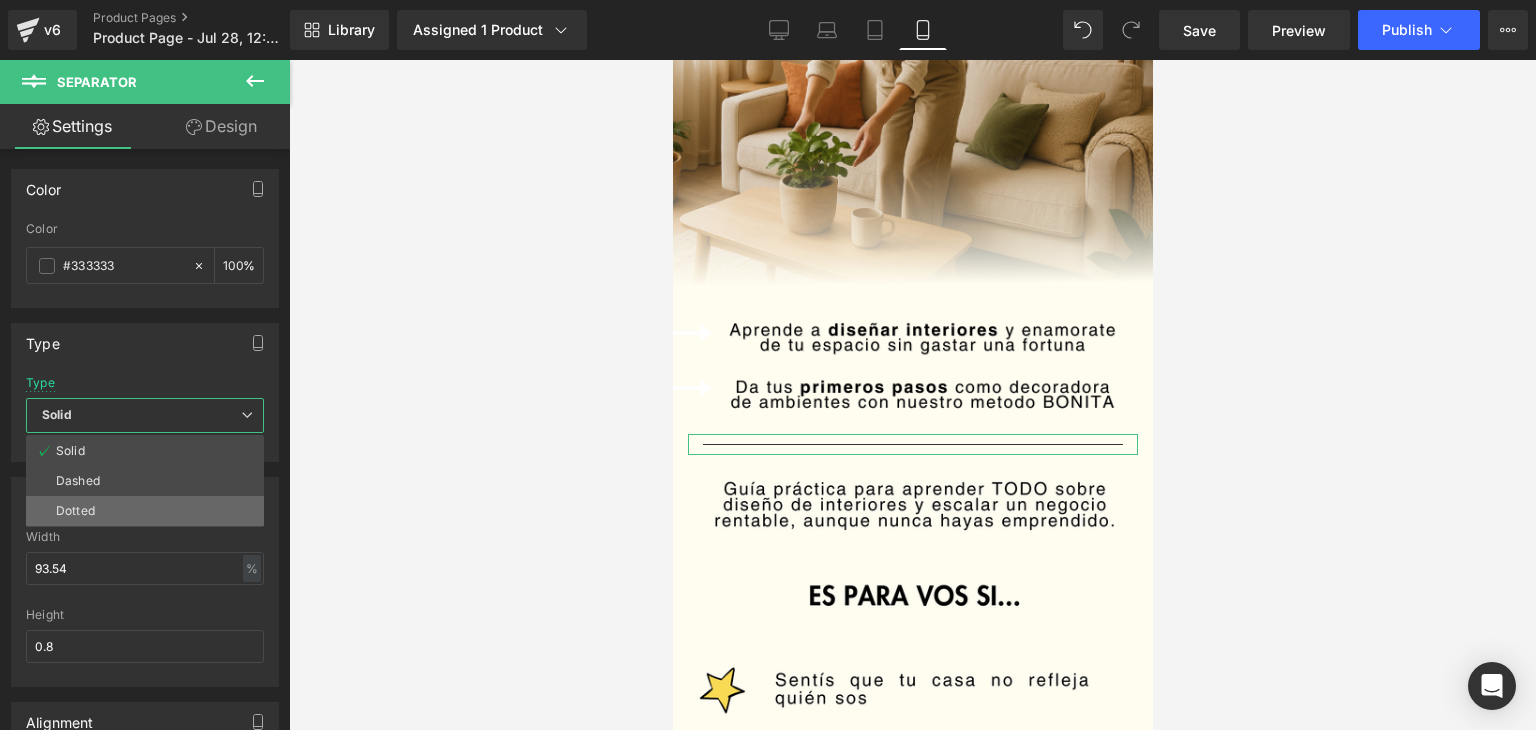 click on "Dotted" at bounding box center [145, 511] 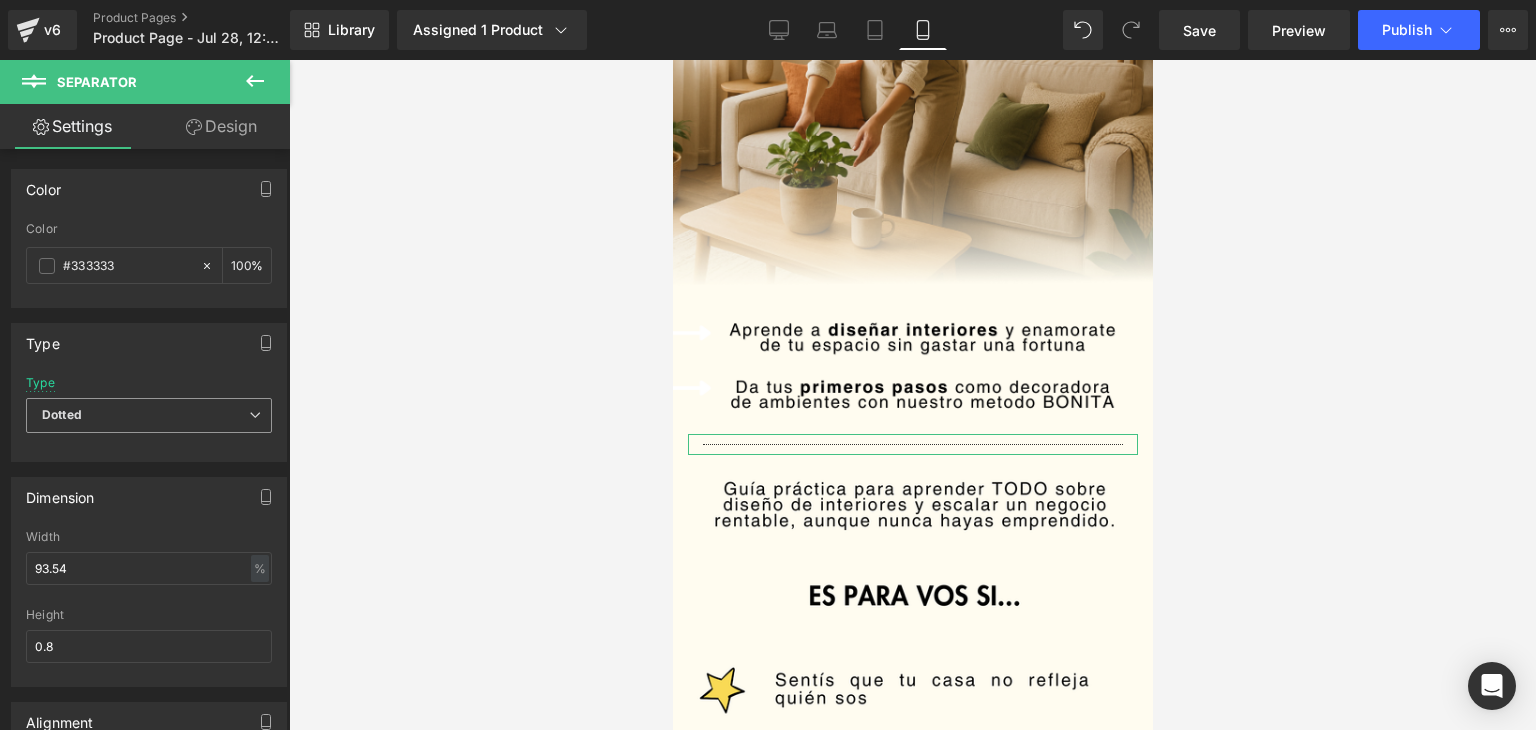 click on "Dotted" at bounding box center (149, 415) 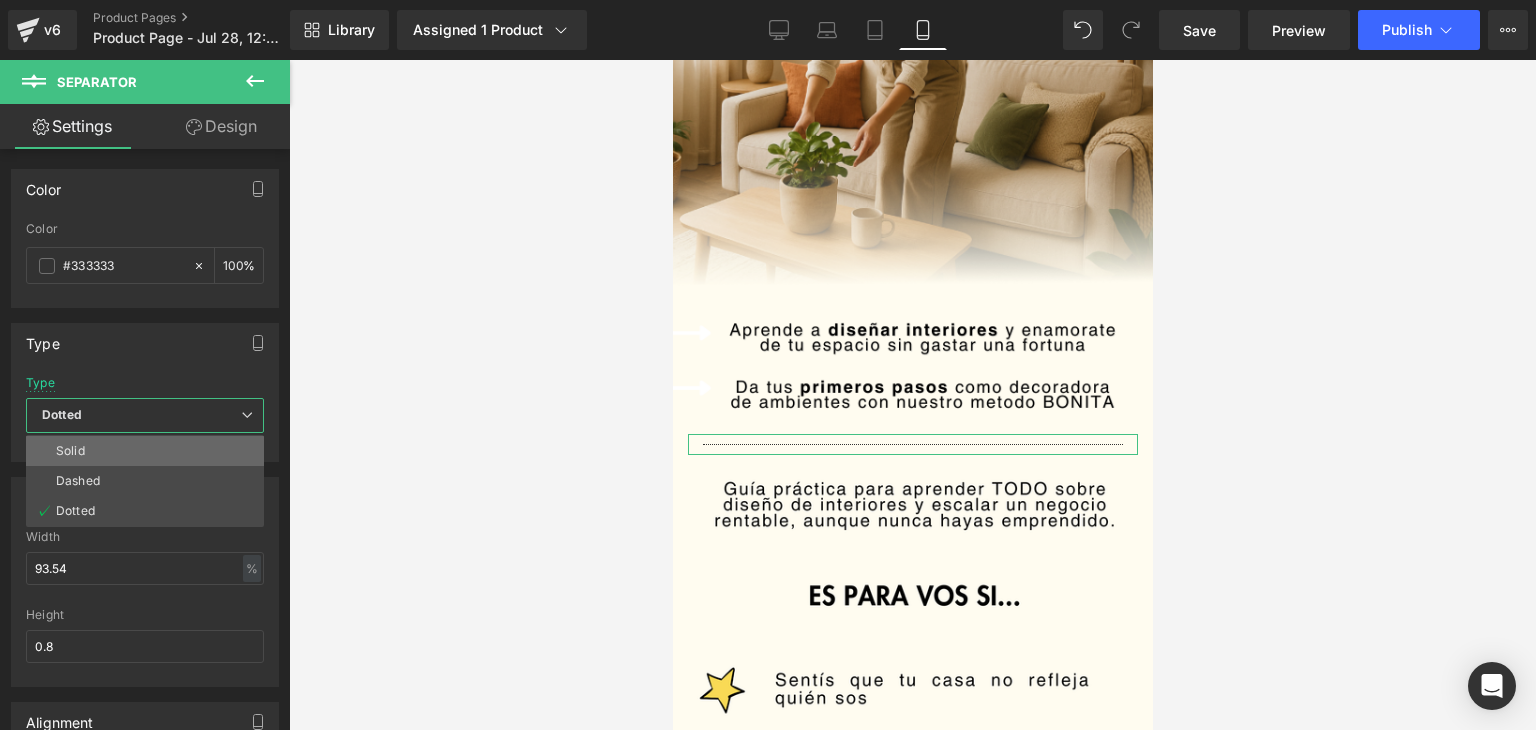 click on "Solid" at bounding box center (145, 451) 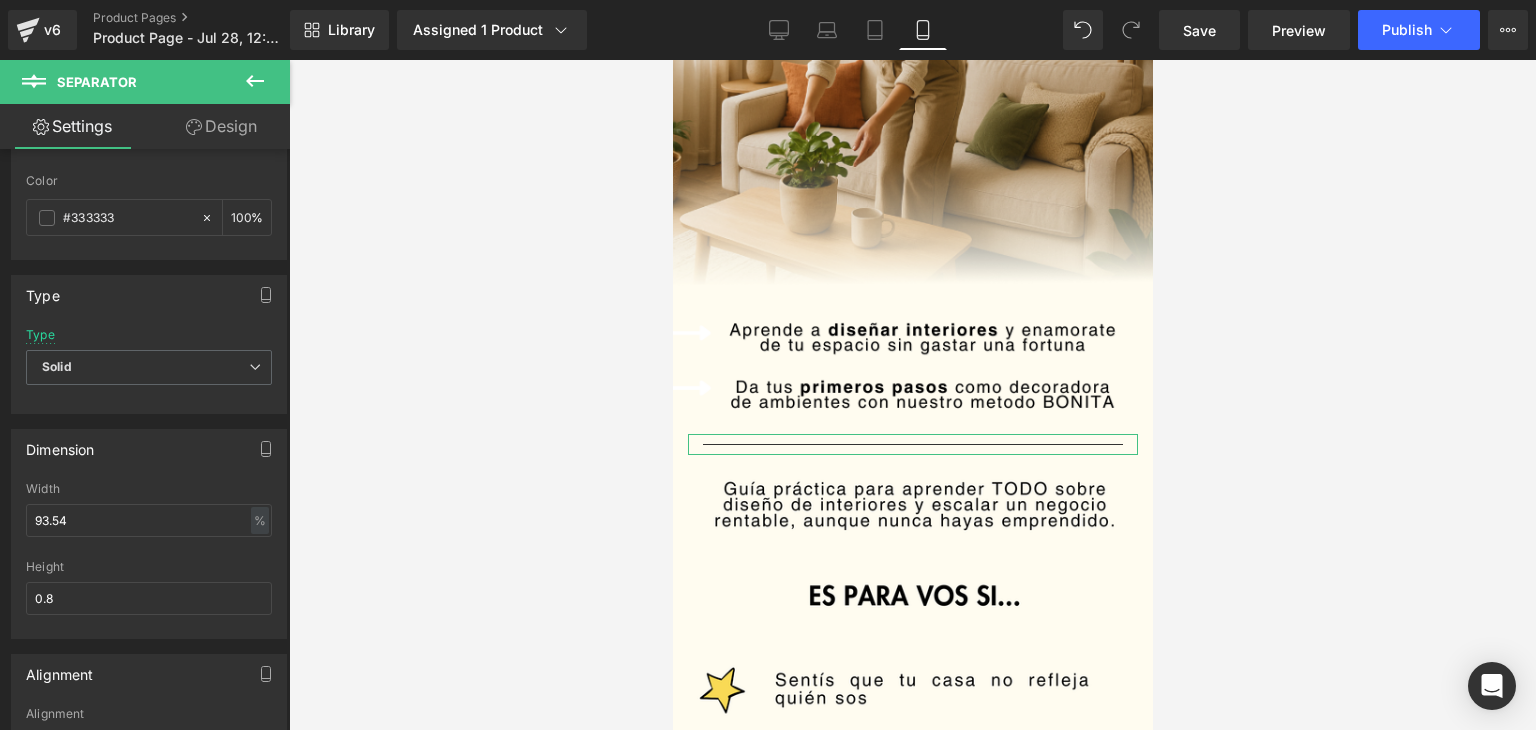 scroll, scrollTop: 200, scrollLeft: 0, axis: vertical 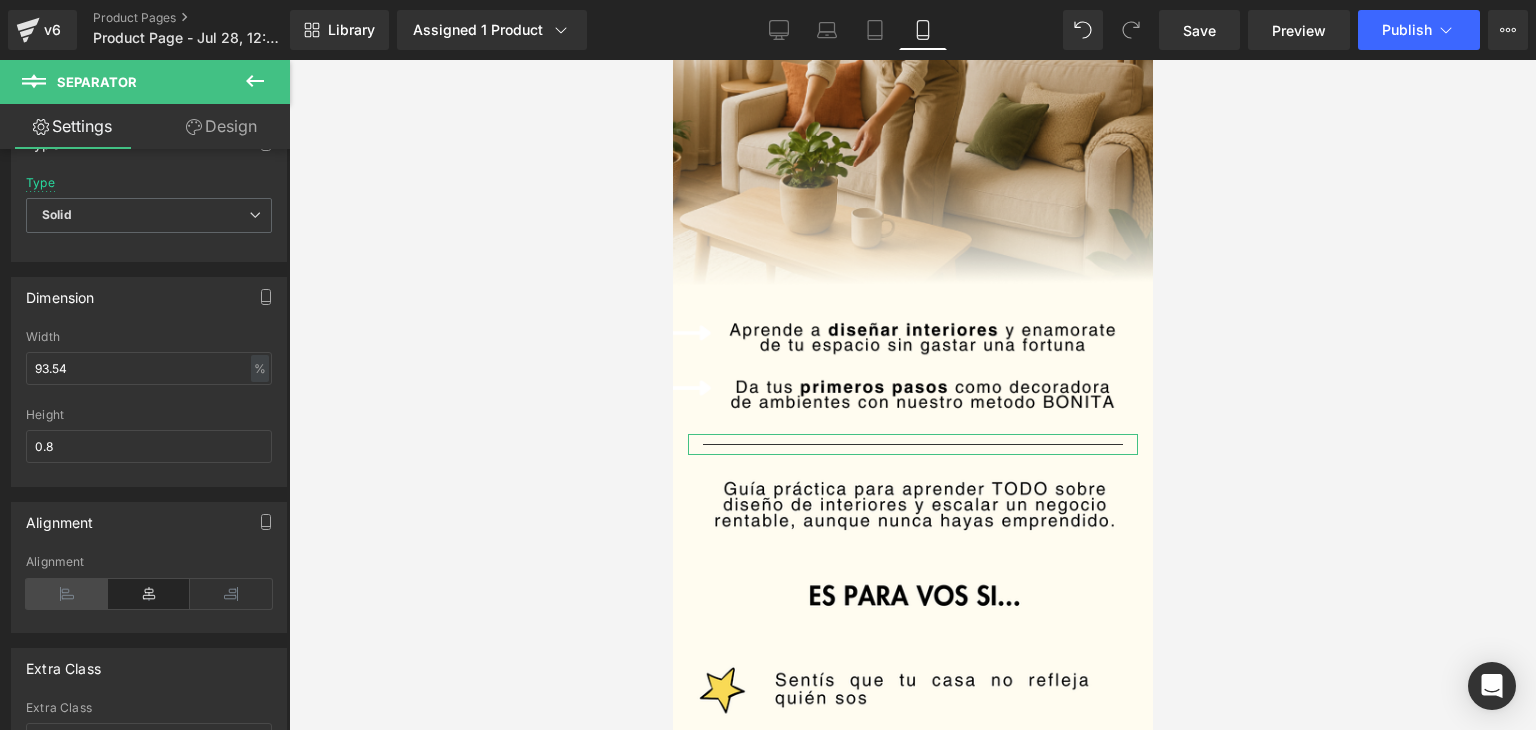 click at bounding box center [67, 594] 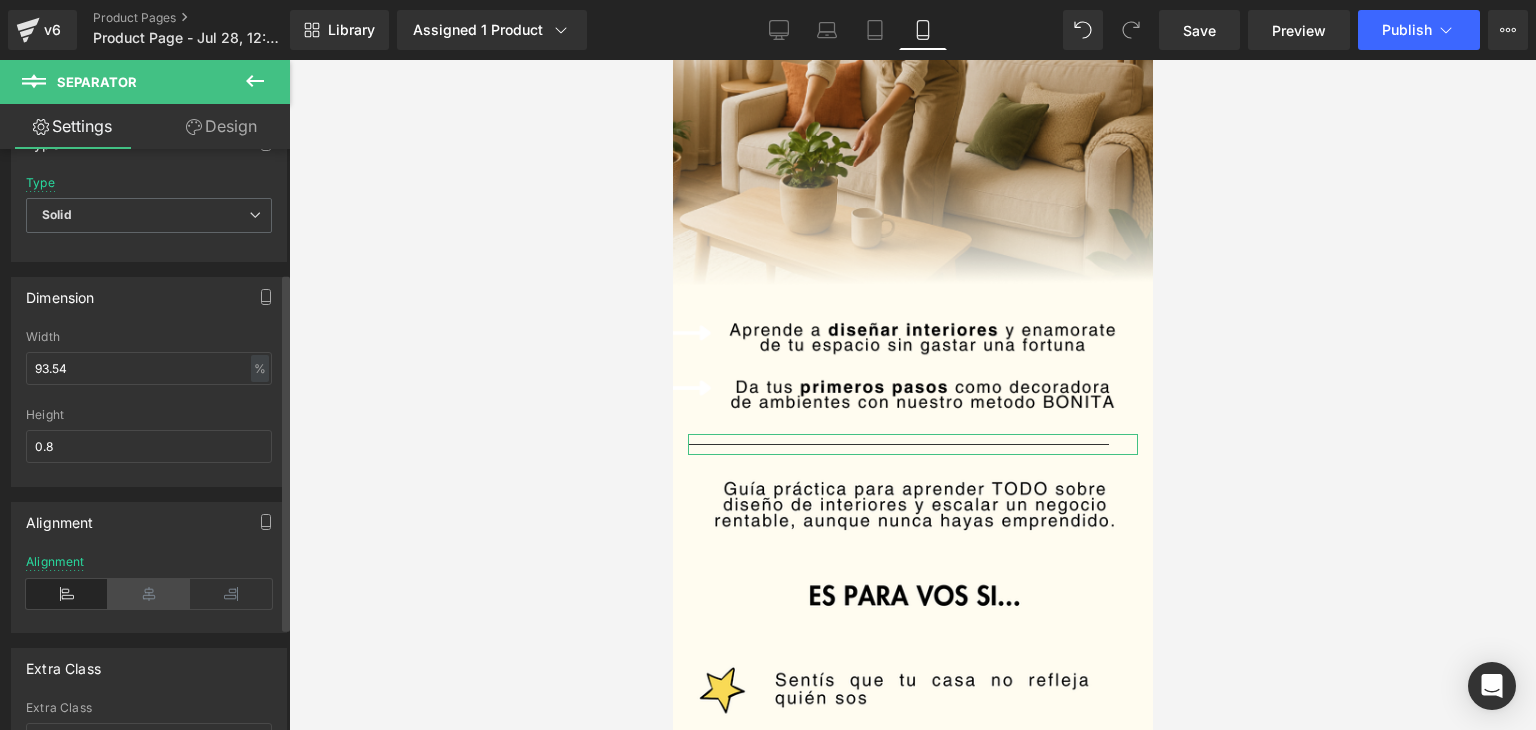 click at bounding box center (149, 594) 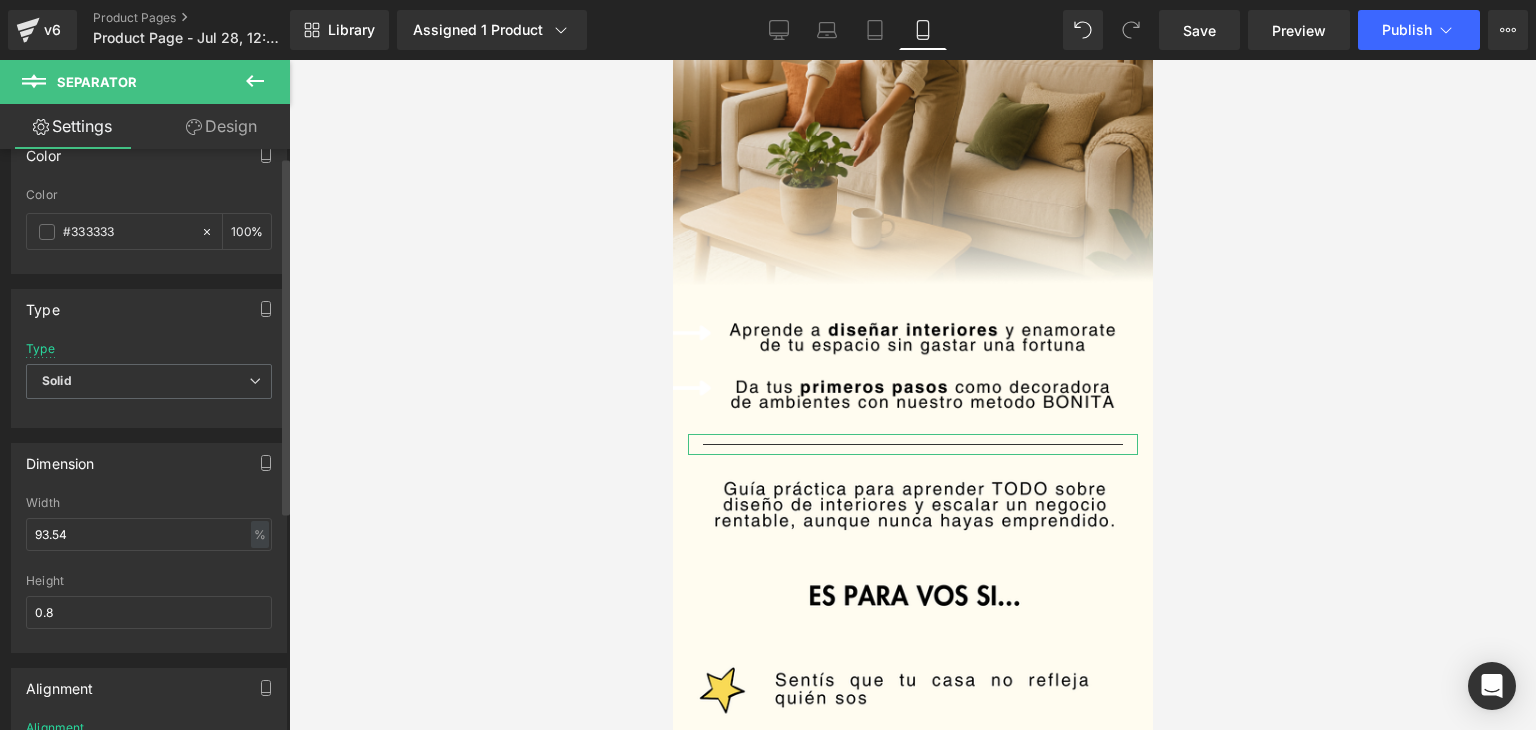 scroll, scrollTop: 0, scrollLeft: 0, axis: both 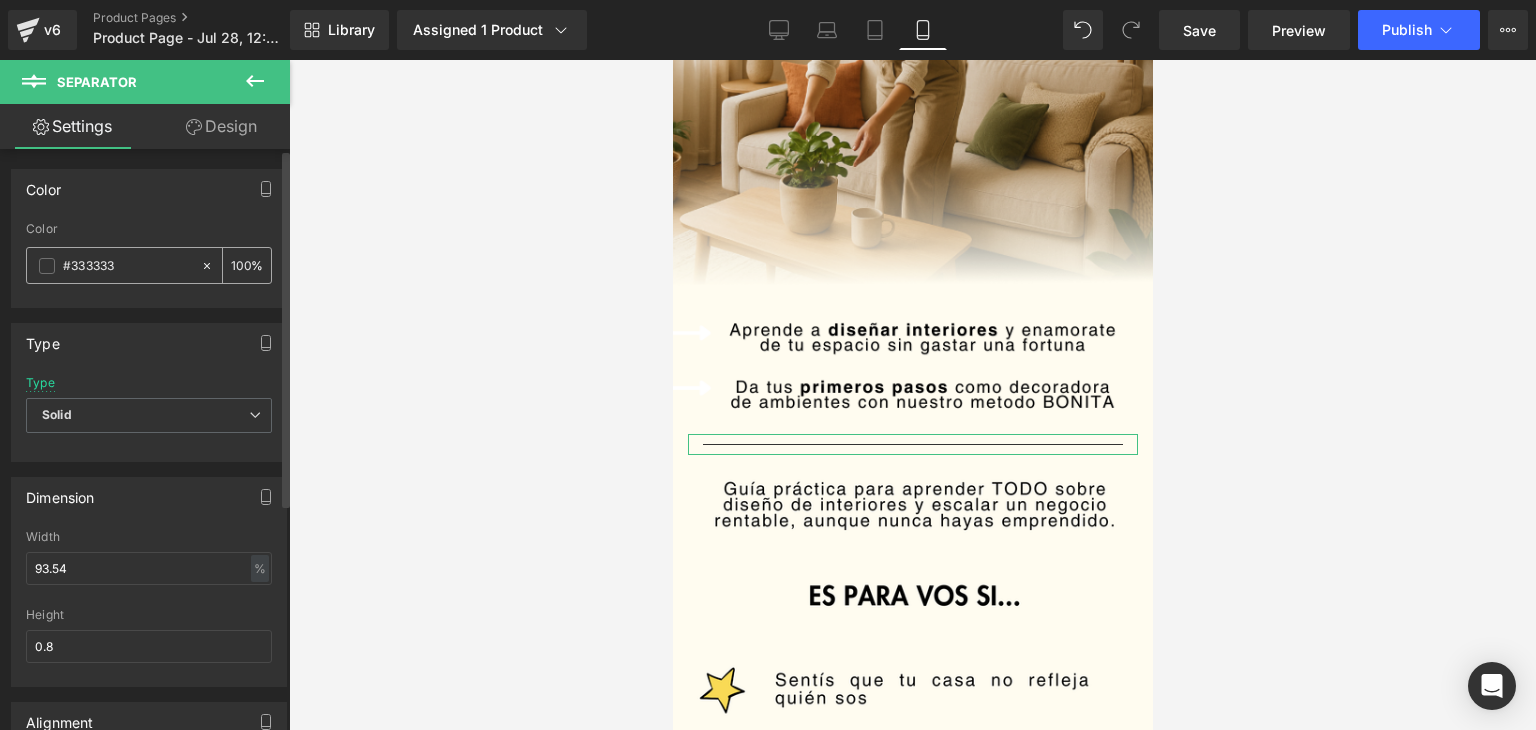 click at bounding box center [47, 266] 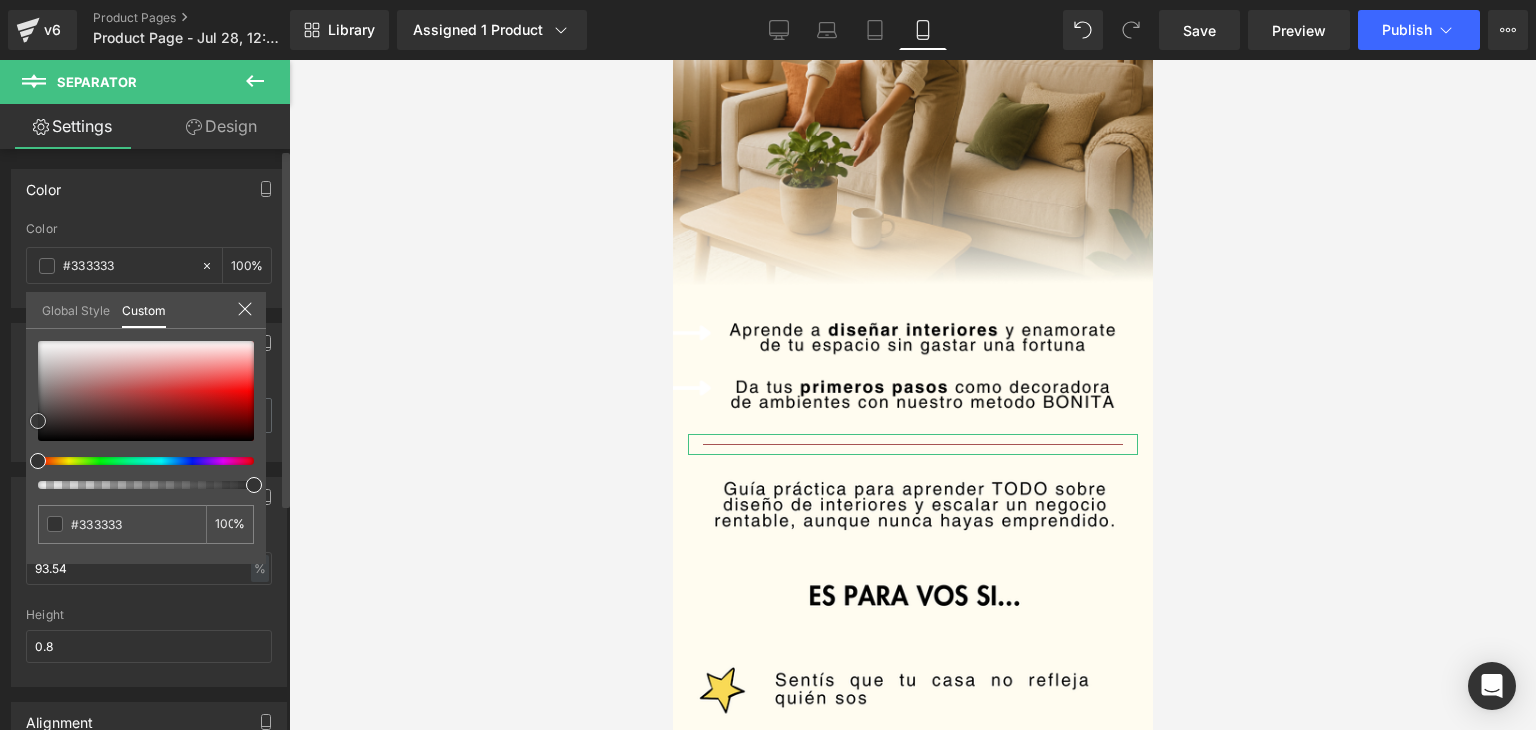 drag, startPoint x: 112, startPoint y: 392, endPoint x: 148, endPoint y: 389, distance: 36.124783 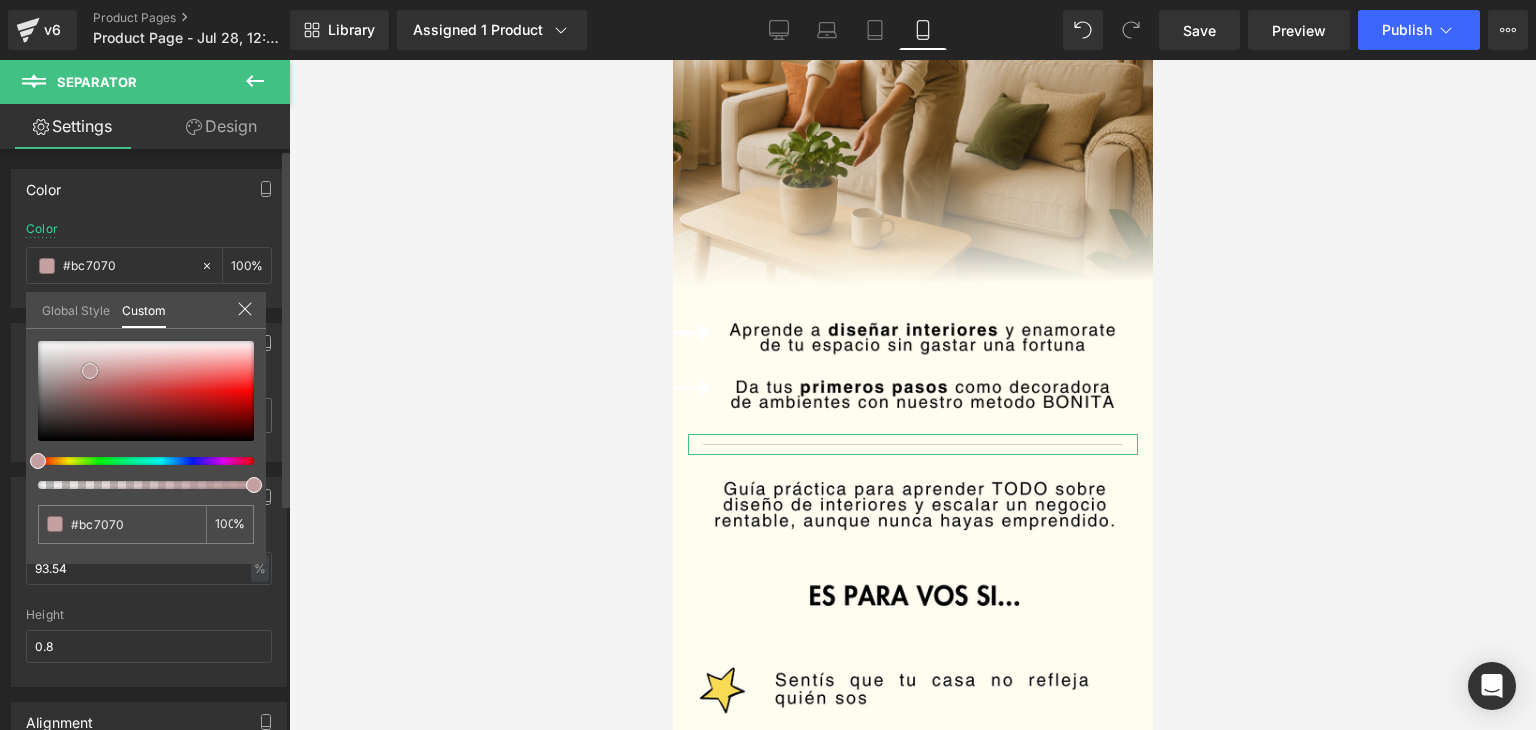 drag, startPoint x: 99, startPoint y: 373, endPoint x: 51, endPoint y: 357, distance: 50.596443 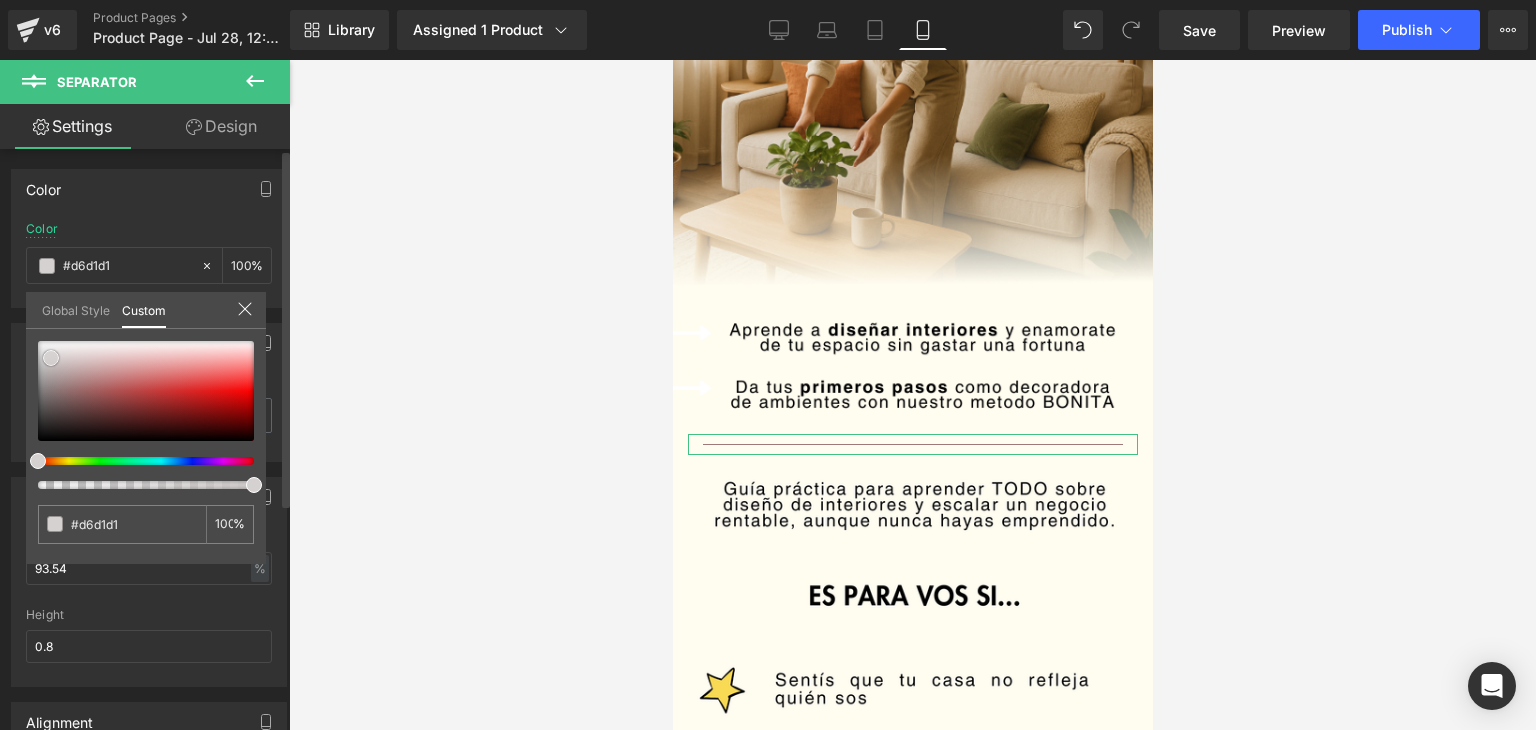 click at bounding box center [146, 391] 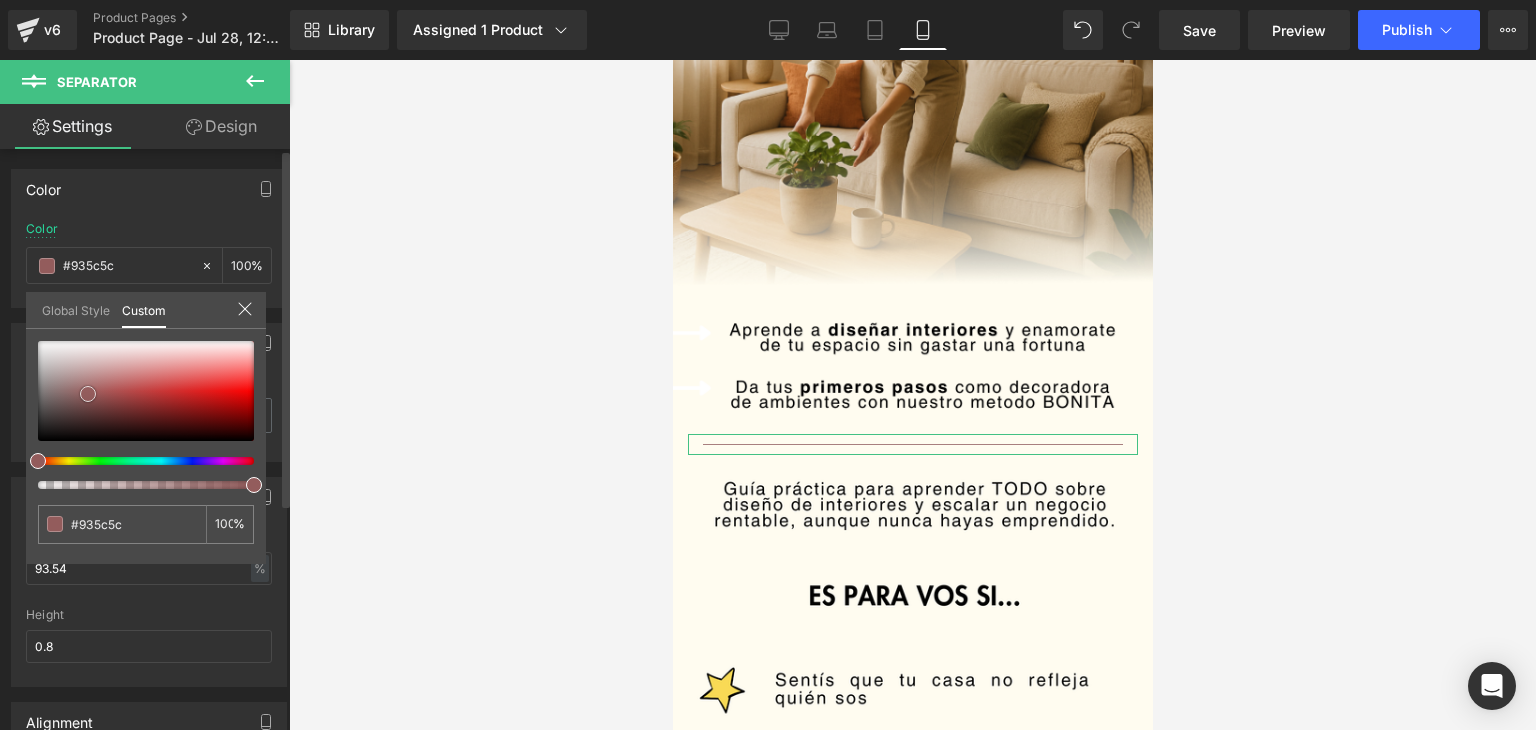 drag, startPoint x: 88, startPoint y: 393, endPoint x: 76, endPoint y: 381, distance: 16.970562 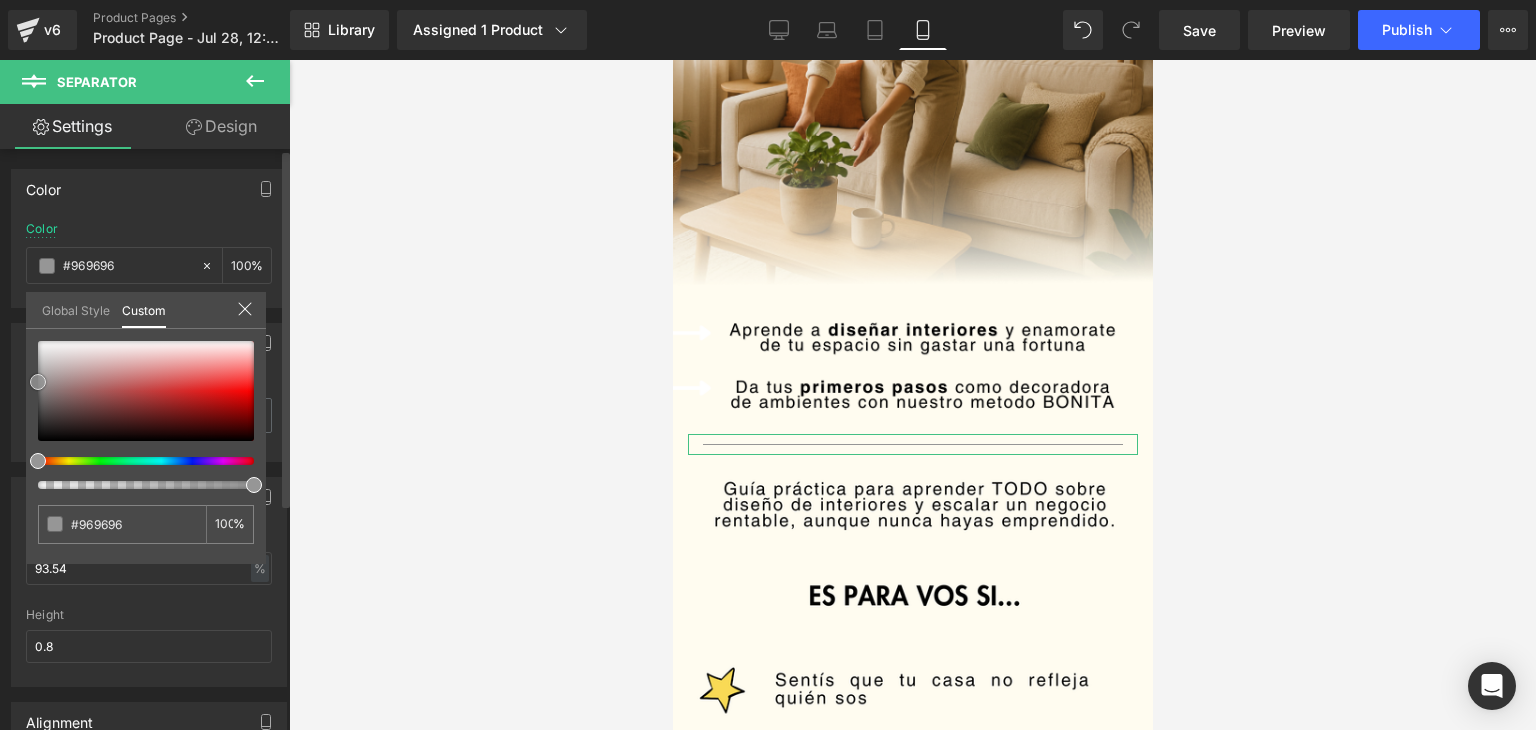 drag, startPoint x: 49, startPoint y: 397, endPoint x: 34, endPoint y: 381, distance: 21.931713 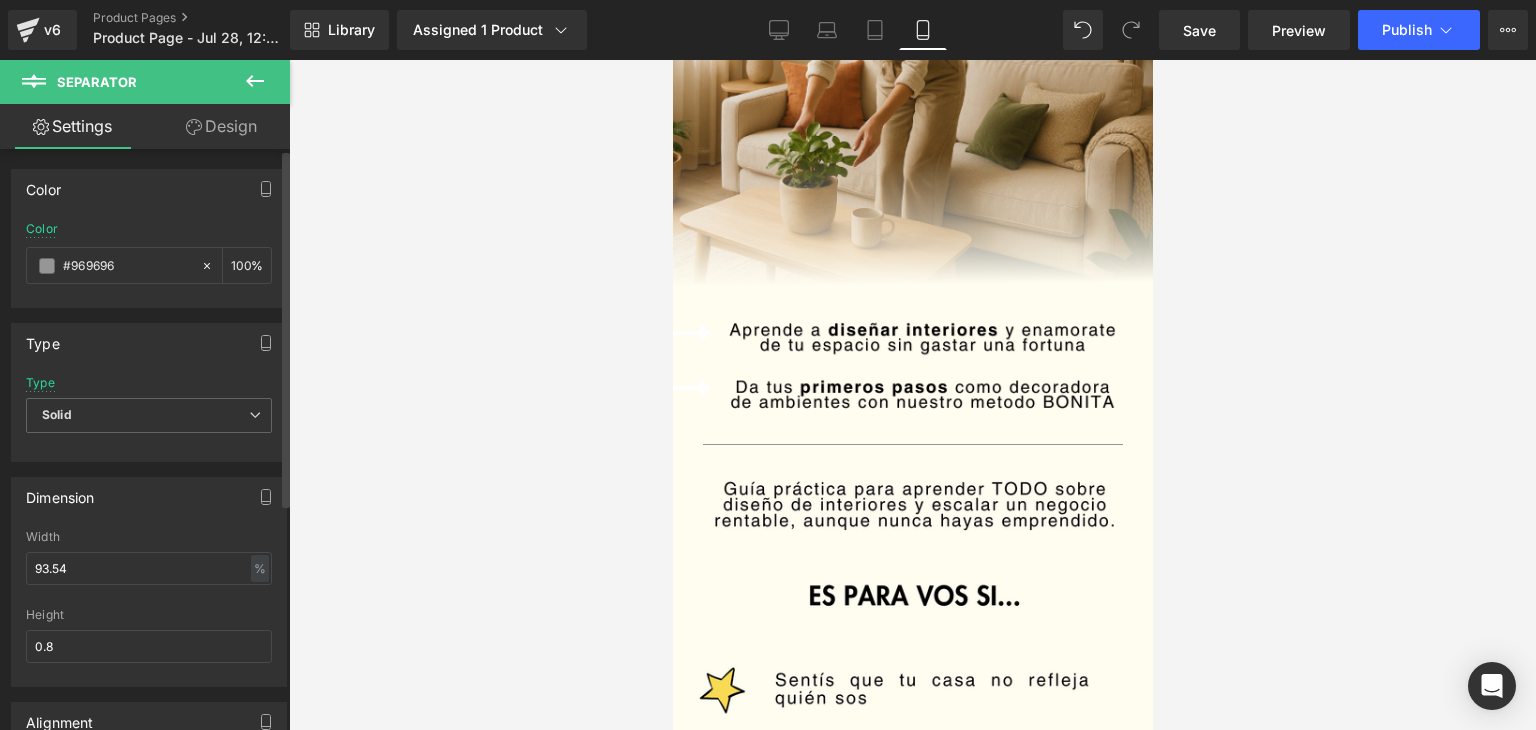 click at bounding box center [912, 395] 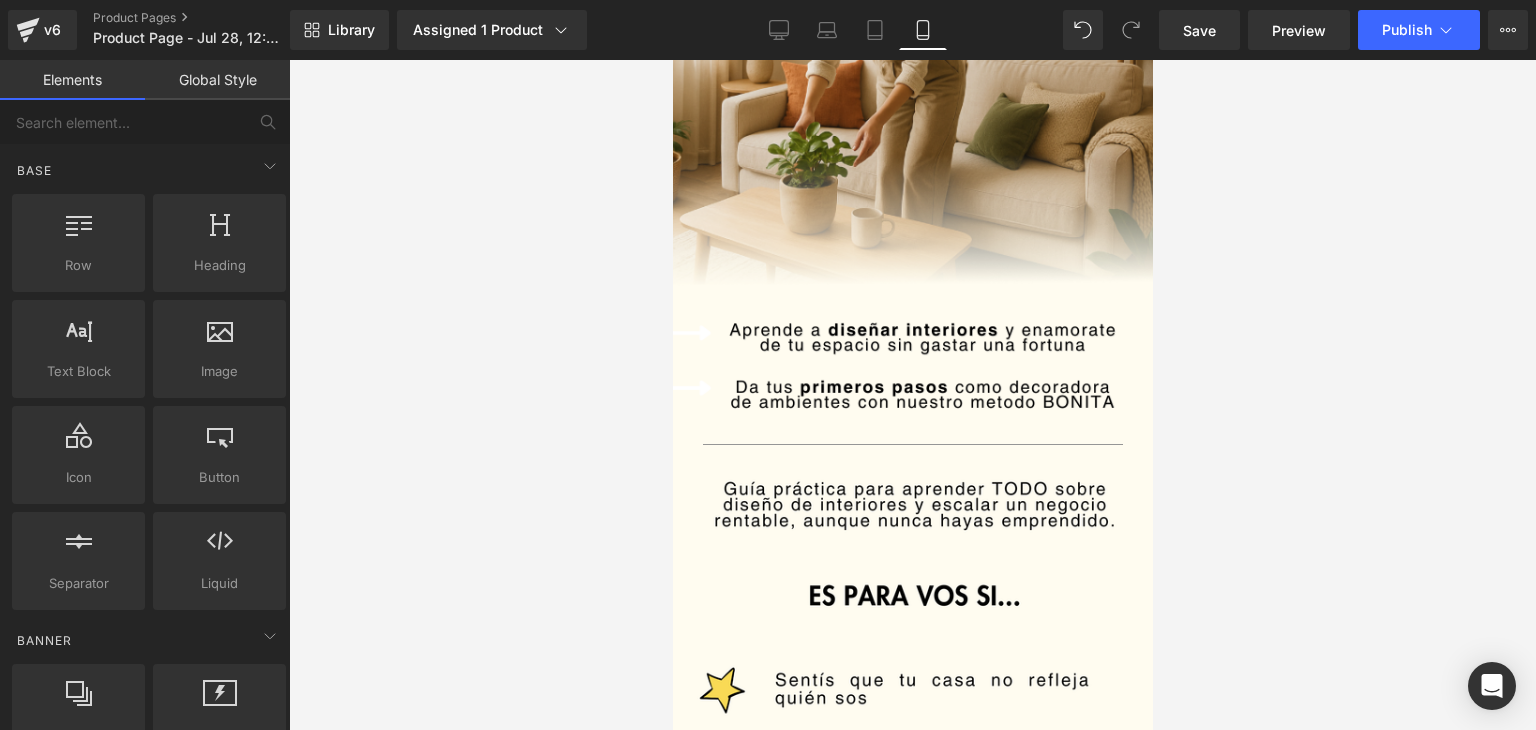 drag, startPoint x: 475, startPoint y: 389, endPoint x: 457, endPoint y: 341, distance: 51.264023 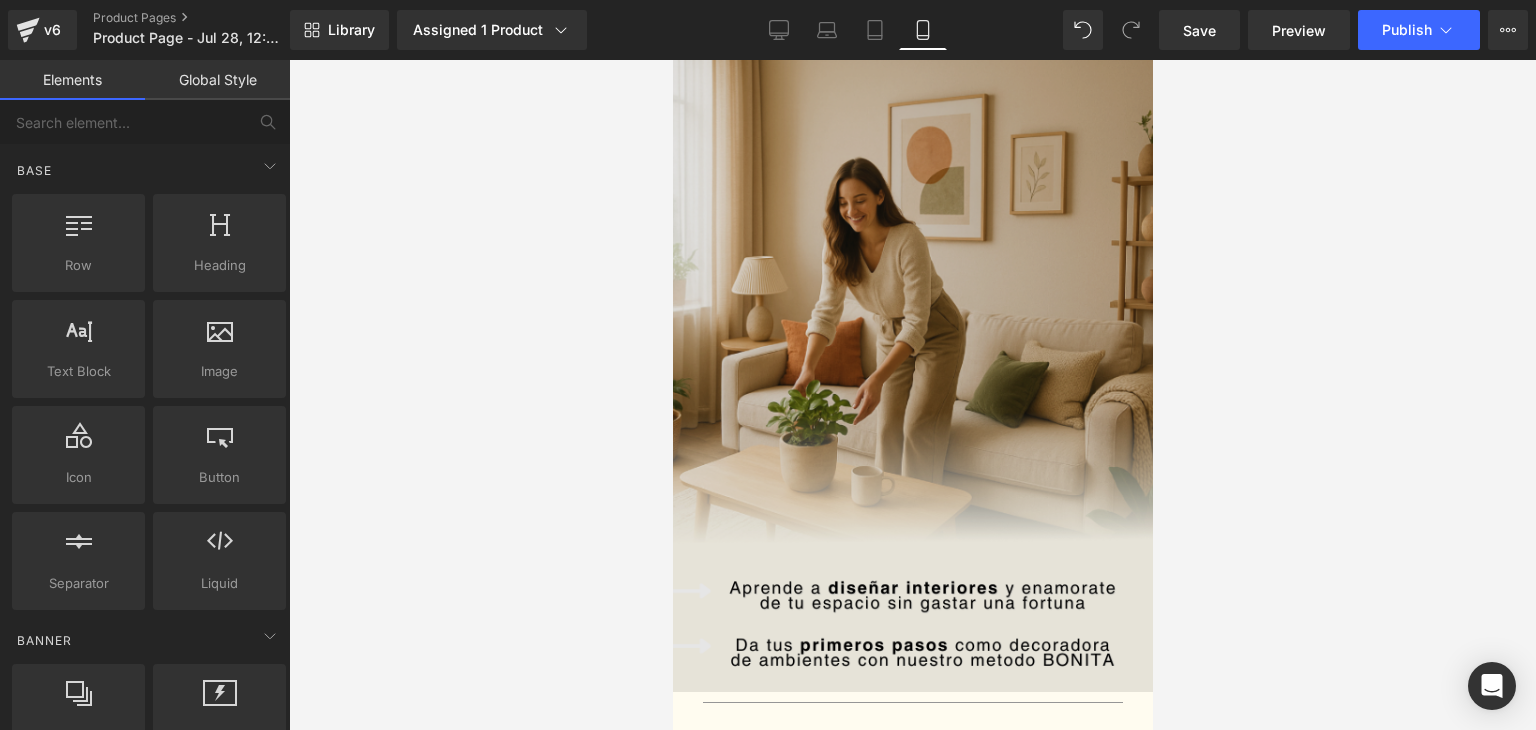 scroll, scrollTop: 0, scrollLeft: 0, axis: both 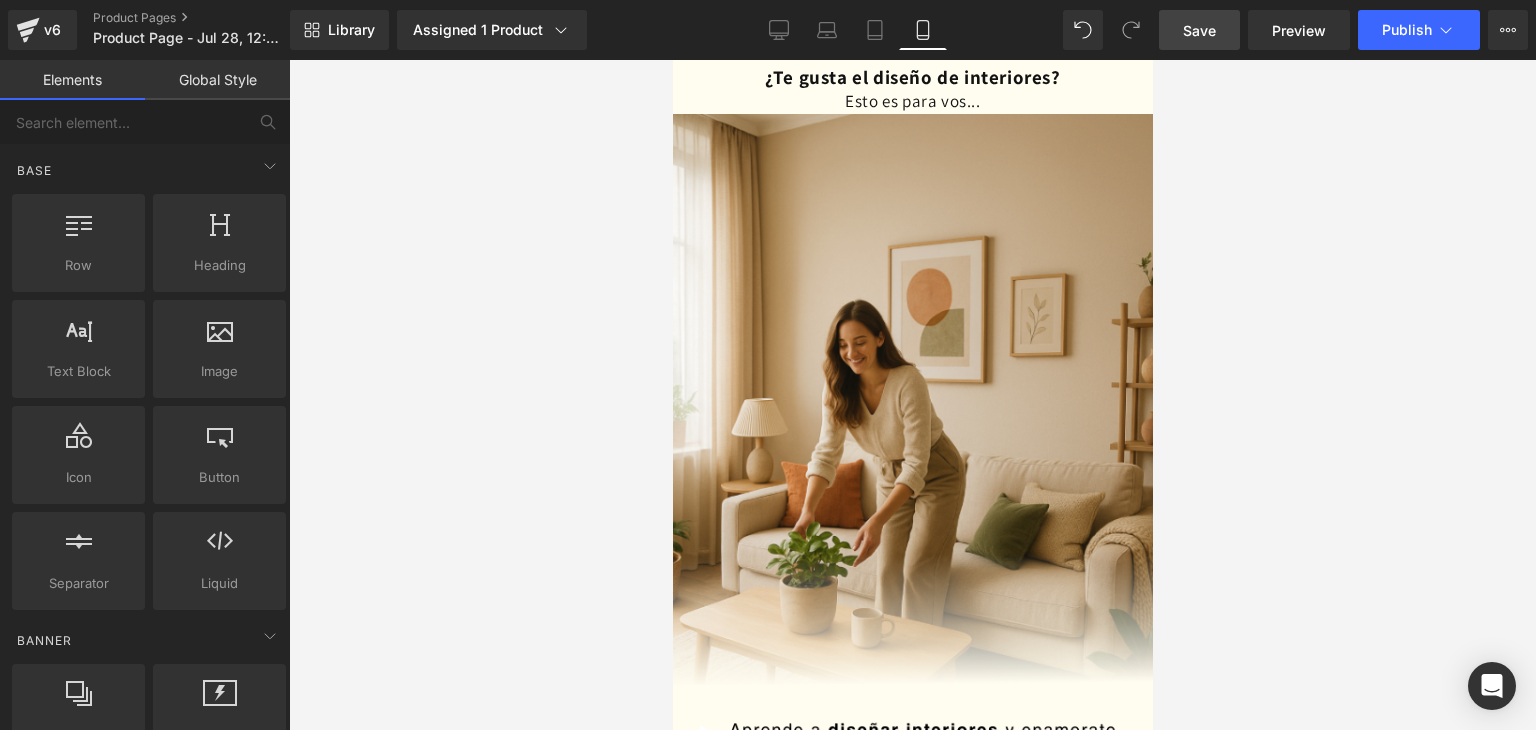 drag, startPoint x: 1193, startPoint y: 31, endPoint x: 1162, endPoint y: 516, distance: 485.98972 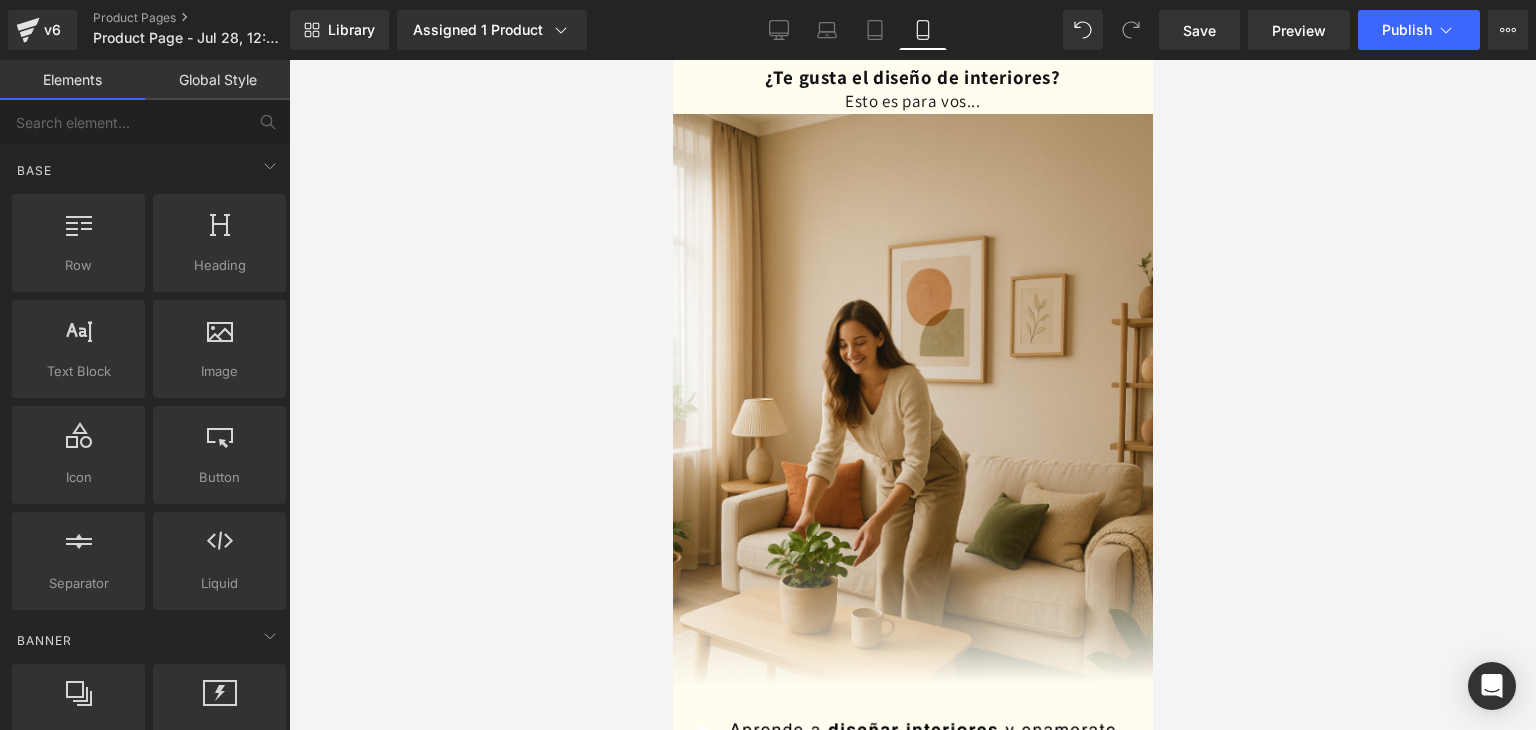 click on "Save" at bounding box center [1199, 30] 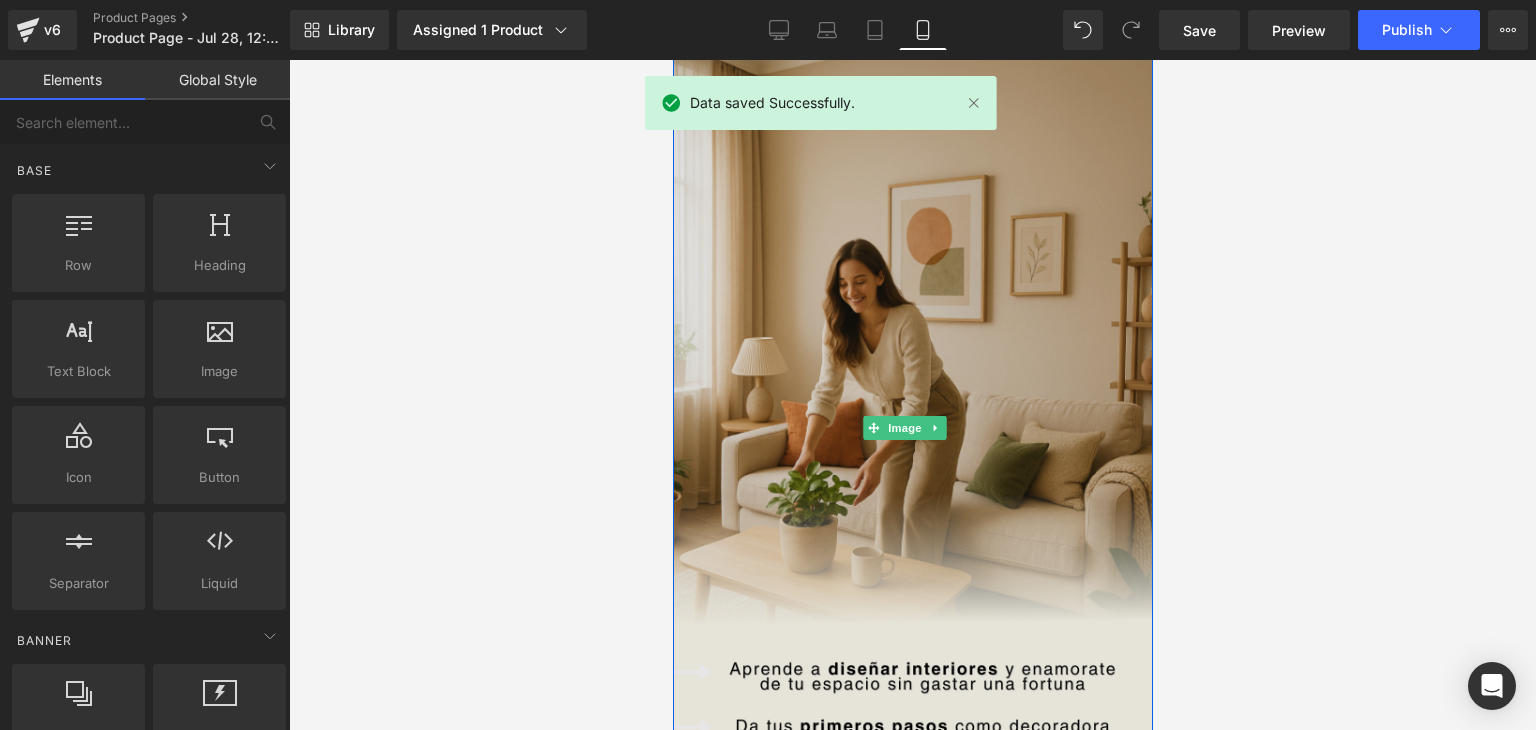 scroll, scrollTop: 0, scrollLeft: 0, axis: both 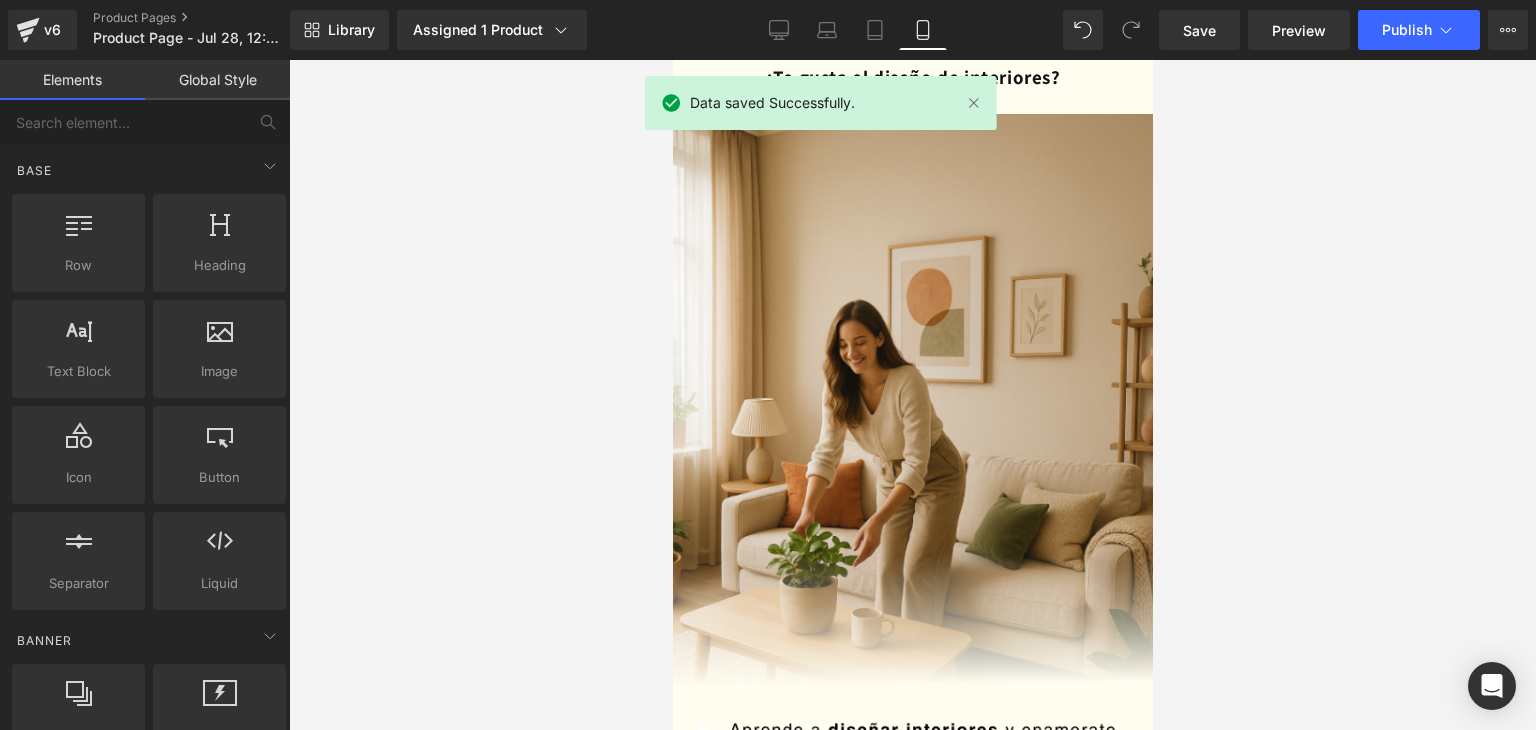 click at bounding box center [912, 395] 